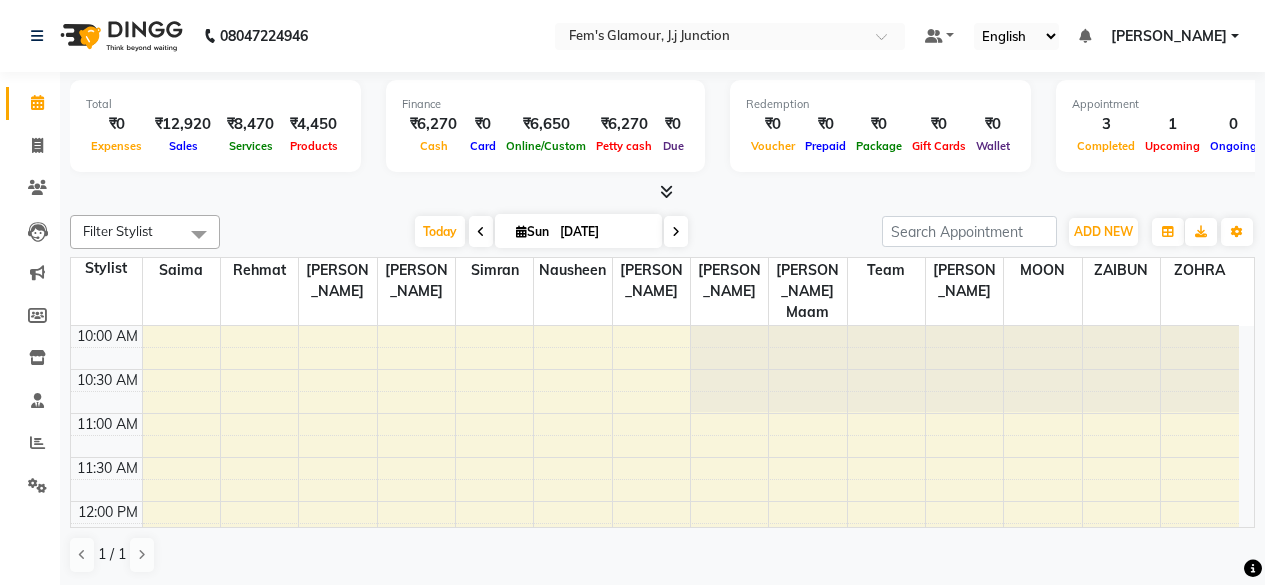 scroll, scrollTop: 0, scrollLeft: 0, axis: both 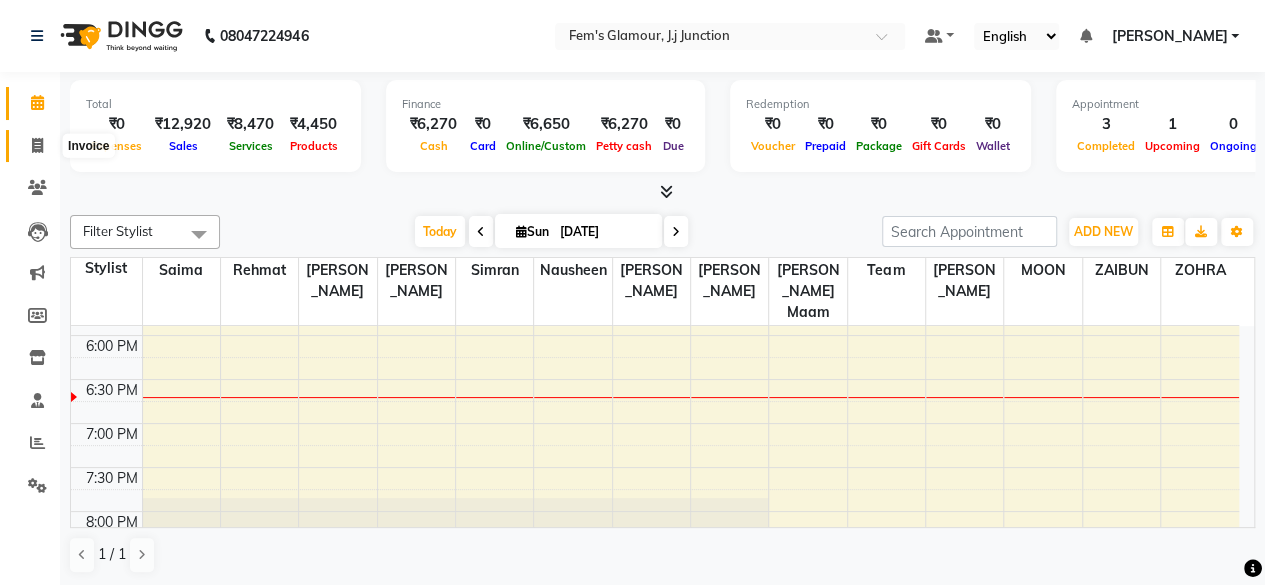 click 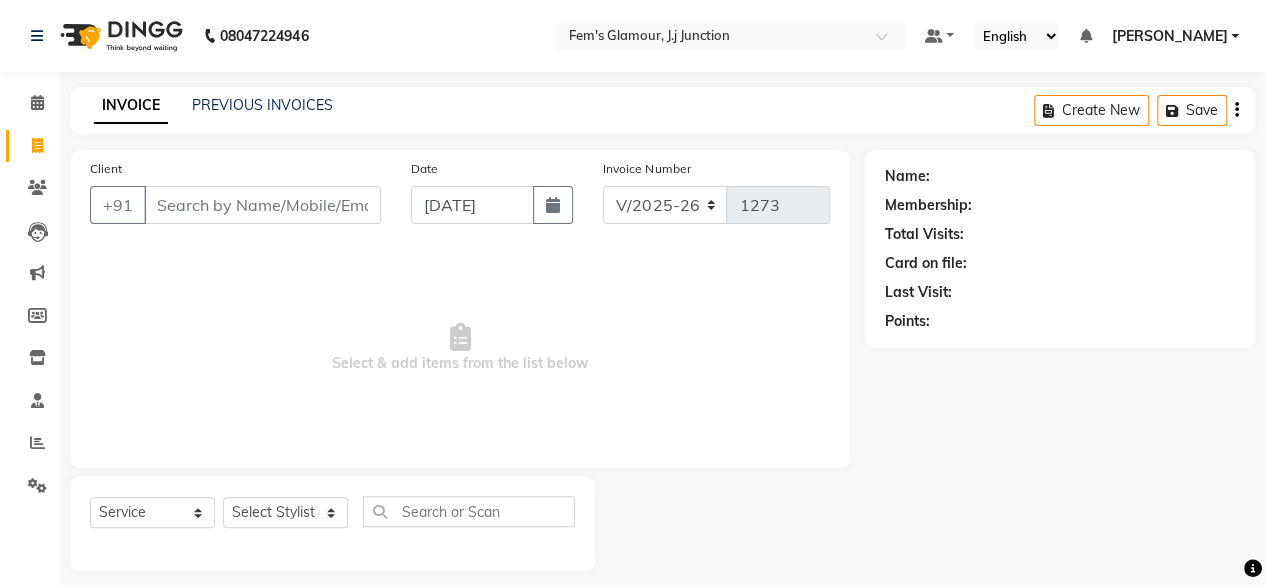 click on "Client" at bounding box center [262, 205] 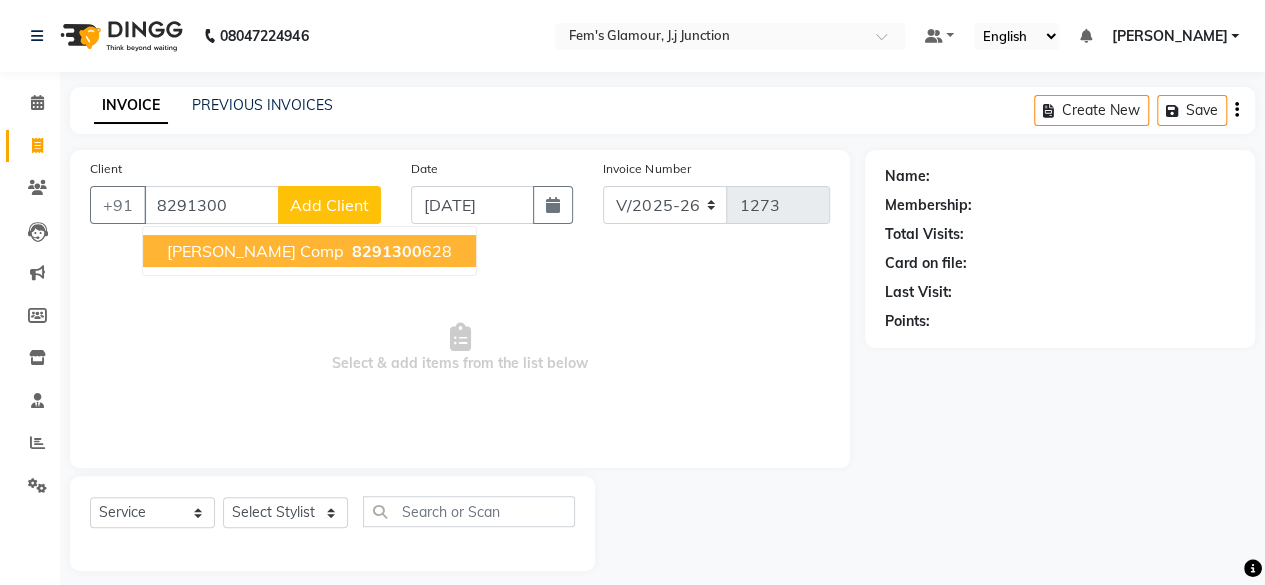click on "8291300" at bounding box center (387, 251) 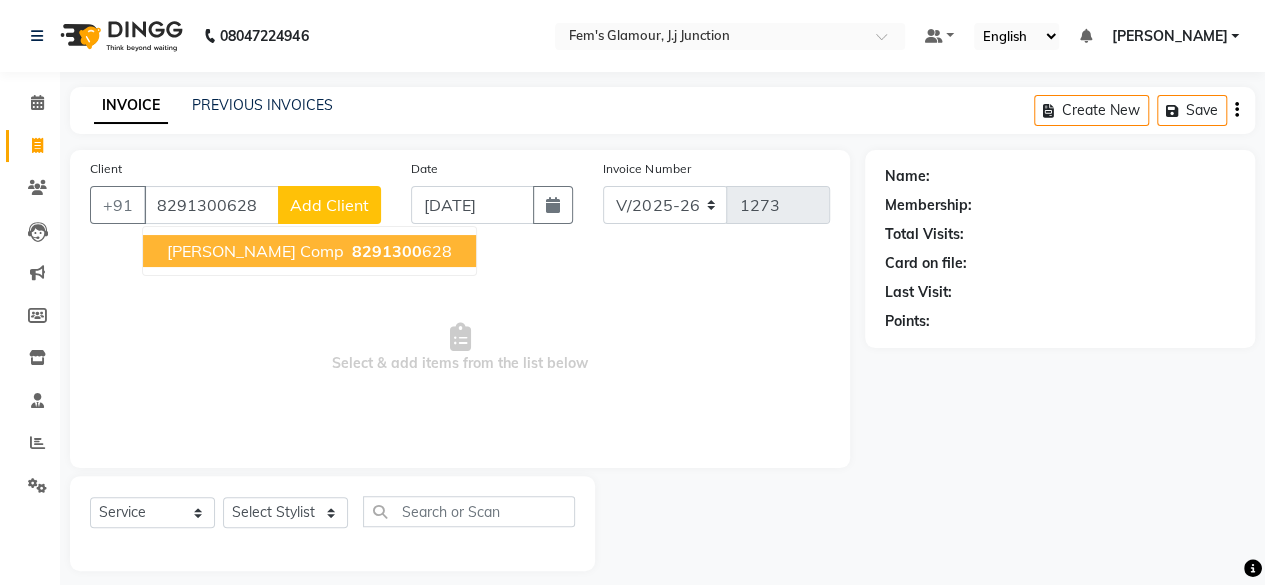 type on "8291300628" 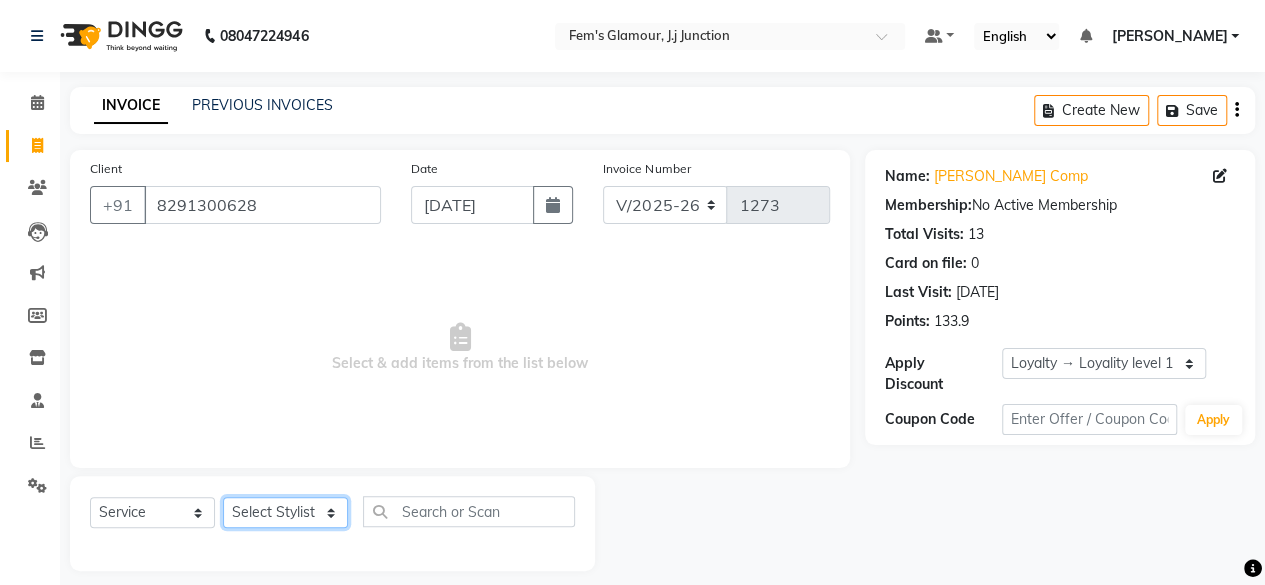 click on "Select Stylist fatima maam [PERSON_NAME] [PERSON_NAME] maam MOON Nagma Nasreen [PERSON_NAME] [PERSON_NAME] [PERSON_NAME] Team ZAIBUN ZOHRA" 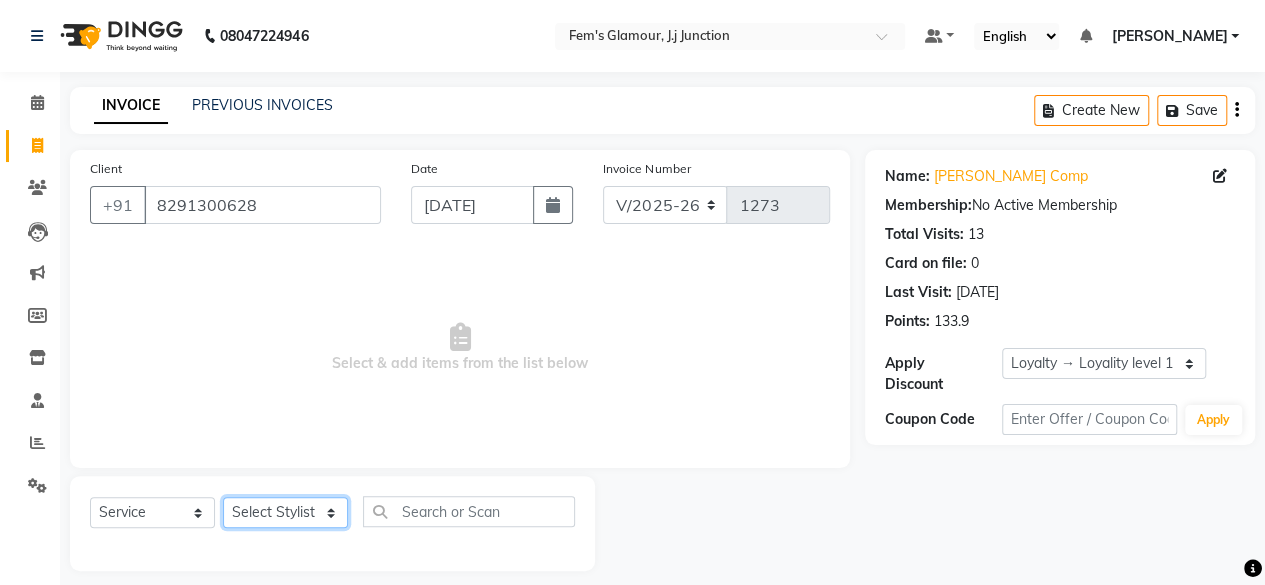 select on "21526" 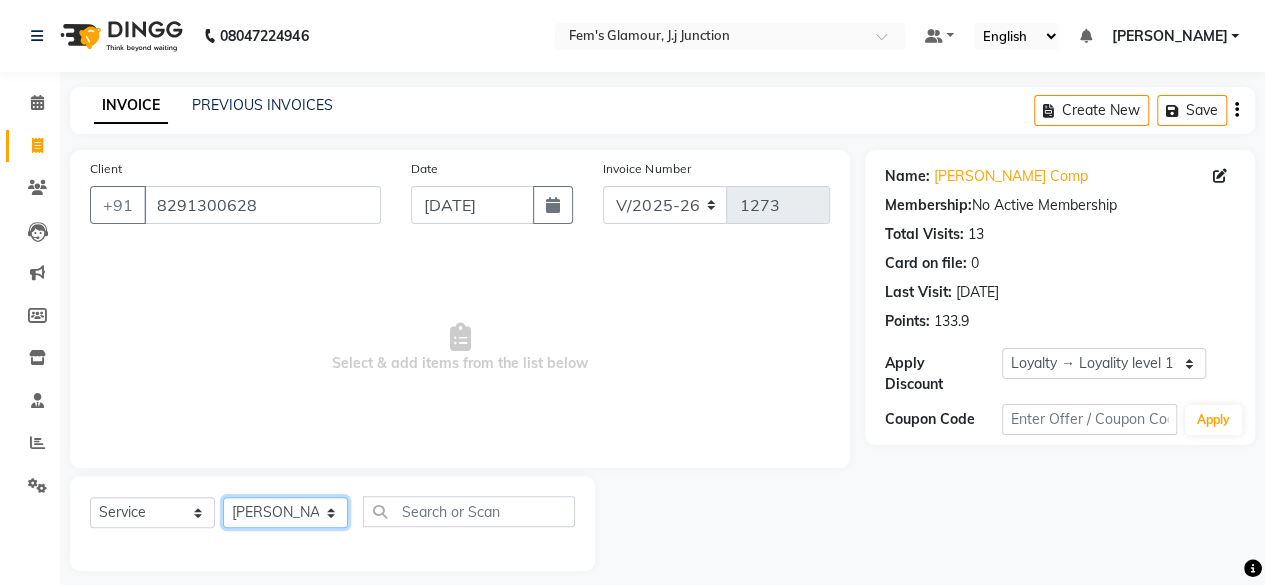 click on "Select Stylist fatima maam [PERSON_NAME] [PERSON_NAME] maam MOON Nagma Nasreen [PERSON_NAME] [PERSON_NAME] [PERSON_NAME] Team ZAIBUN ZOHRA" 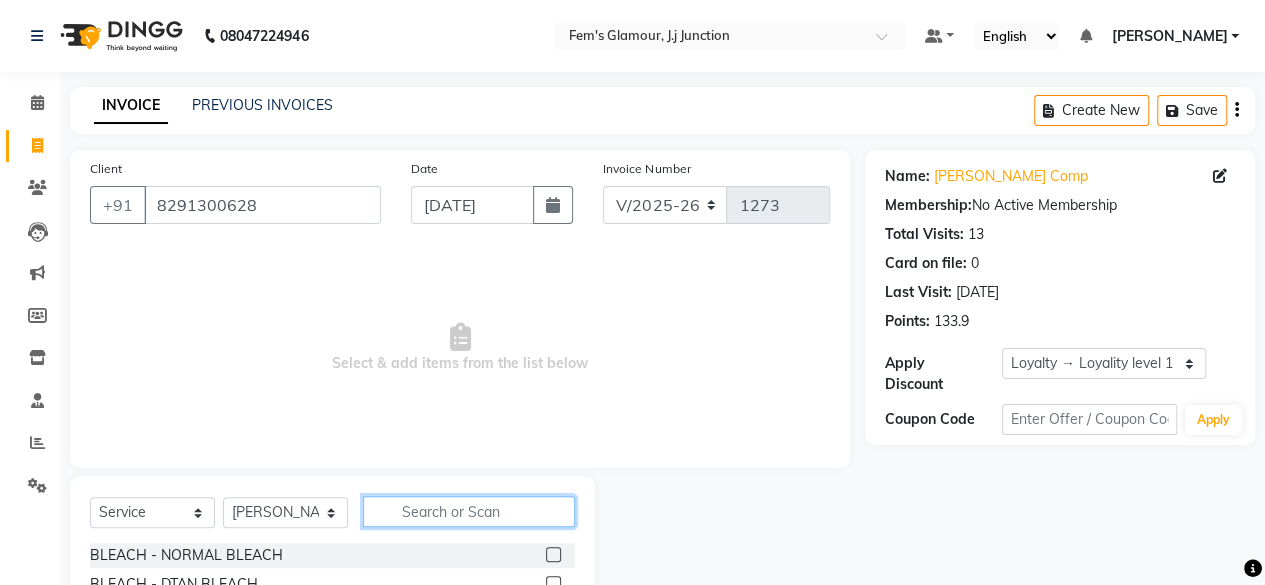 click 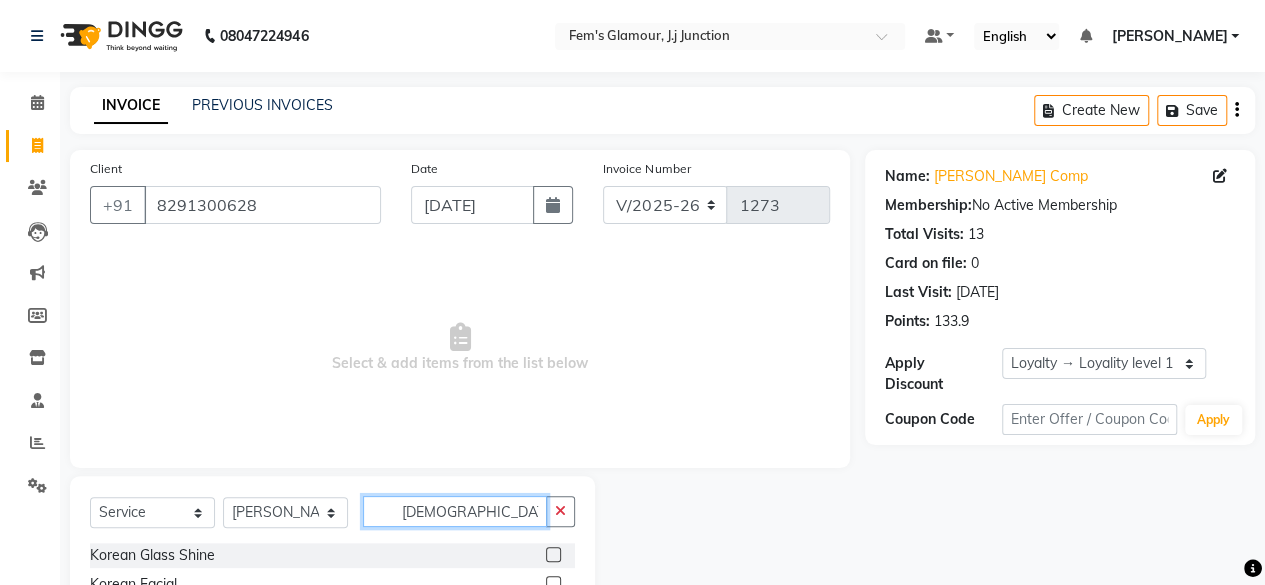 scroll, scrollTop: 73, scrollLeft: 0, axis: vertical 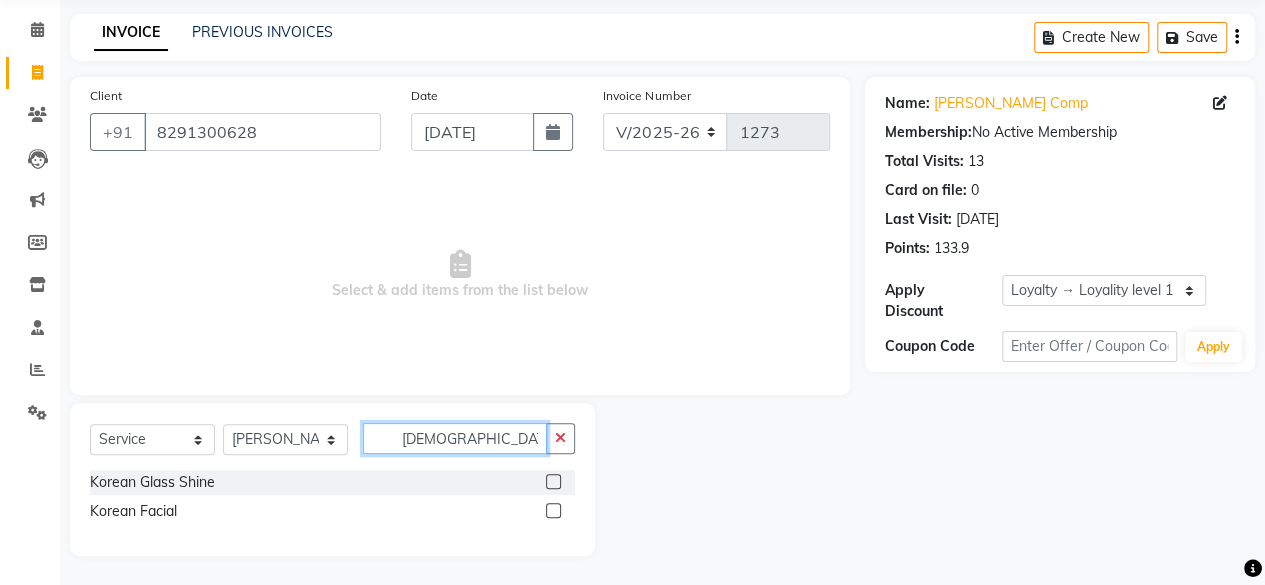 type on "korean" 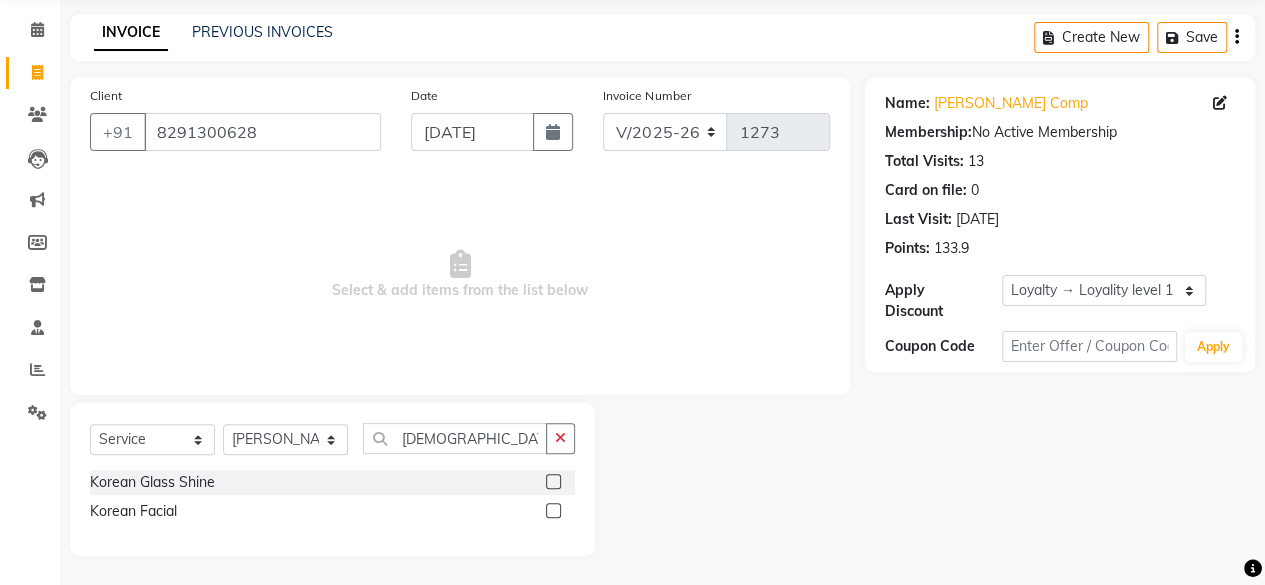 click 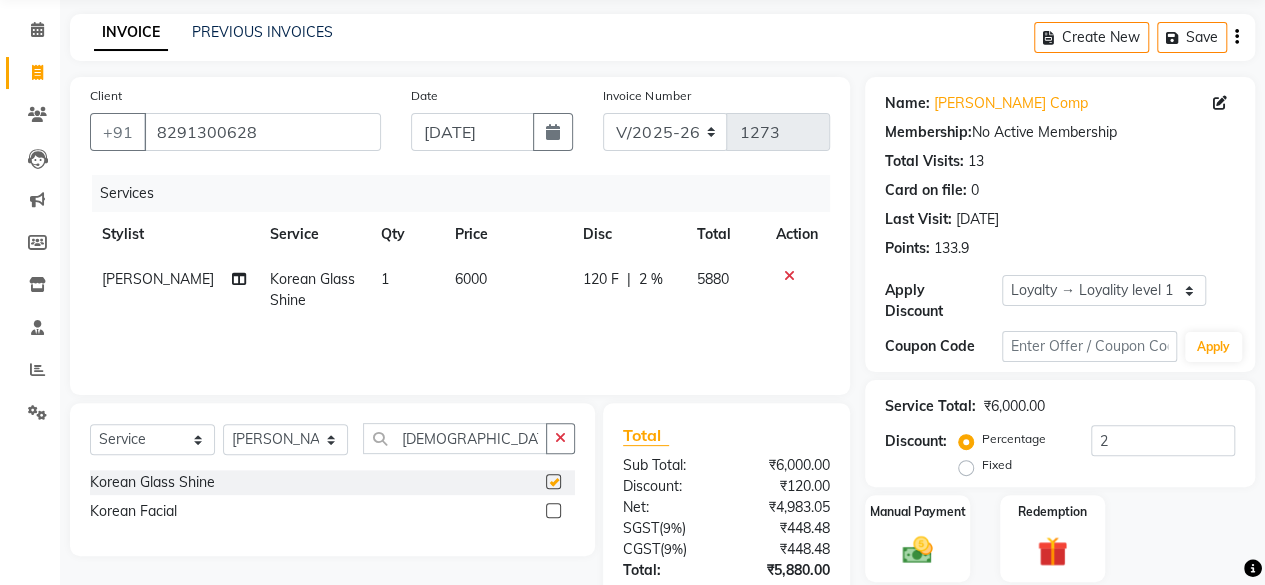 checkbox on "false" 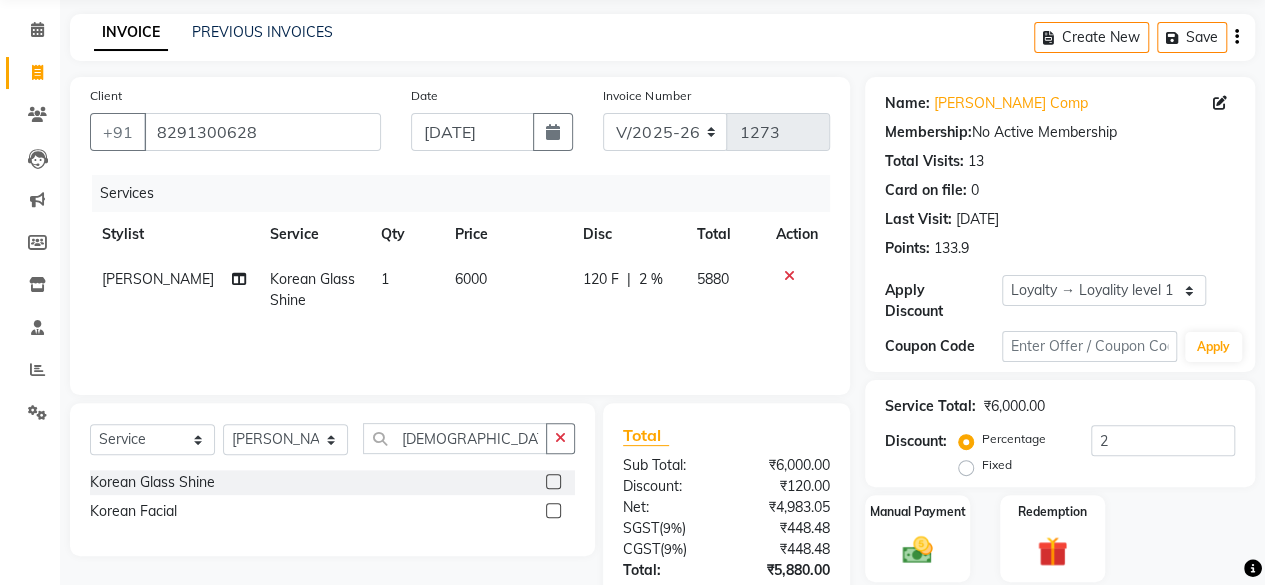 click on "6000" 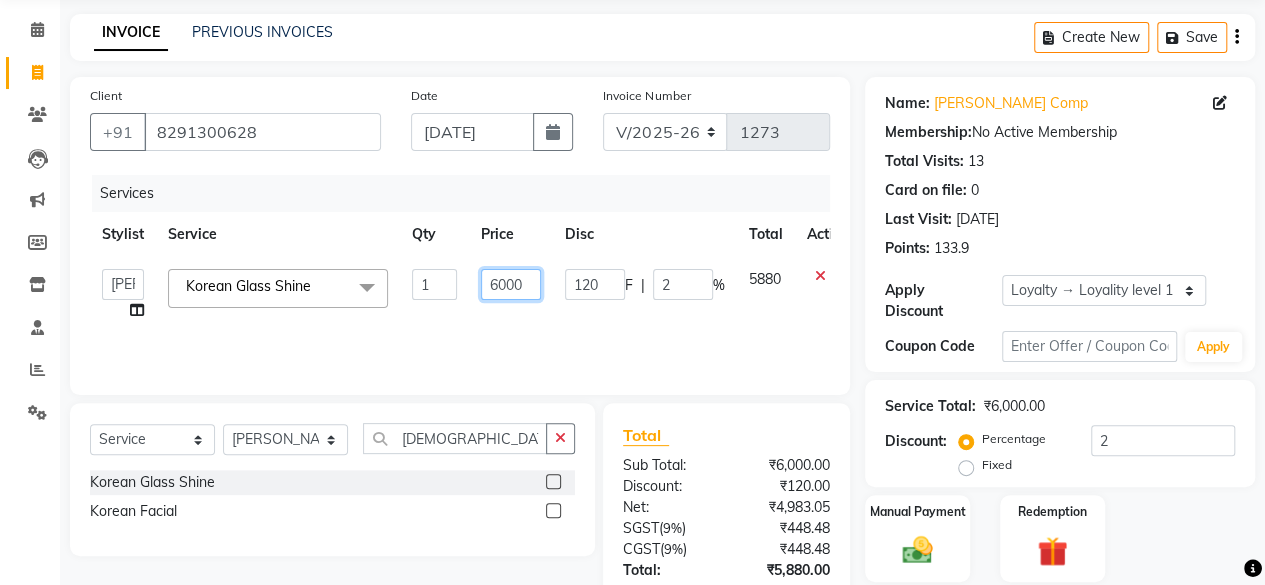click on "6000" 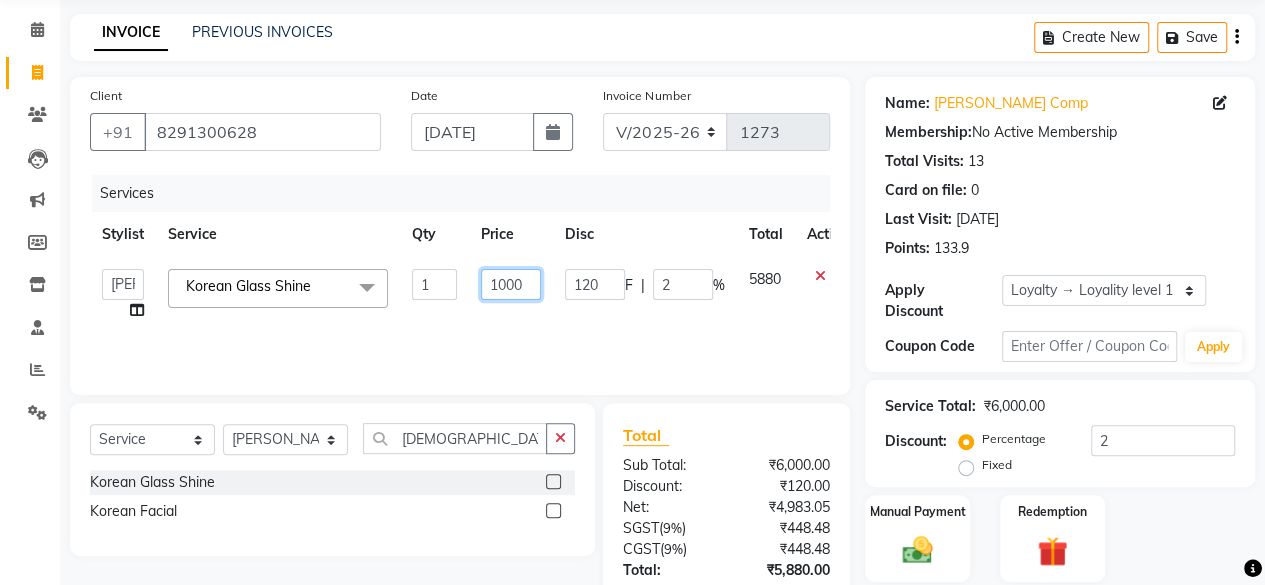 type on "11000" 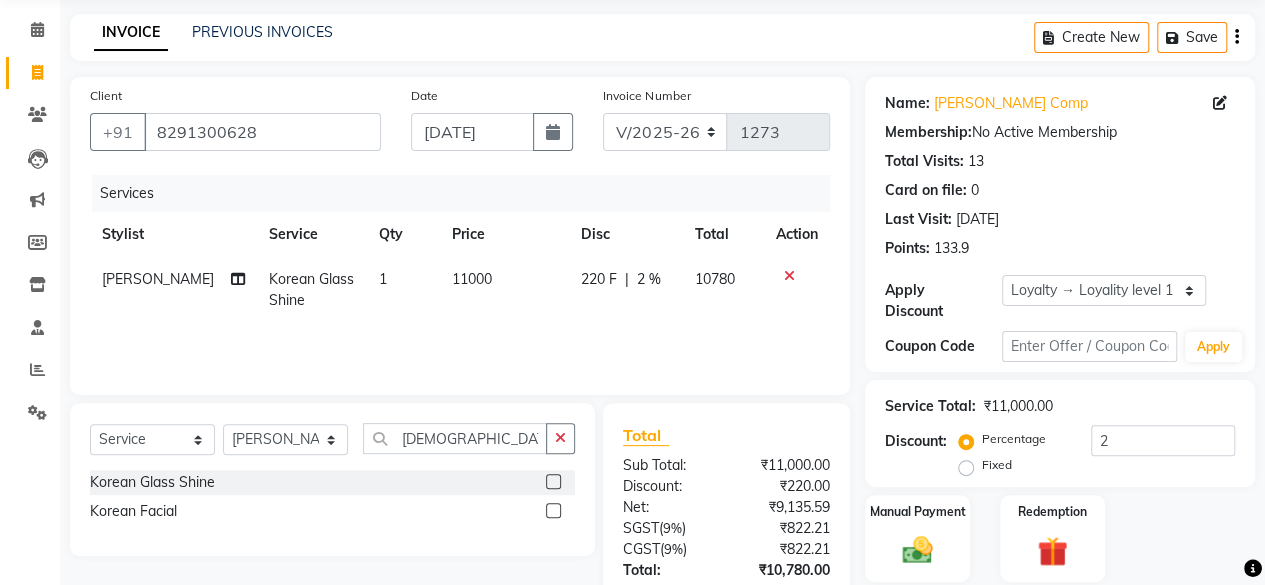 click on "11000" 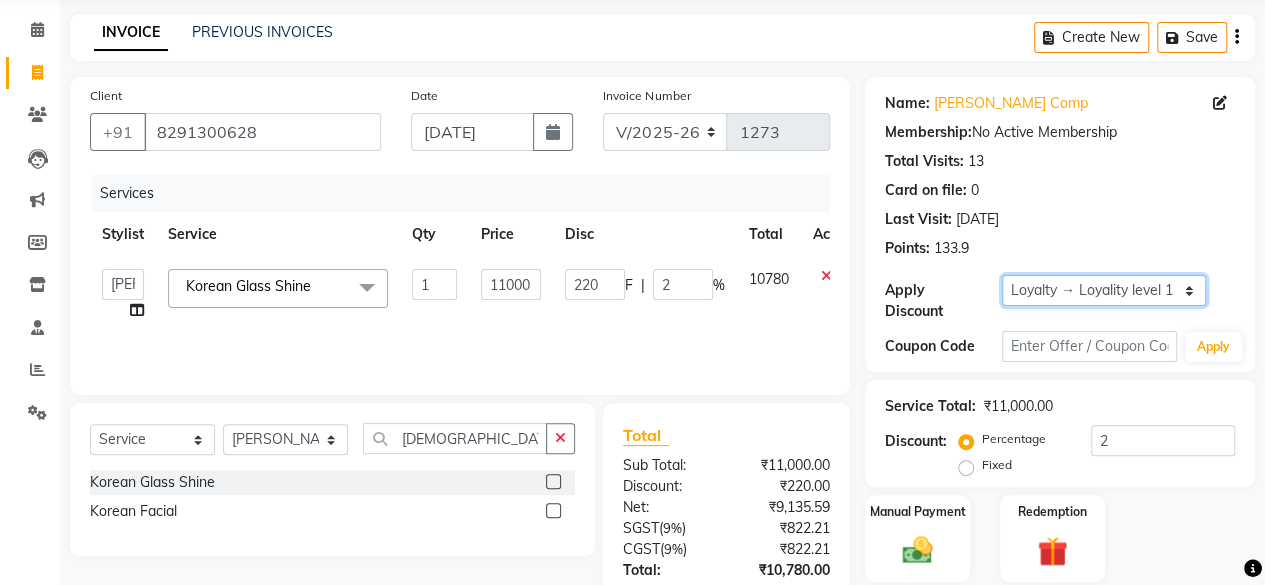 click on "Select  Loyalty → Loyality level 1" 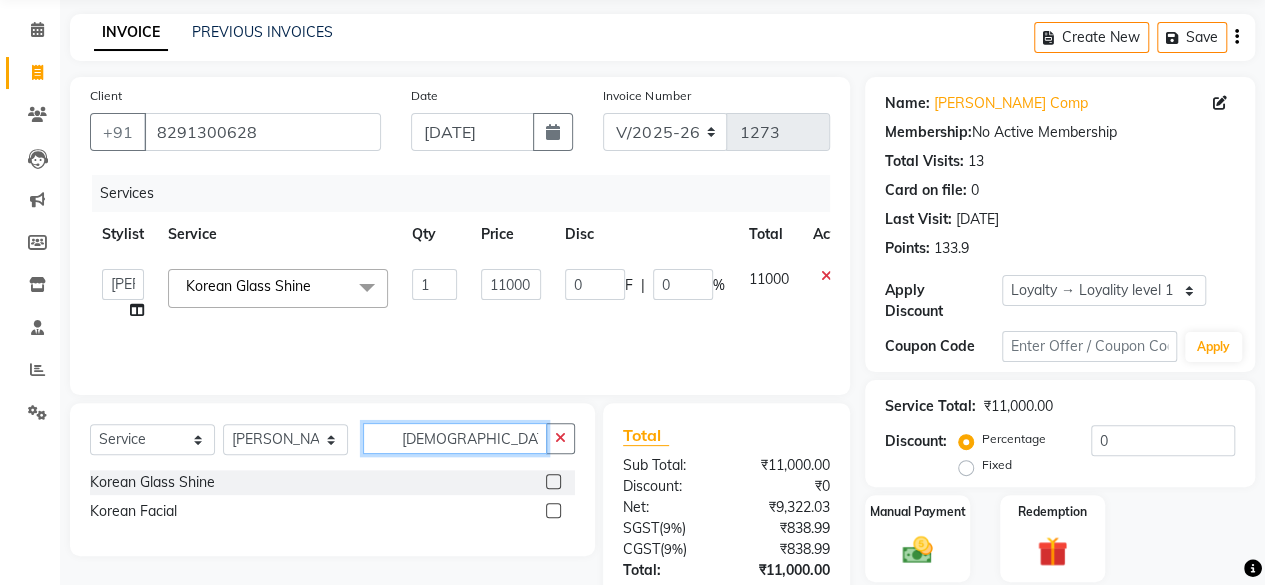 click on "korean" 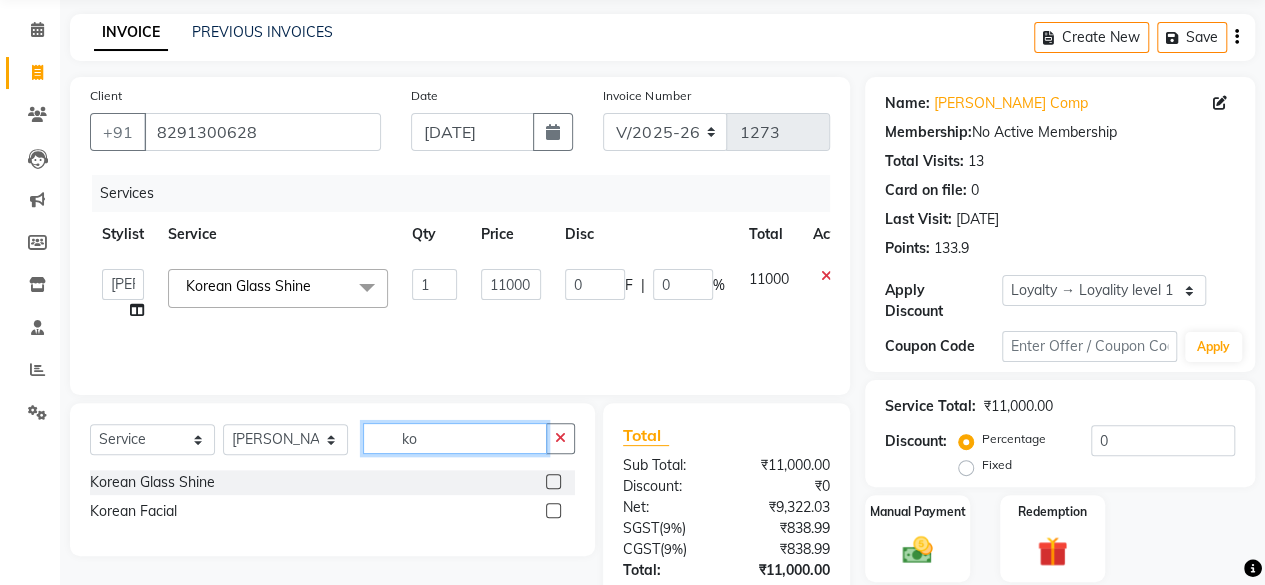 type on "k" 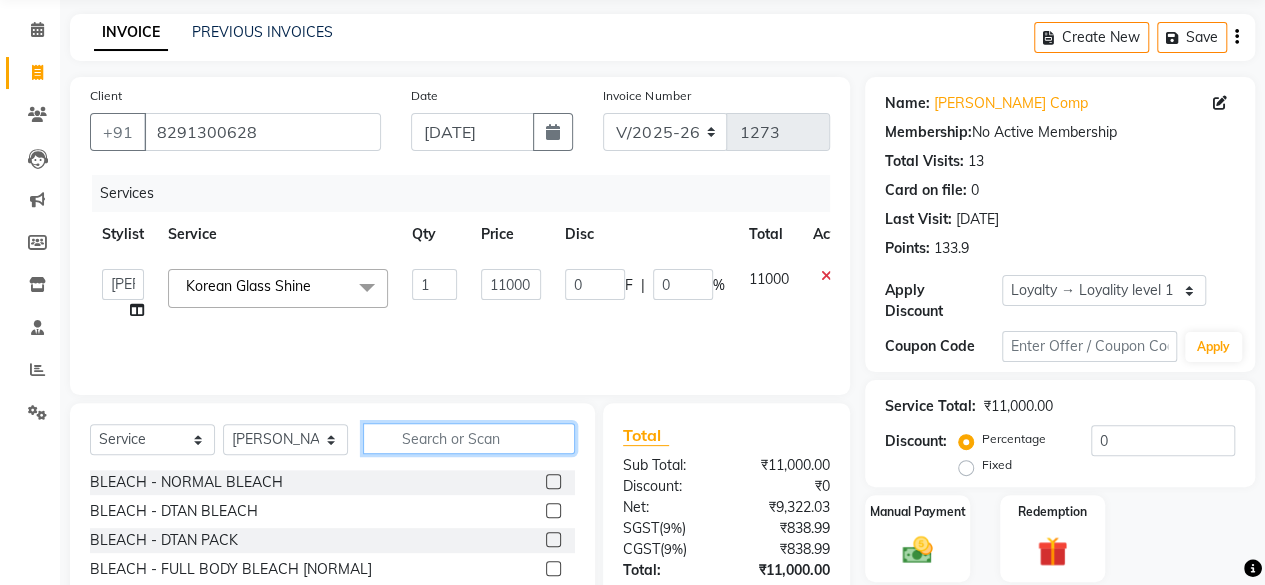 type 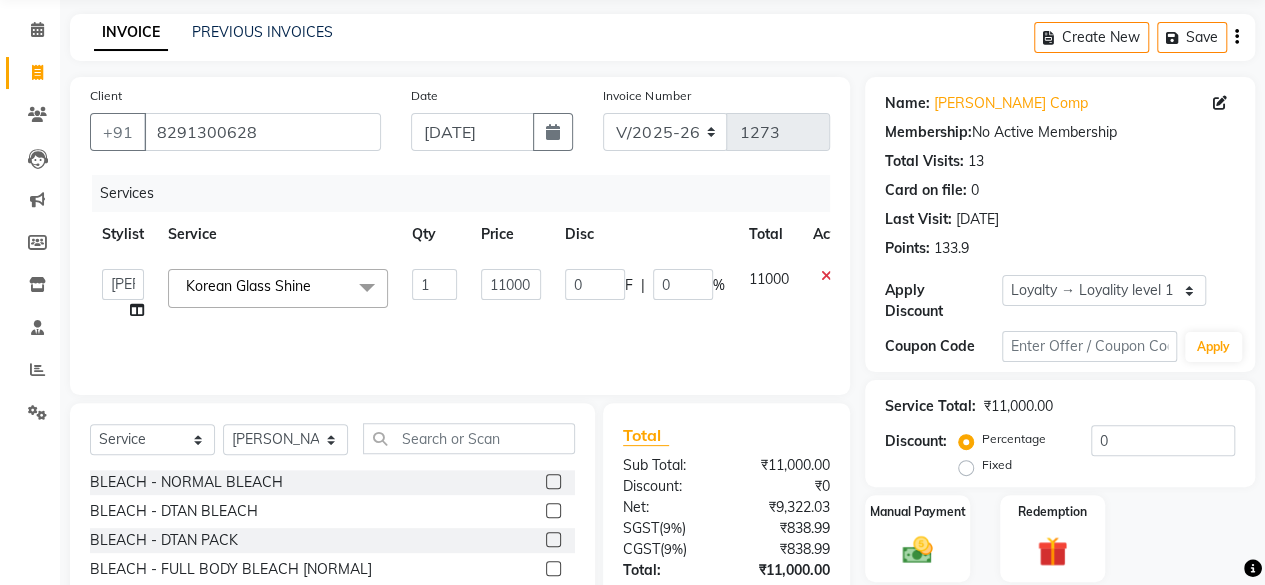 click on "Select  Service  Product  Membership  Package Voucher Prepaid Gift Card  Select Stylist fatima maam Imran Qureshi Lara Meraj maam MOON Nagma Nasreen Nausheen Rehmat Saima Simran Team ZAIBUN ZOHRA BLEACH  -  NORMAL BLEACH  BLEACH  -  DTAN BLEACH  BLEACH  -  DTAN PACK  BLEACH  -  FULL BODY BLEACH [NORMAL]  BLEACH  -  FULL BODY BLEACH [DTAN]  BLEACH  -  FULL HANDS BLEACH [NORMAL]  BLEACH  -  FULL HANDS BLEACH [DTAN]  BLEACH  -  FULL LEG BLEACH [NORMAL]  BLEACH  -  FULL LEG BLEACH [DTAN]  Heel Peel Treatment   Micro pigment  BB glow  Korean Glass Shine  IV drip  Makeup Workshop  Vaginal tightening  Foot Massage  Under Eye Treatment  Advance payment  CPR TREATMENT  KARSEELL SPA  UNDERARM TREATMENT  BRAZALLIAN GLASS SHINE  BASIC HYDRA FACIAL  REAPPLICATION  LUSTRE TREATMENT  KERABONDINGRB  KERABONDINGSLF  KERABONDINGSLFB  KERABONDINGBTXB  KERABONDINGBTXWH  KERABONDINGOZB  NANOPLASTIASLF  NANOPLASTIASLFB  NANOPLASTIABTXW  NANOPLASTIABTXB  GOLDEN TREATMENT  GLAM UP GLOW  BLOWDRY  WEIGHTLOSS IV  NANOPLASTIARB" 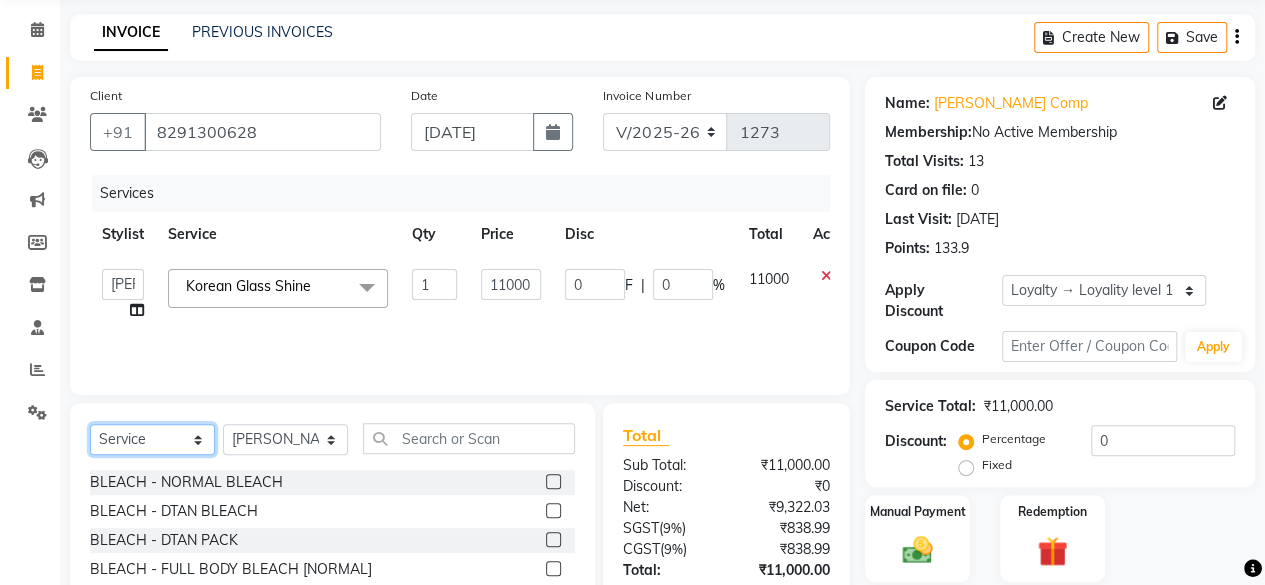 click on "Select  Service  Product  Membership  Package Voucher Prepaid Gift Card" 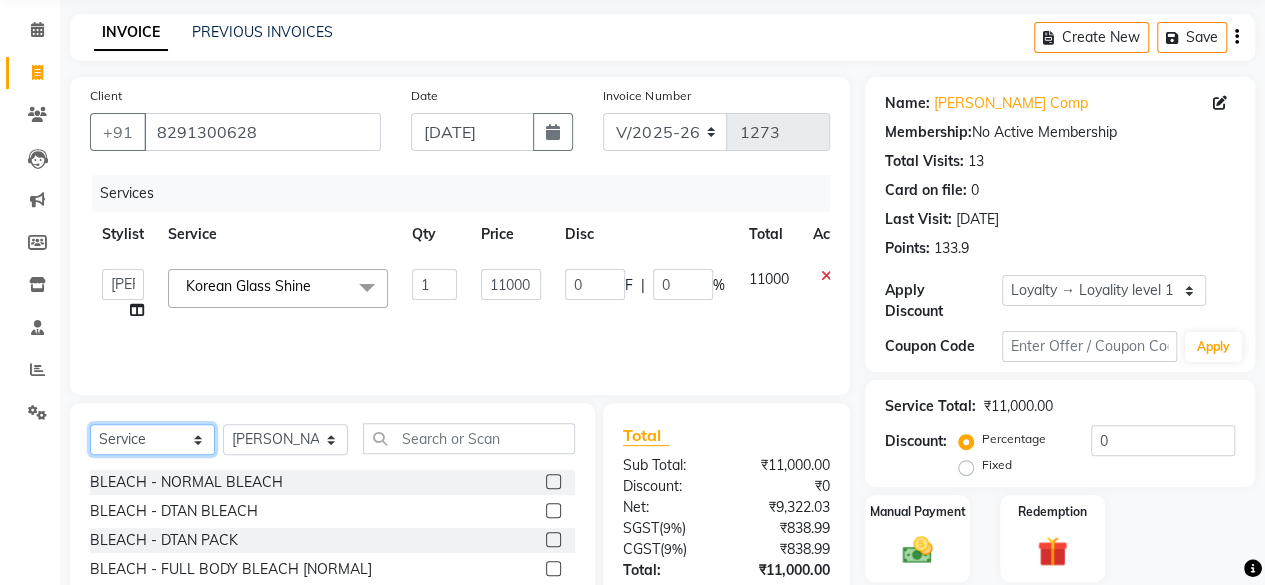 select on "product" 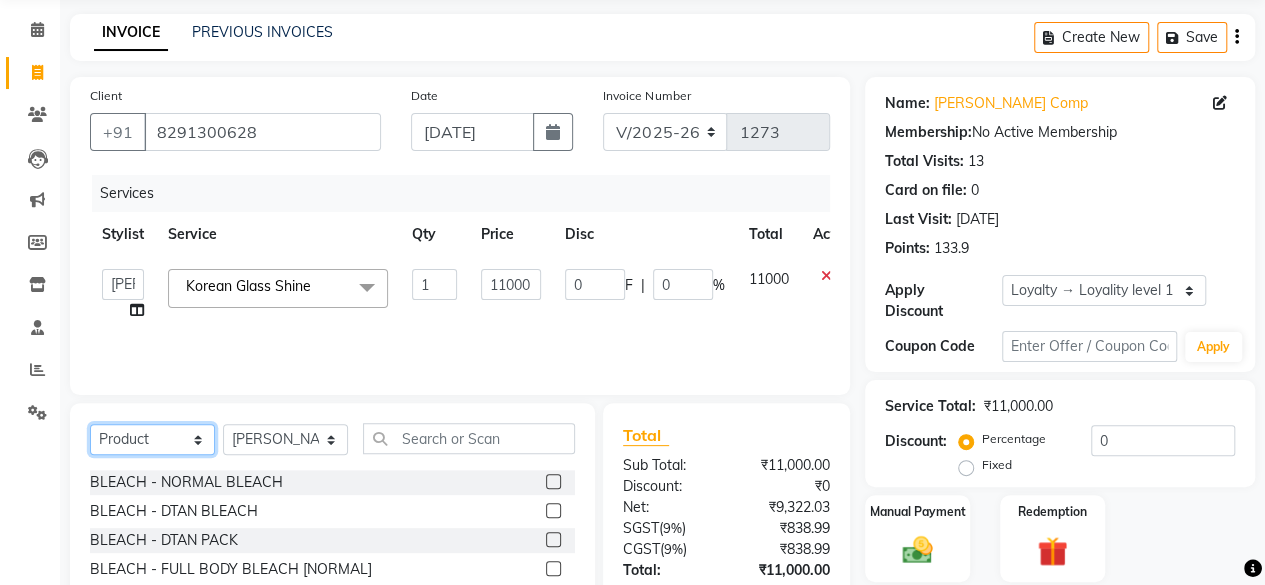 click on "Select  Service  Product  Membership  Package Voucher Prepaid Gift Card" 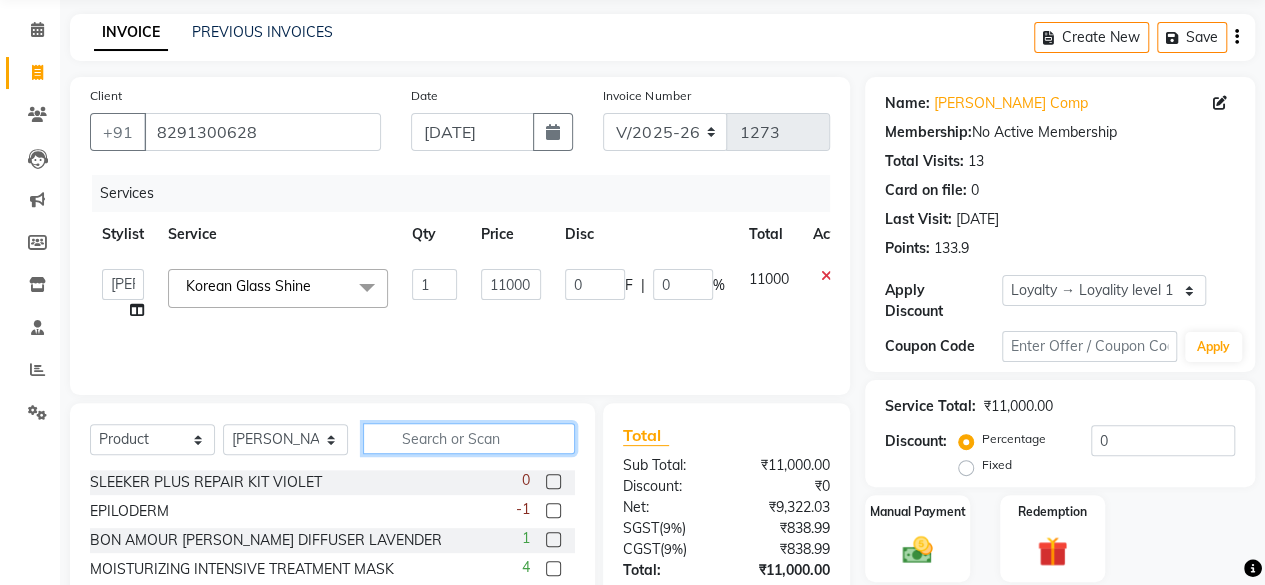 click 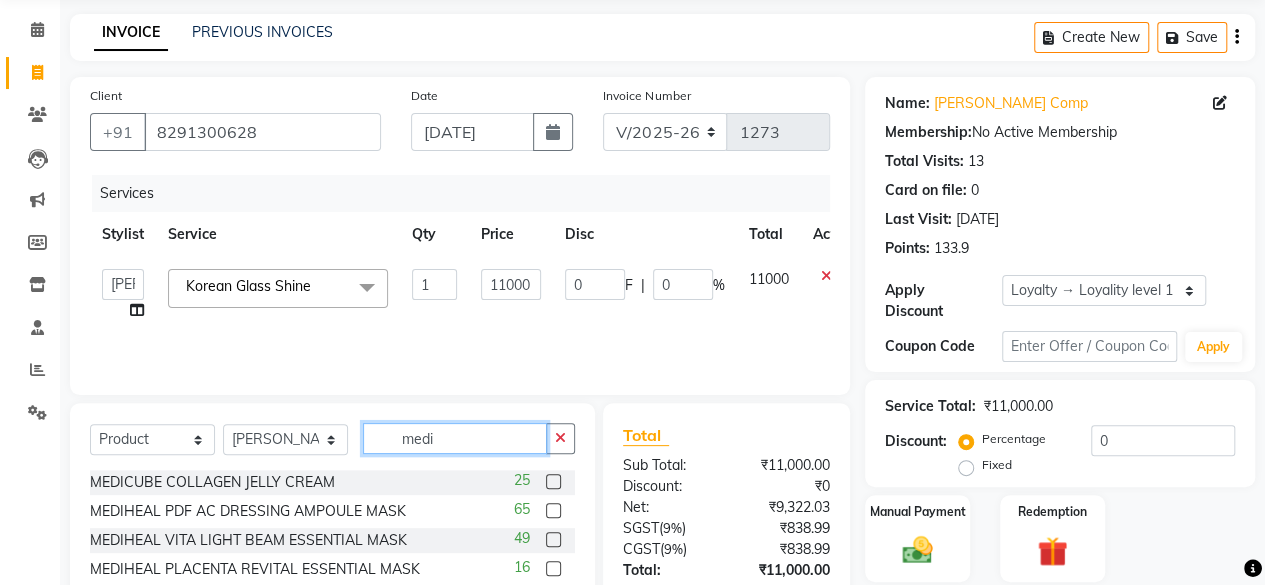 type on "medi" 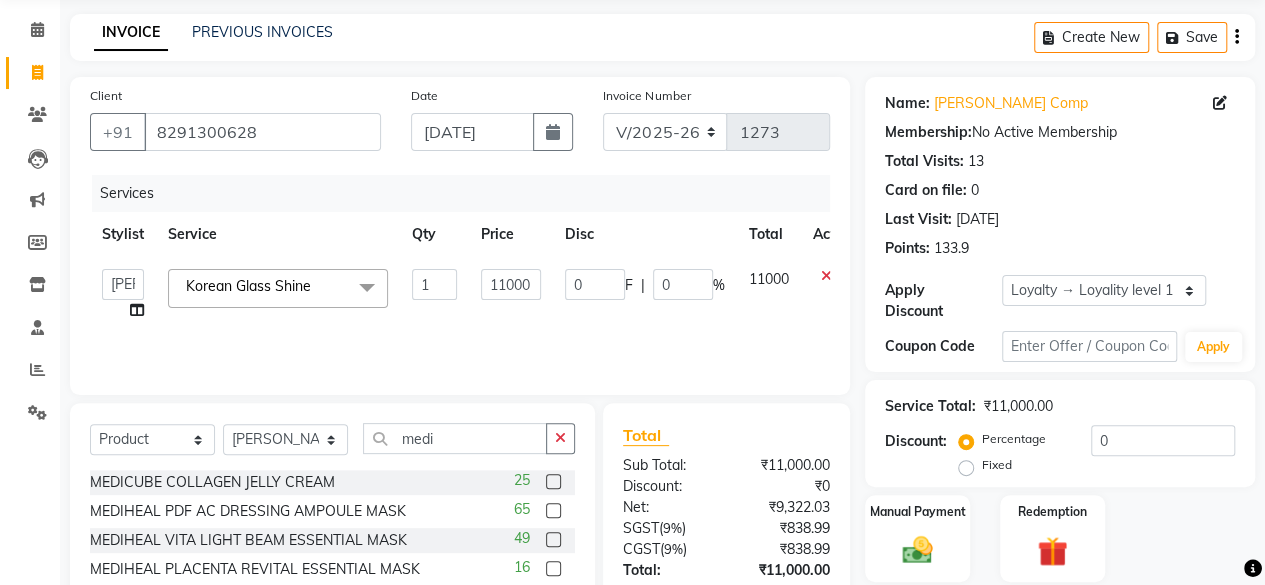 click 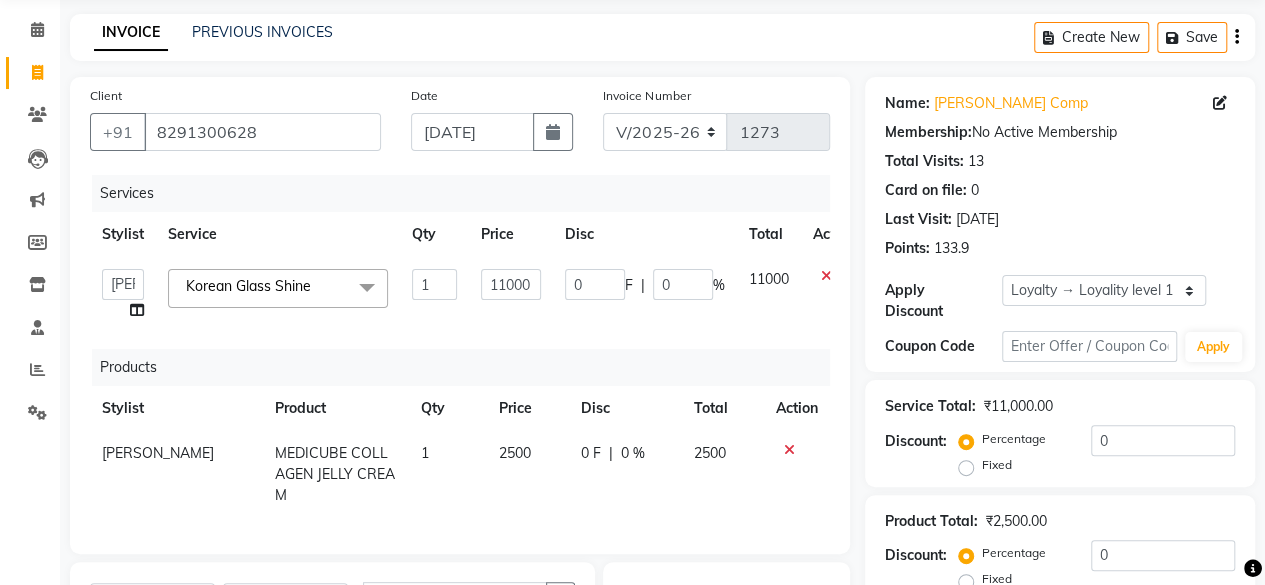 checkbox on "false" 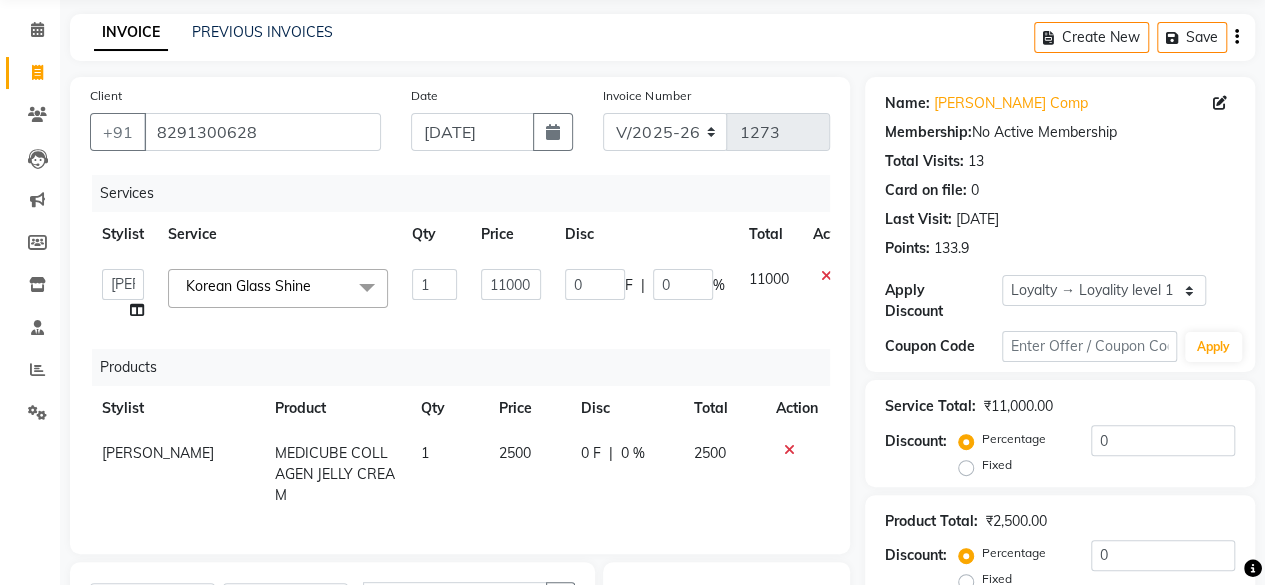 scroll, scrollTop: 366, scrollLeft: 0, axis: vertical 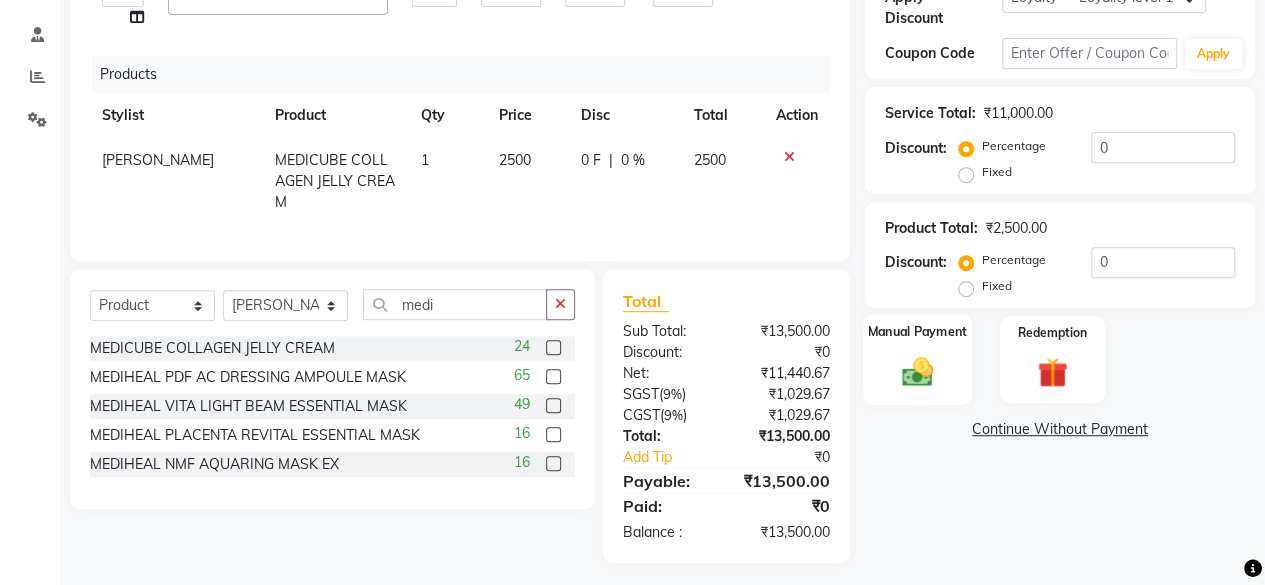 click on "Manual Payment" 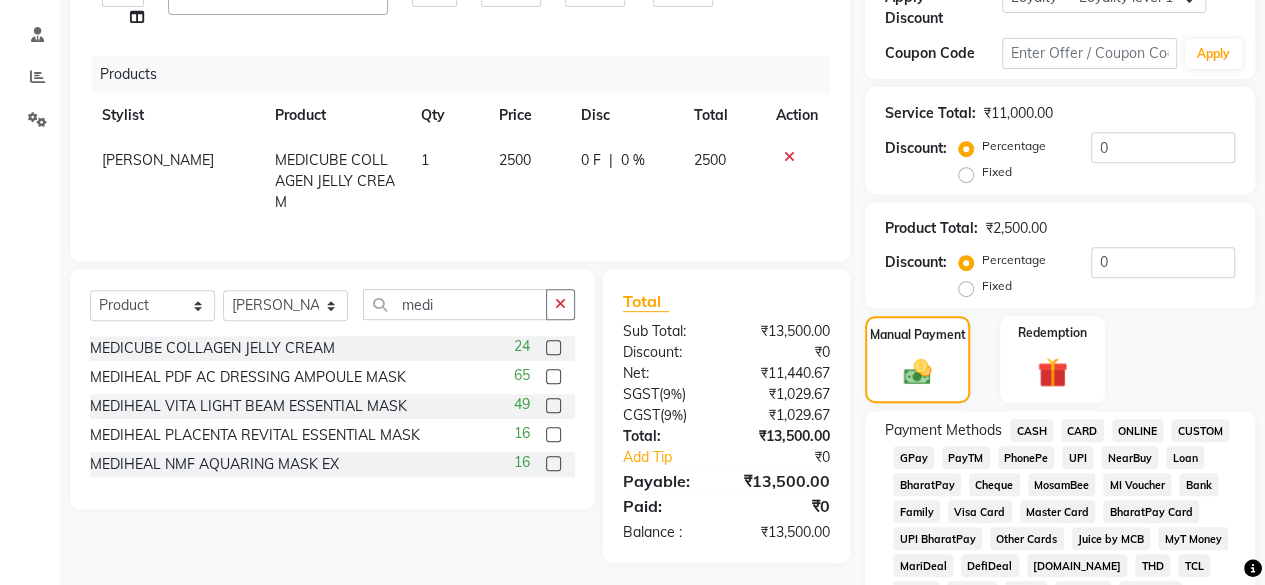 click on "GPay" 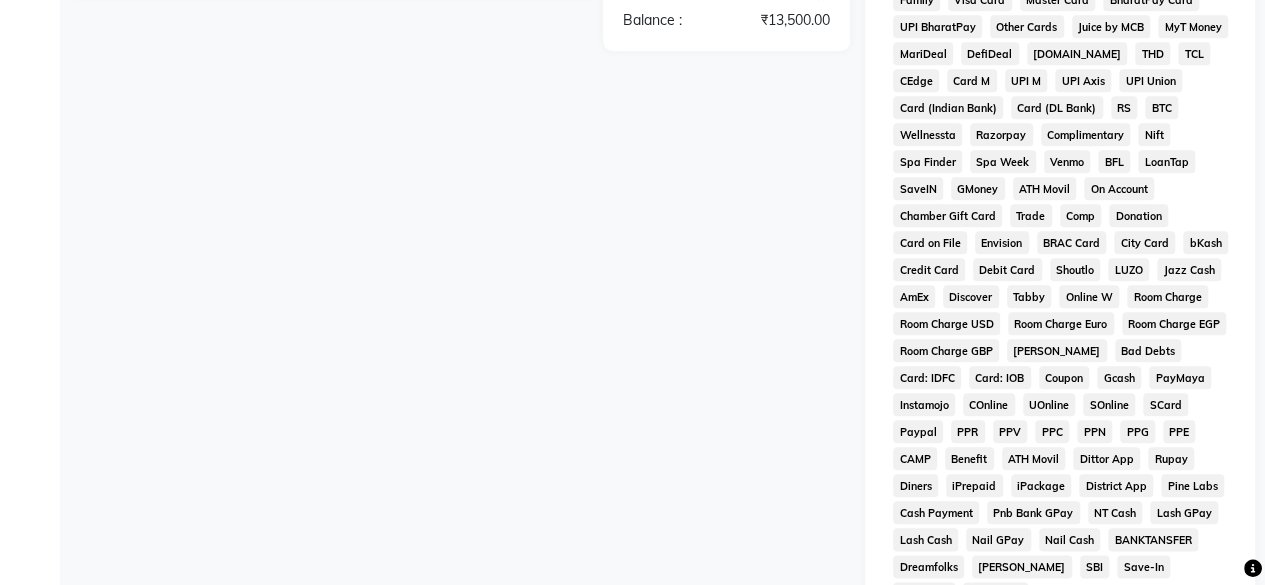 scroll, scrollTop: 1142, scrollLeft: 0, axis: vertical 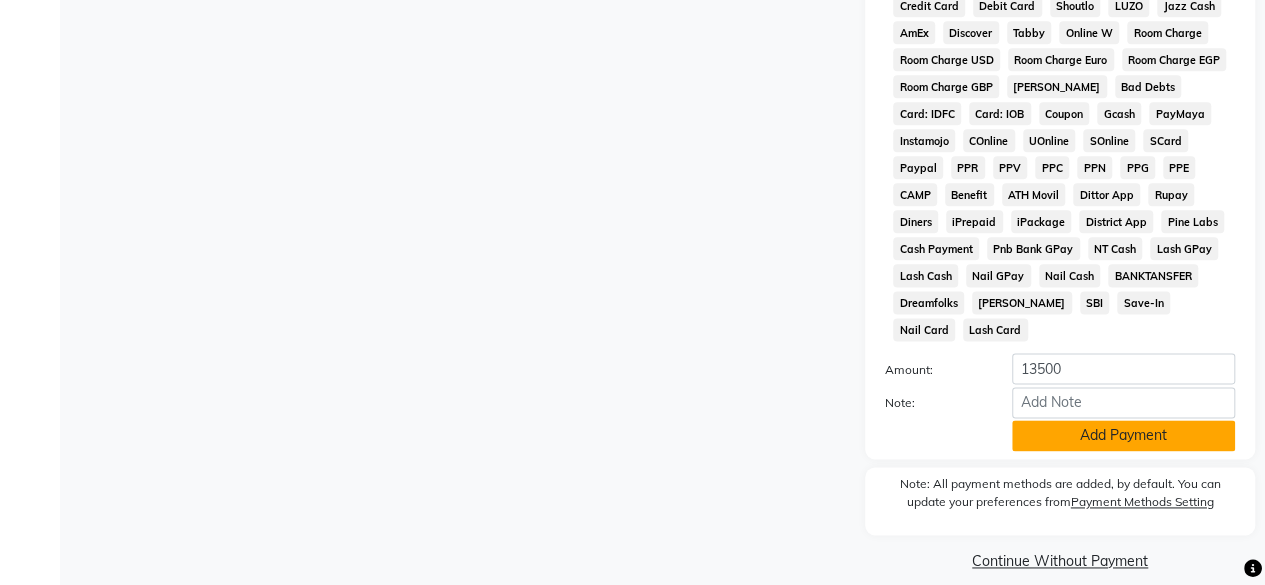 click on "Add Payment" 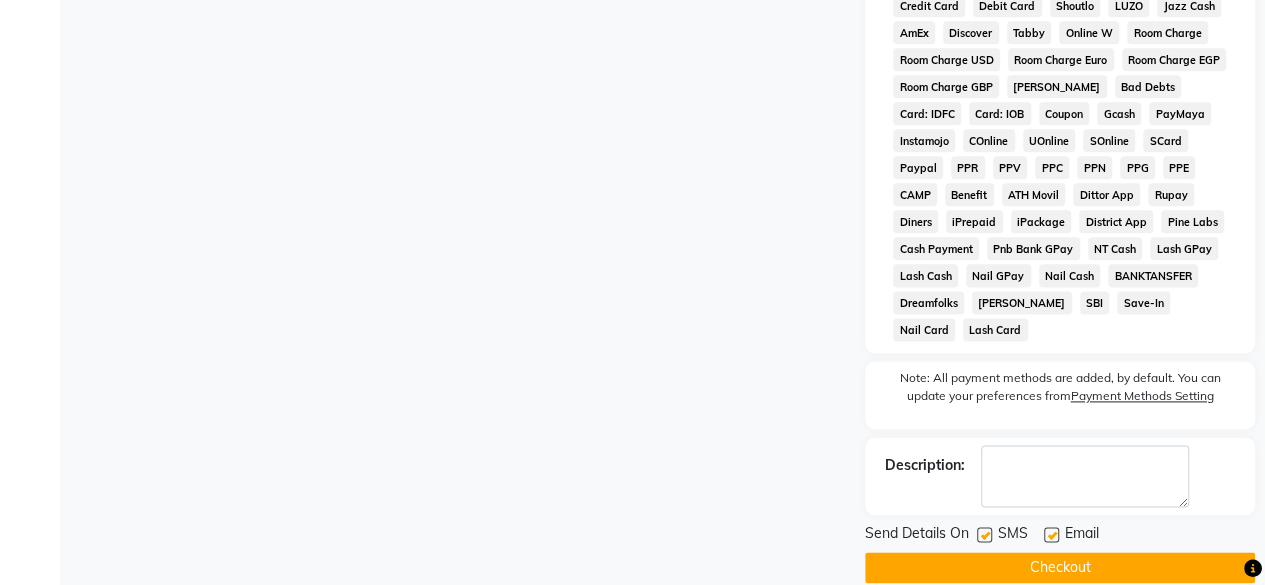 click on "Checkout" 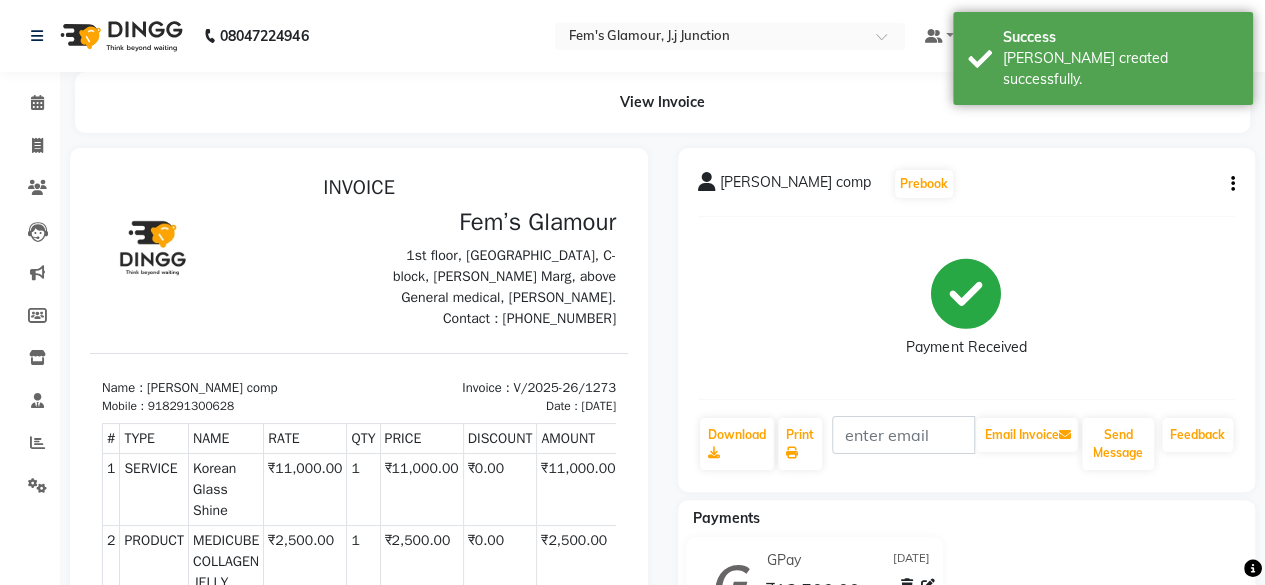 scroll, scrollTop: 0, scrollLeft: 0, axis: both 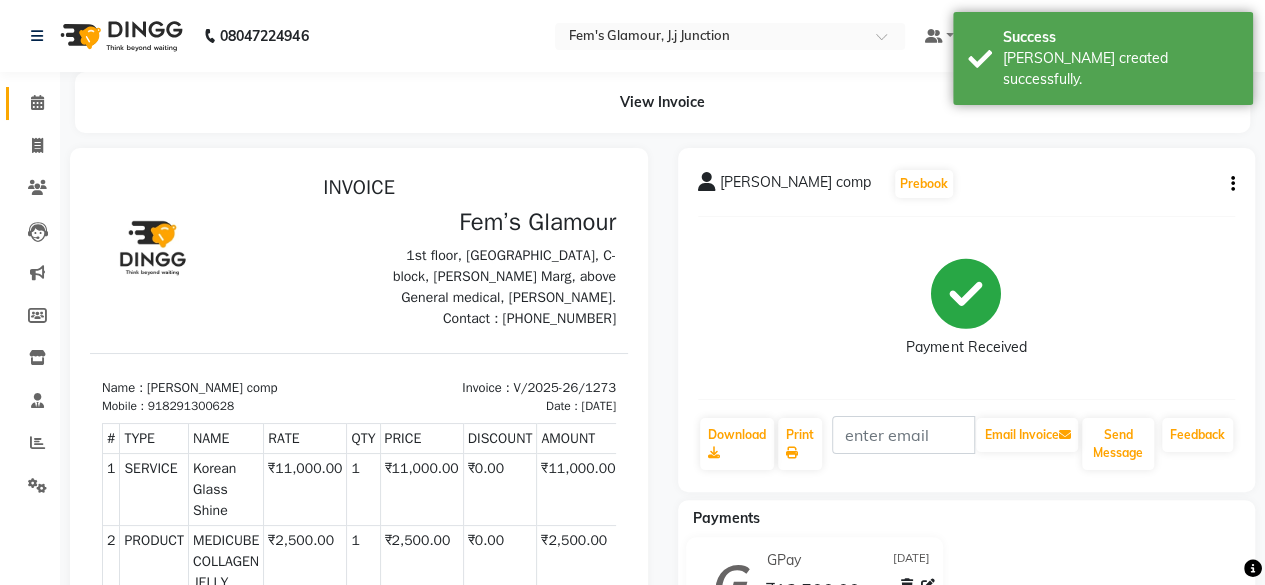 click on "Calendar" 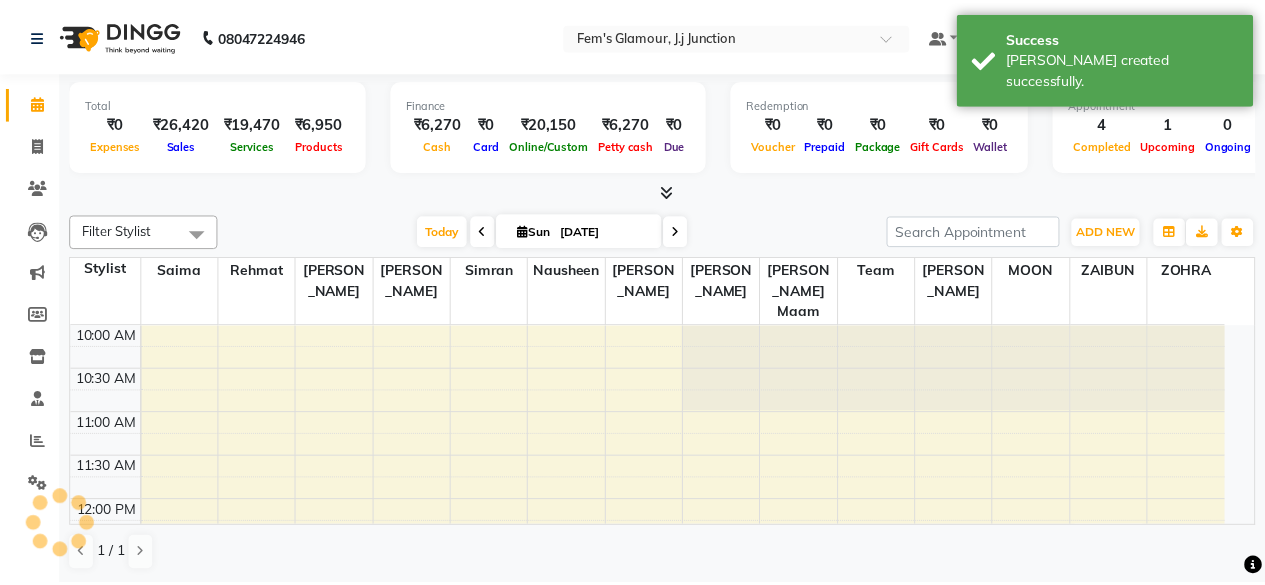 scroll, scrollTop: 0, scrollLeft: 0, axis: both 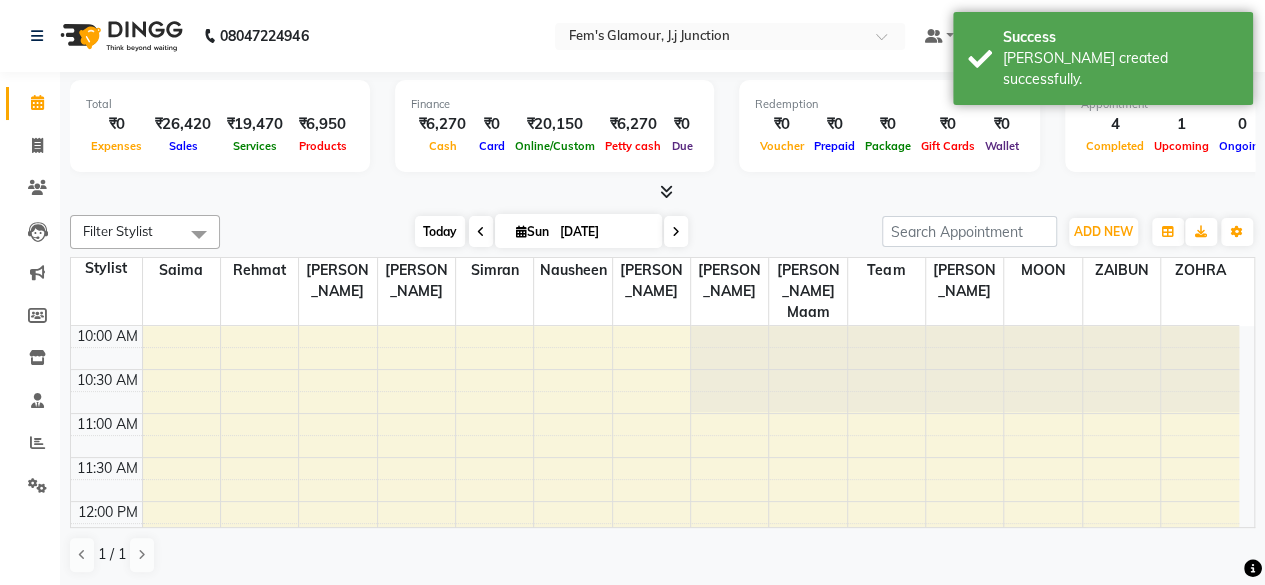 click on "Today" at bounding box center (440, 231) 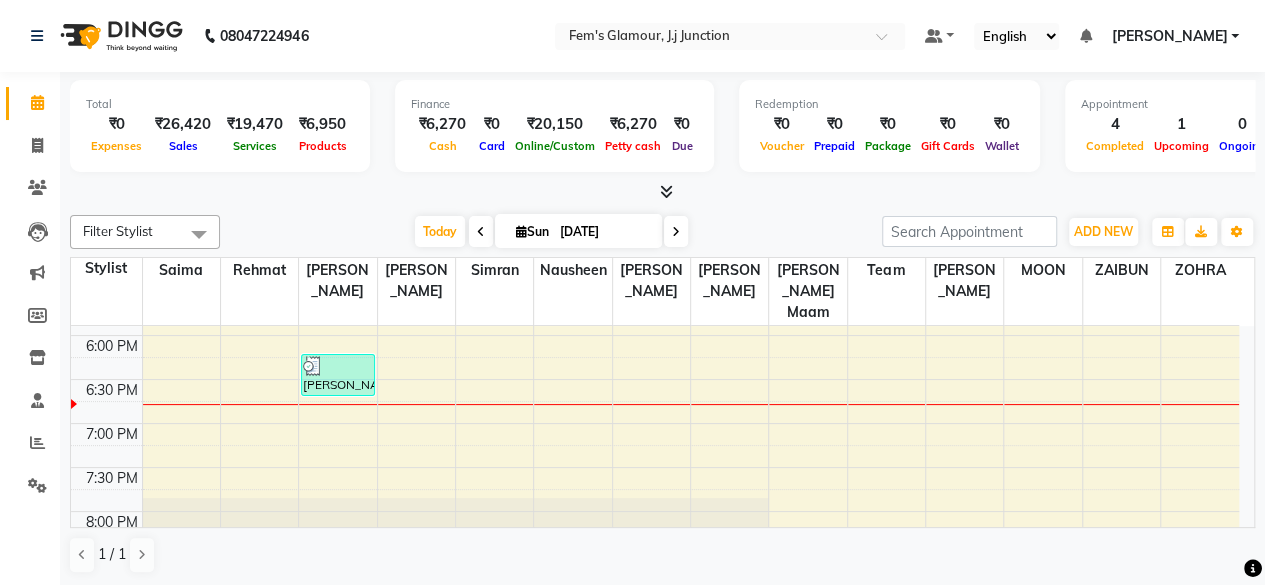 click on "Inventory" 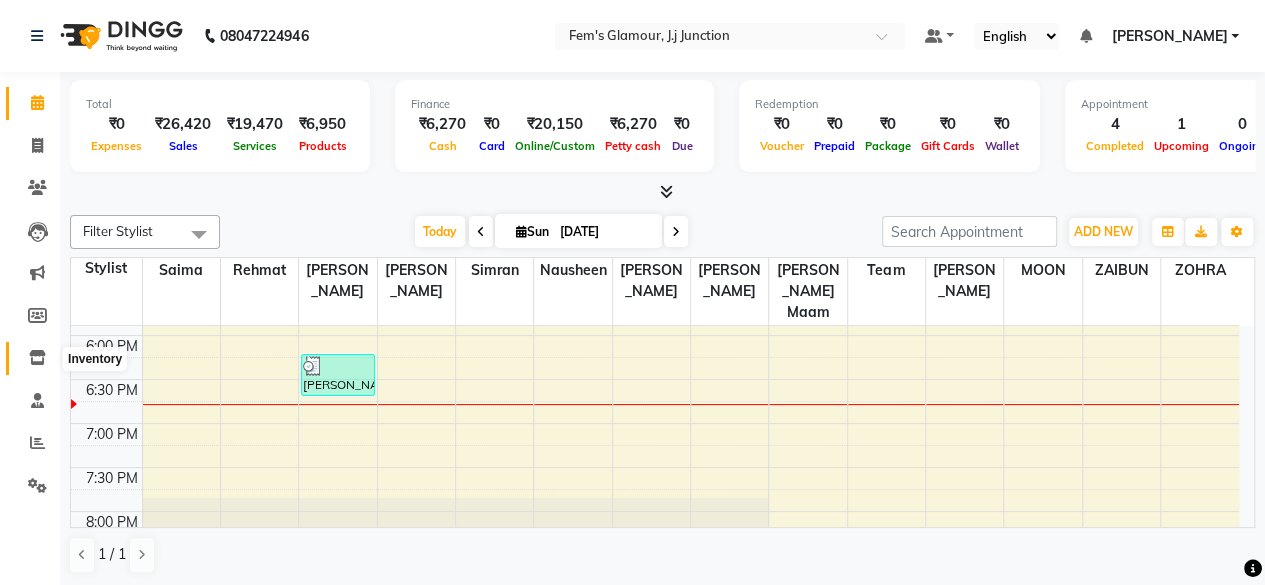 click 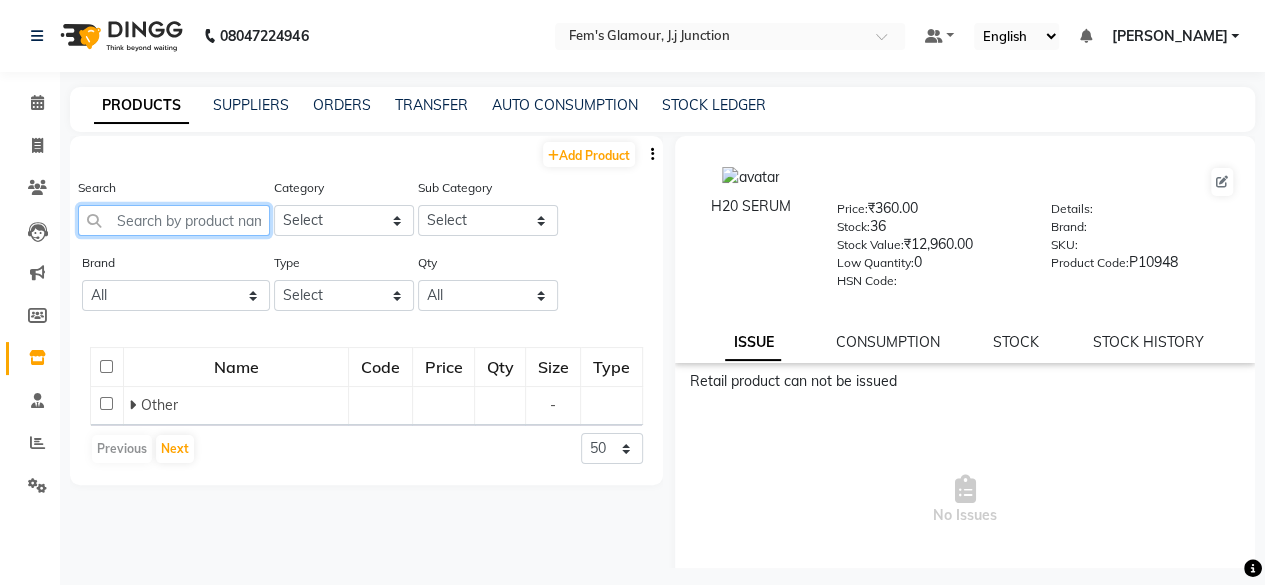 click 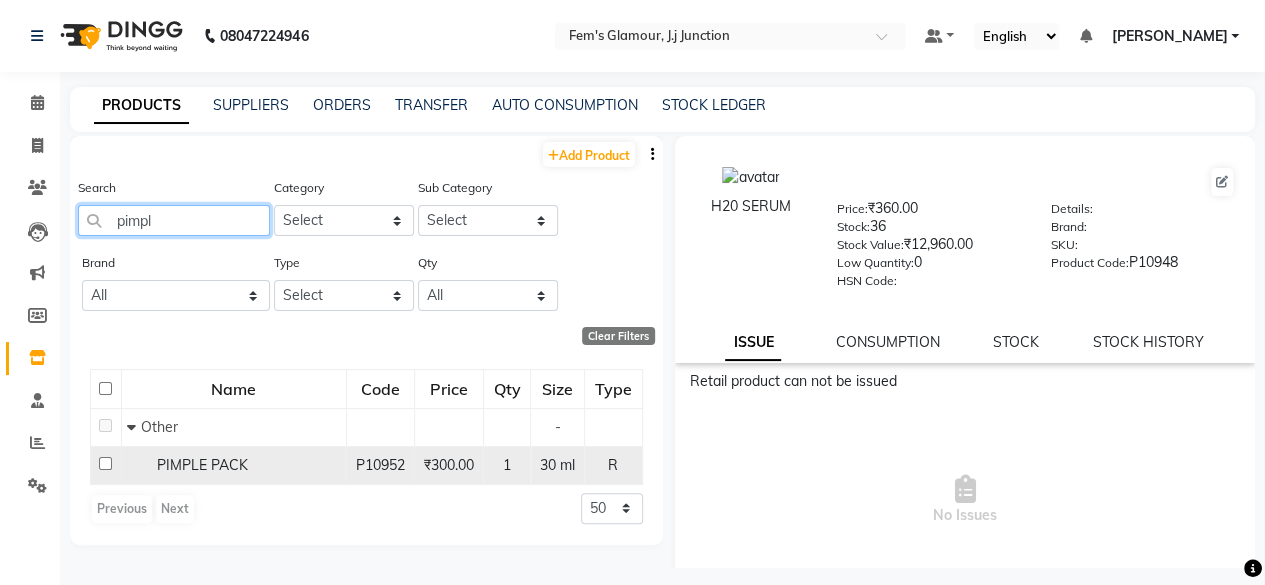 type on "pimpl" 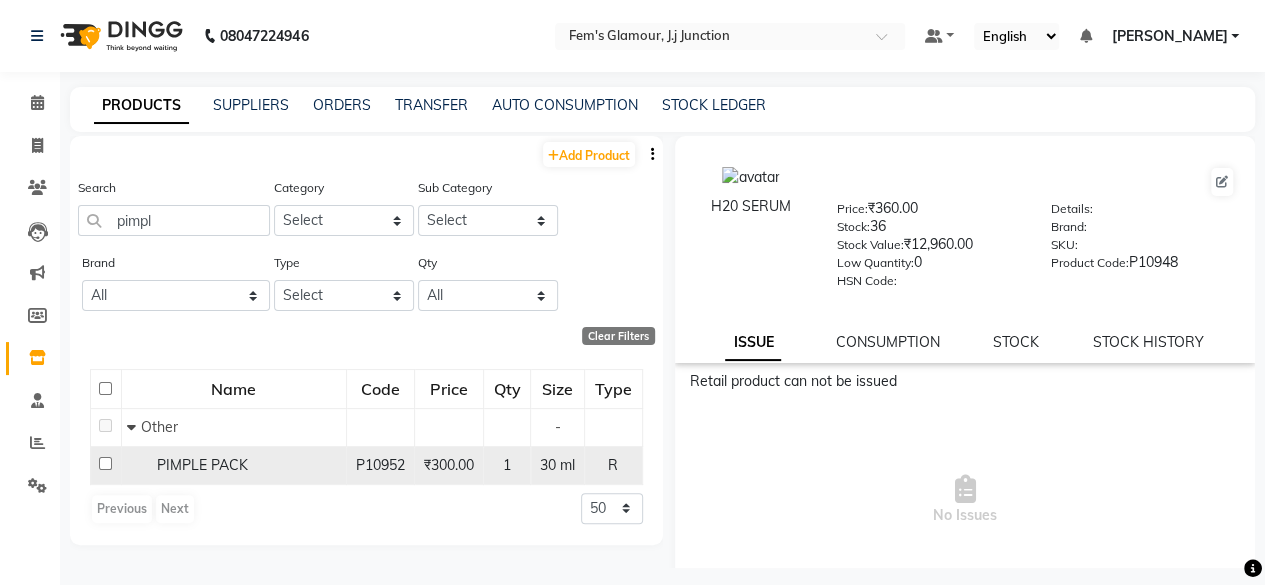 click on "PIMPLE PACK" 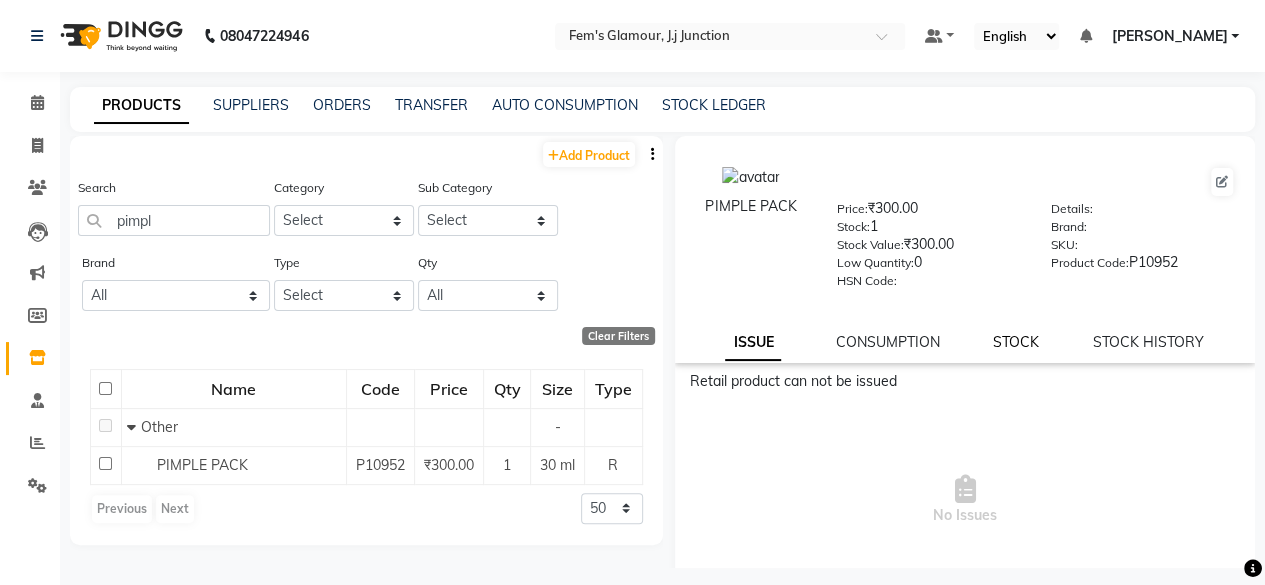 click on "STOCK" 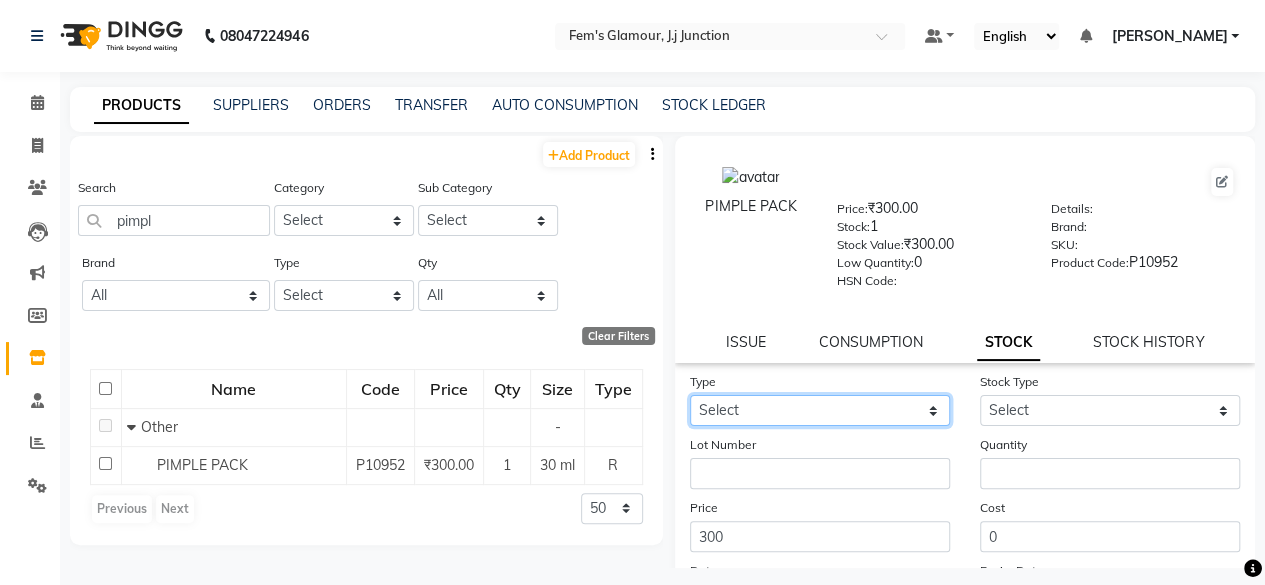 click on "Select In Out" 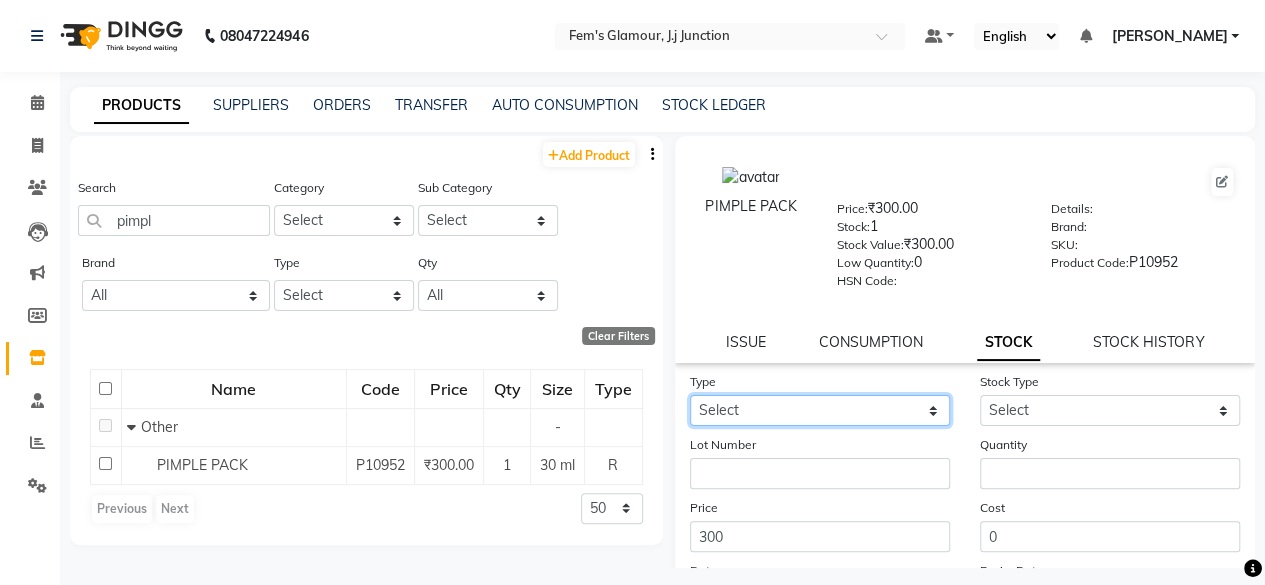 select on "out" 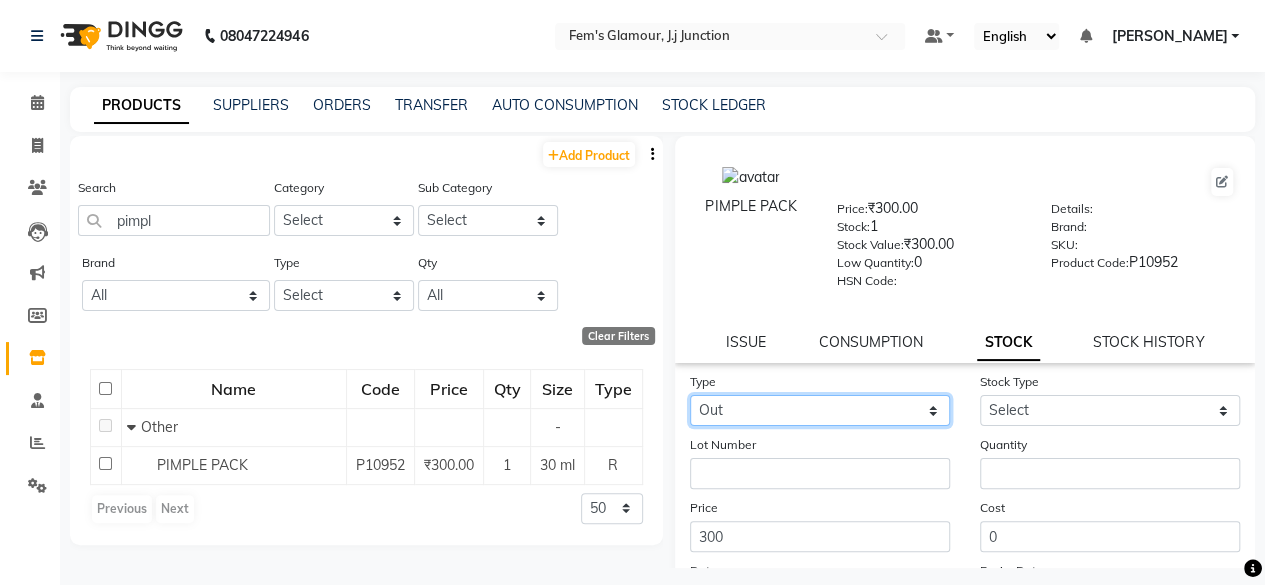 click on "Select In Out" 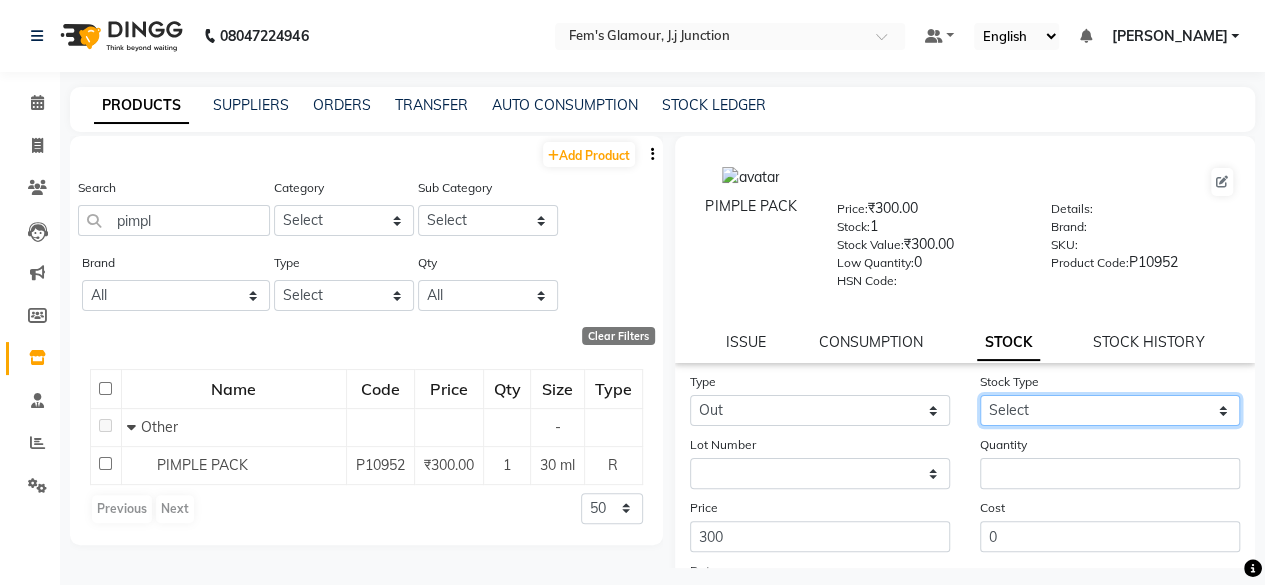 click on "Select Internal Use Damaged Expired Adjustment Return Other" 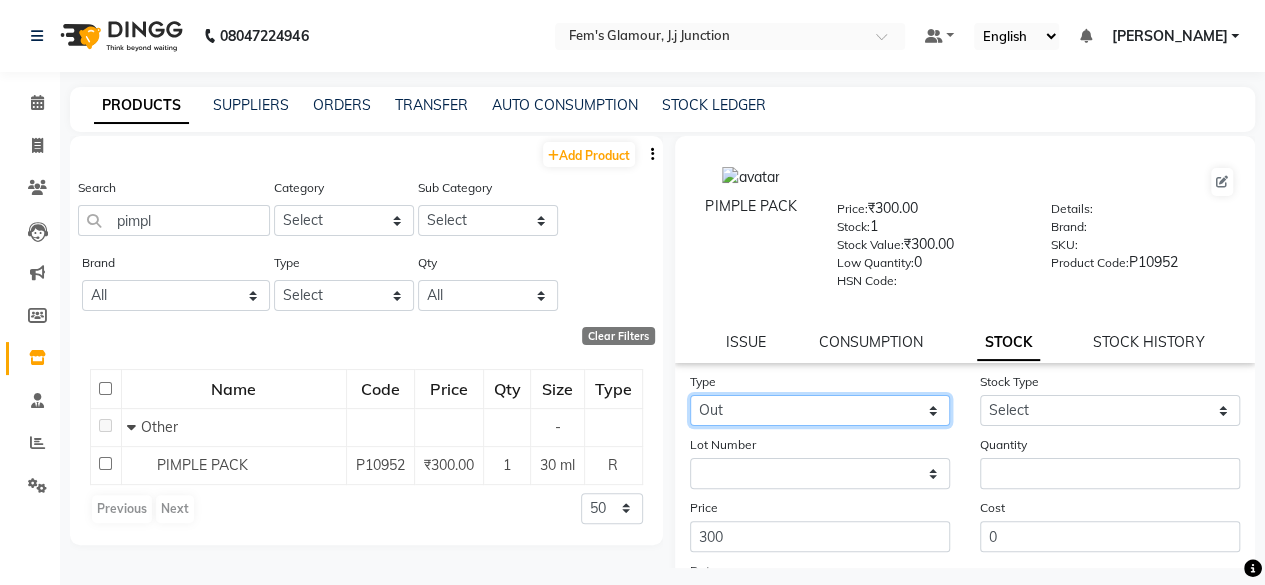 click on "Select In Out" 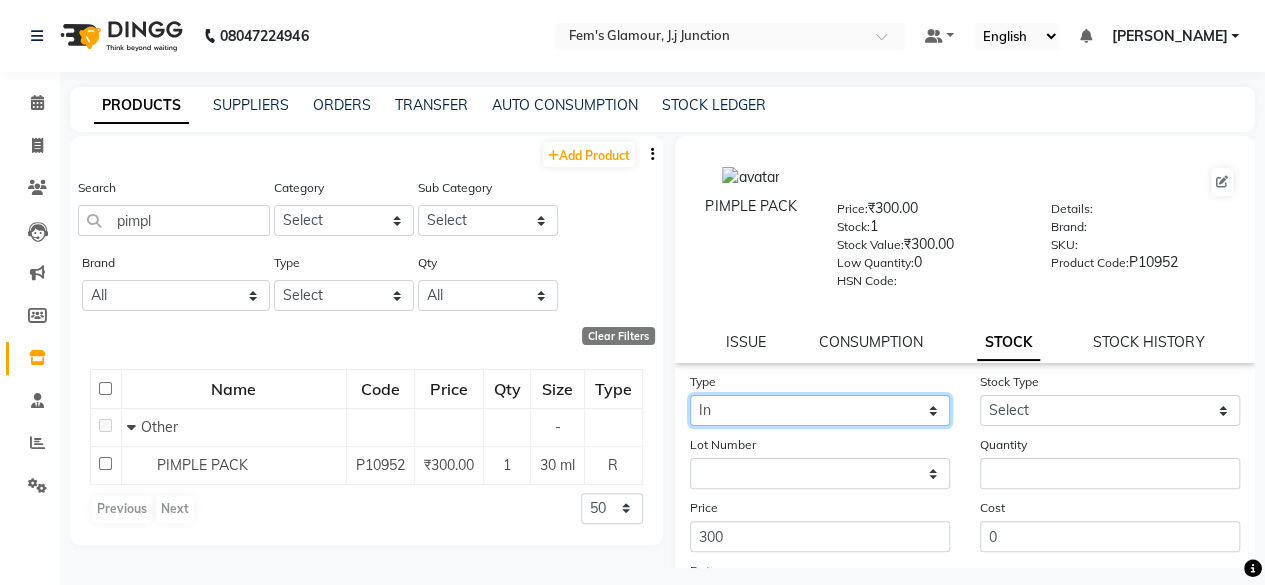 click on "Select In Out" 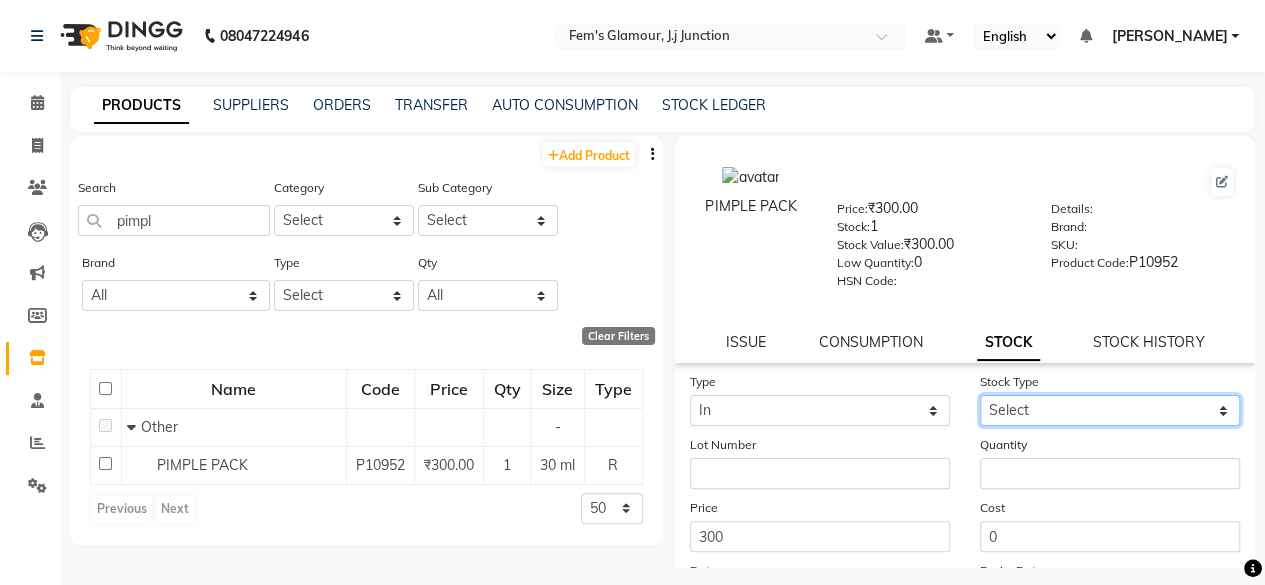 click on "Select New Stock Adjustment Return Other" 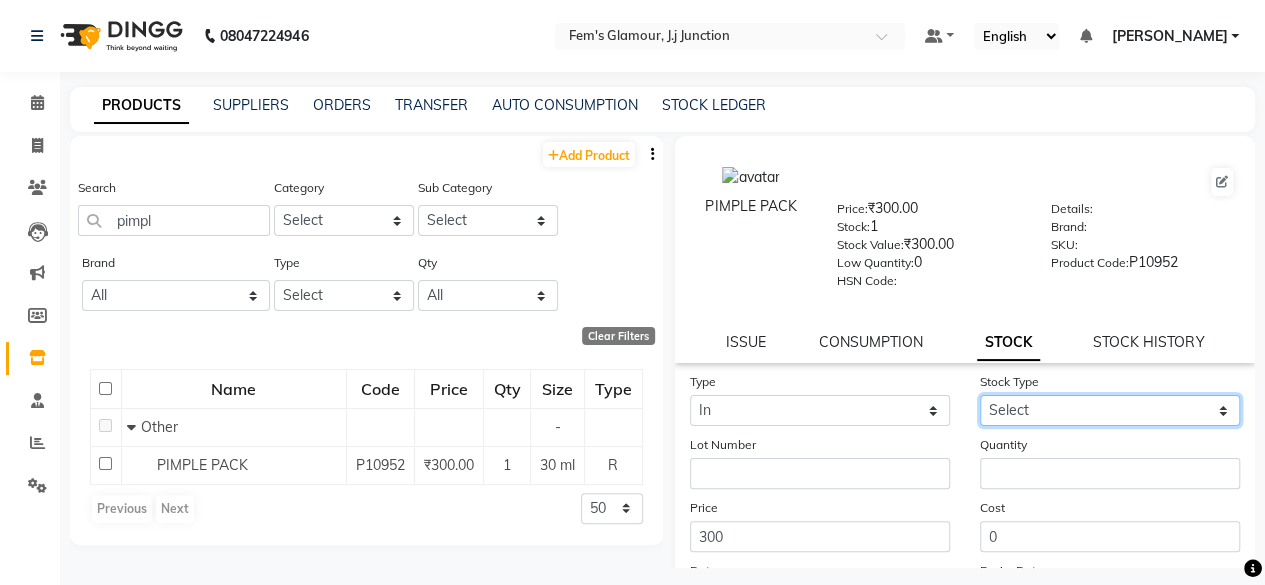 select on "new stock" 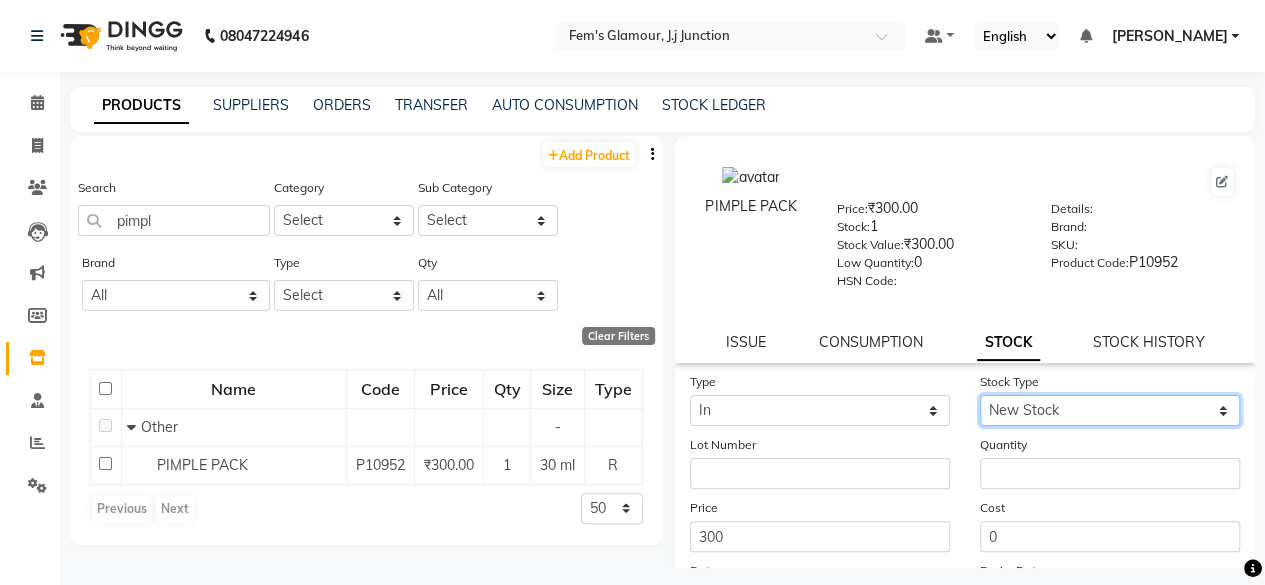 click on "Select New Stock Adjustment Return Other" 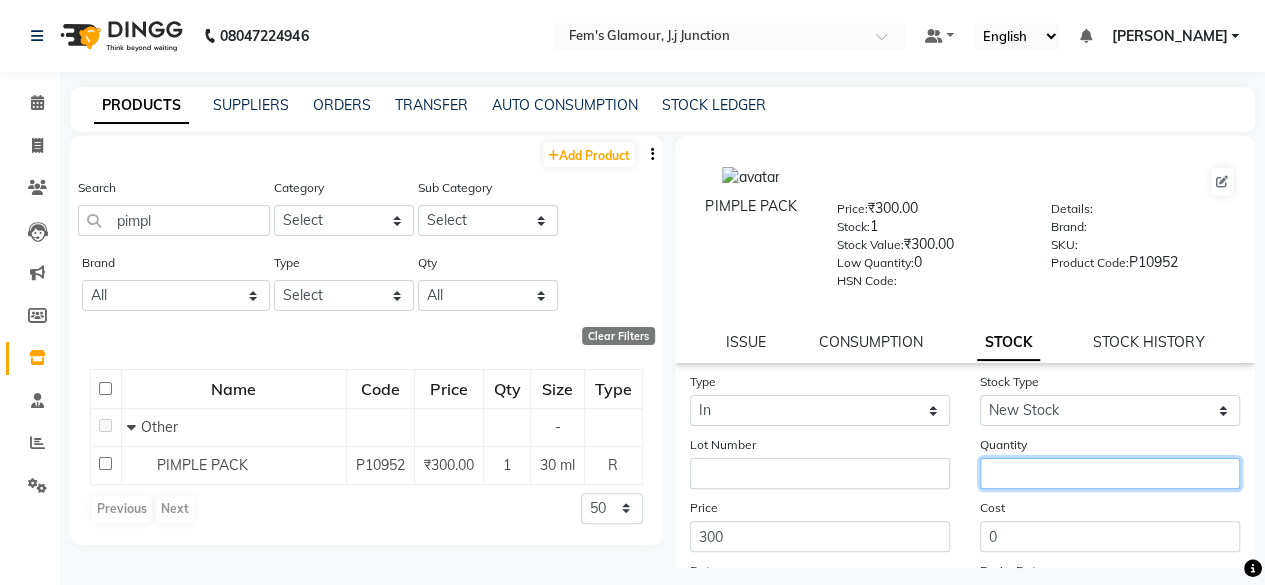 click 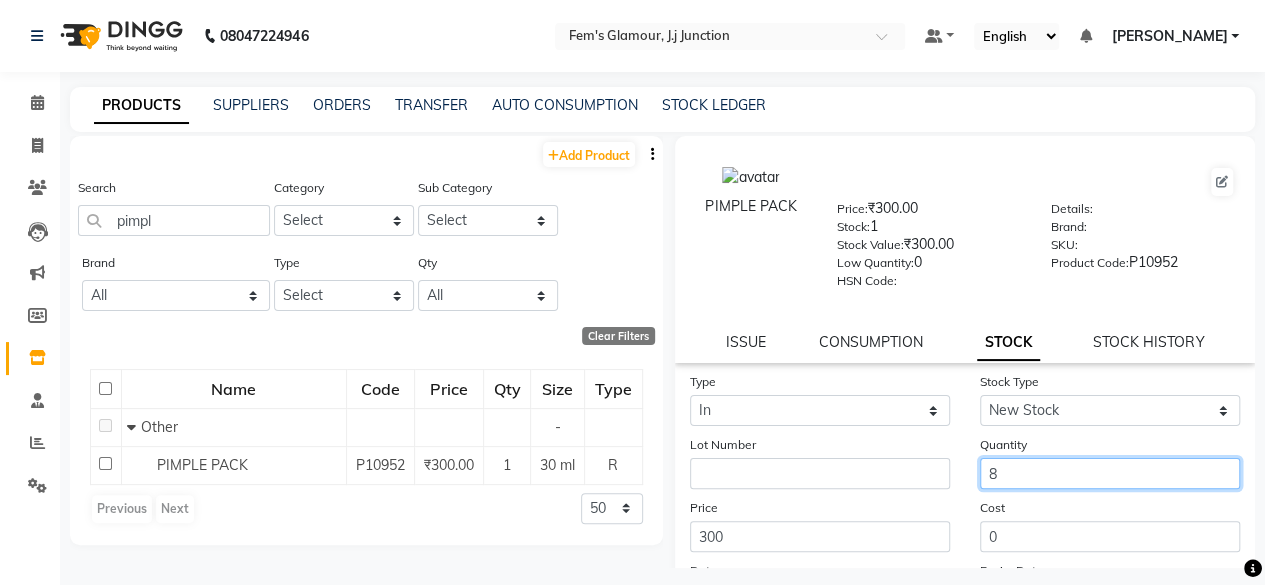 type on "8" 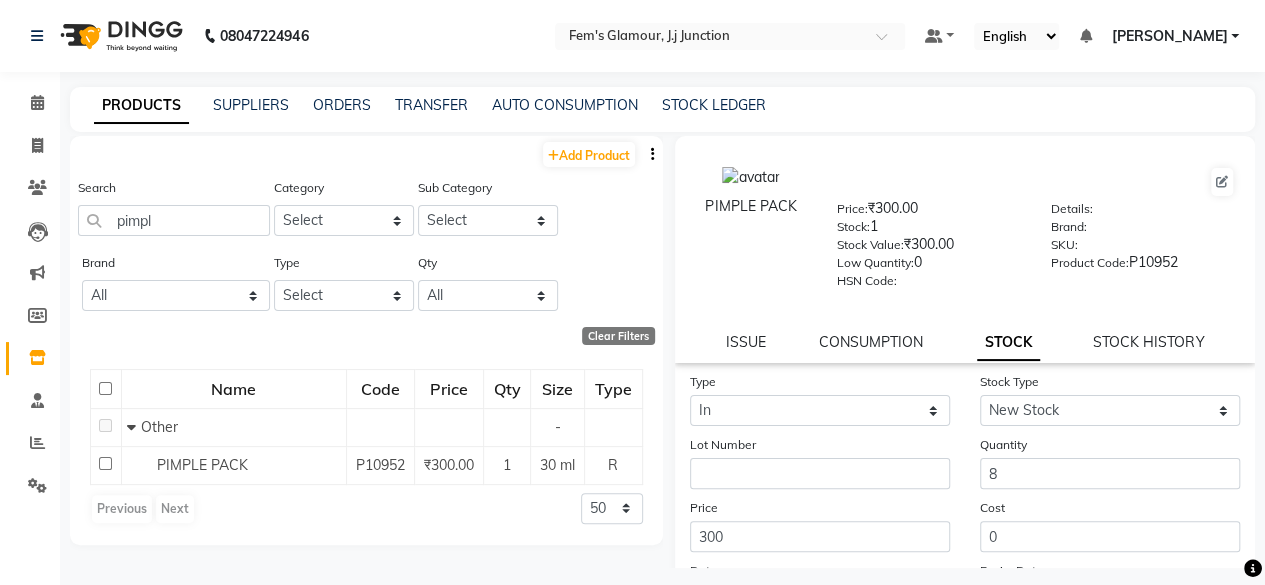 click on "Price 300" 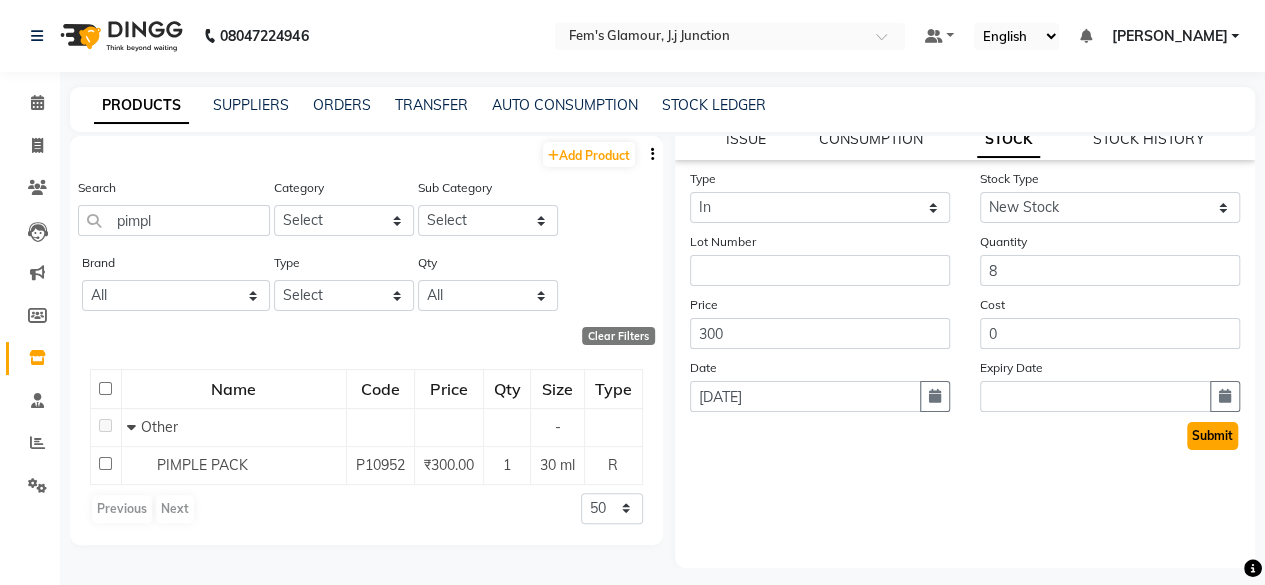 click on "Submit" 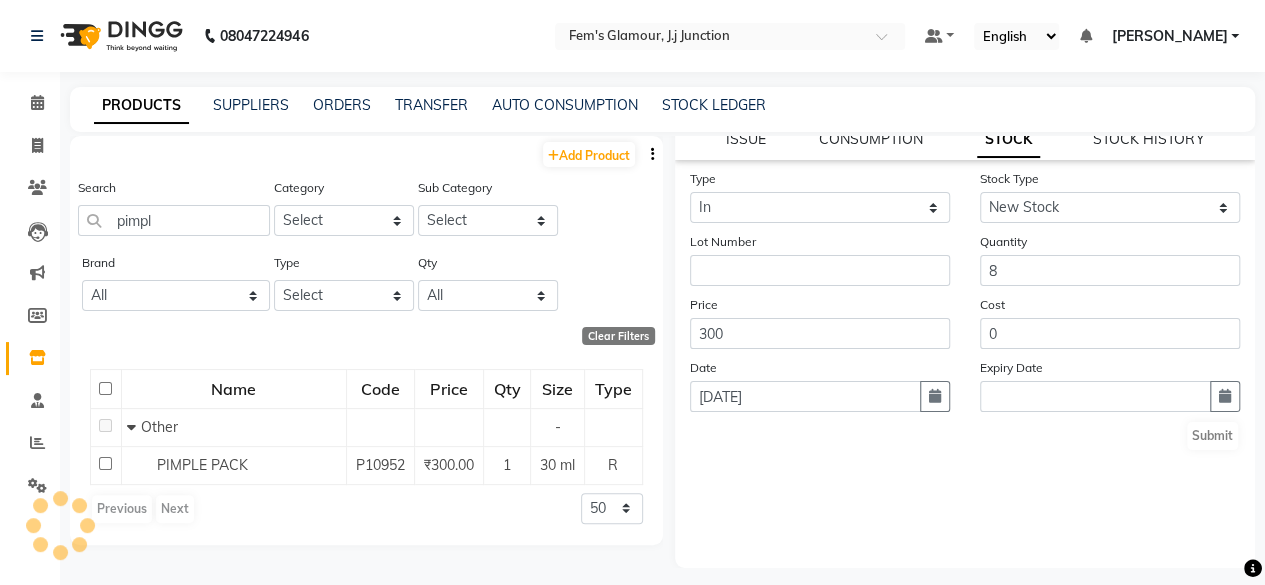 scroll, scrollTop: 0, scrollLeft: 0, axis: both 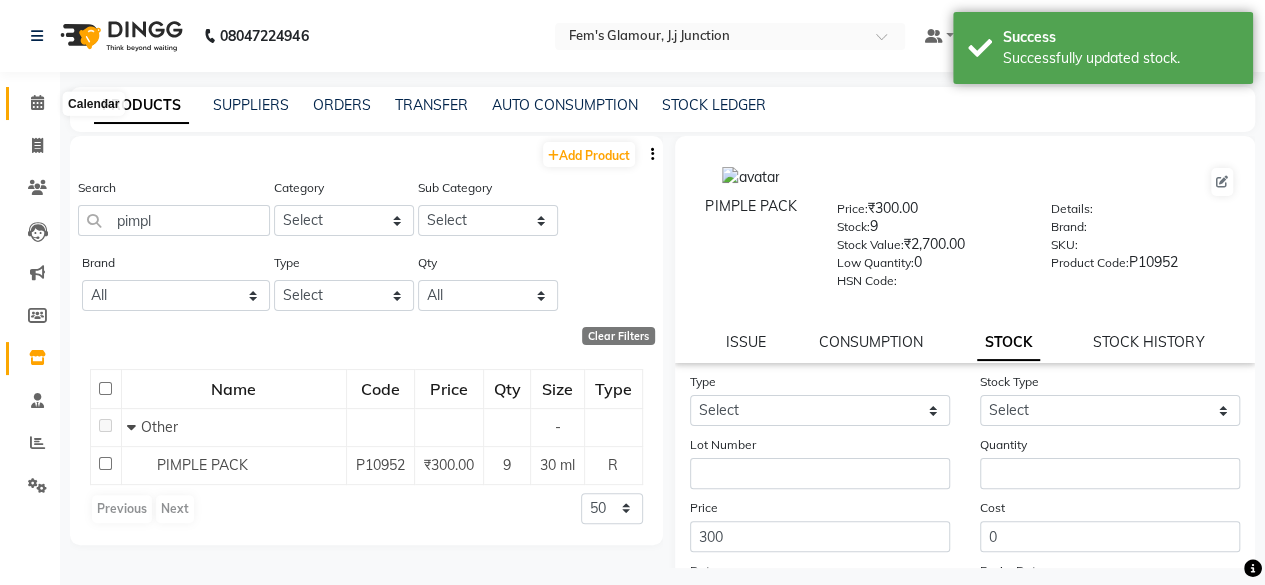 click 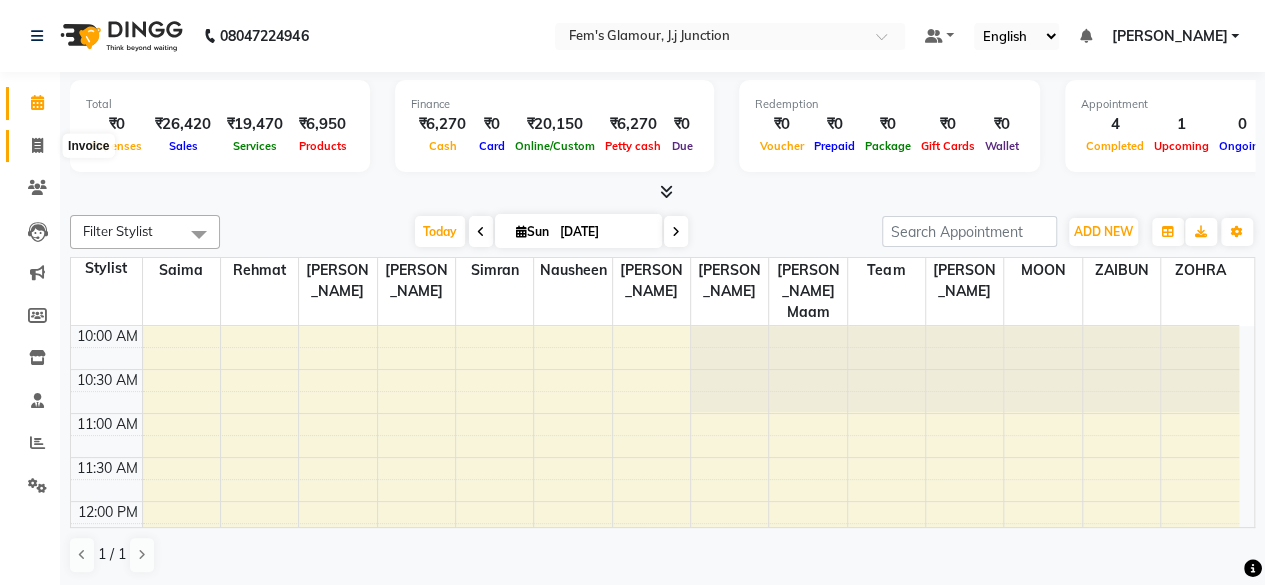 click 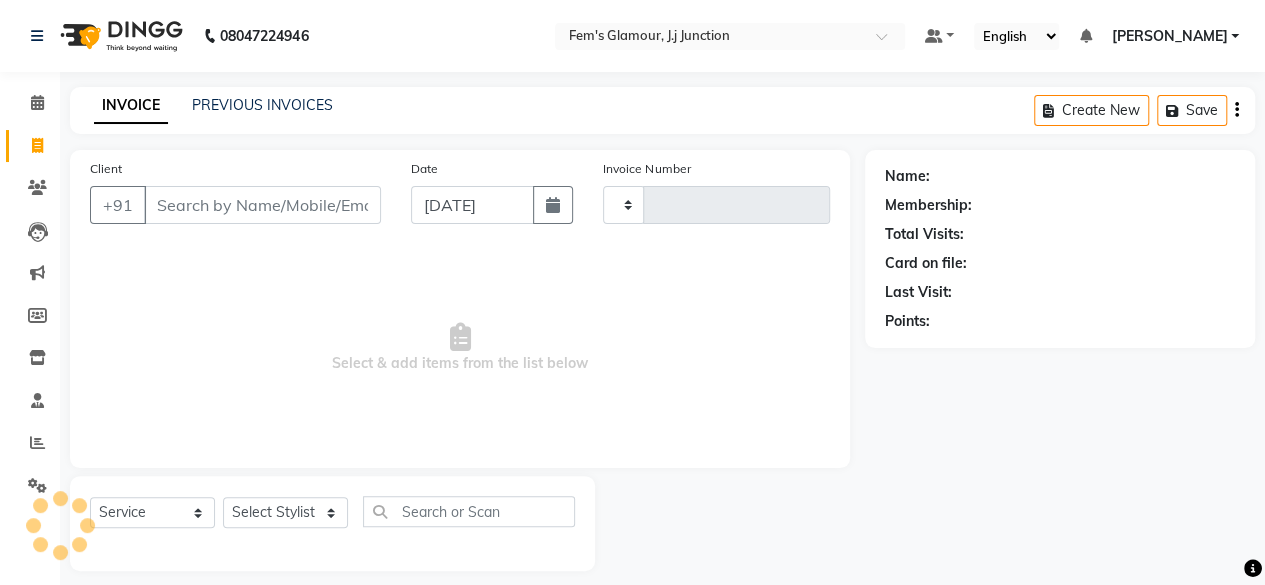 type on "1274" 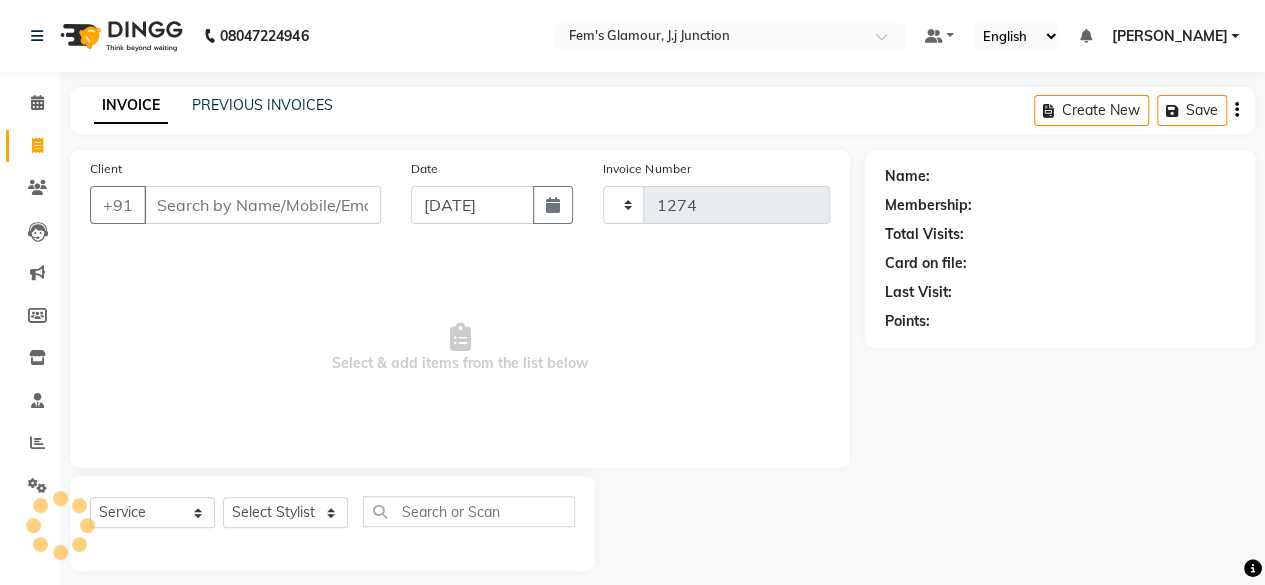 select on "4132" 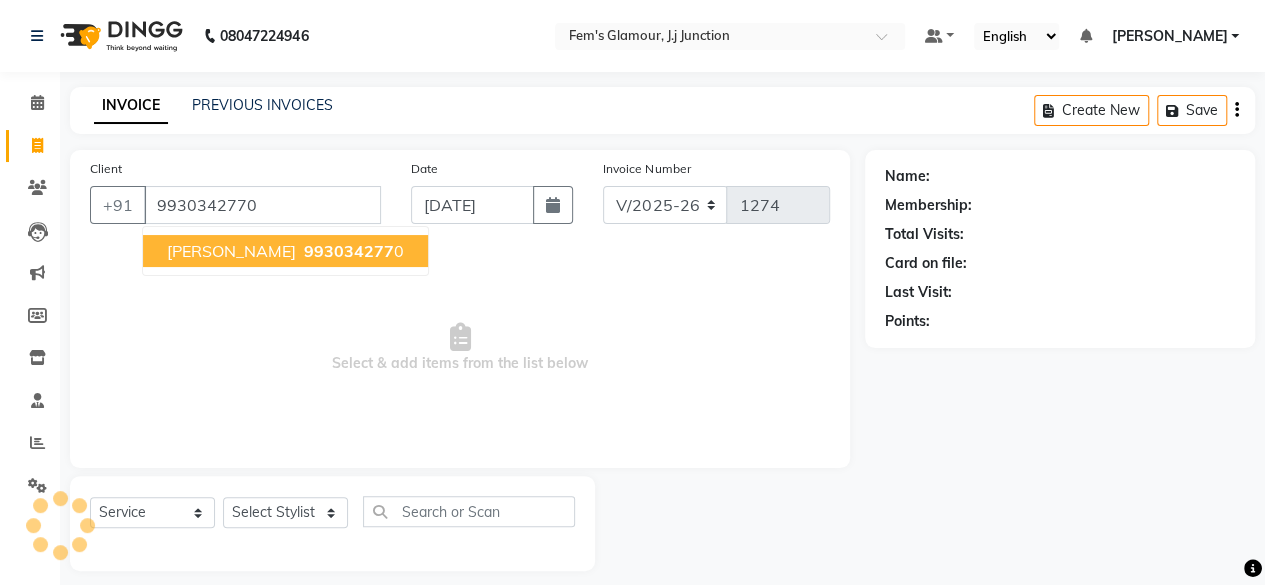 type on "9930342770" 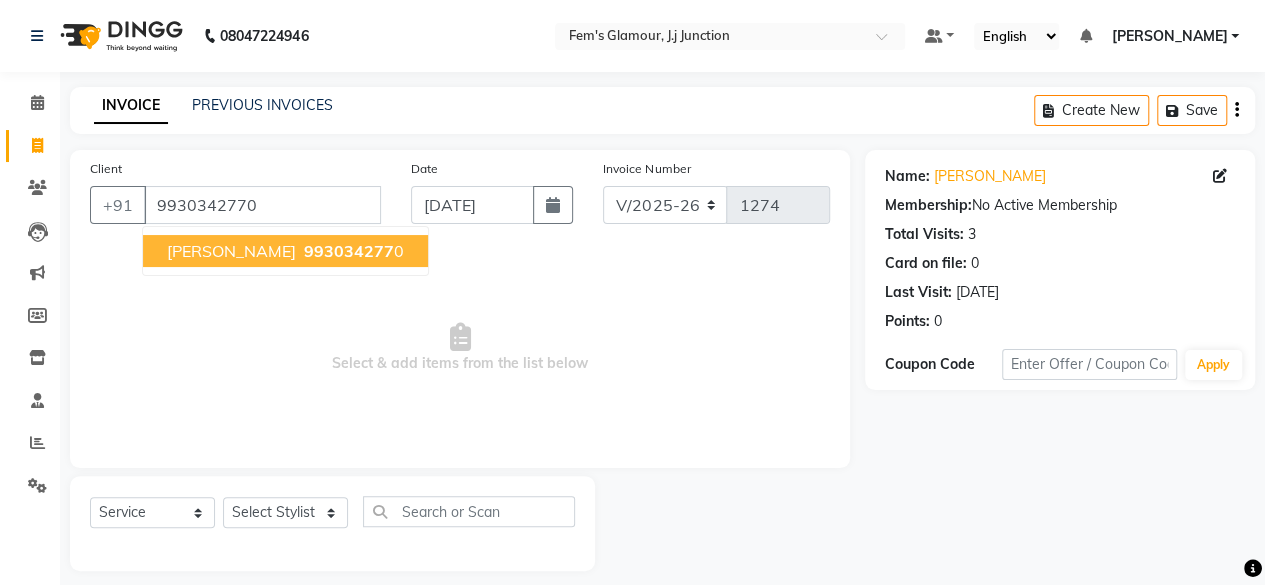 click on "Sana Shaikh   993034277 0" at bounding box center (285, 251) 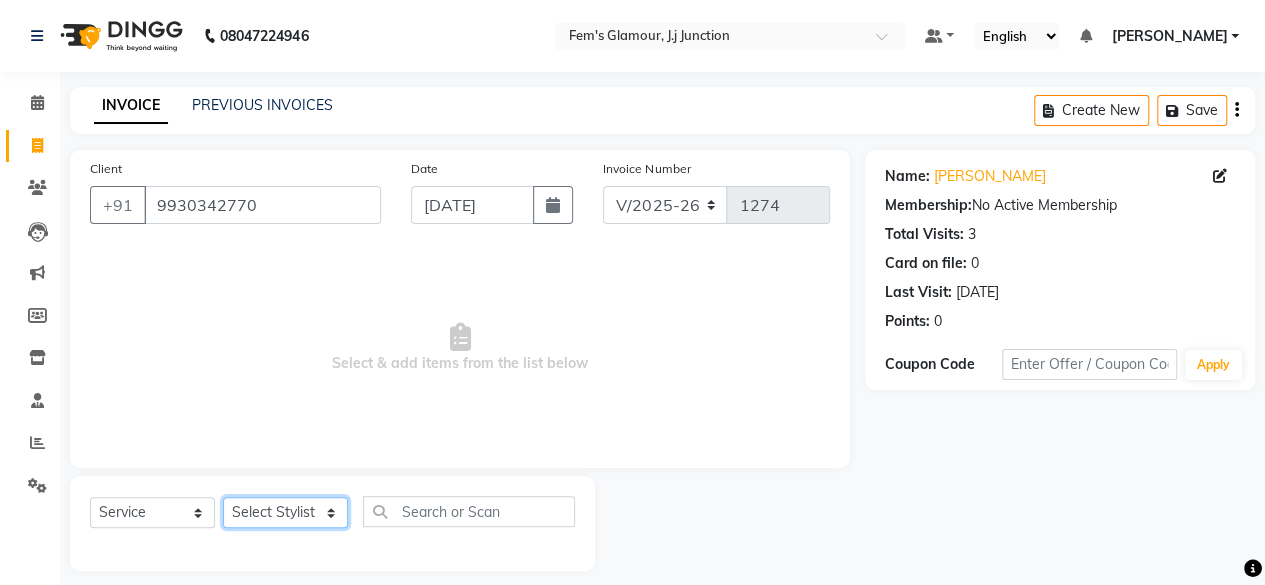 click on "Select Stylist fatima maam [PERSON_NAME] [PERSON_NAME] maam MOON Nagma Nasreen [PERSON_NAME] [PERSON_NAME] [PERSON_NAME] Team ZAIBUN ZOHRA" 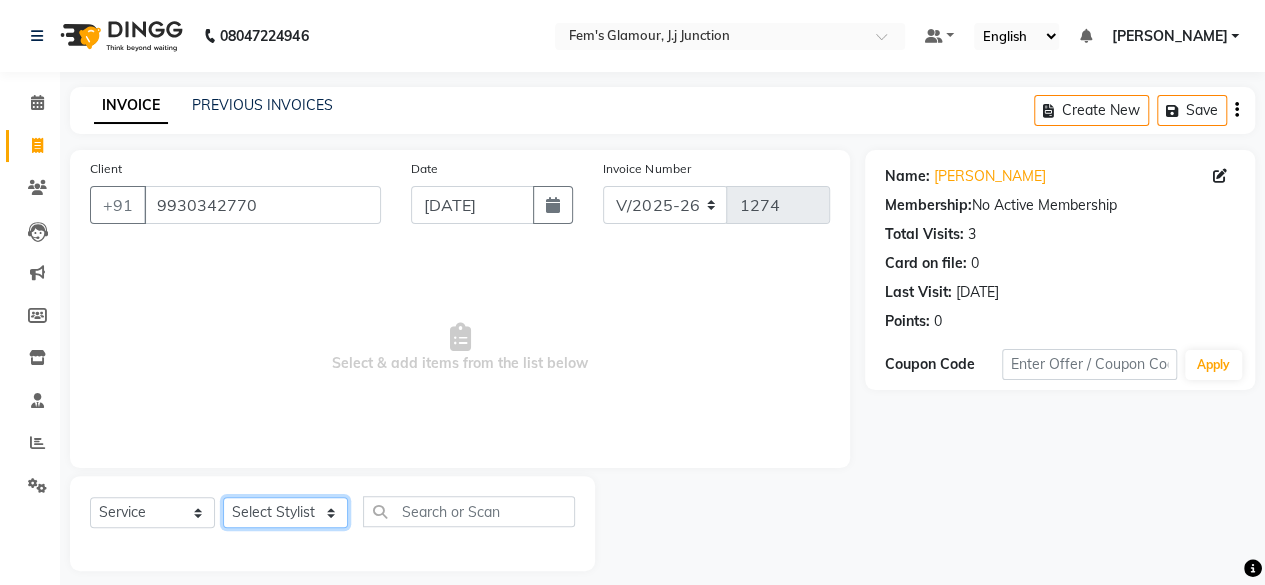 select on "78083" 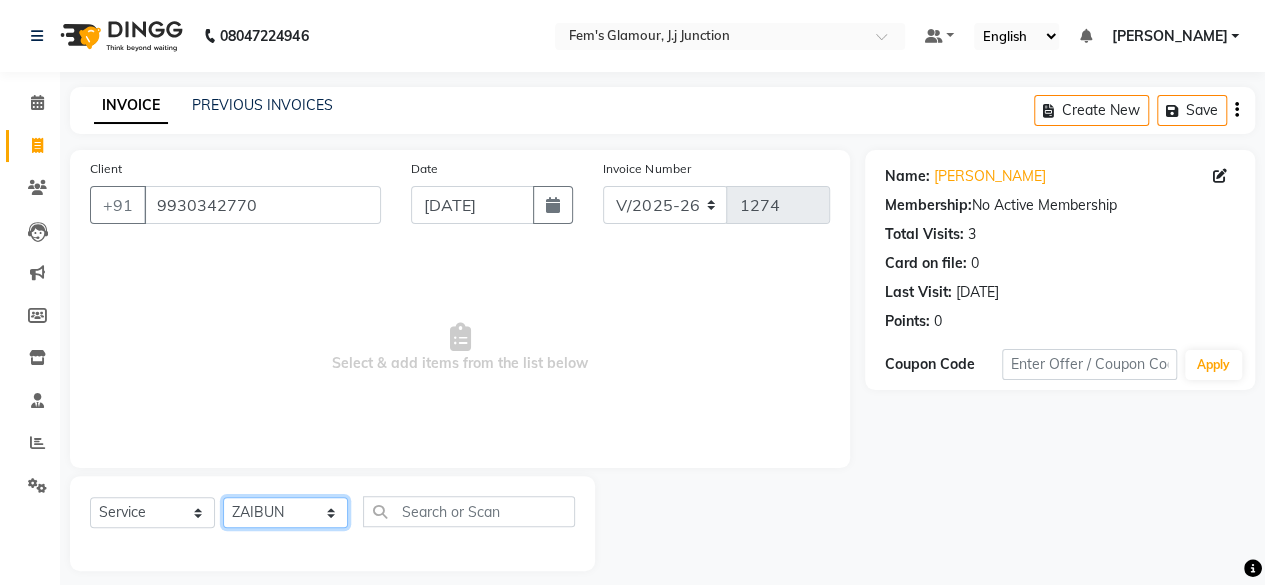 click on "Select Stylist fatima maam [PERSON_NAME] [PERSON_NAME] maam MOON Nagma Nasreen [PERSON_NAME] [PERSON_NAME] [PERSON_NAME] Team ZAIBUN ZOHRA" 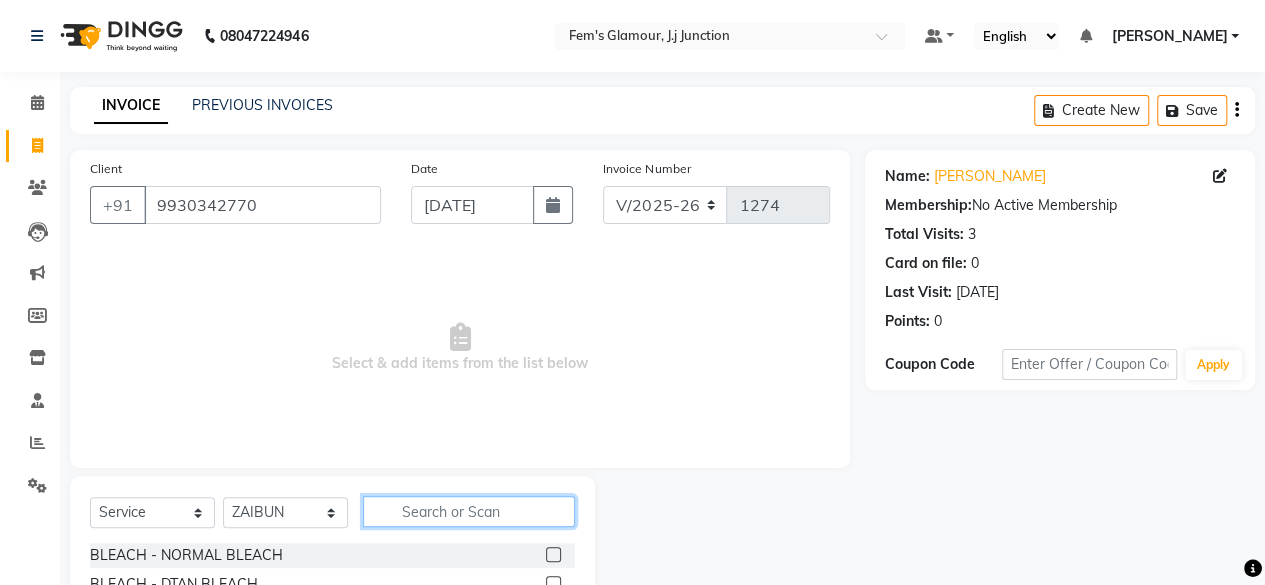 click 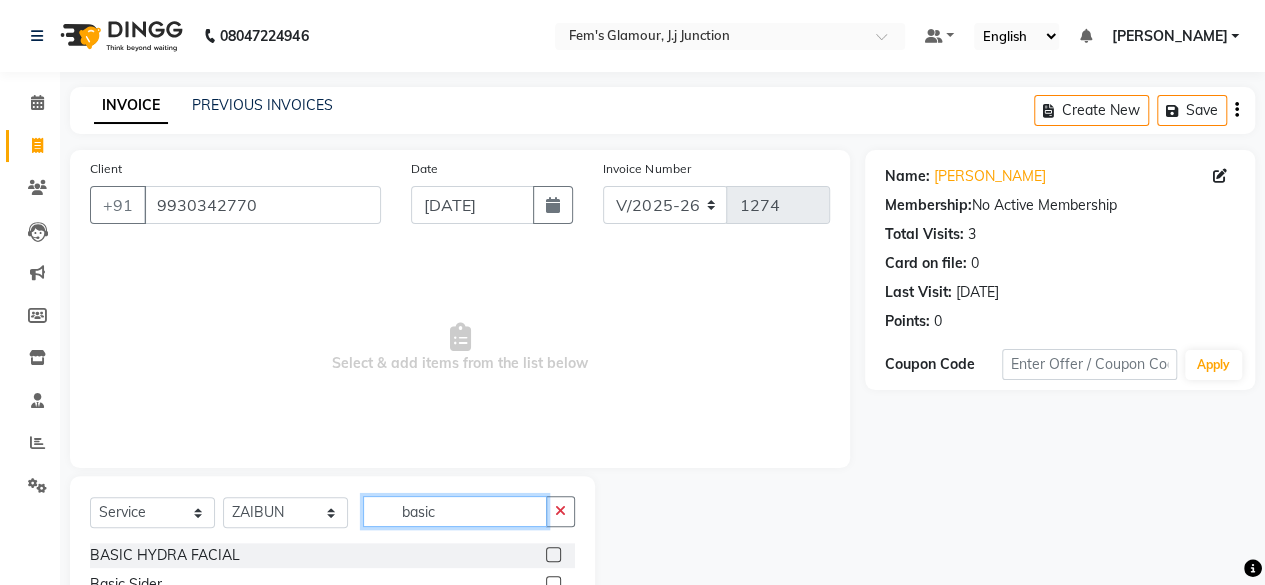 type on "basic" 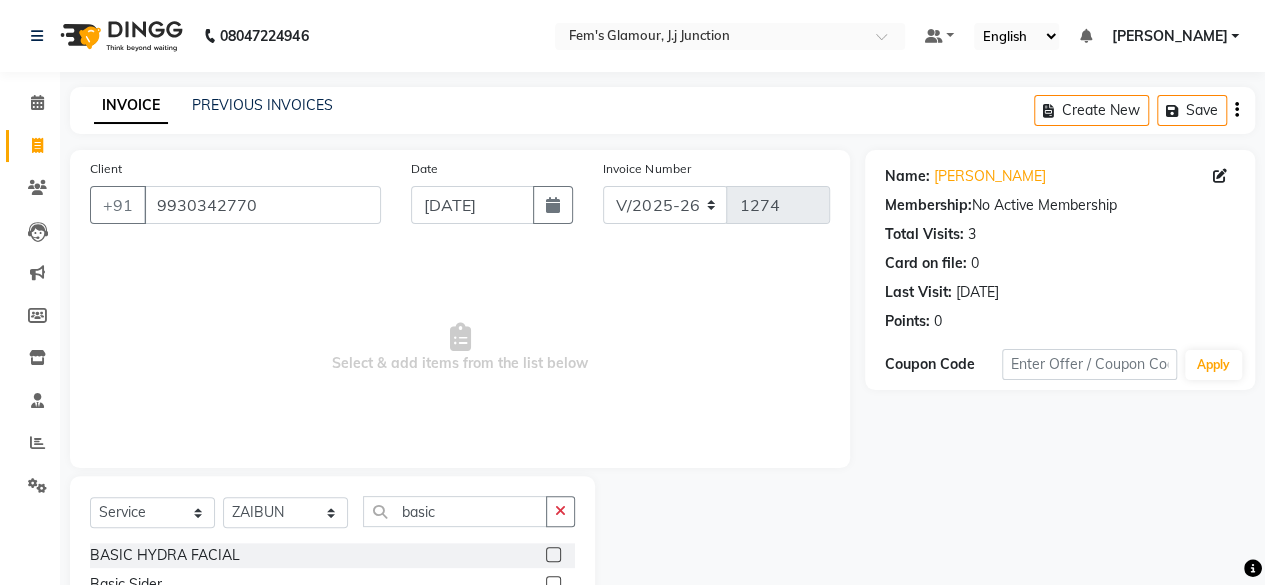 click 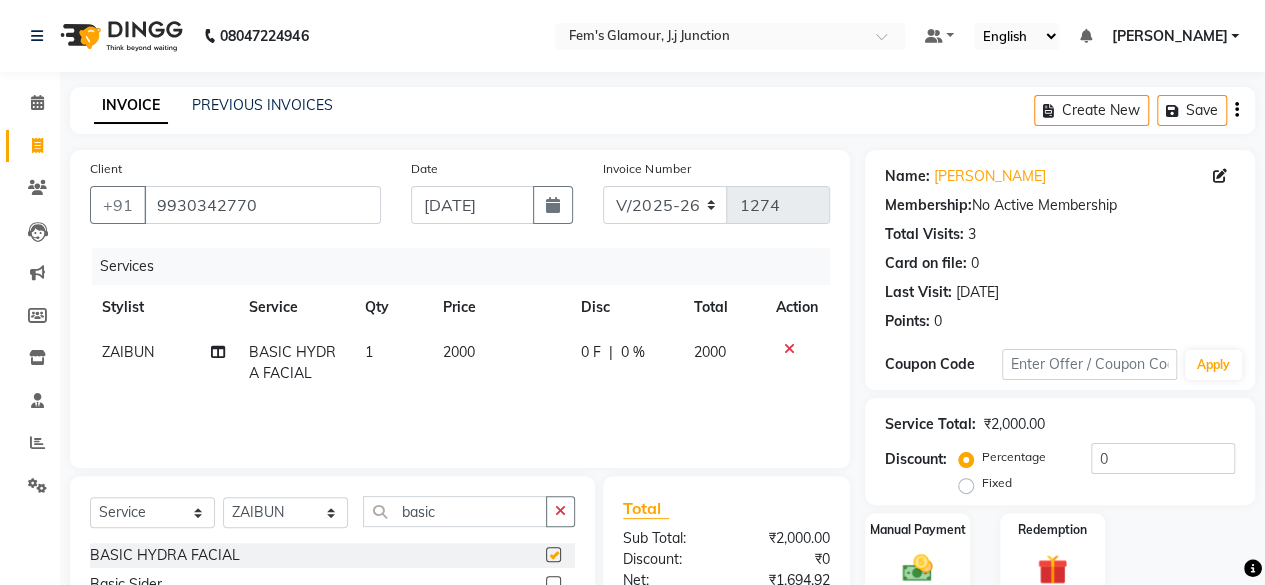 checkbox on "false" 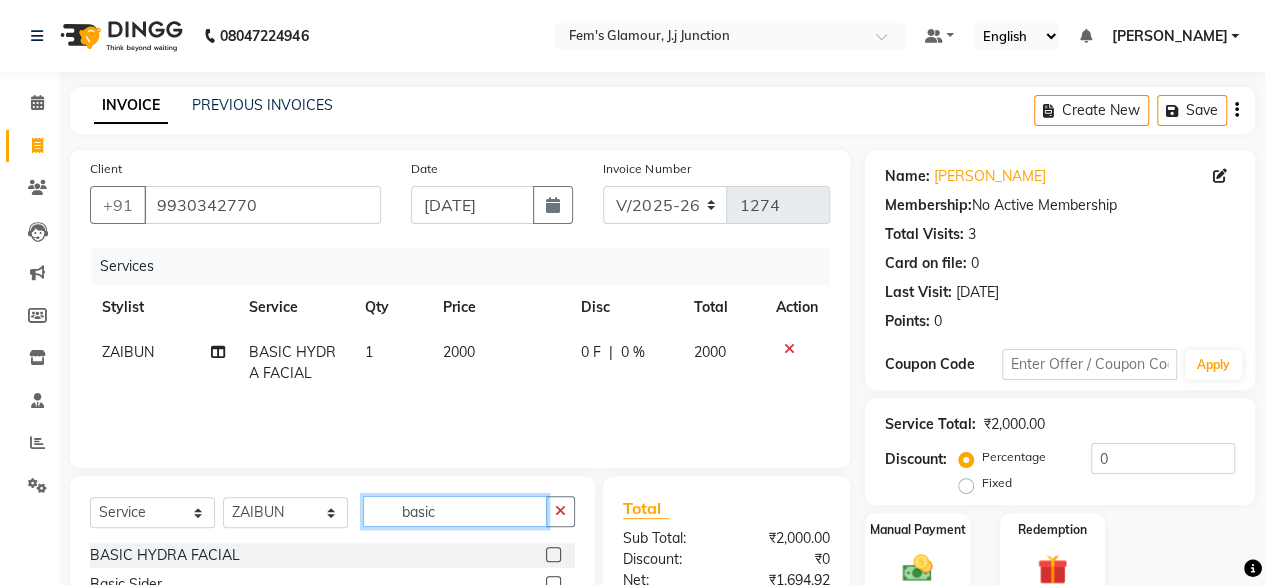 click on "basic" 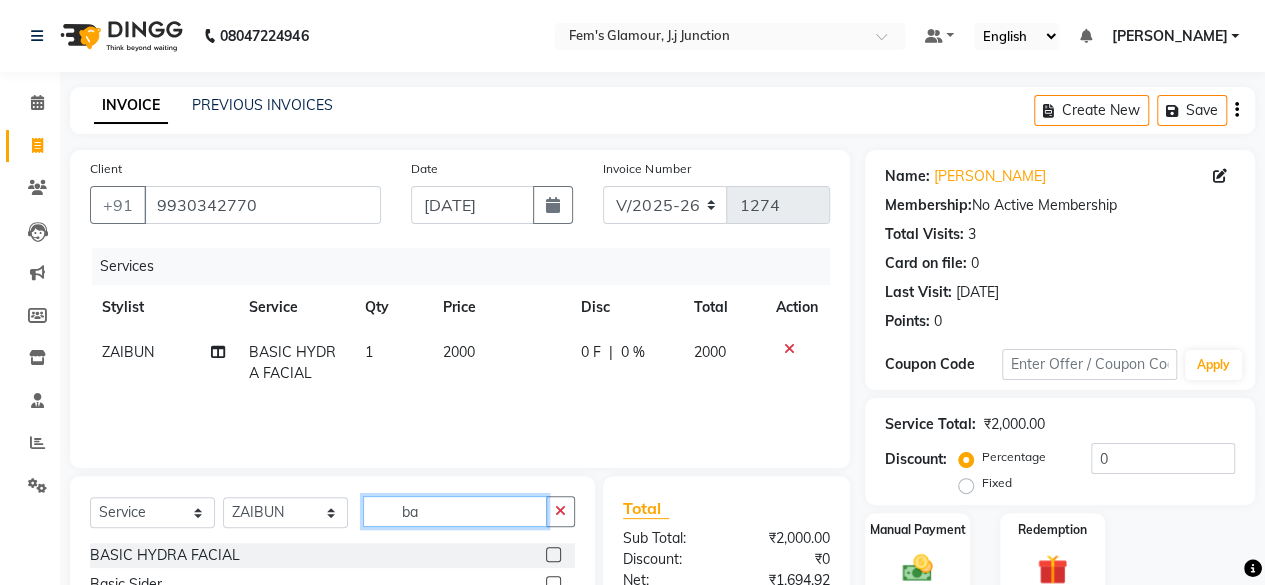 type on "b" 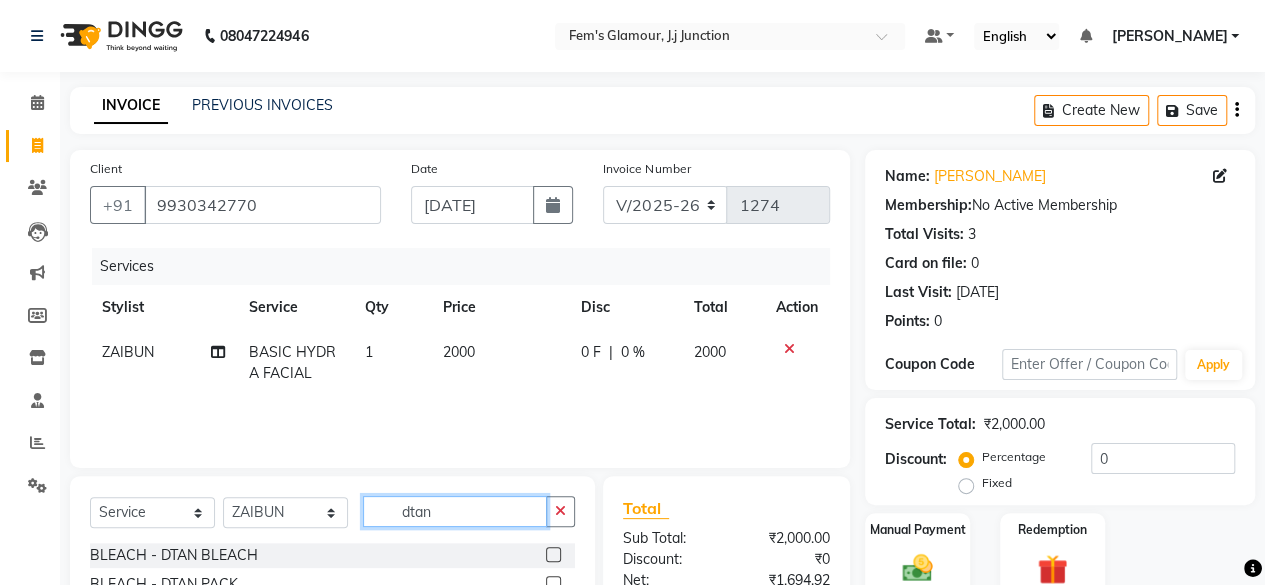 type on "dtan" 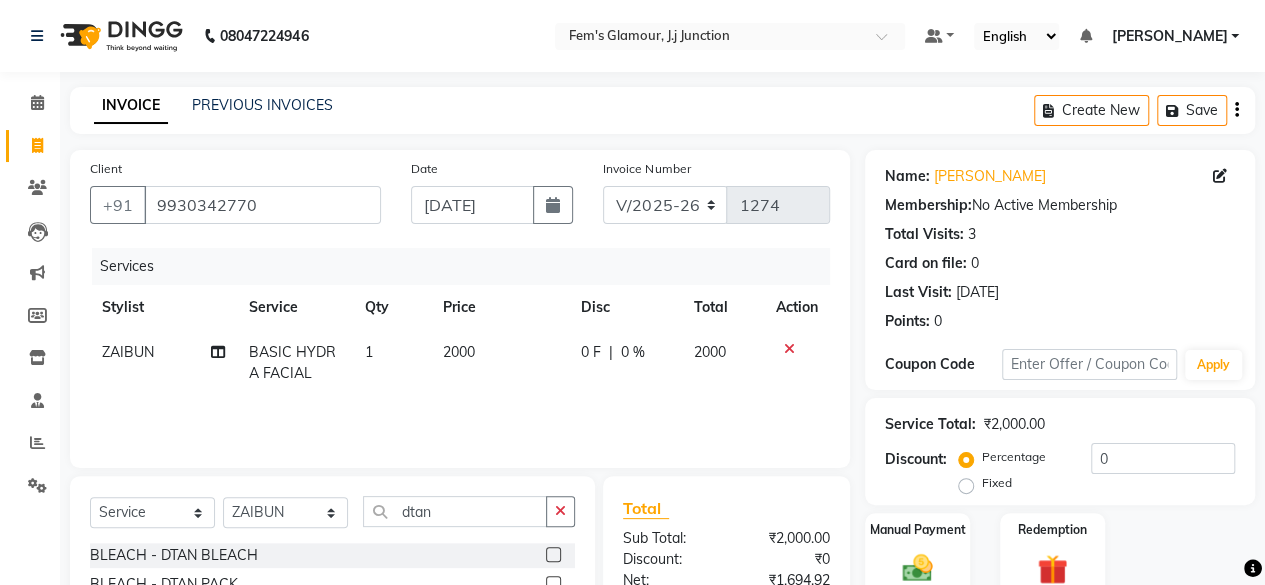 click 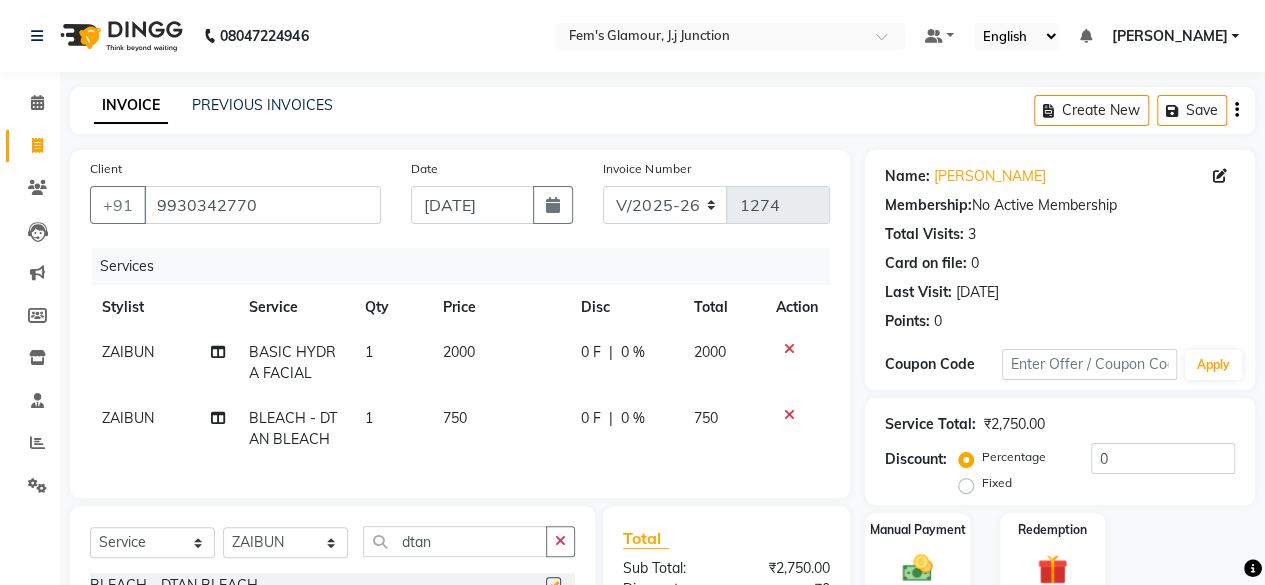 checkbox on "false" 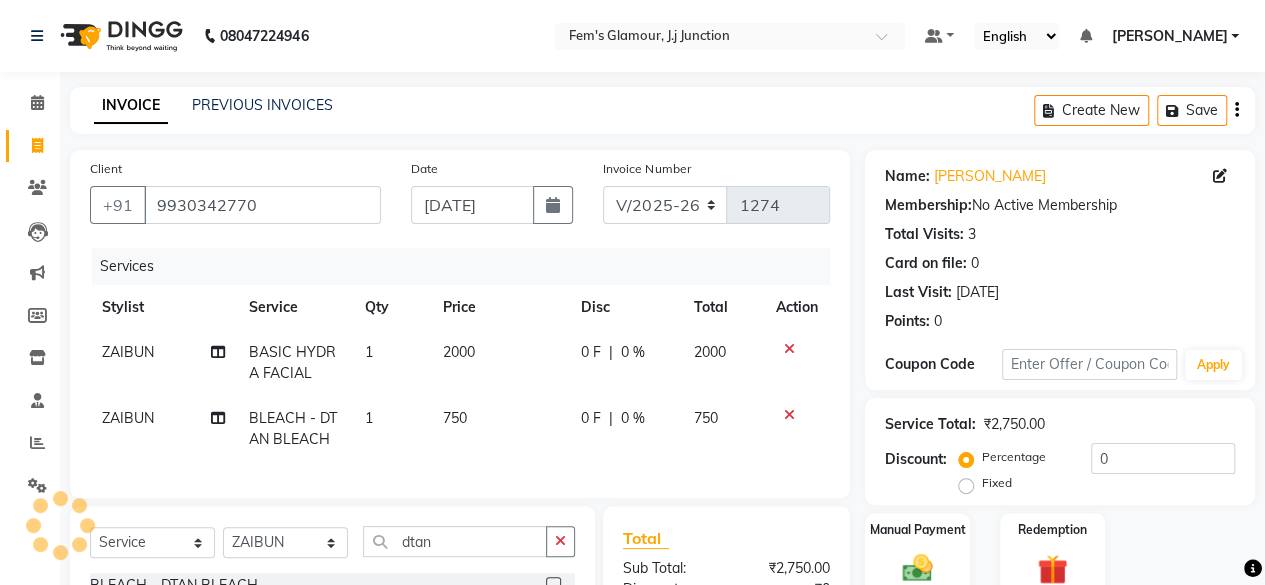 click on "2000" 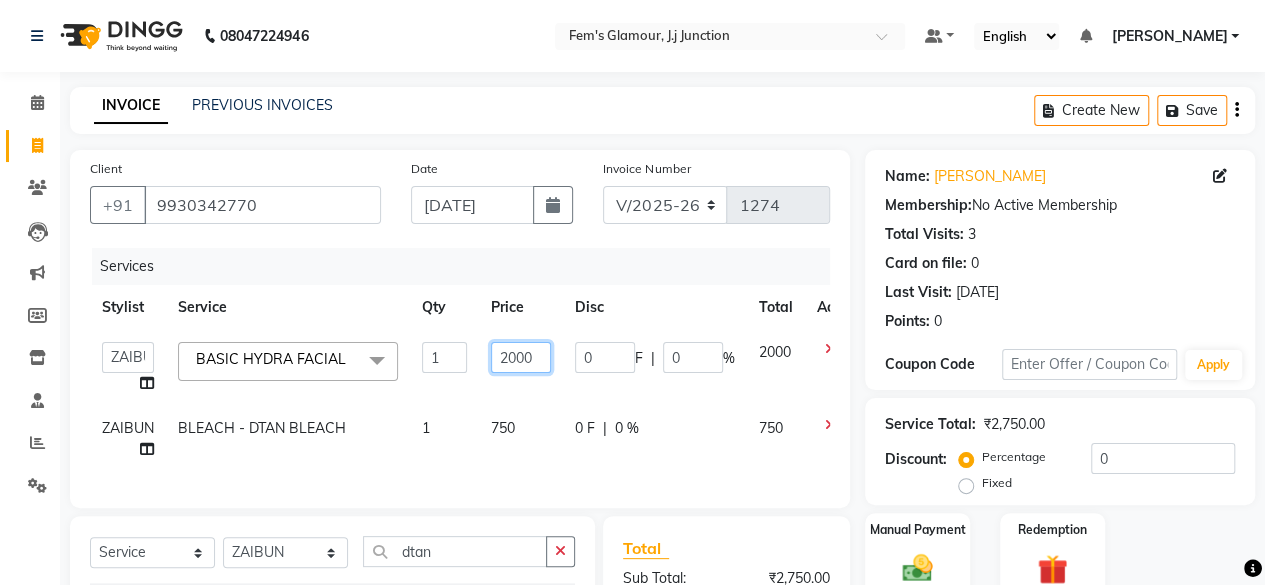 click on "2000" 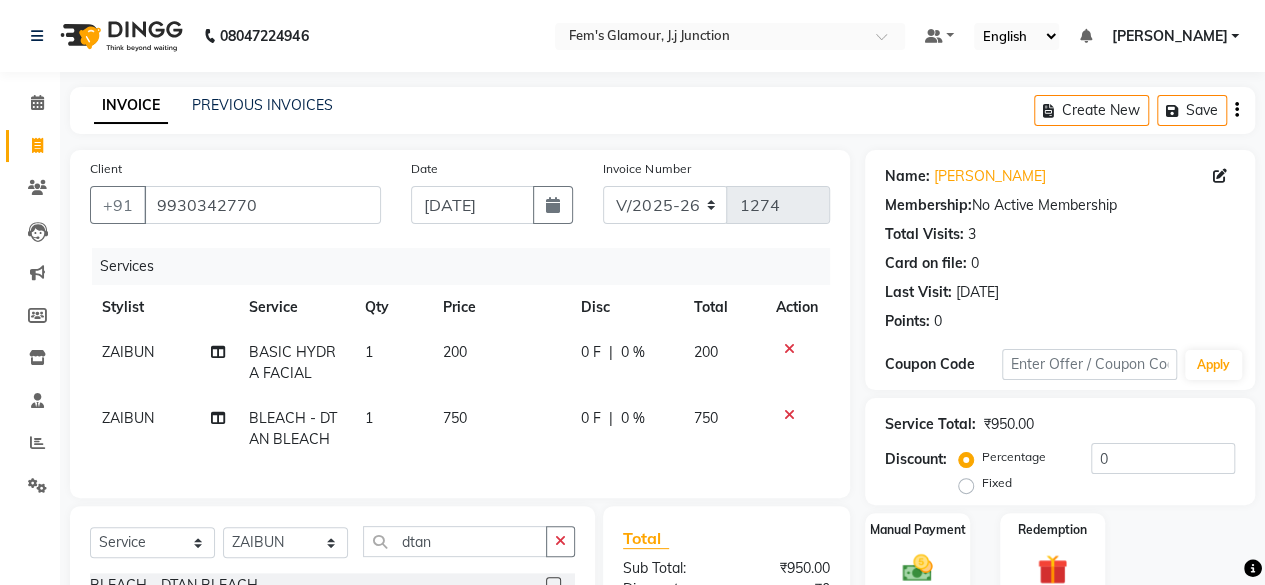 click 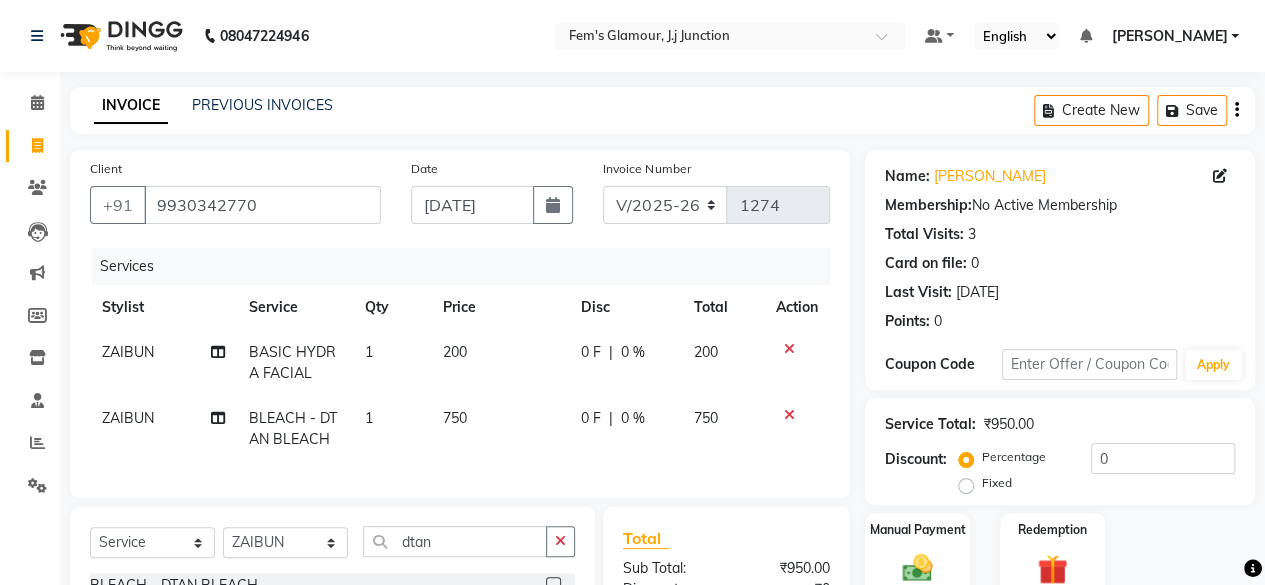 click 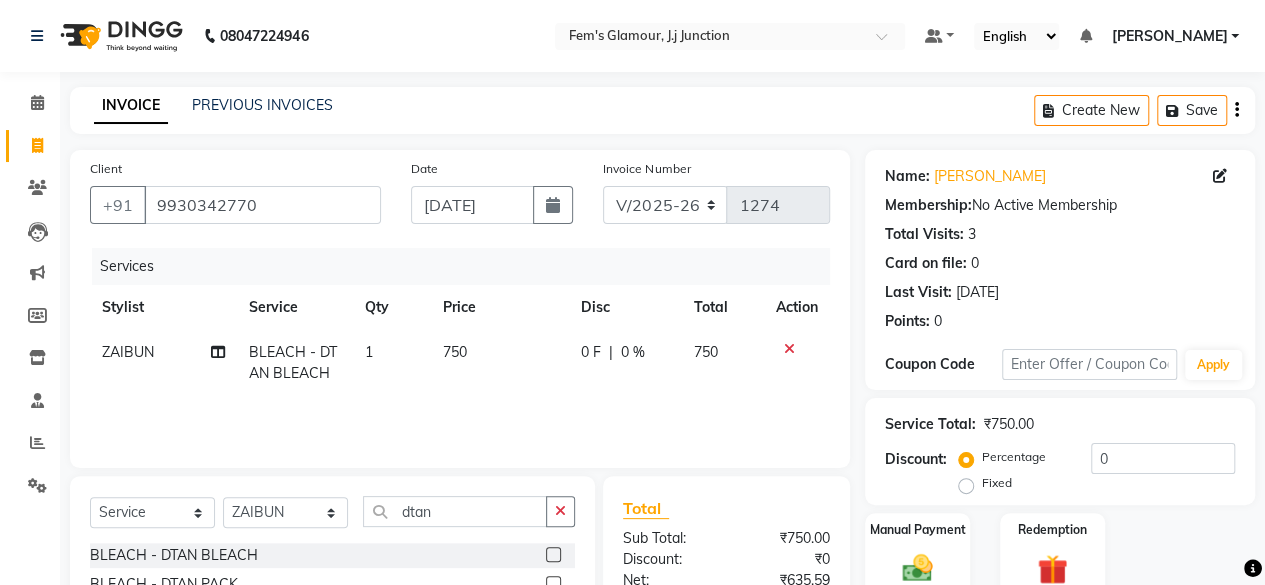 click on "750" 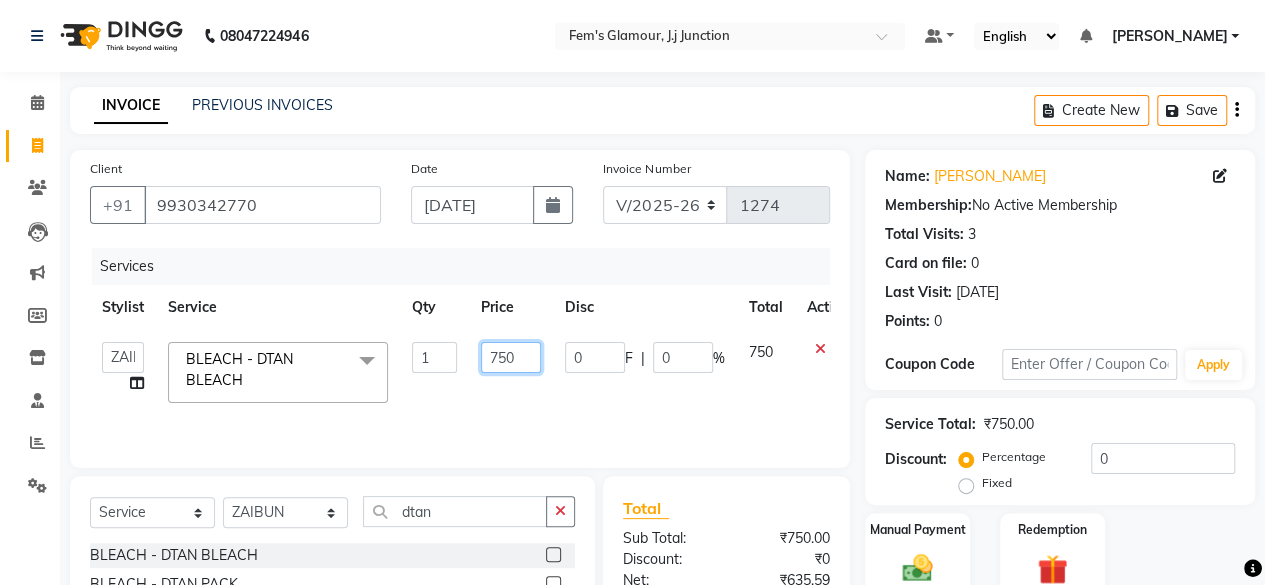 click on "750" 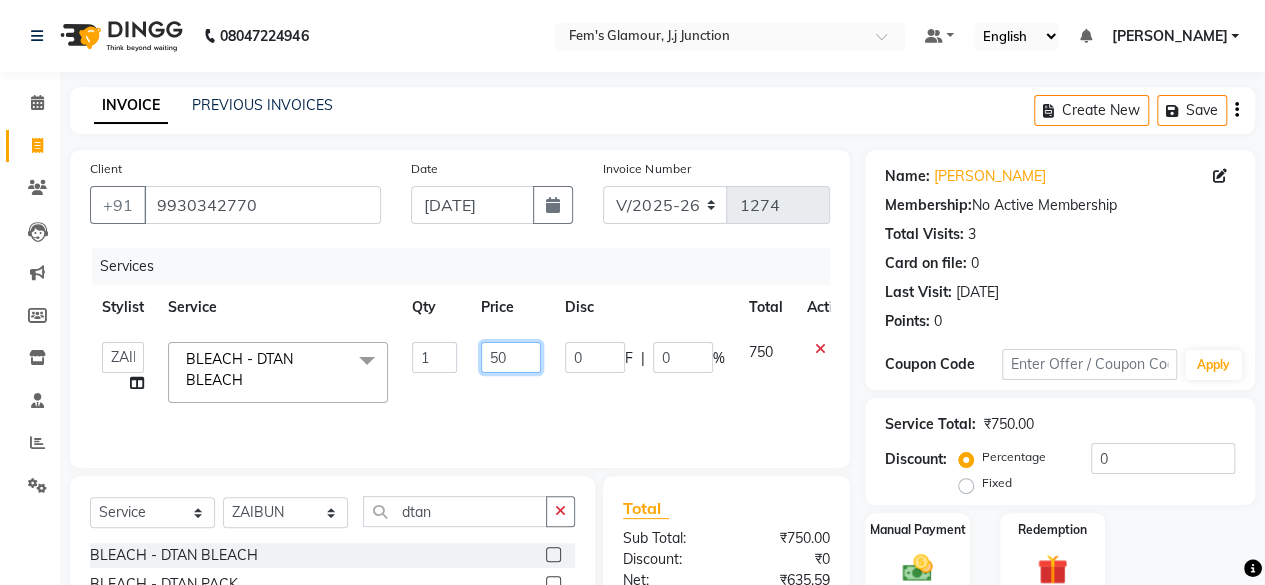 type on "500" 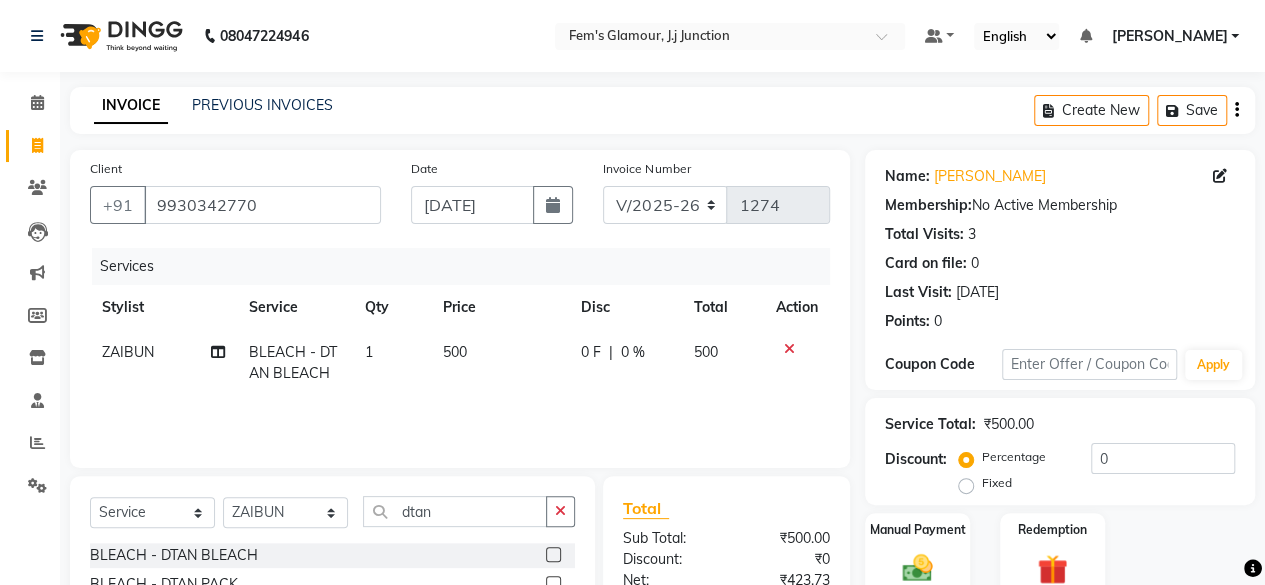 click on "500" 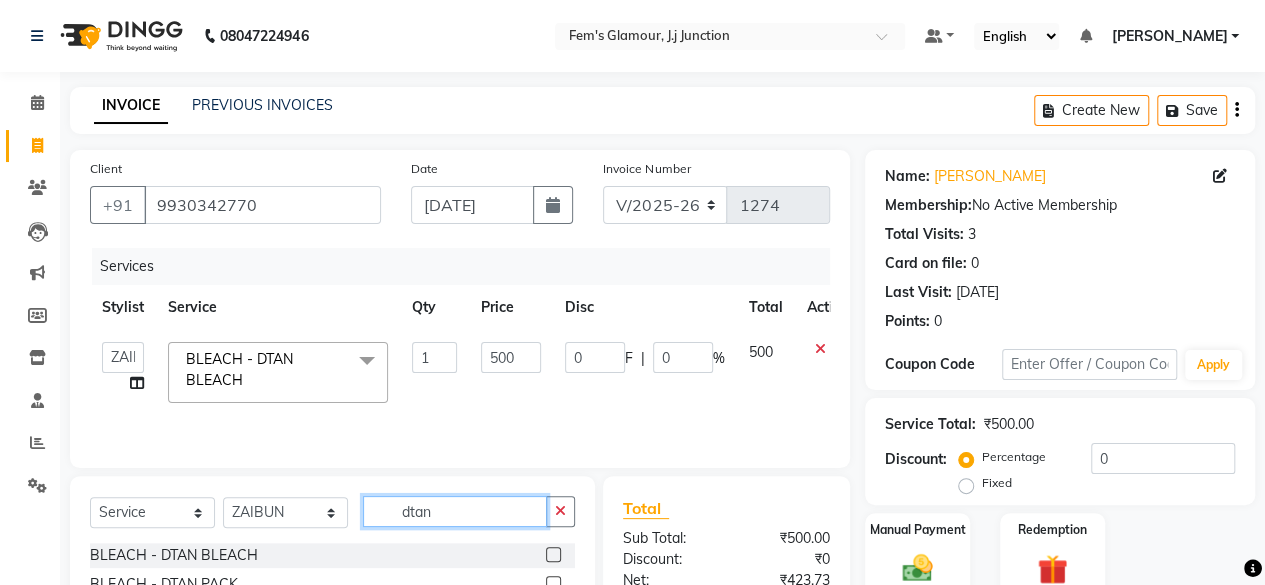 click on "dtan" 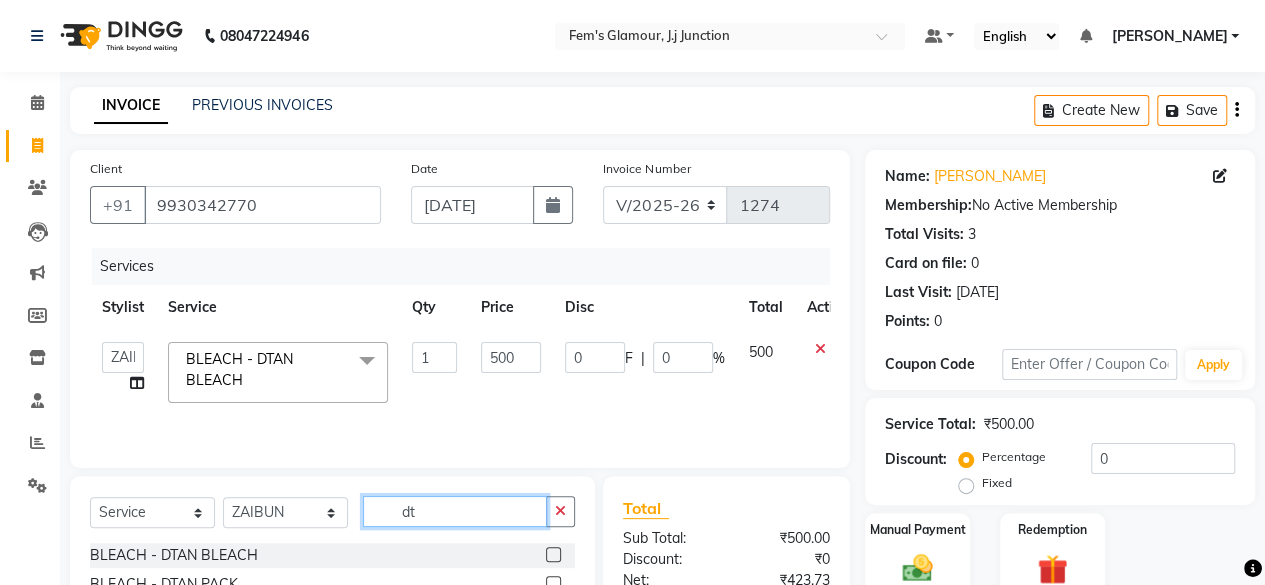 type on "d" 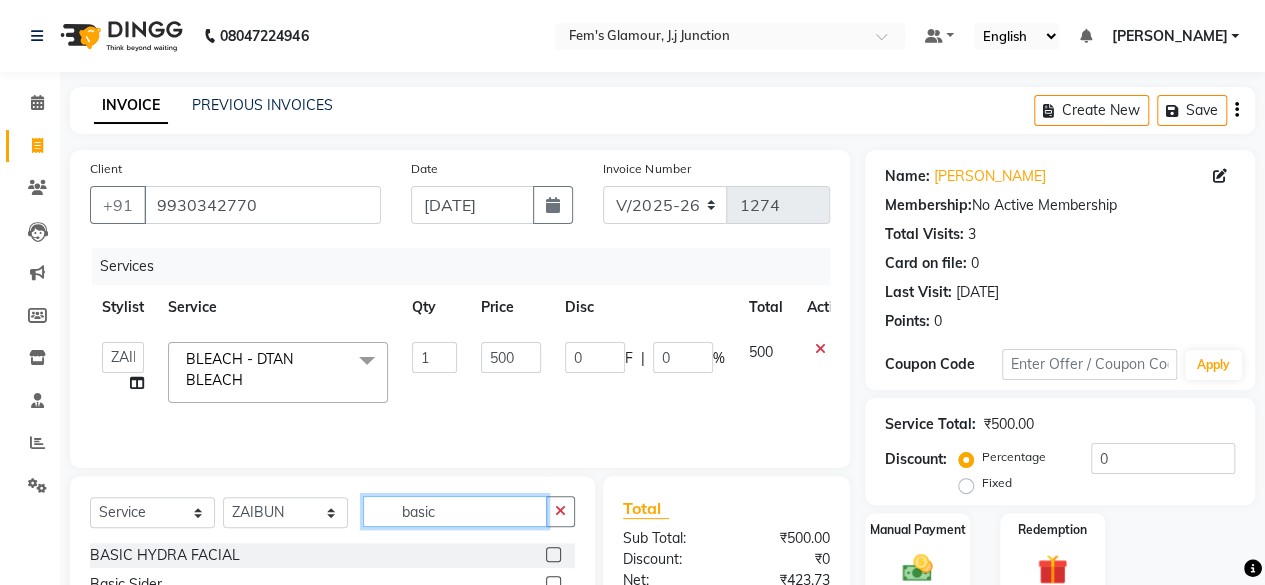 type on "basic" 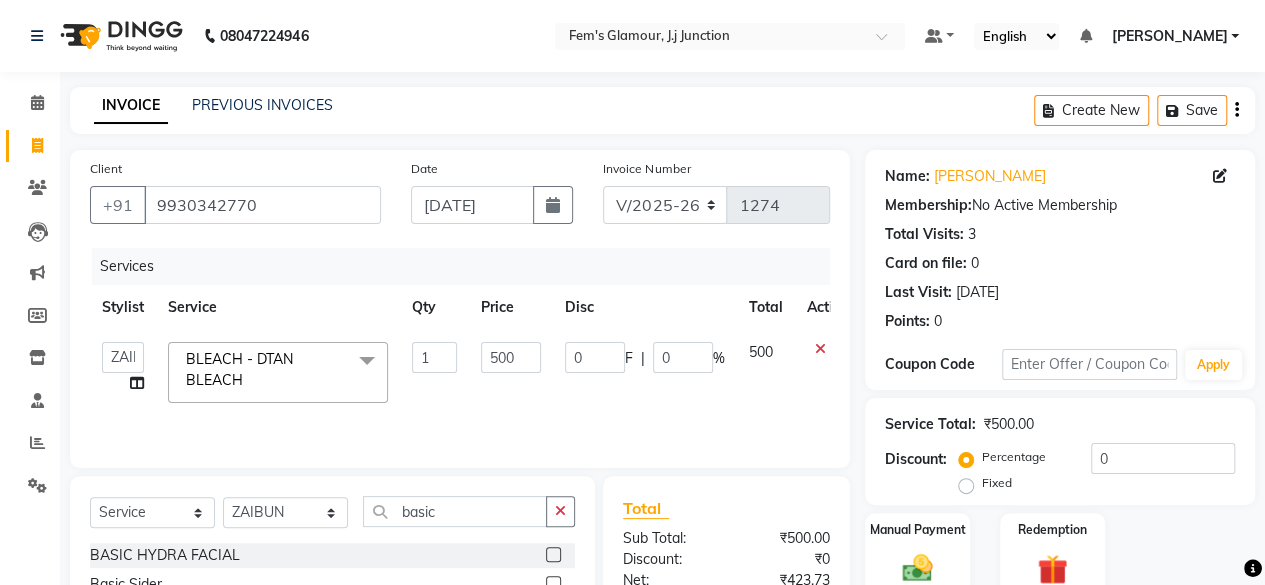 click 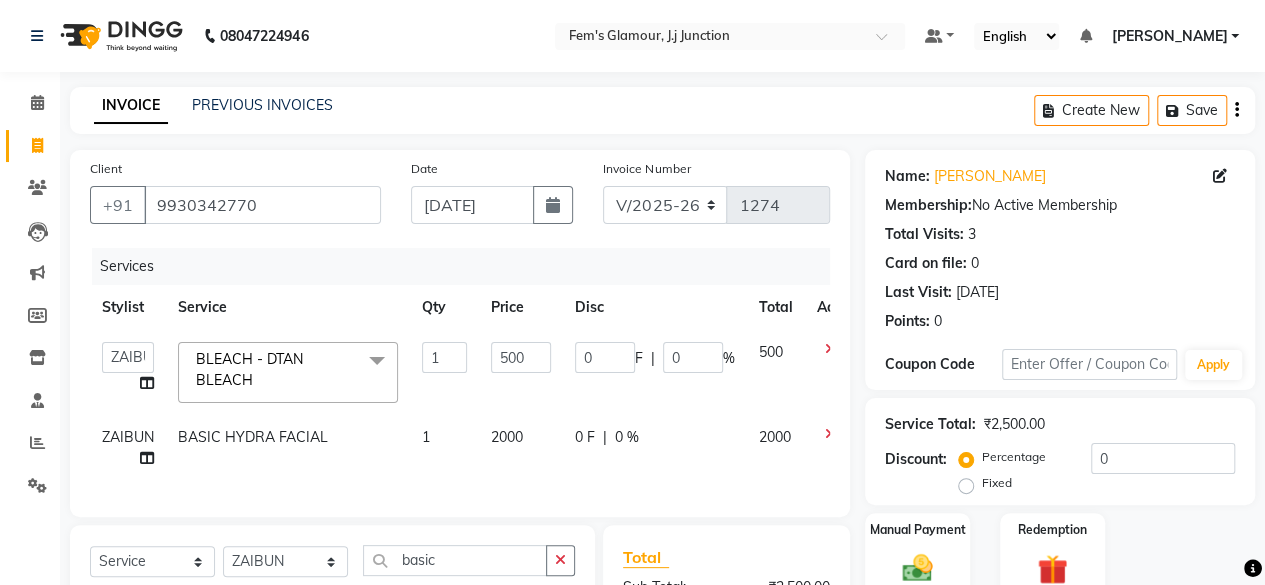 checkbox on "false" 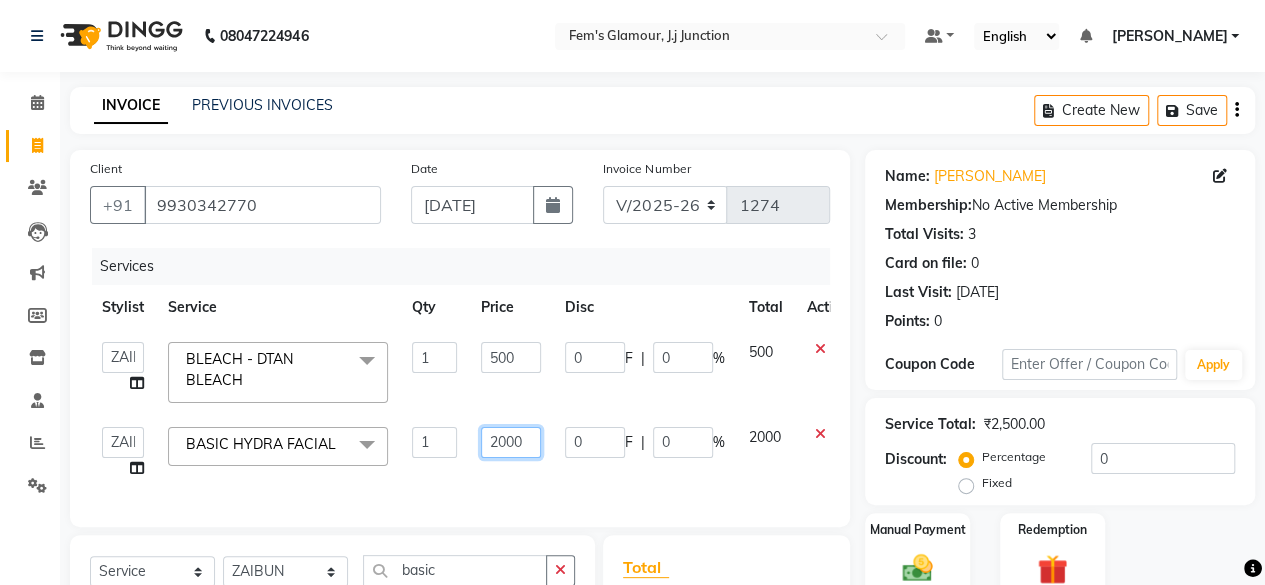 click on "2000" 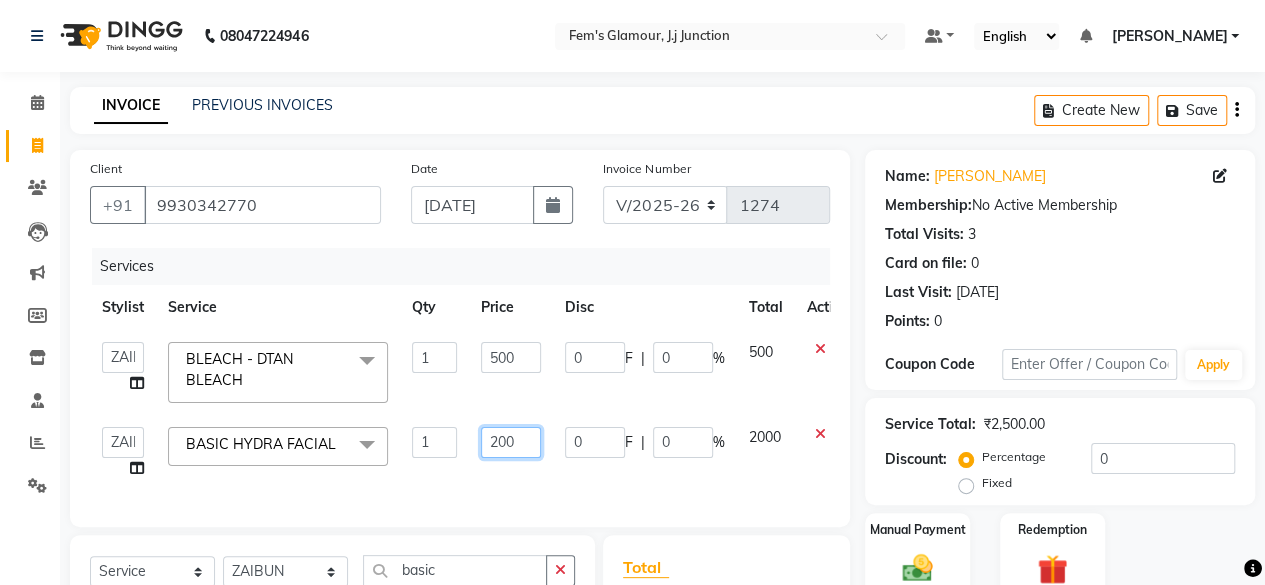 type on "2500" 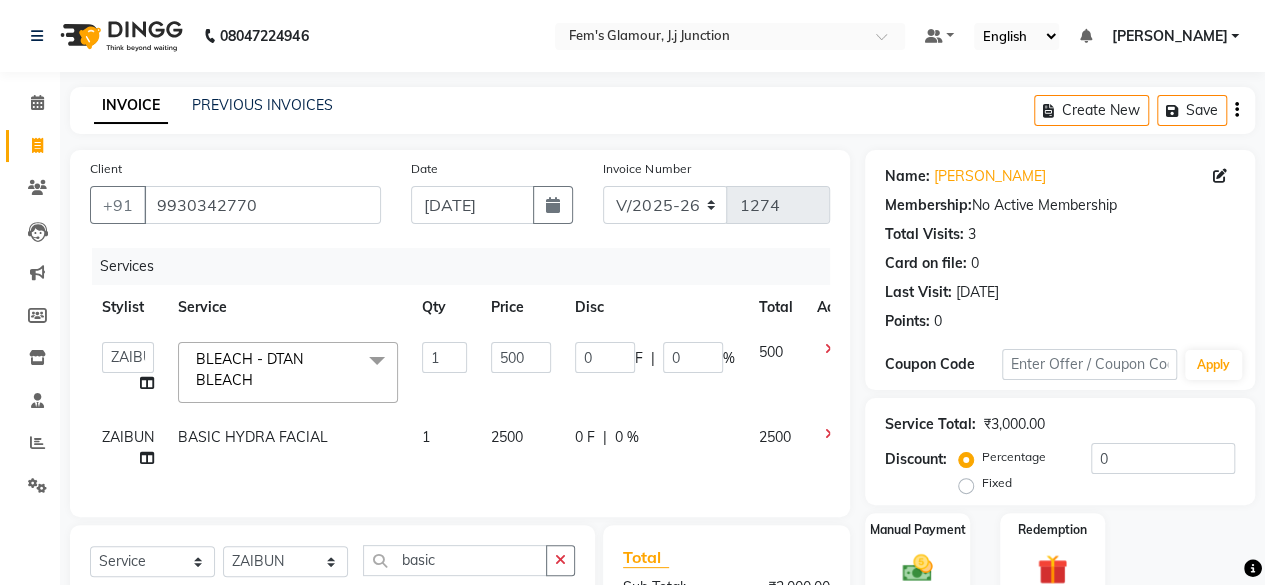 click on "Services Stylist Service Qty Price Disc Total Action  fatima maam   Imran Qureshi   Lara   Meraj maam   MOON   Nagma   Nasreen   Nausheen   Rehmat   Saima   Simran   Team   ZAIBUN   ZOHRA  BLEACH  -  DTAN BLEACH  x BLEACH  -  NORMAL BLEACH BLEACH  -  DTAN BLEACH BLEACH  -  DTAN PACK BLEACH  -  FULL BODY BLEACH [NORMAL] BLEACH  -  FULL BODY BLEACH [DTAN] BLEACH  -  FULL HANDS BLEACH [NORMAL] BLEACH  -  FULL HANDS BLEACH [DTAN] BLEACH  -  FULL LEG BLEACH [NORMAL] BLEACH  -  FULL LEG BLEACH [DTAN] Heel Peel Treatment  Micro pigment BB glow Korean Glass Shine IV drip Makeup Workshop Vaginal tightening Foot Massage Under Eye Treatment Advance payment CPR TREATMENT KARSEELL SPA UNDERARM TREATMENT BRAZALLIAN GLASS SHINE BASIC HYDRA FACIAL REAPPLICATION LUSTRE TREATMENT KERABONDINGRB KERABONDINGSLF KERABONDINGSLFB KERABONDINGBTXB KERABONDINGBTXWH KERABONDINGOZB NANOPLASTIASLF NANOPLASTIASLFB NANOPLASTIABTXW NANOPLASTIABTXB GOLDEN TREATMENT GLAM UP GLOW BLOWDRY WEIGHTLOSS IV NANOPLASTIARB SKIN CONSULTATION Ear Loping" 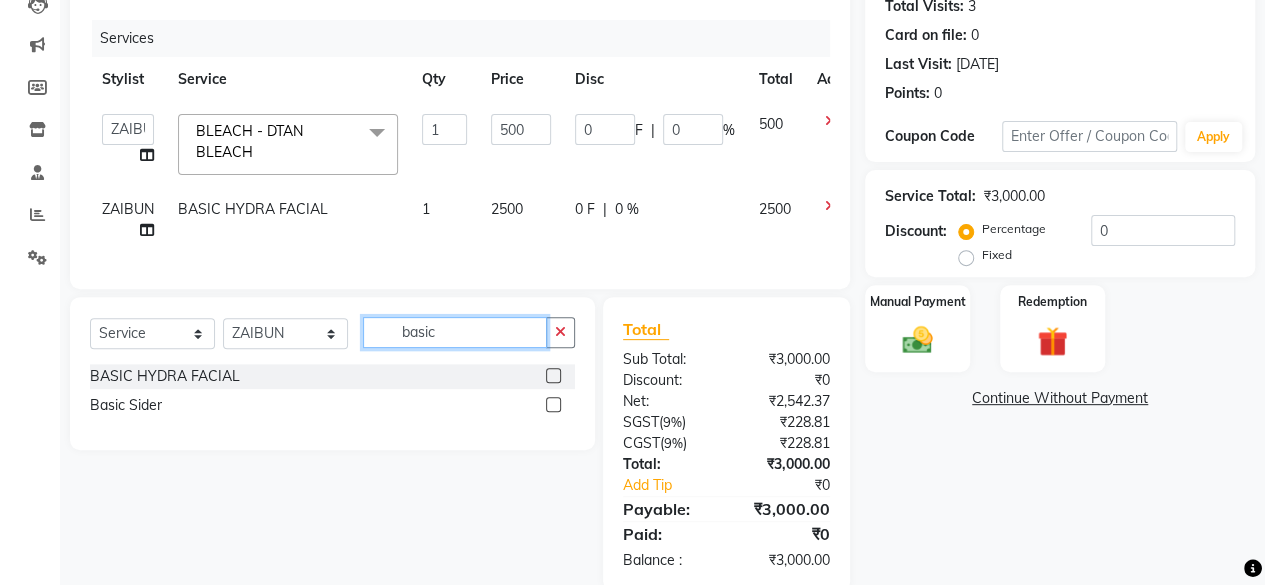 click on "basic" 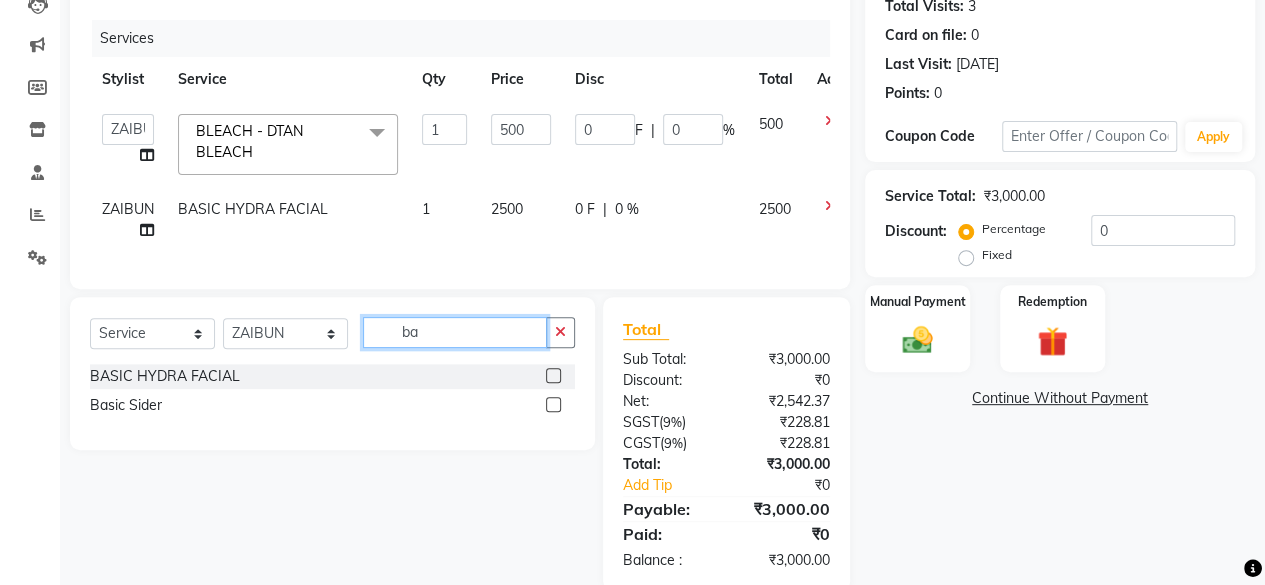type on "b" 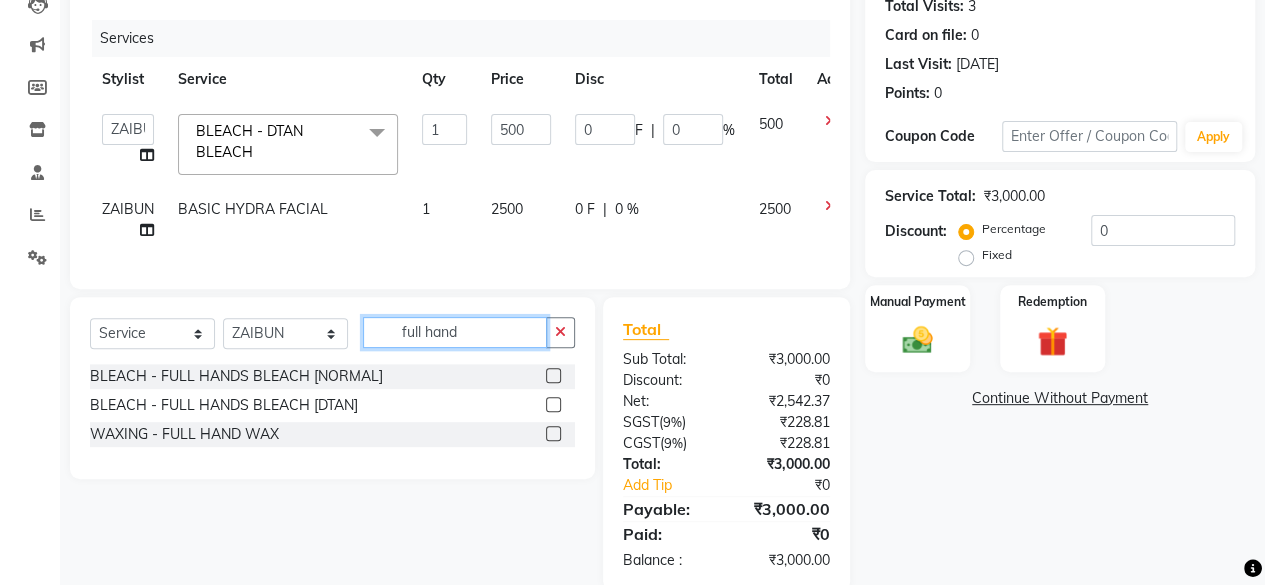 type on "full hand" 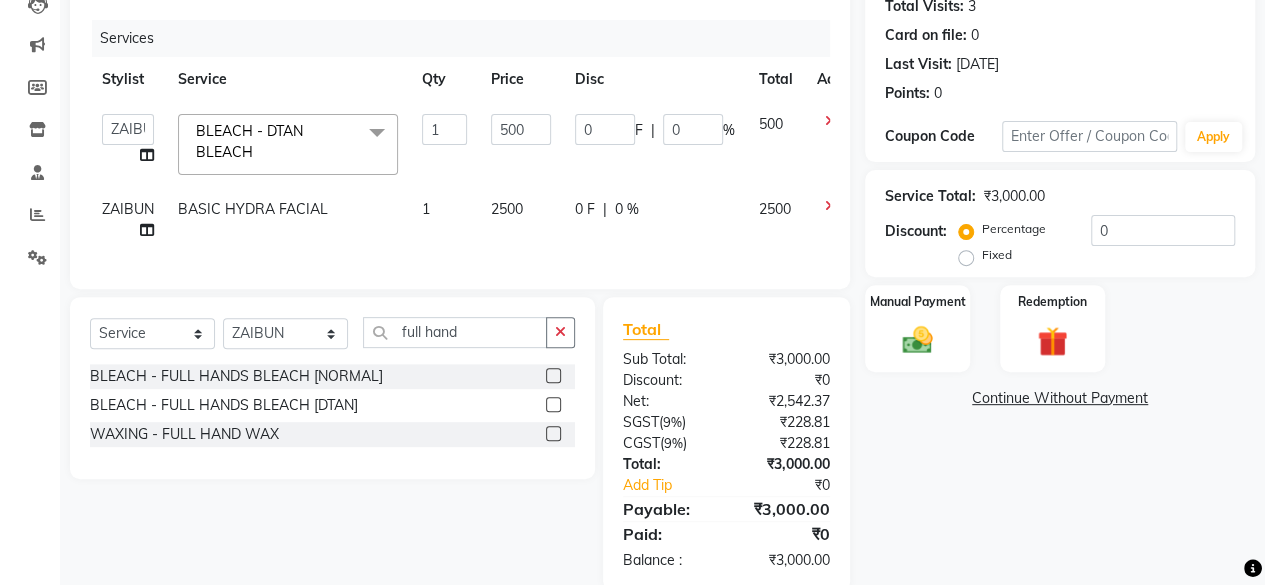 click 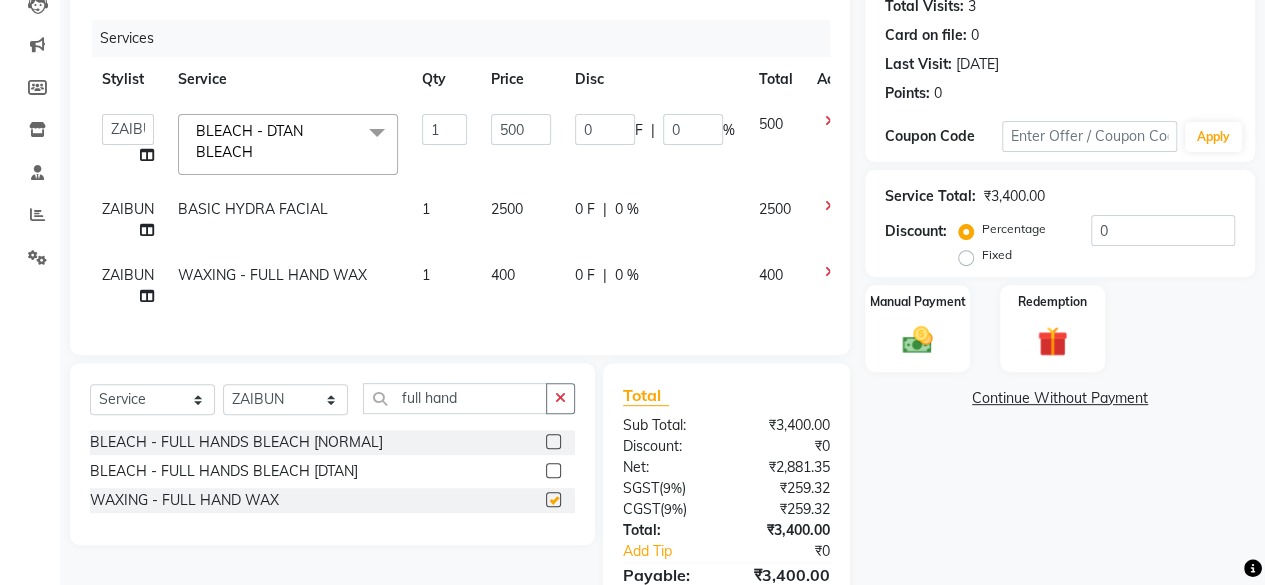 checkbox on "false" 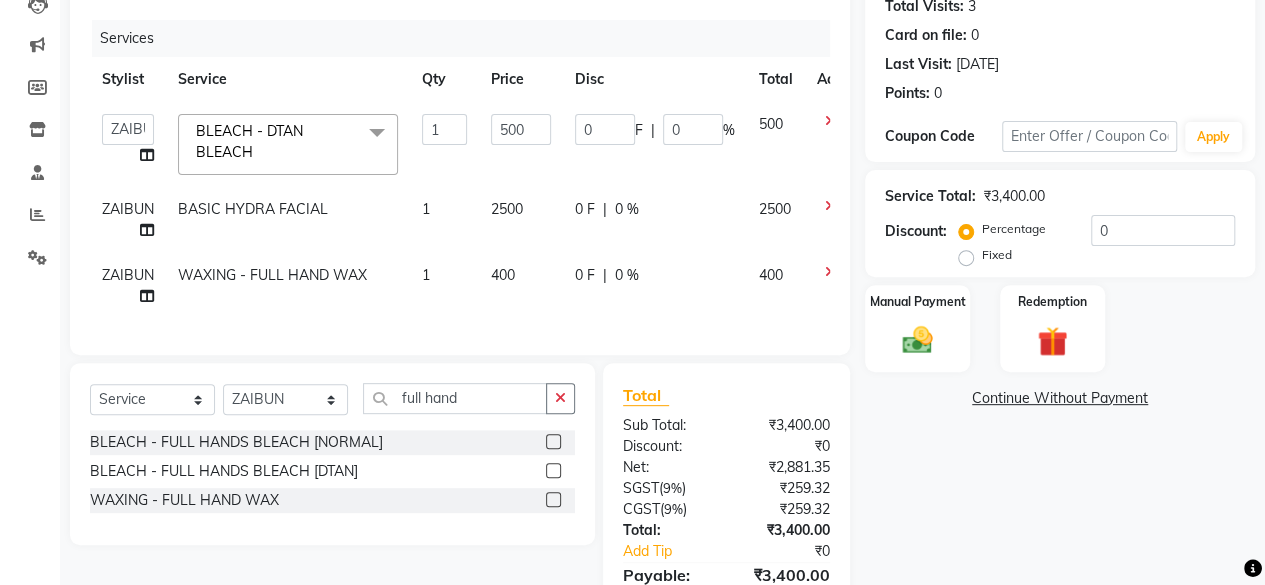 click on "Select  Service  Product  Membership  Package Voucher Prepaid Gift Card  Select Stylist fatima maam Imran Qureshi Lara Meraj maam MOON Nagma Nasreen Nausheen Rehmat Saima Simran Team ZAIBUN ZOHRA full hand BLEACH  -  FULL HANDS BLEACH [NORMAL]  BLEACH  -  FULL HANDS BLEACH [DTAN]  WAXING   -  FULL HAND WAX" 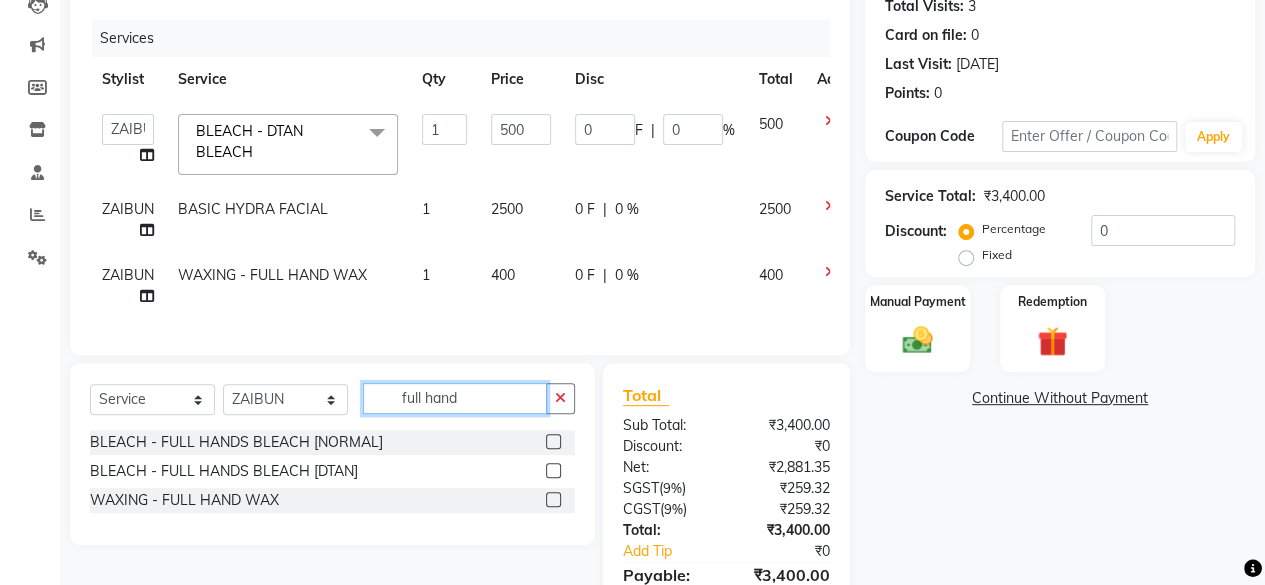 click on "full hand" 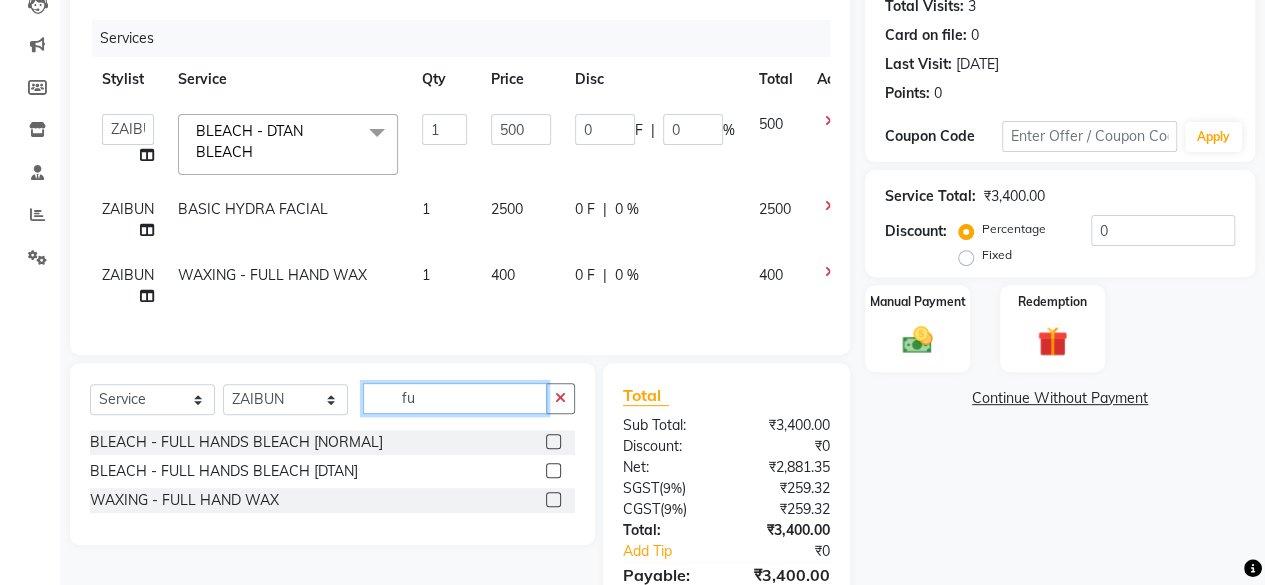 type on "f" 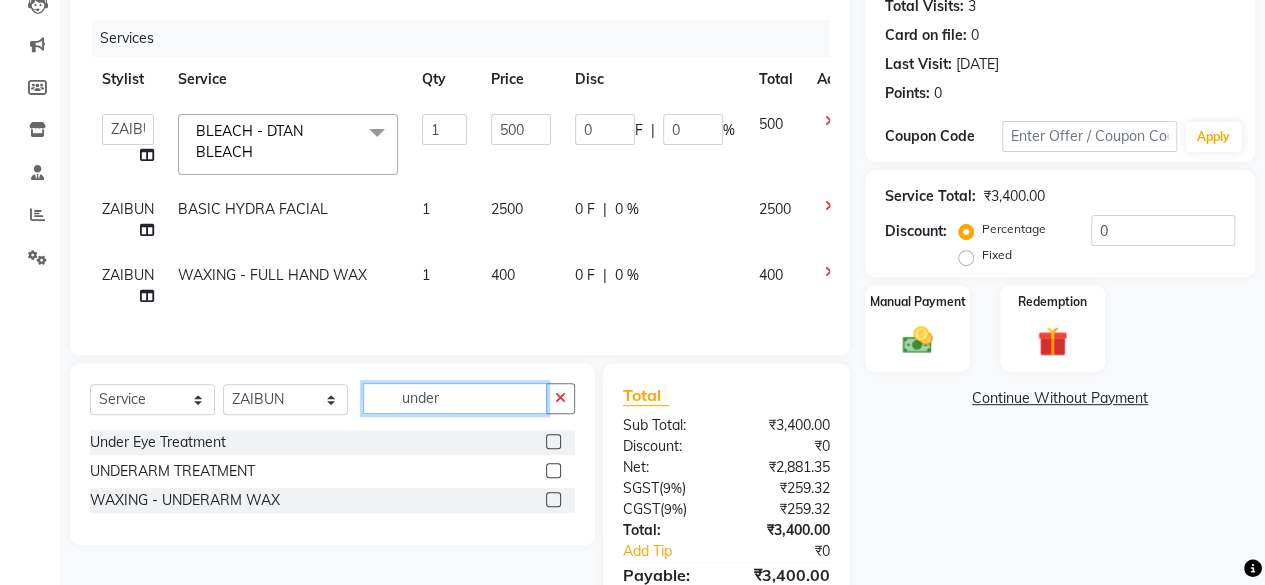 type on "under" 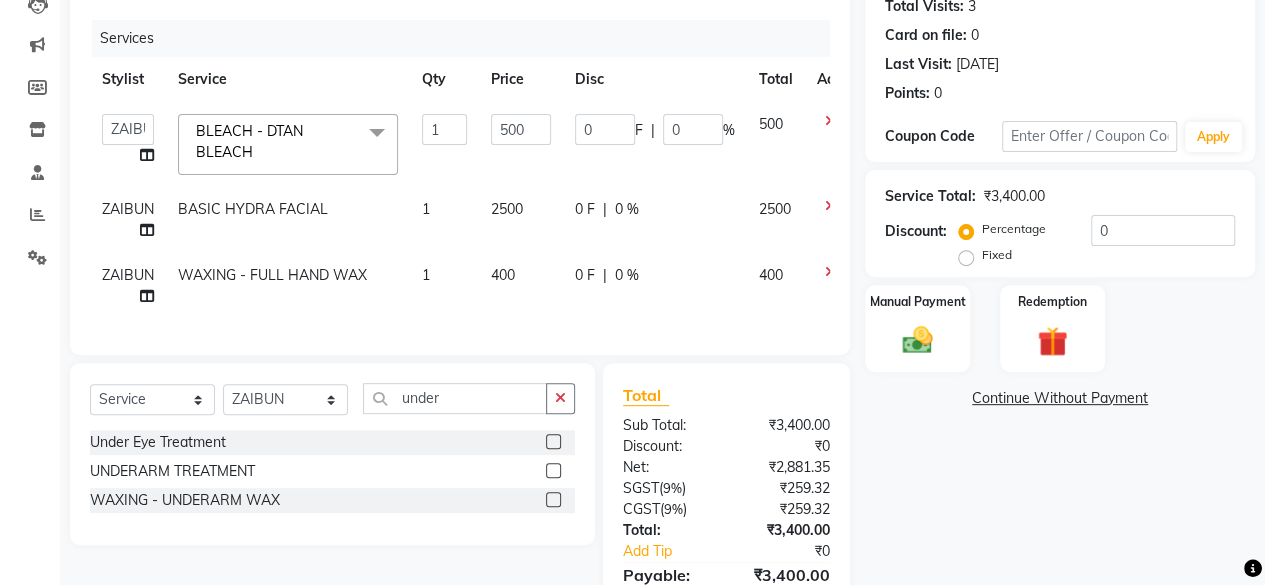 click 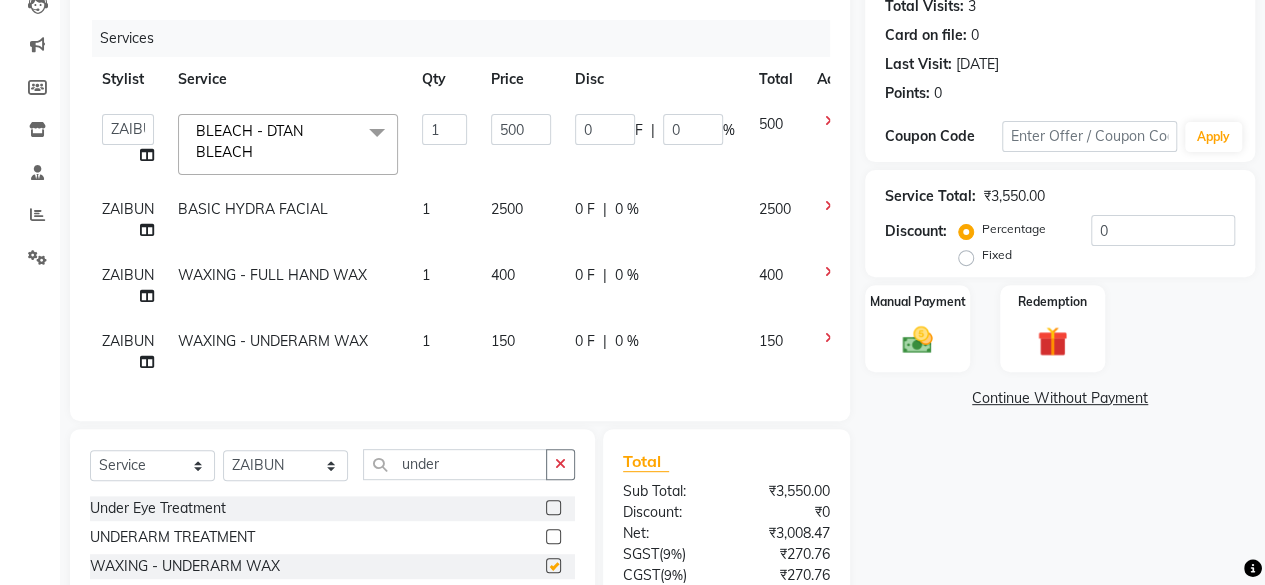 checkbox on "false" 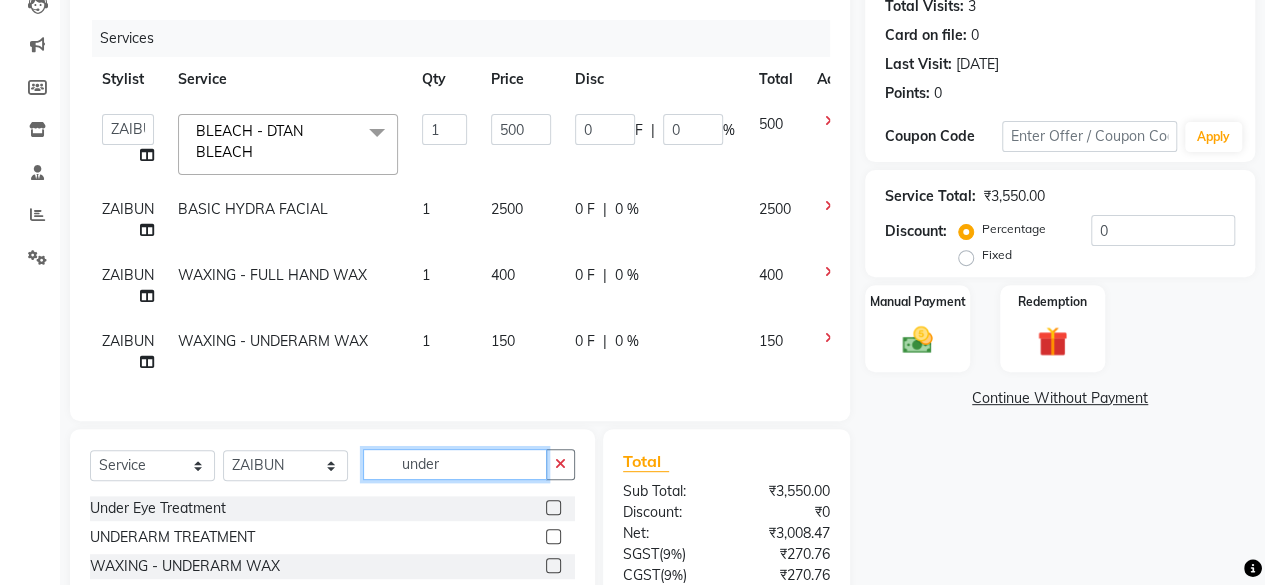 click on "under" 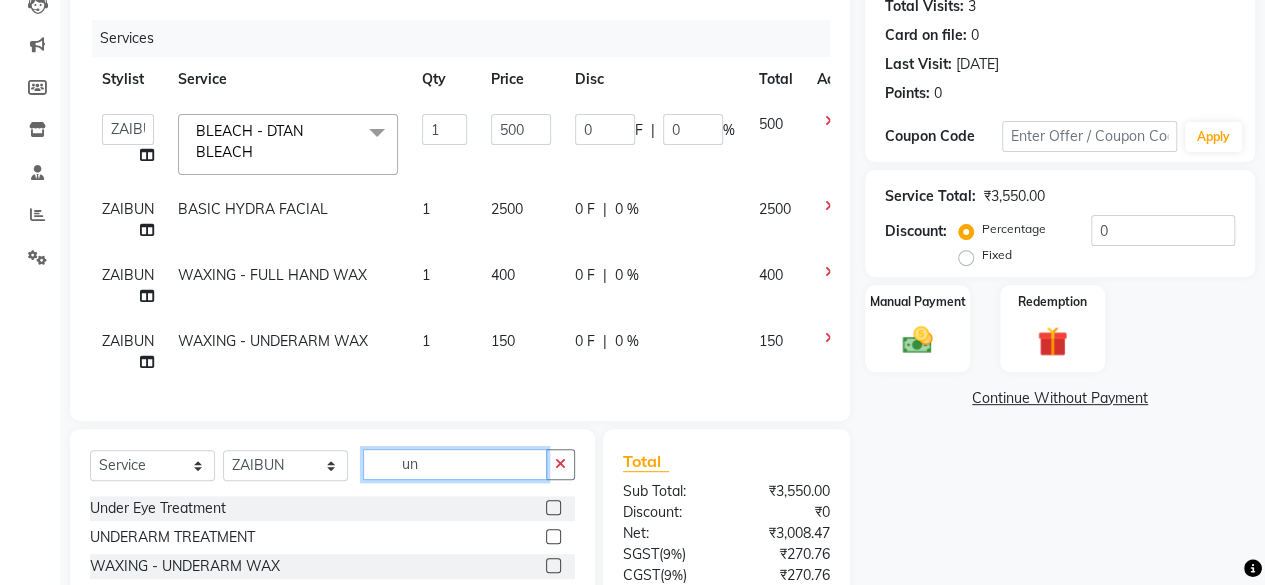 type on "u" 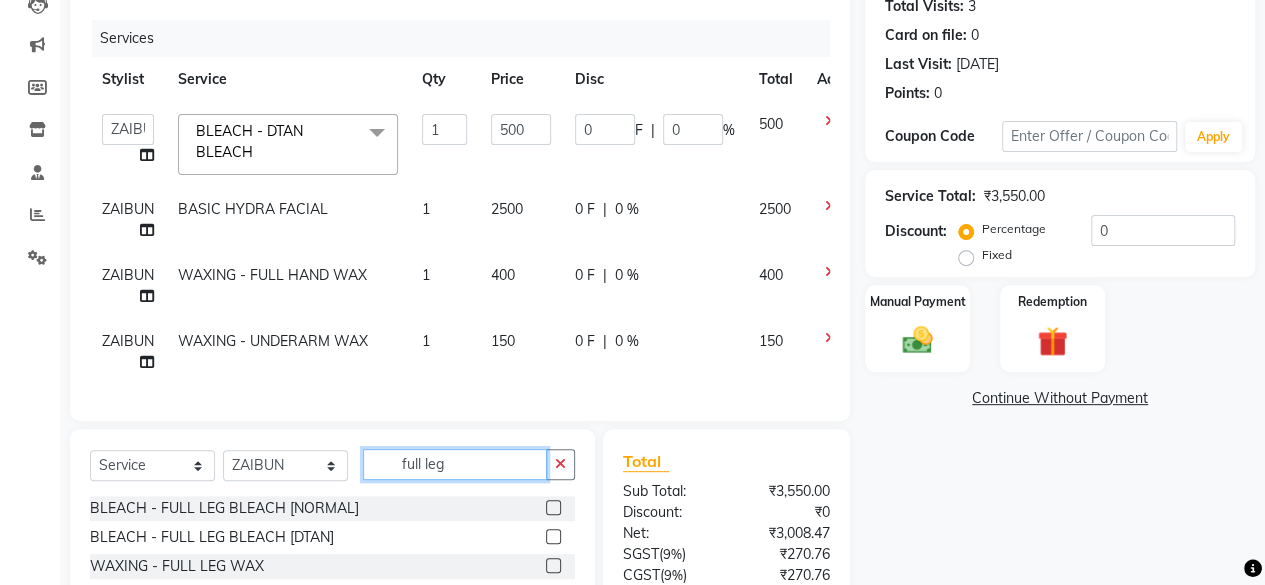 type on "full leg" 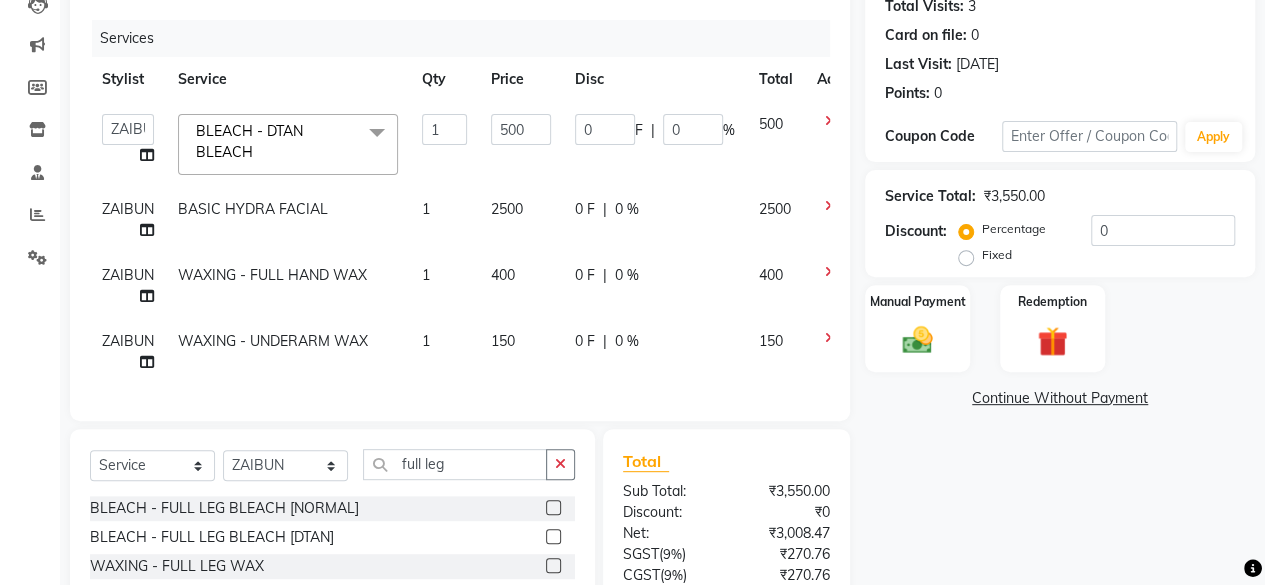 click 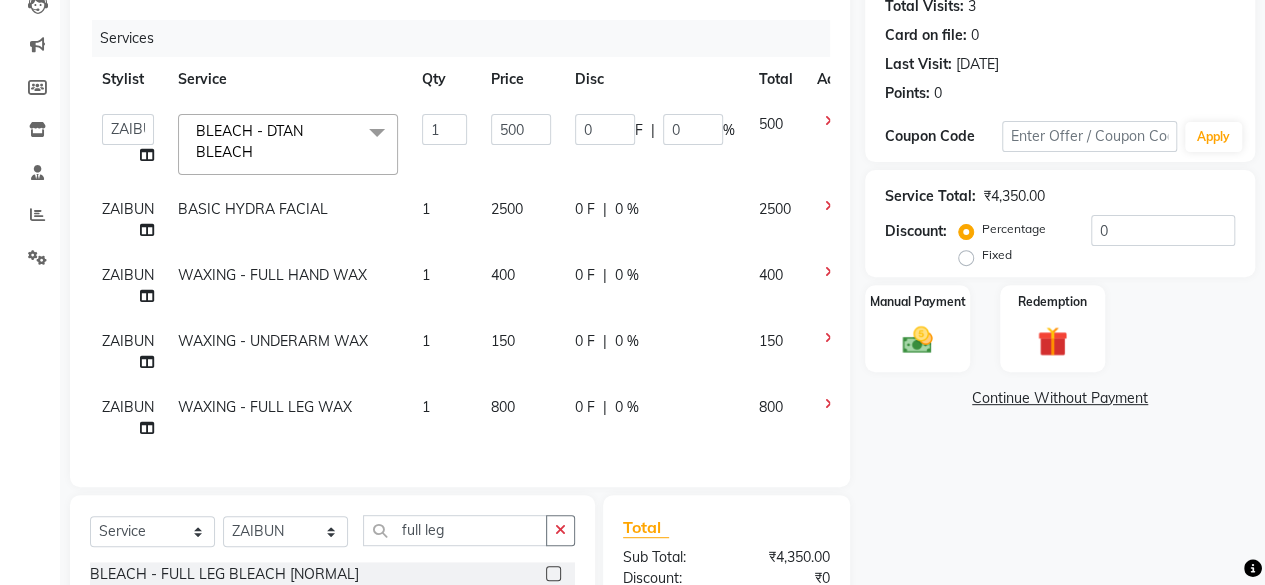checkbox on "false" 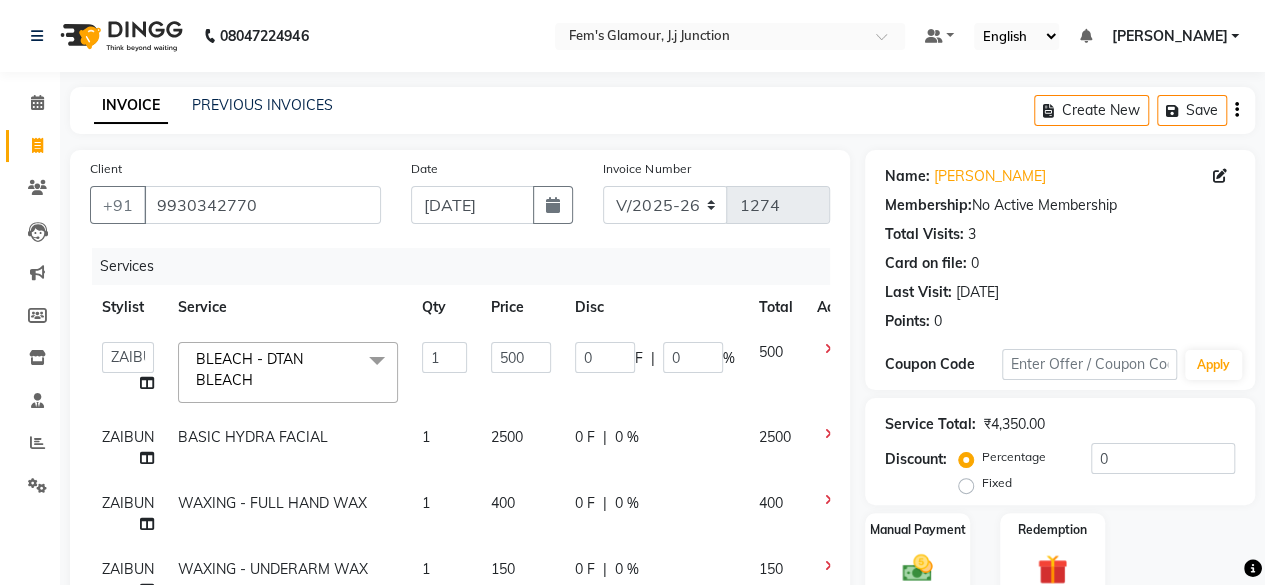 scroll, scrollTop: 428, scrollLeft: 0, axis: vertical 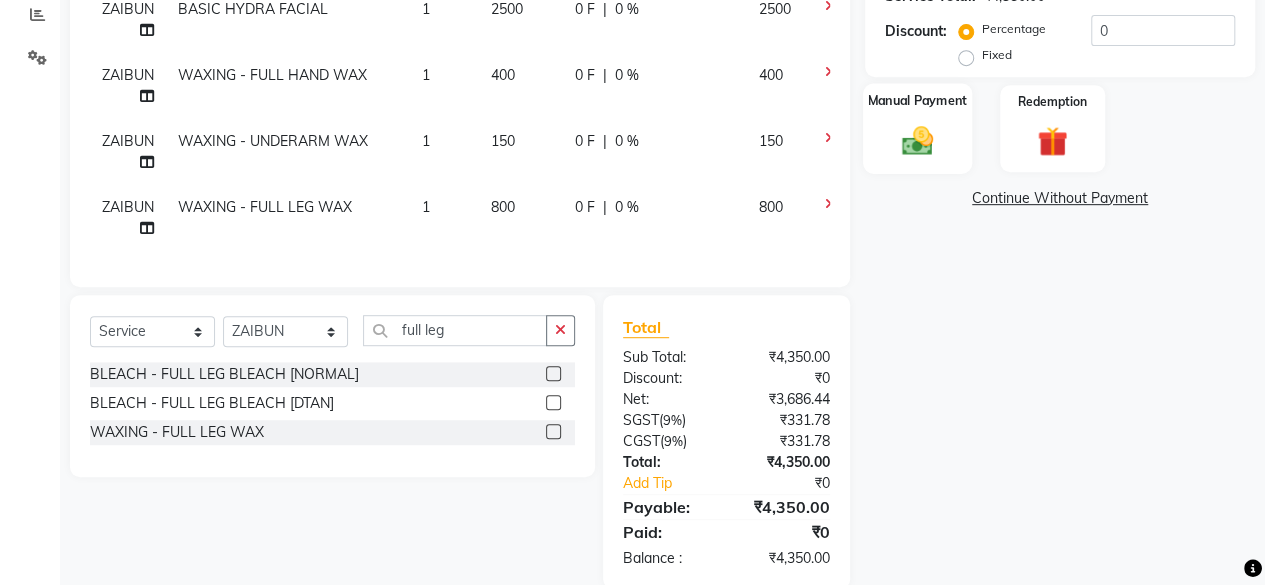 click on "Manual Payment" 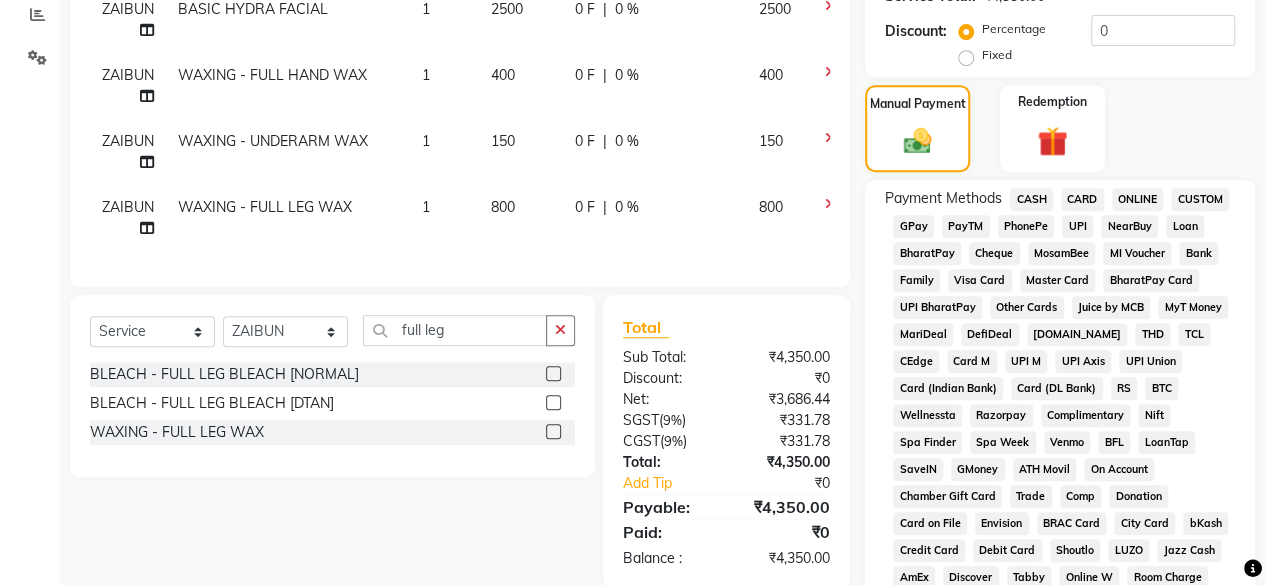 click on "GPay" 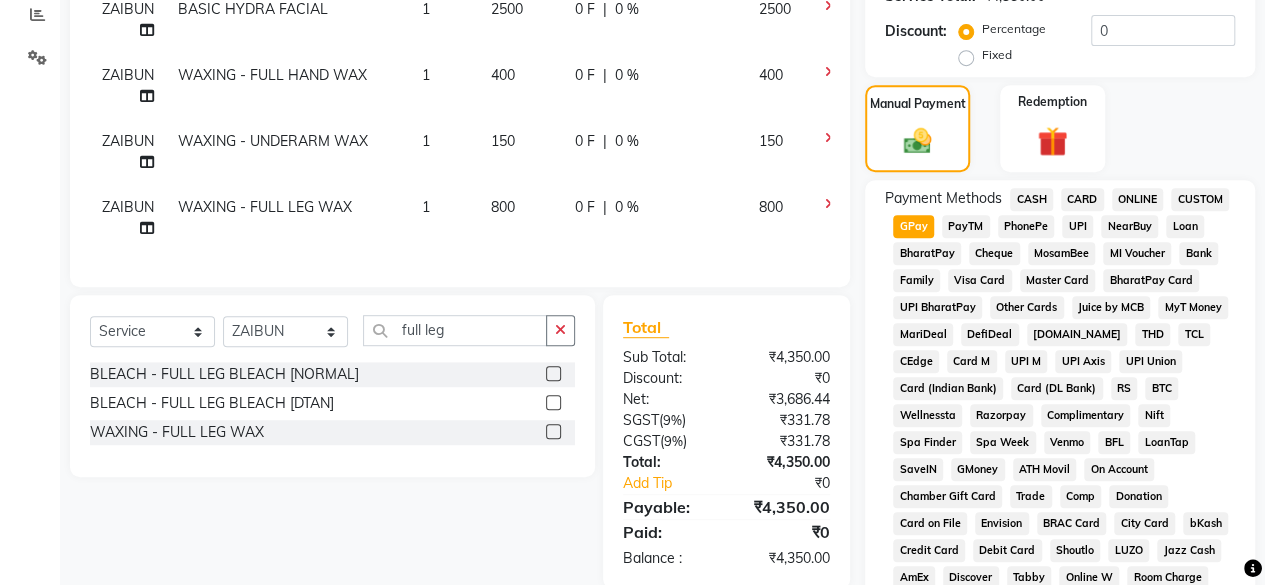 scroll, scrollTop: 972, scrollLeft: 0, axis: vertical 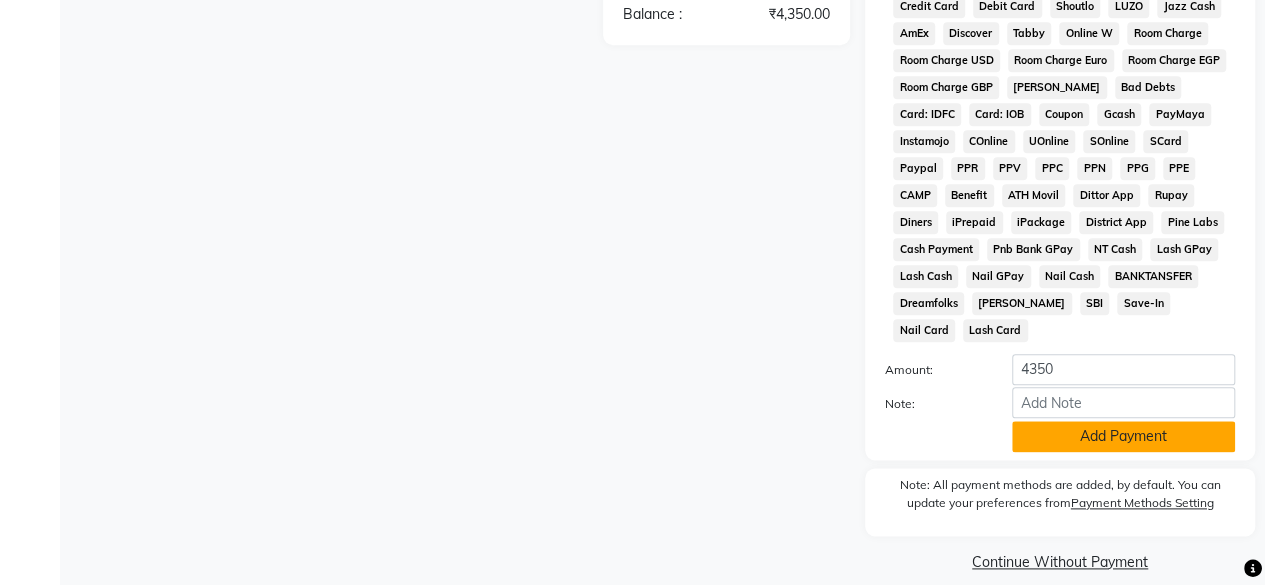click on "Add Payment" 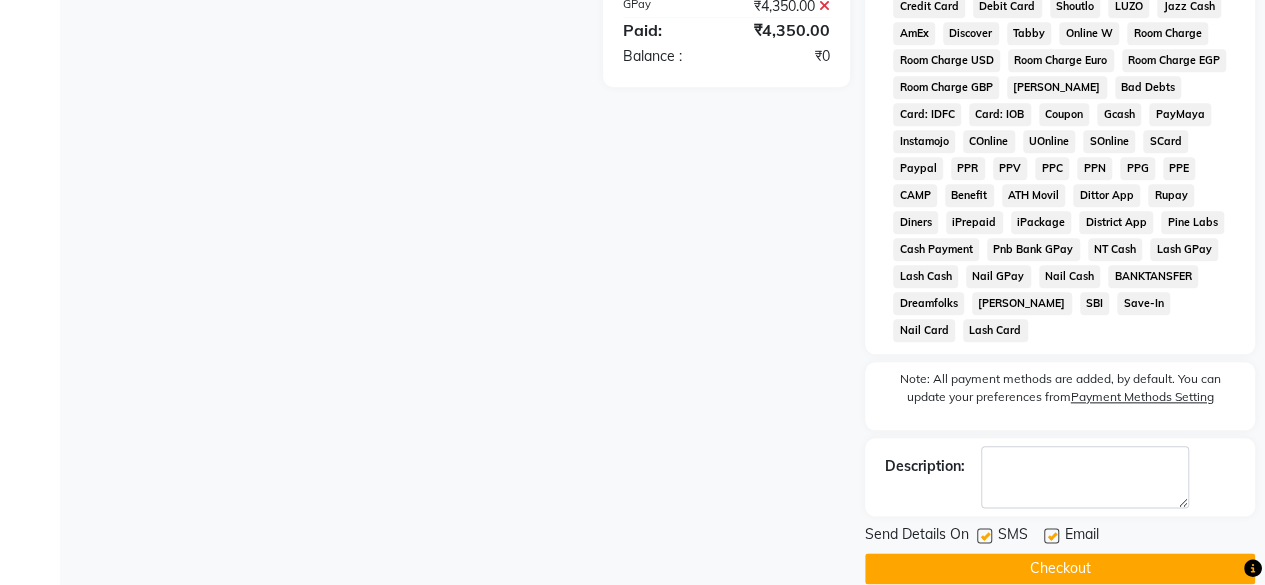 click on "Checkout" 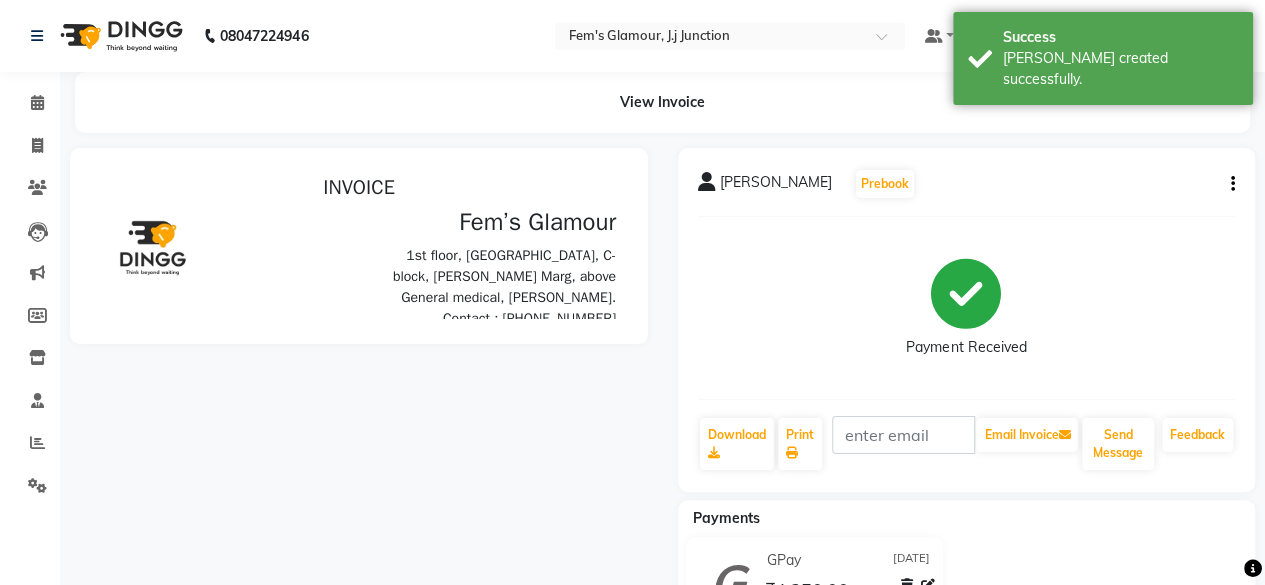 scroll, scrollTop: 0, scrollLeft: 0, axis: both 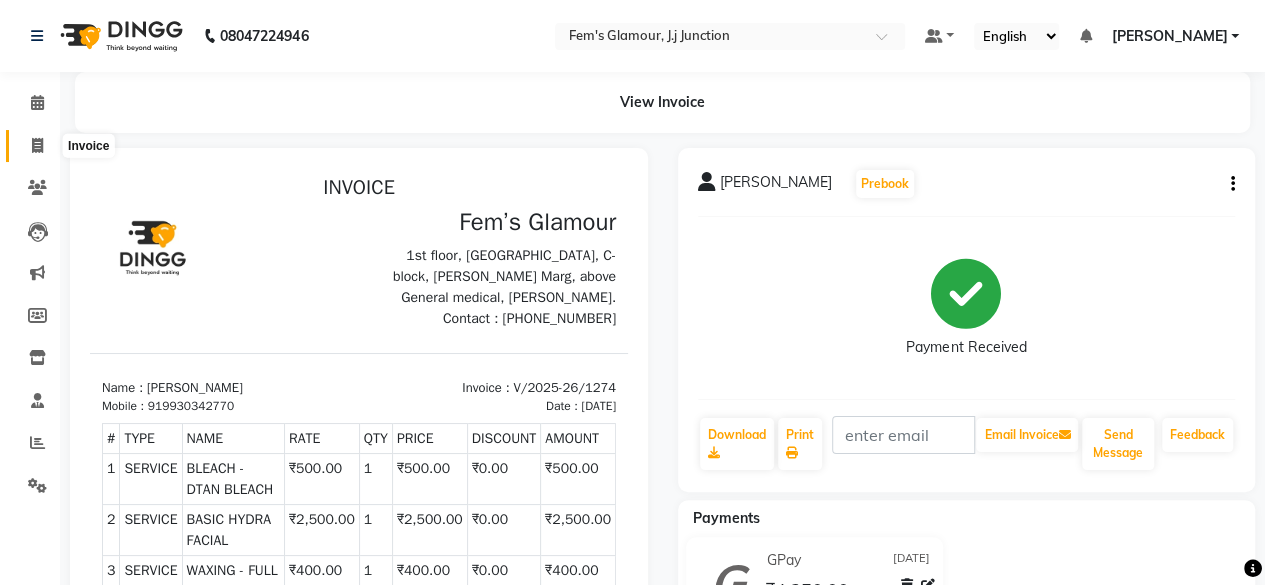 click 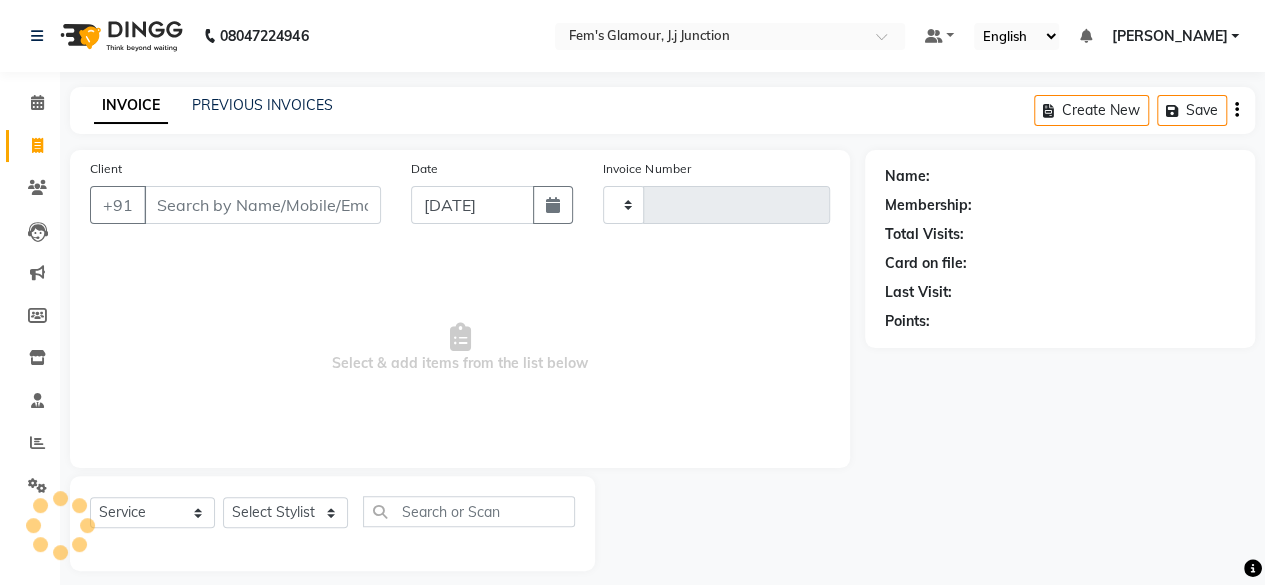 scroll, scrollTop: 15, scrollLeft: 0, axis: vertical 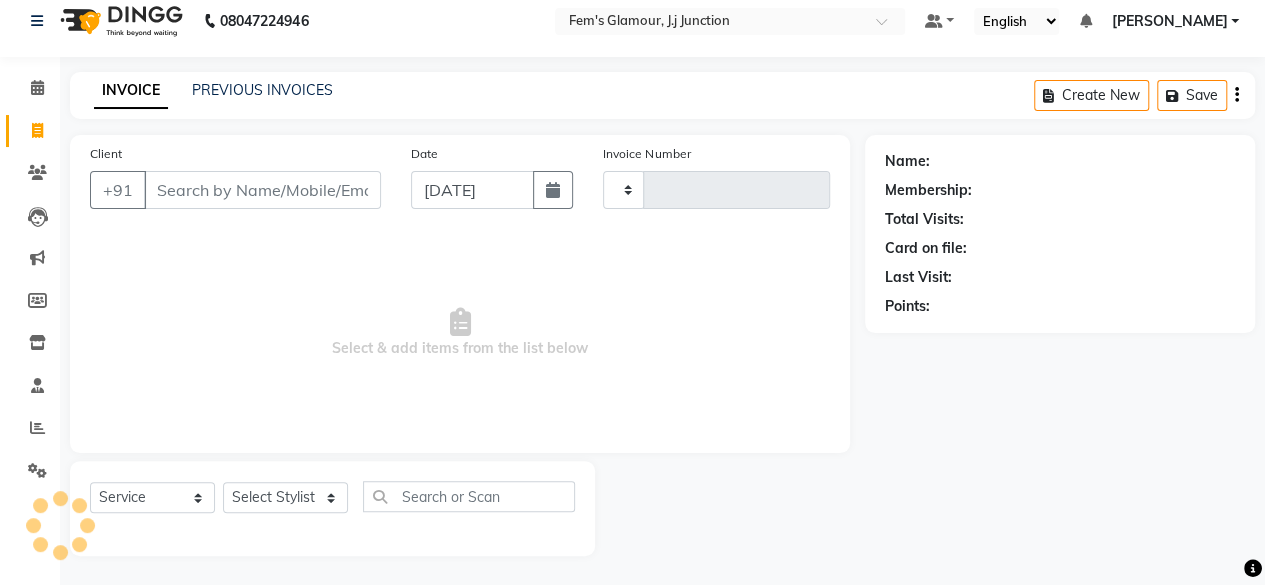 type on "1275" 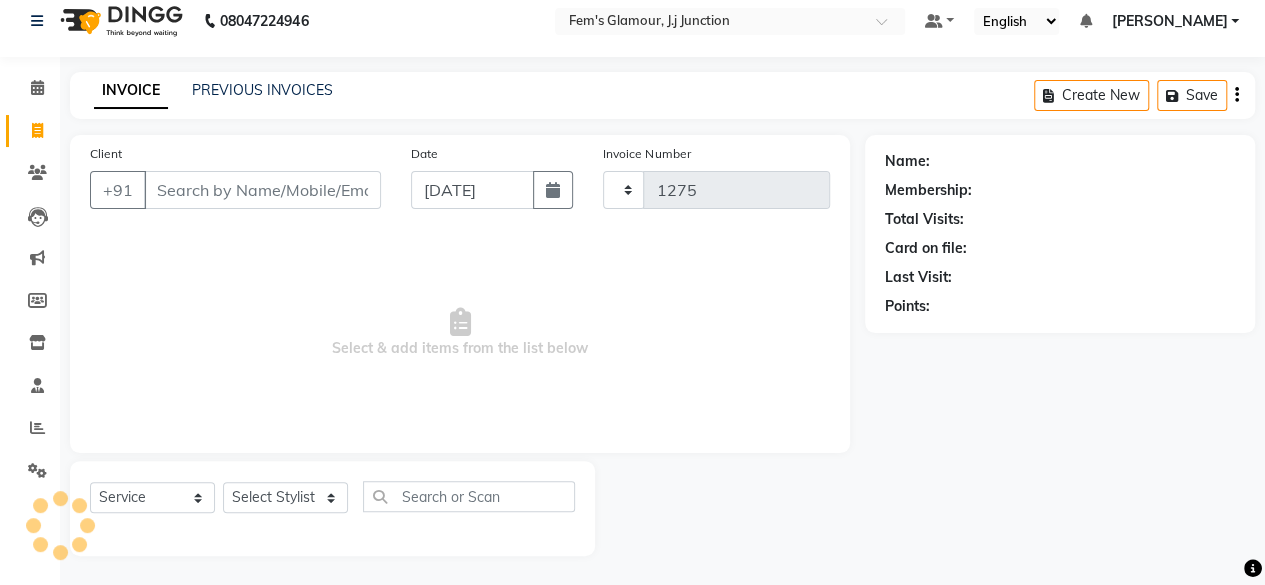 select on "4132" 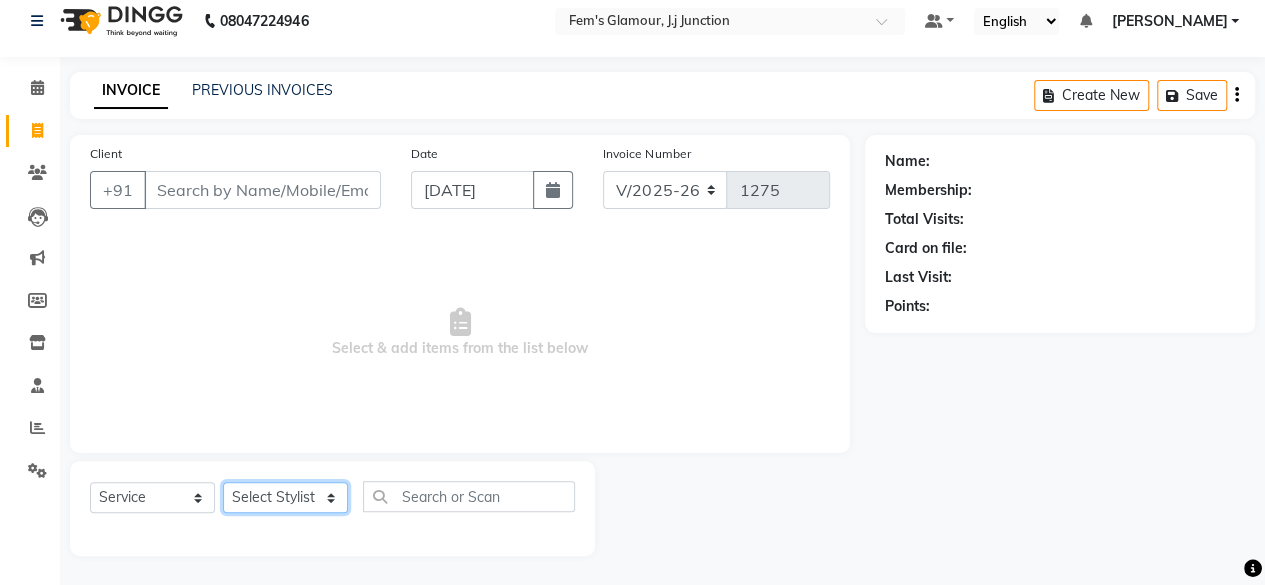 click on "Select Stylist fatima maam [PERSON_NAME] [PERSON_NAME] maam MOON Nagma Nasreen [PERSON_NAME] [PERSON_NAME] [PERSON_NAME] Team ZAIBUN ZOHRA" 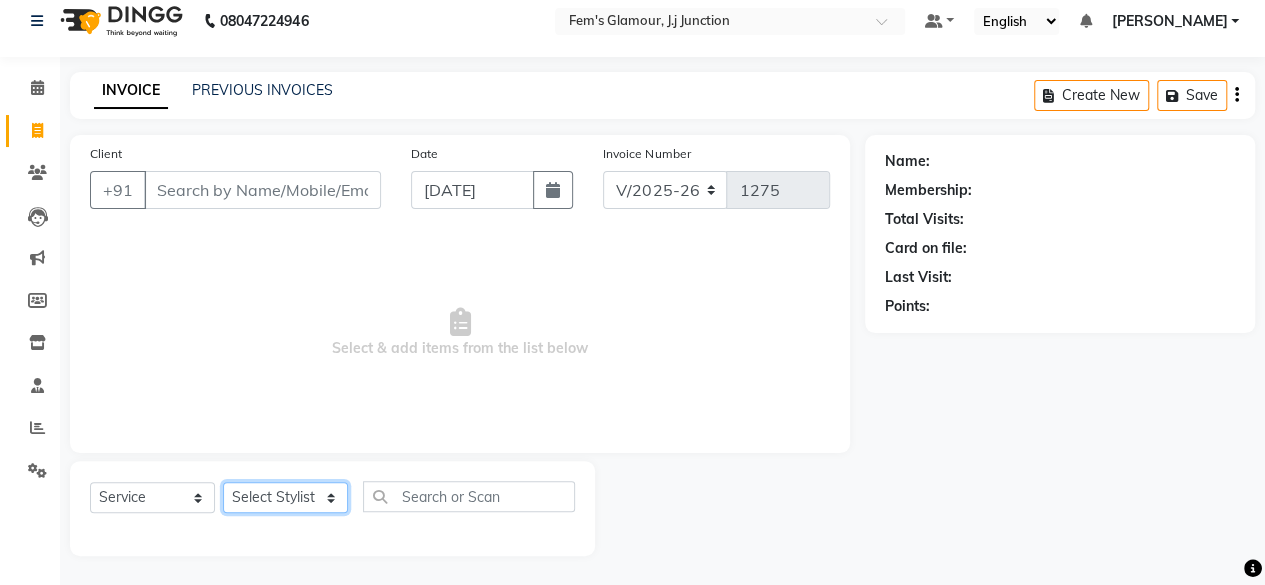 select on "29297" 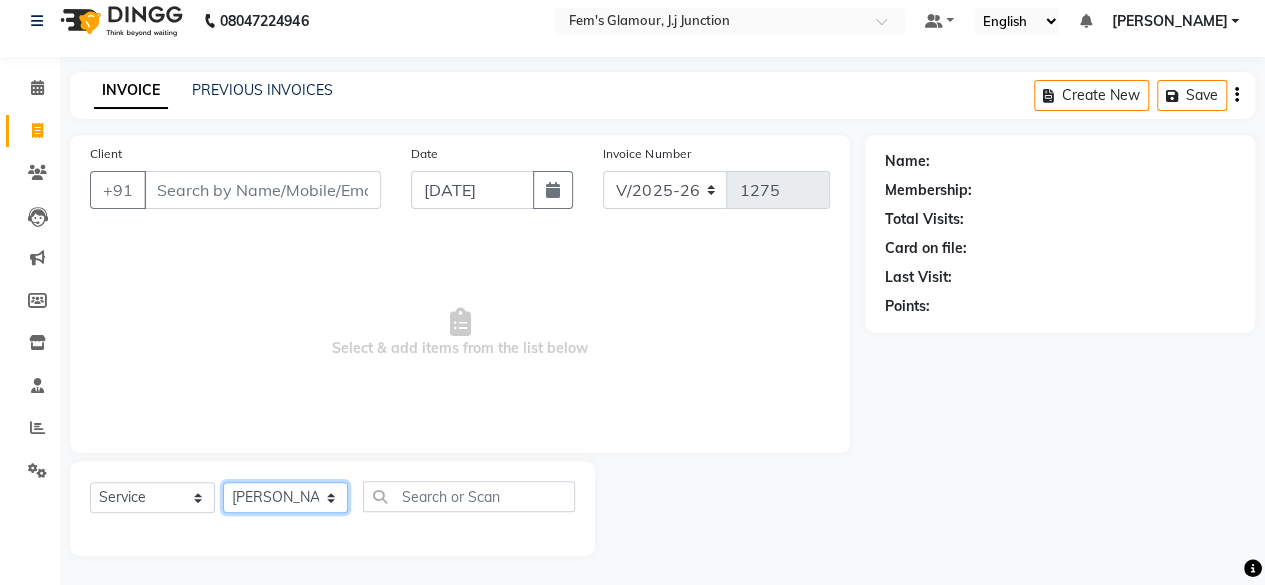 click on "Select Stylist fatima maam [PERSON_NAME] [PERSON_NAME] maam MOON Nagma Nasreen [PERSON_NAME] [PERSON_NAME] [PERSON_NAME] Team ZAIBUN ZOHRA" 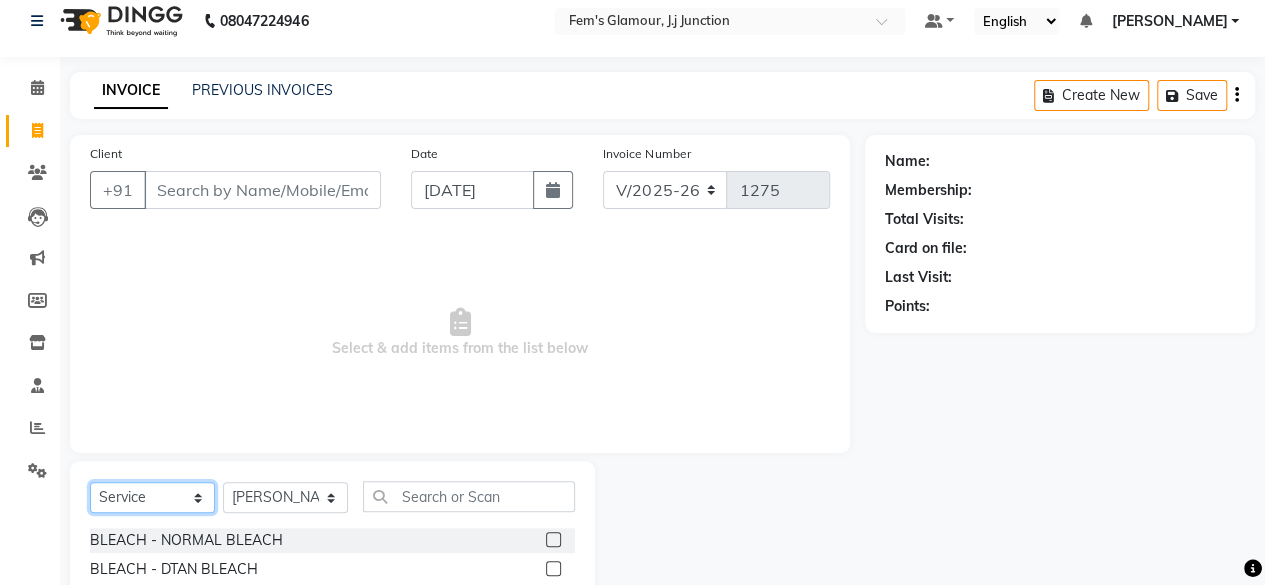 click on "Select  Service  Product  Membership  Package Voucher Prepaid Gift Card" 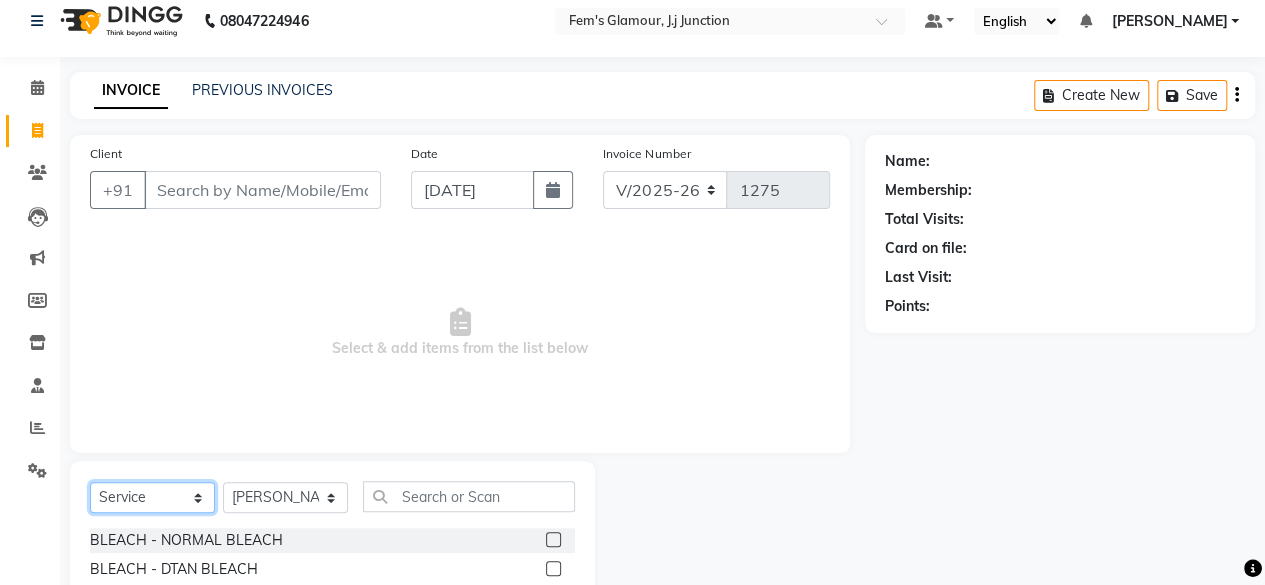 select on "product" 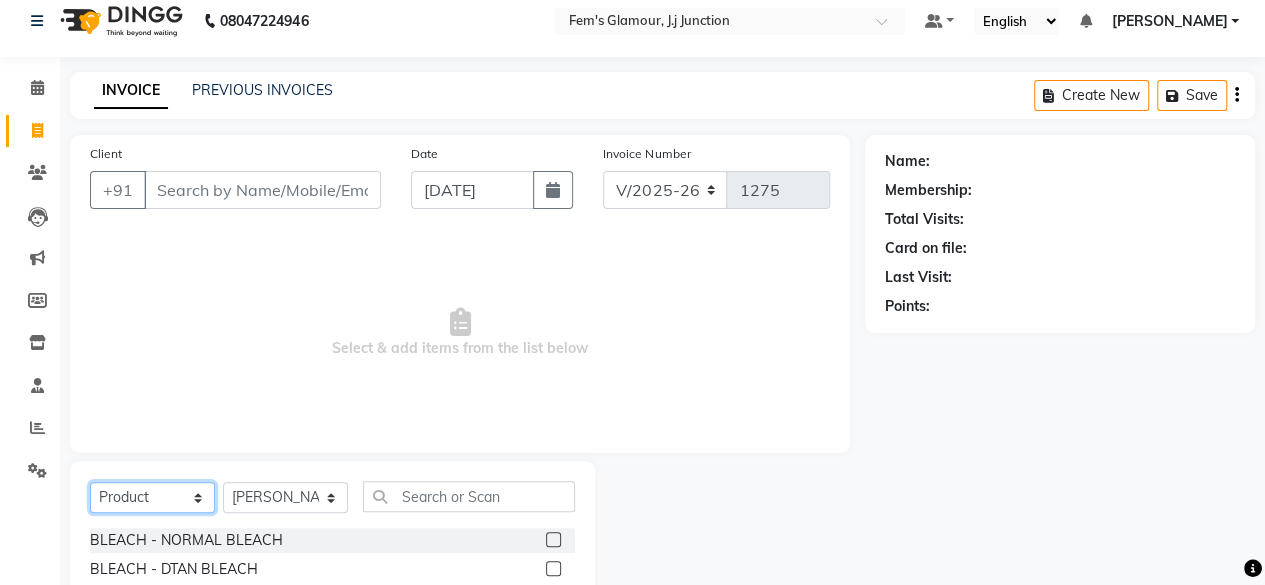 click on "Select  Service  Product  Membership  Package Voucher Prepaid Gift Card" 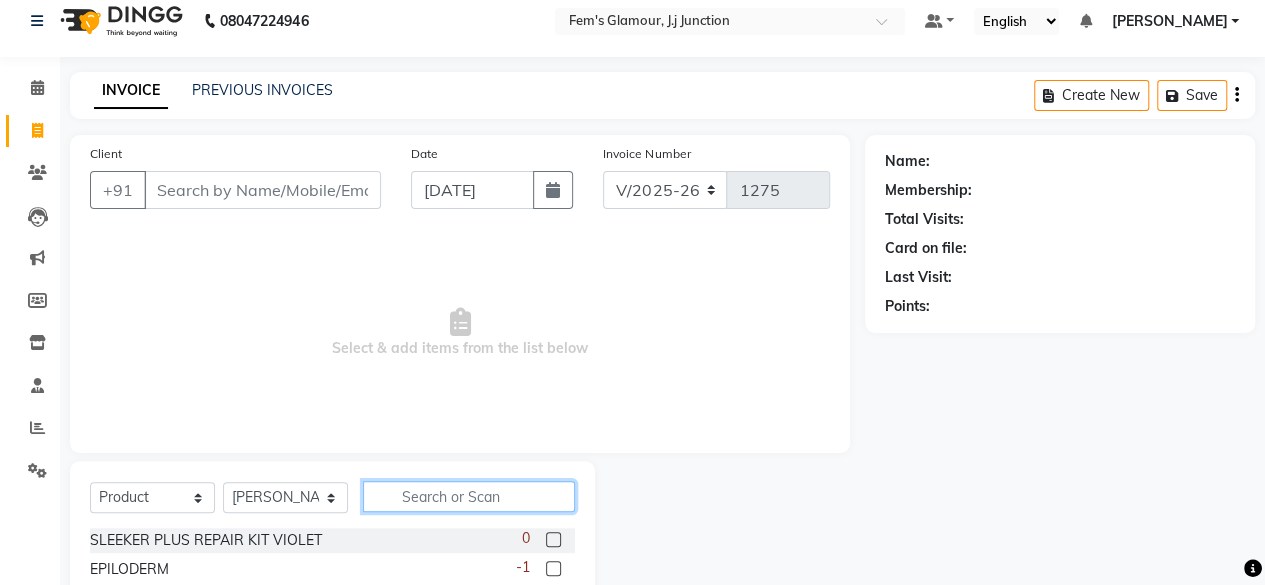 click 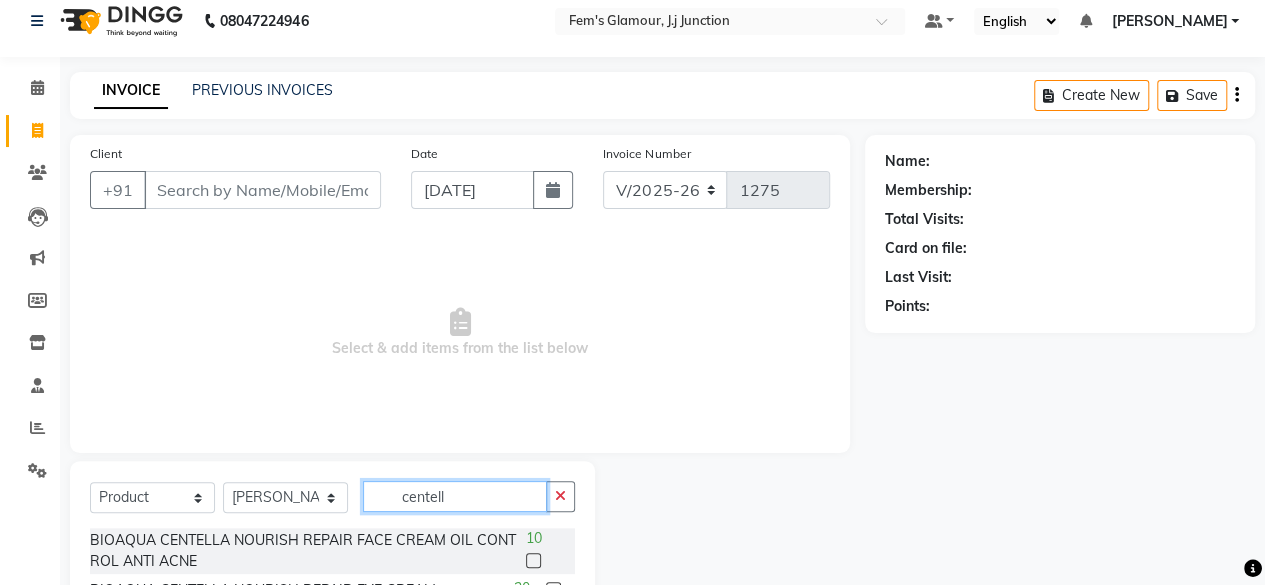 scroll, scrollTop: 215, scrollLeft: 0, axis: vertical 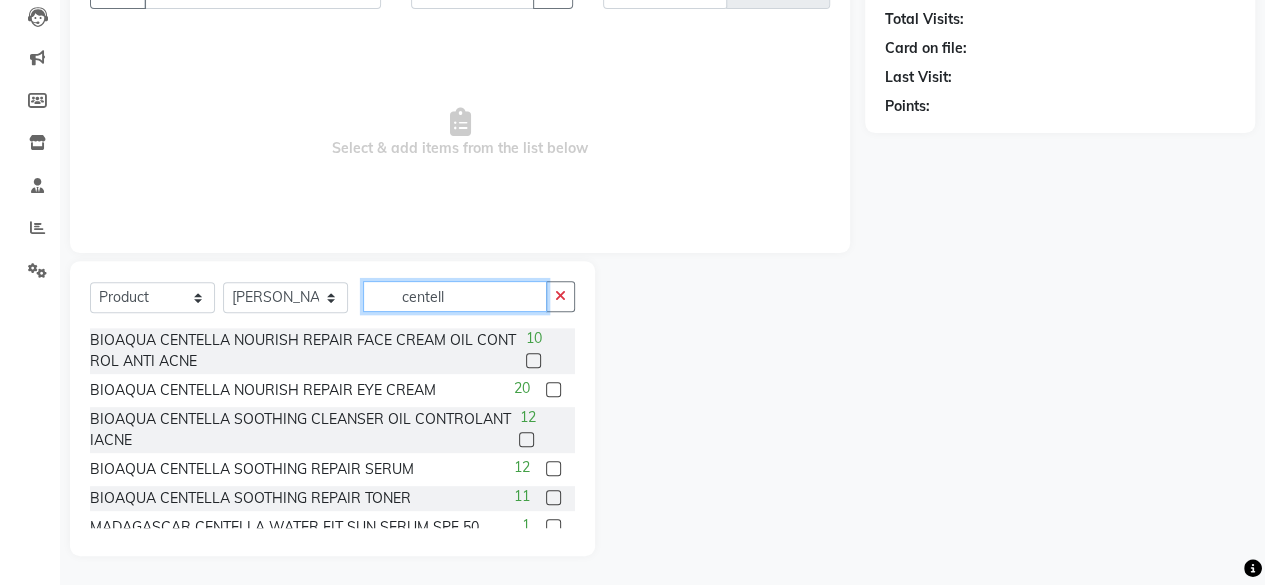 type on "centell" 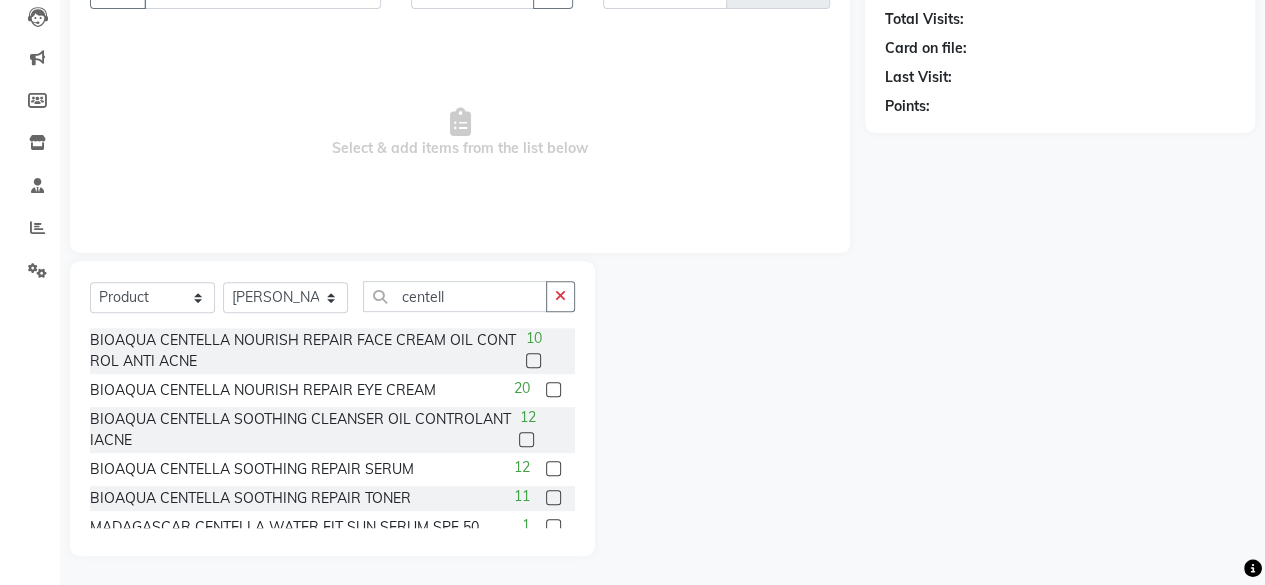 click 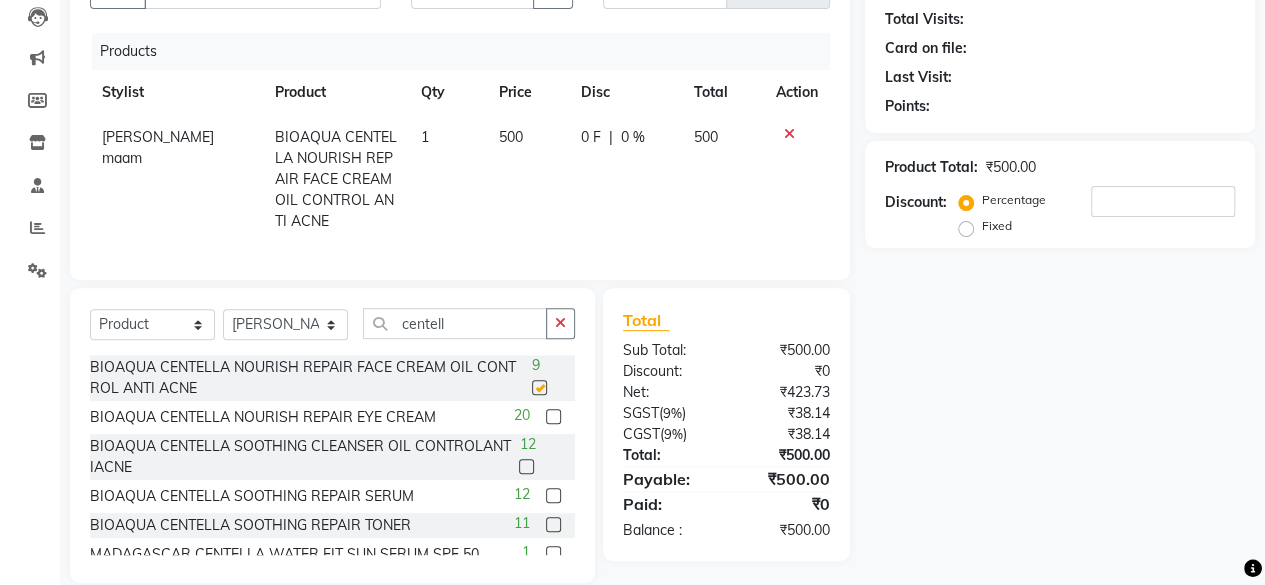 checkbox on "false" 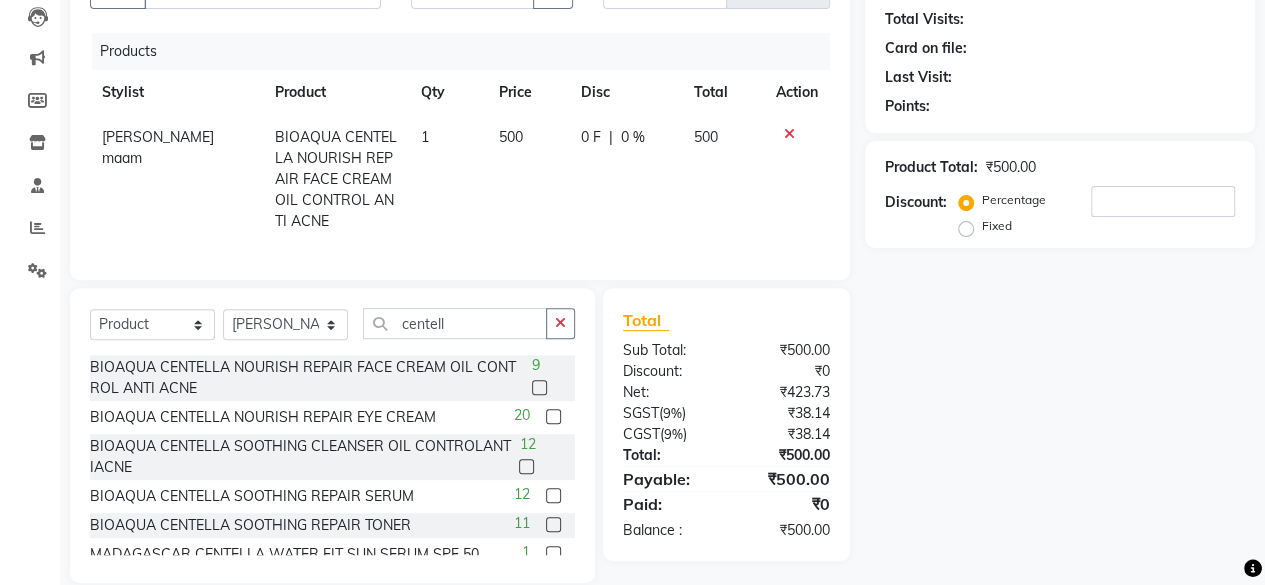 click 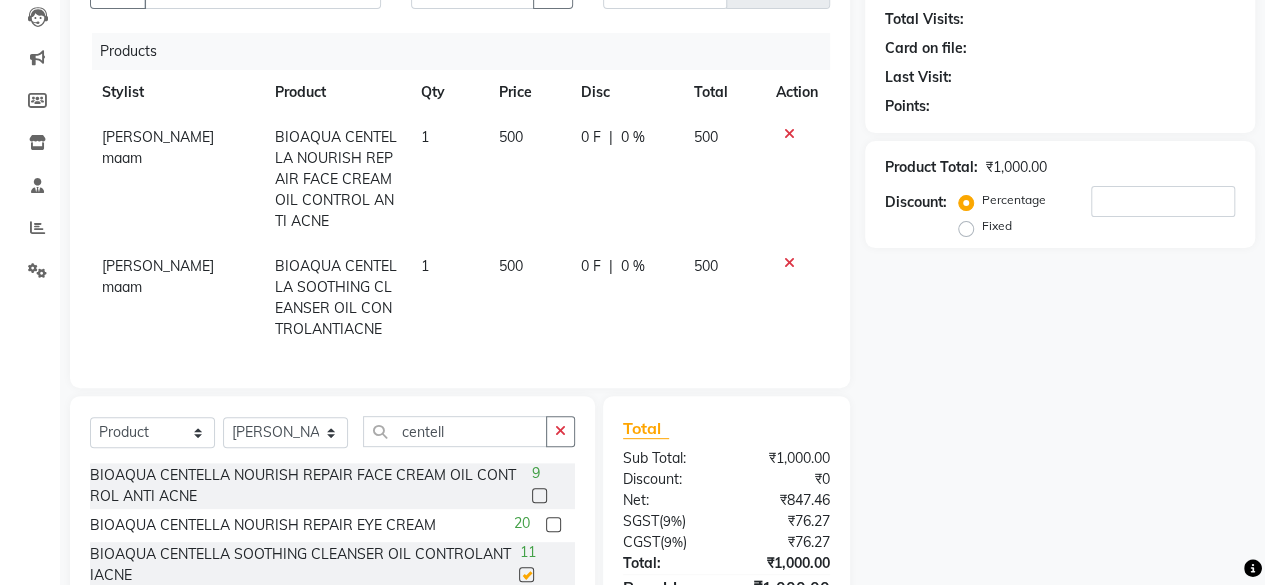 checkbox on "false" 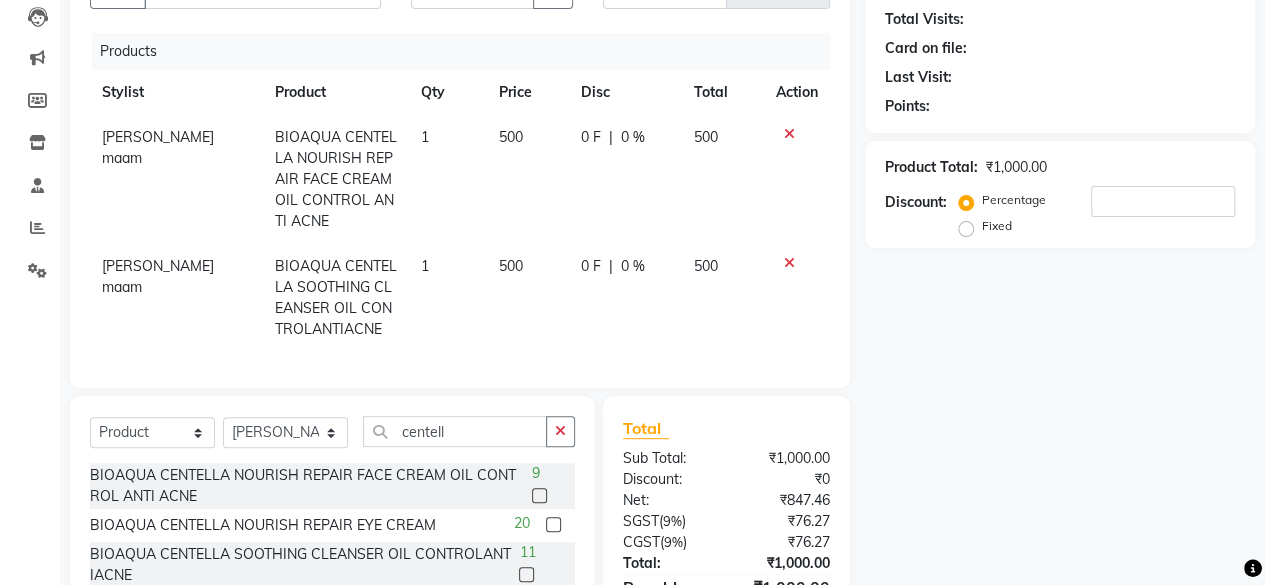scroll, scrollTop: 45, scrollLeft: 0, axis: vertical 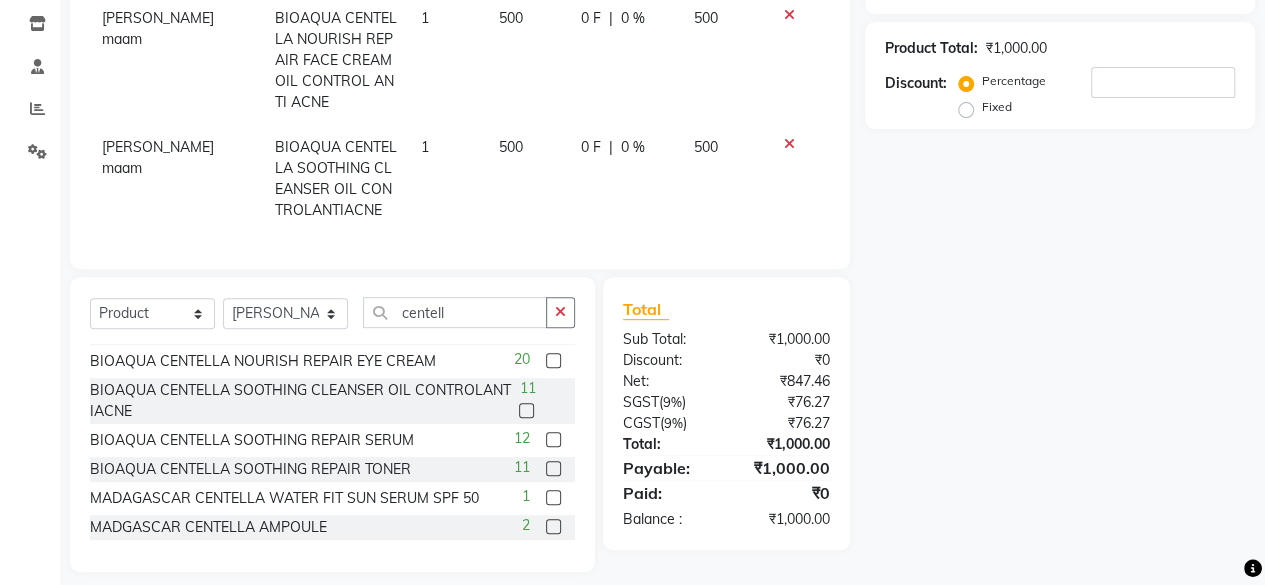 click 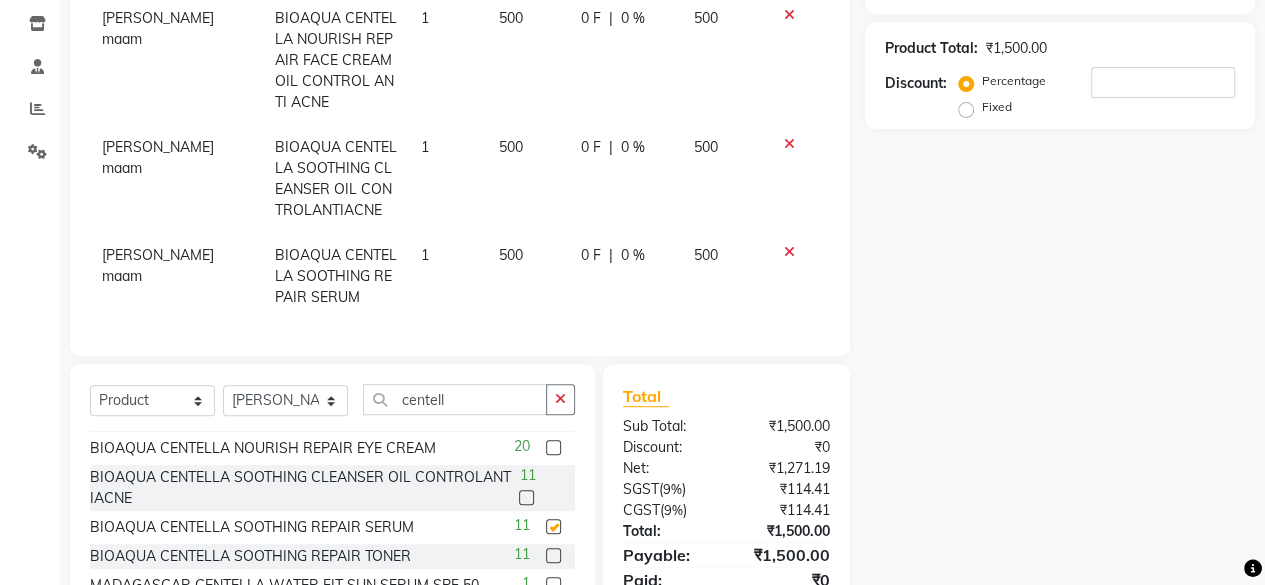 checkbox on "false" 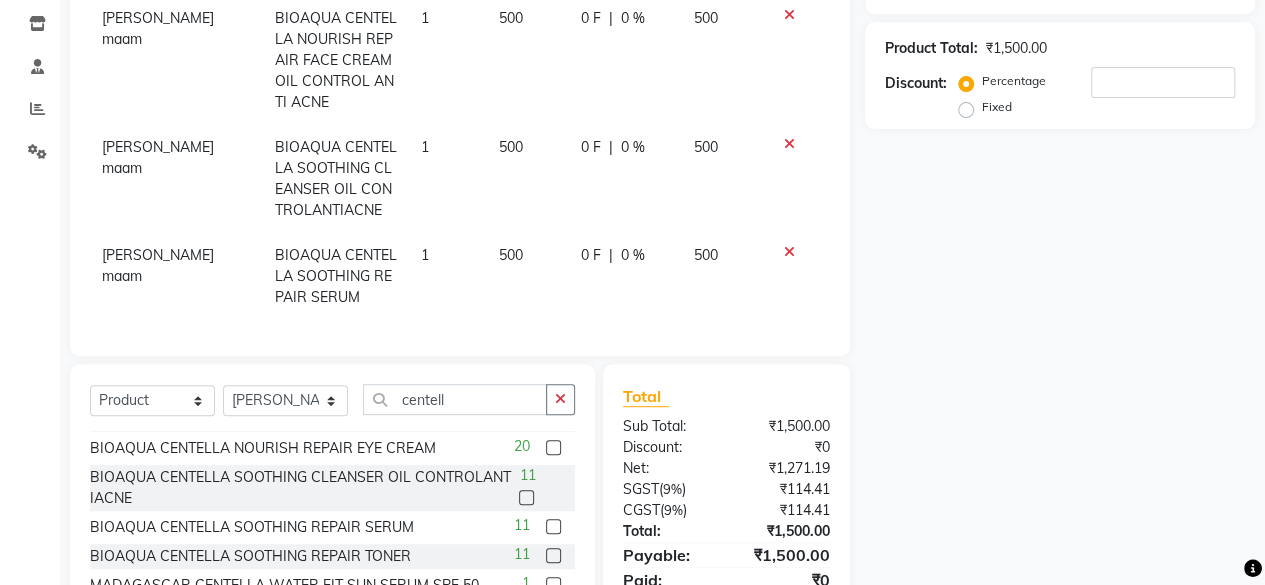 scroll, scrollTop: 44, scrollLeft: 0, axis: vertical 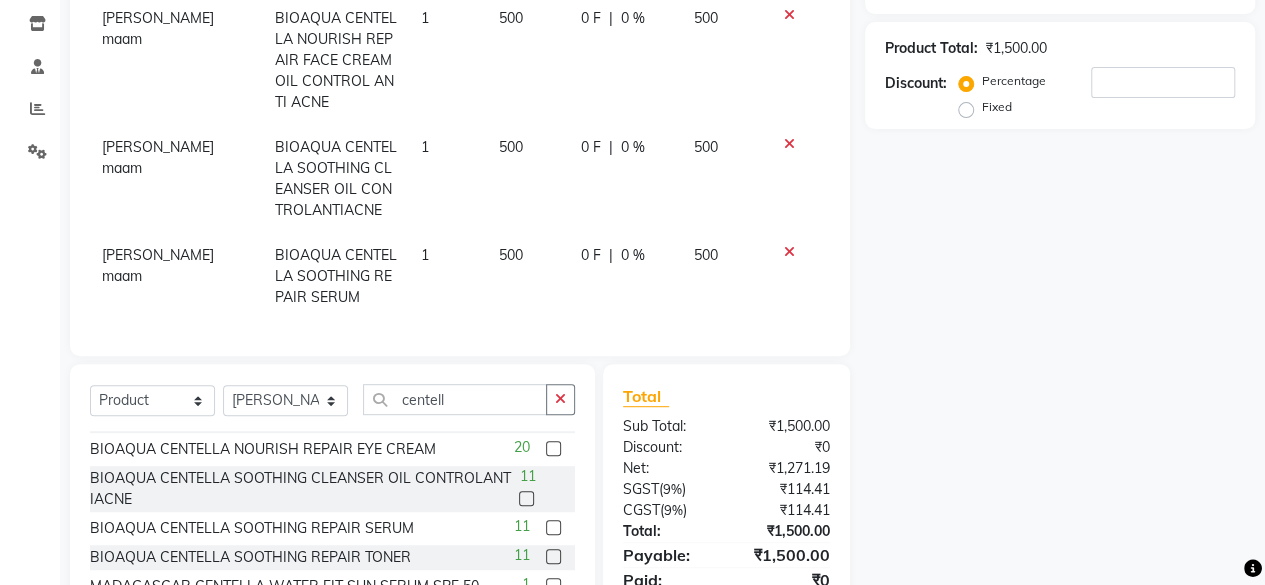 click 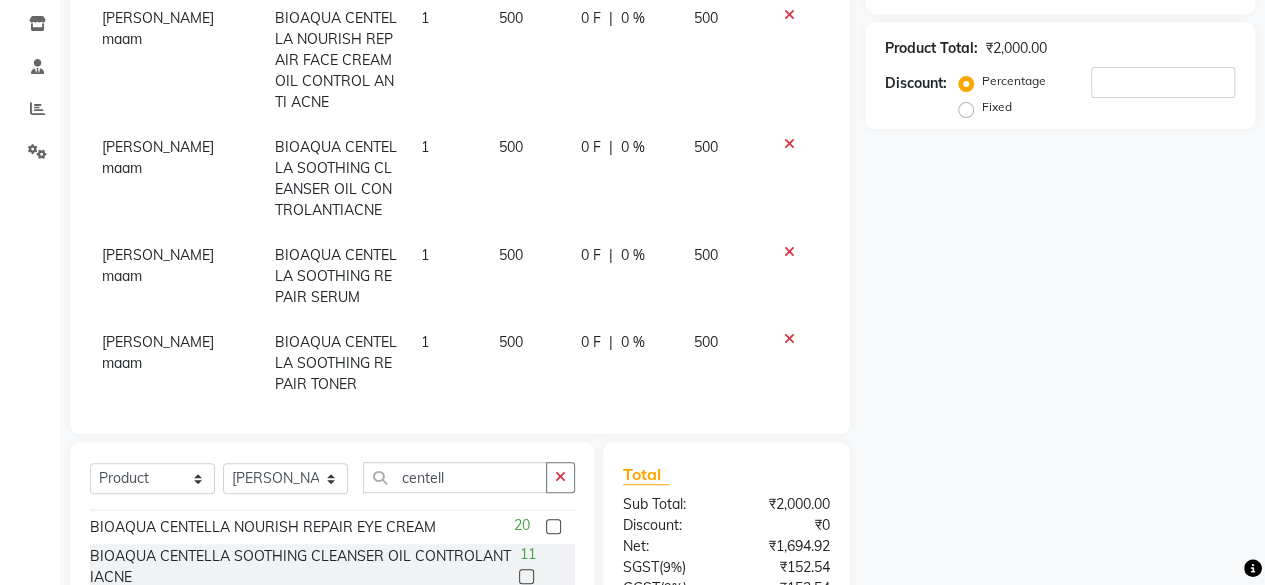 checkbox on "false" 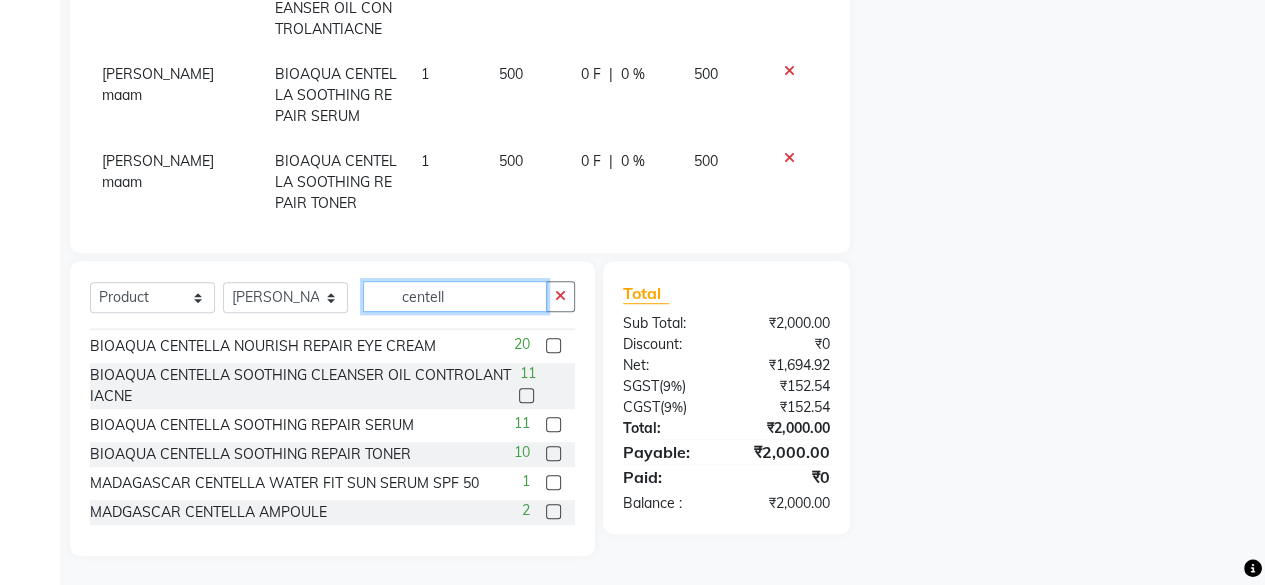 click on "centell" 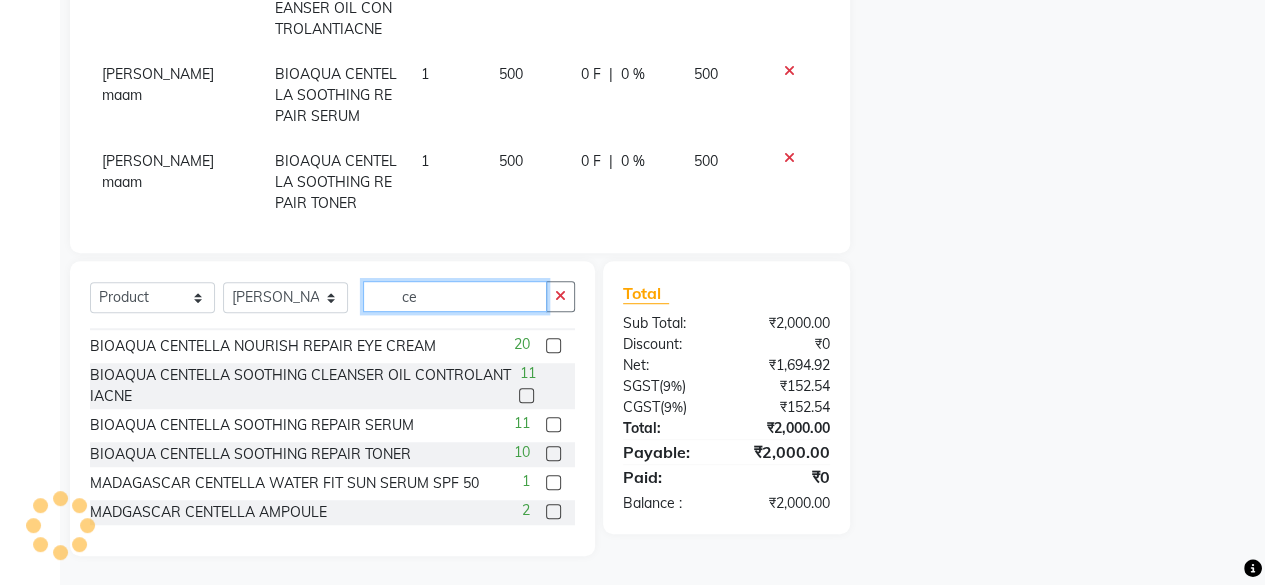 type on "c" 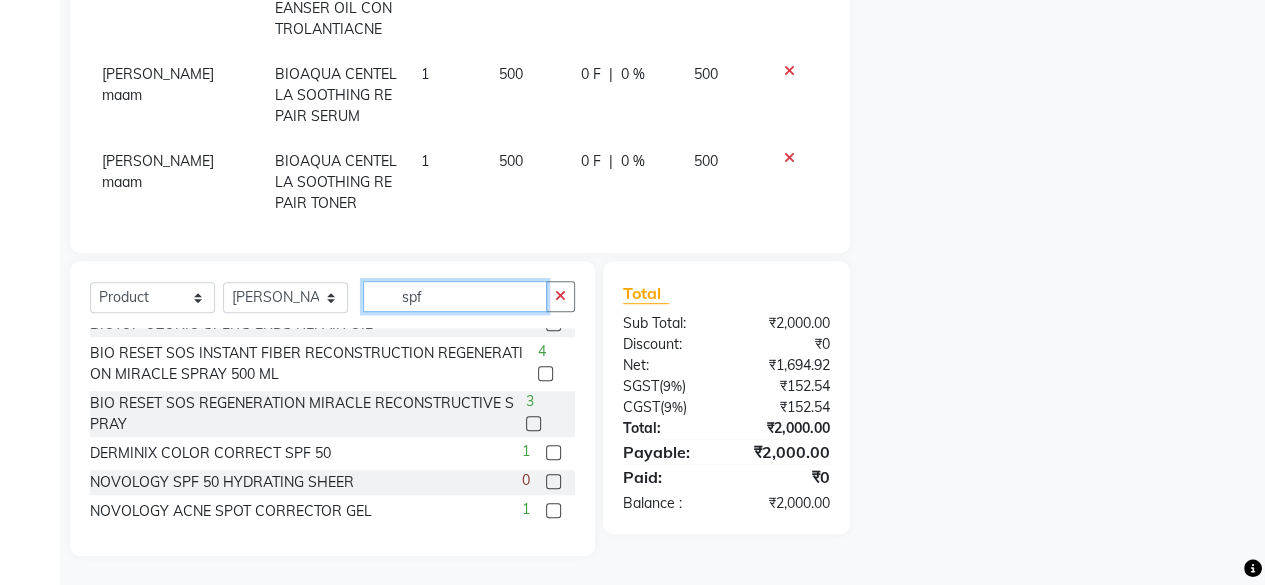 scroll, scrollTop: 0, scrollLeft: 0, axis: both 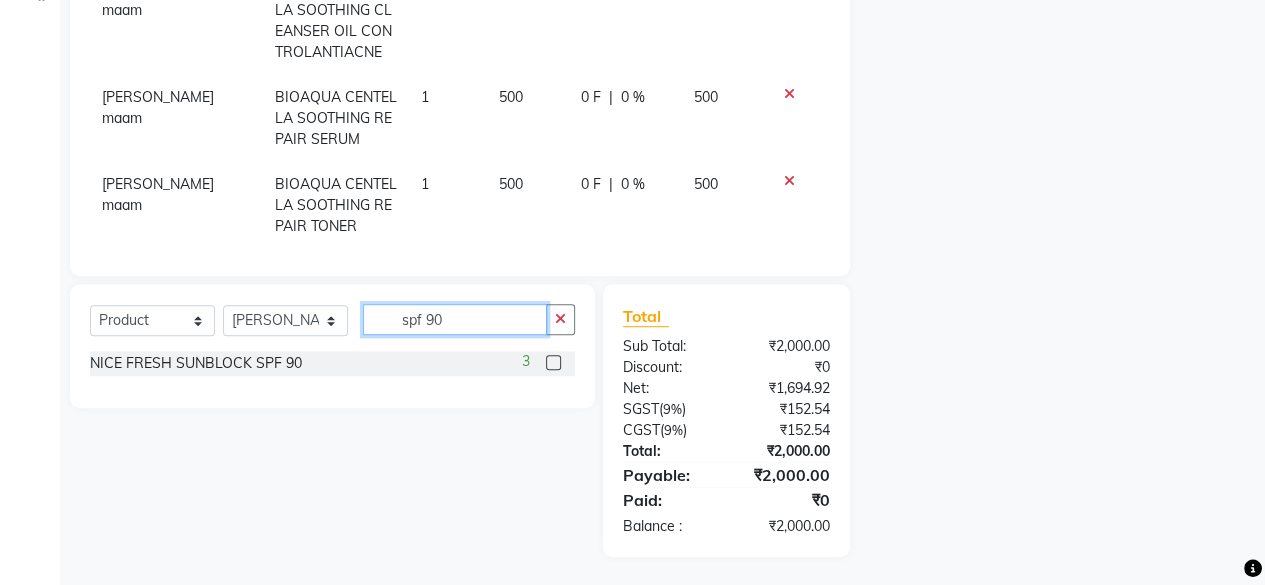 type on "spf 90" 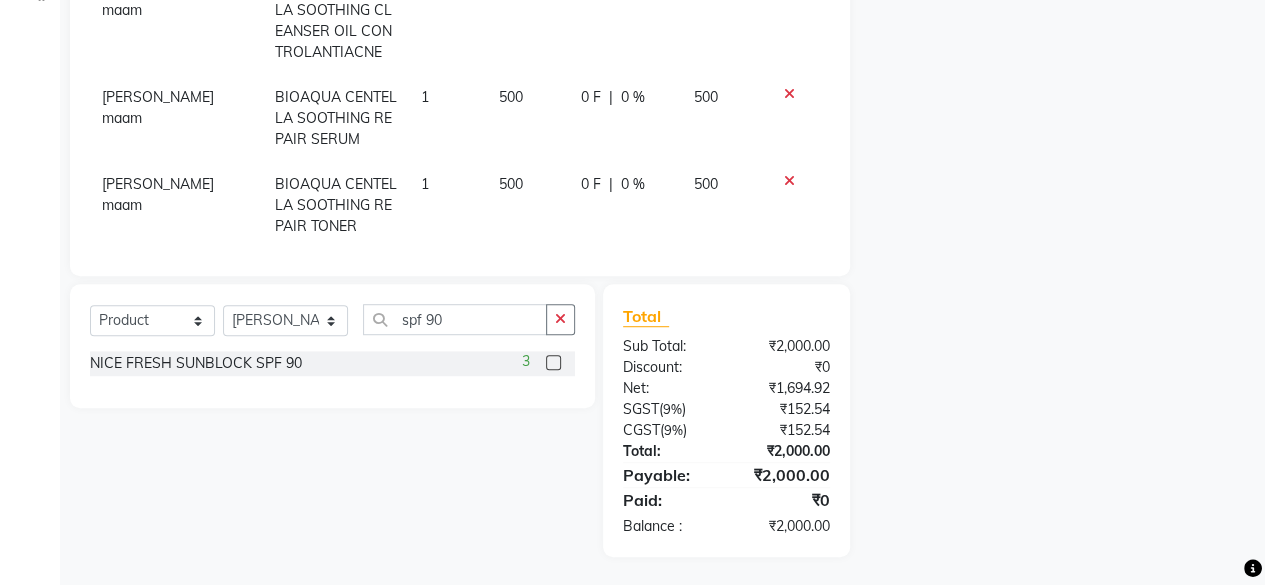 click 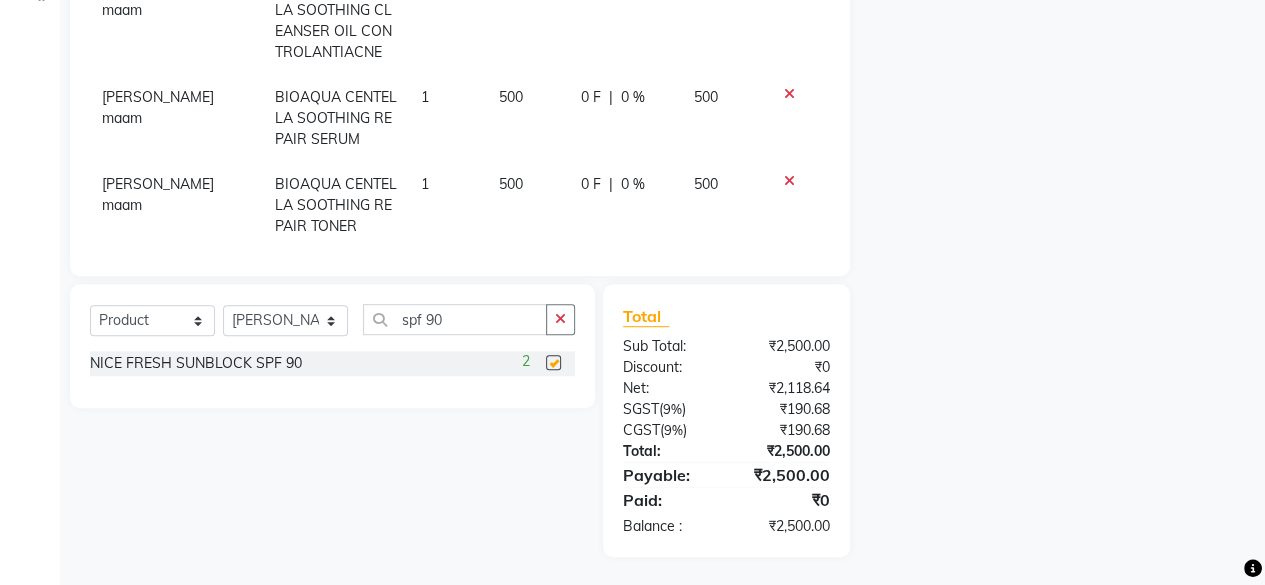 checkbox on "false" 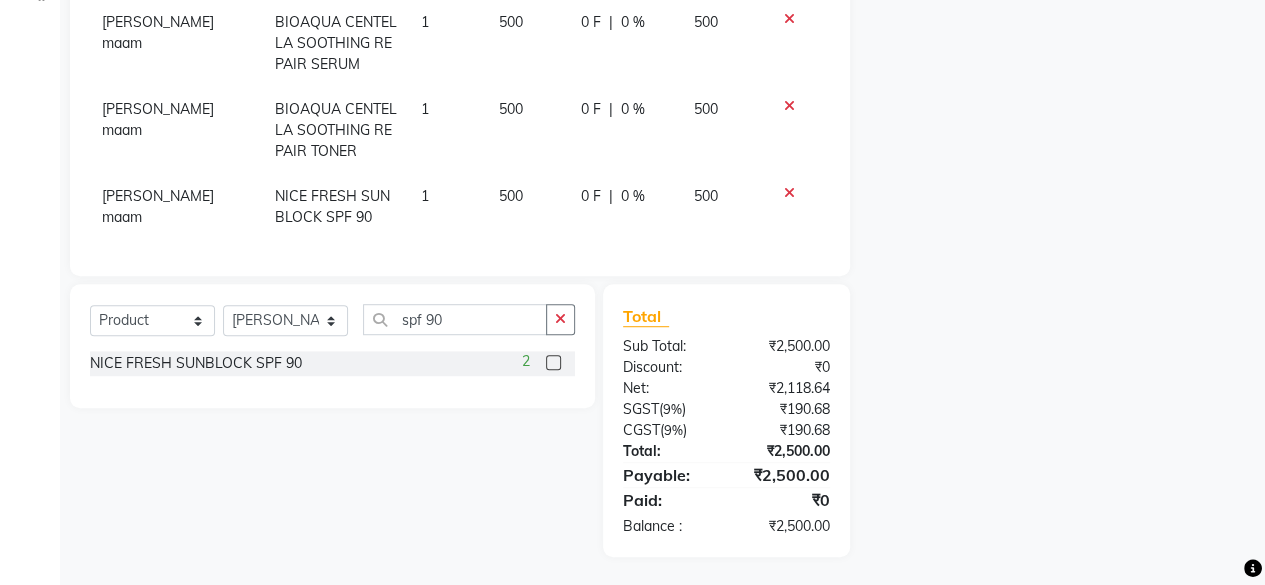 scroll, scrollTop: 0, scrollLeft: 0, axis: both 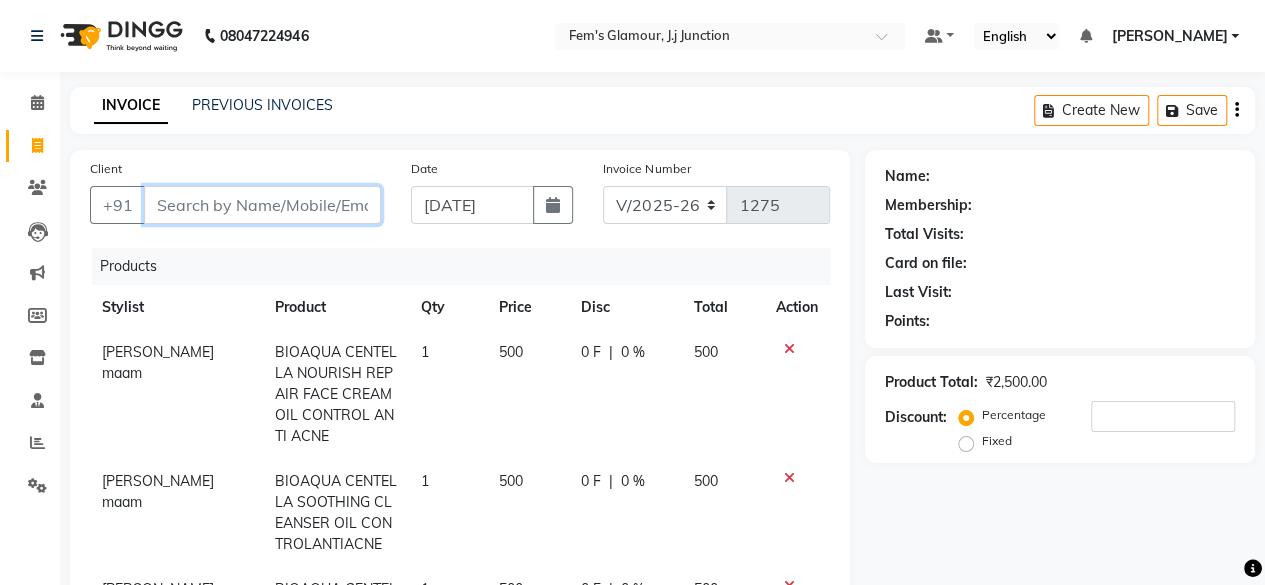 click on "Client" at bounding box center (262, 205) 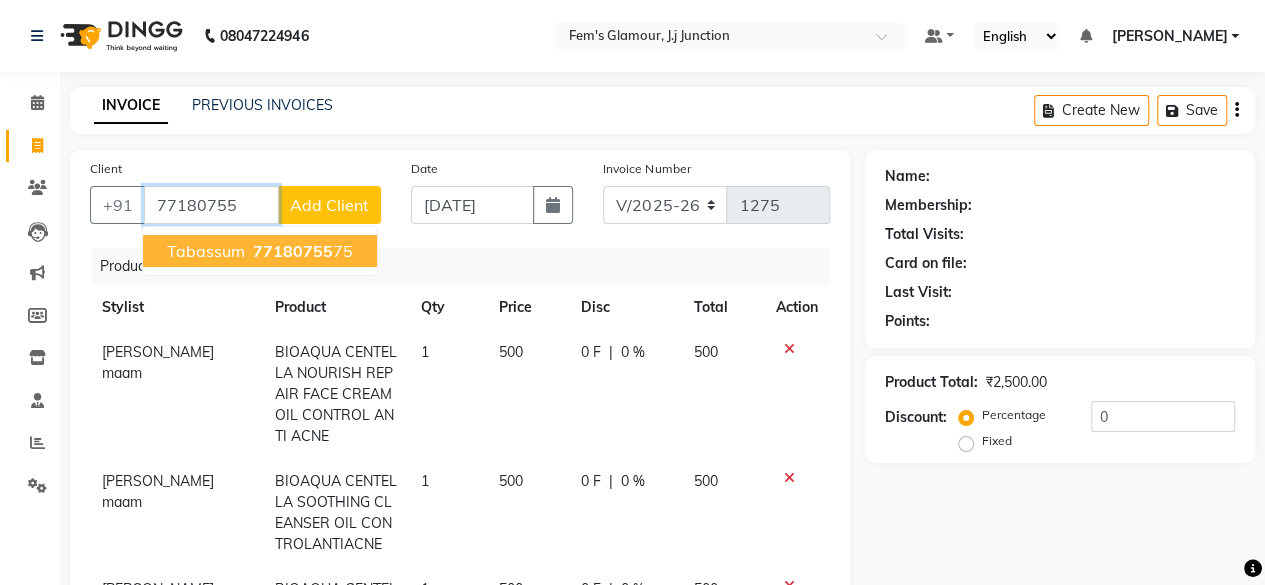 click on "77180755" at bounding box center (293, 251) 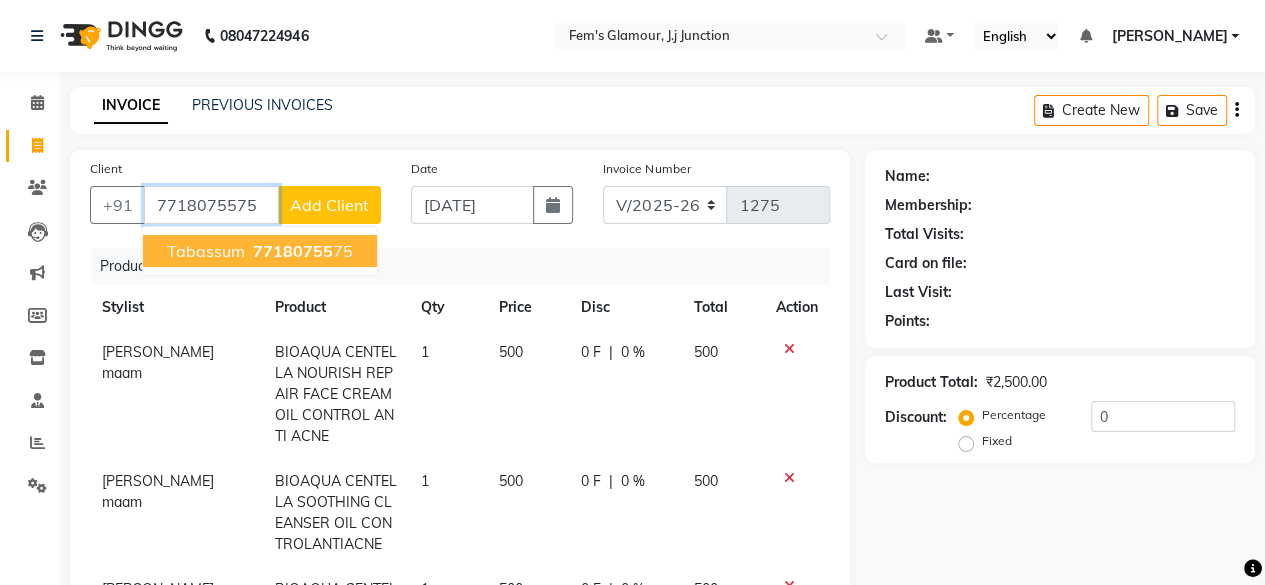 type on "7718075575" 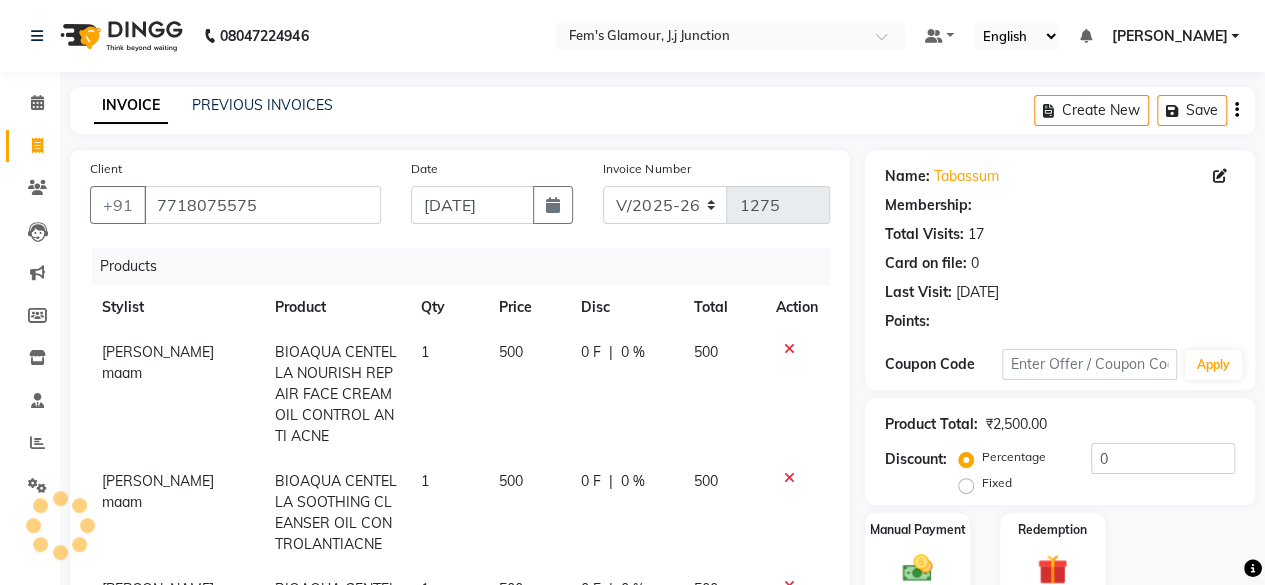radio on "false" 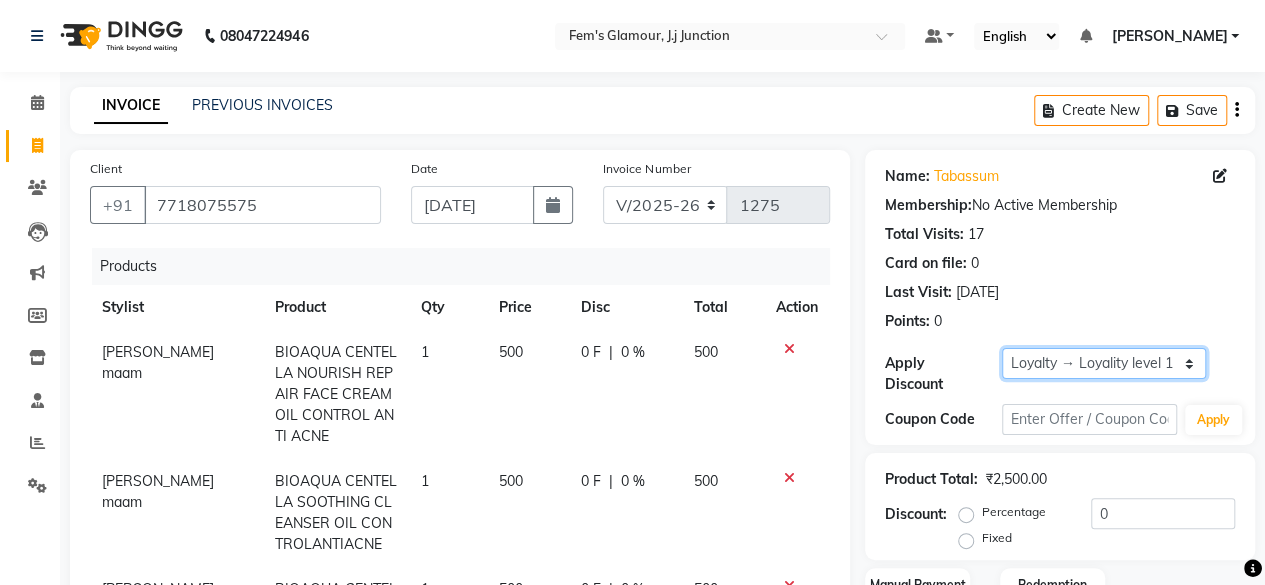 click on "Select  Loyalty → Loyality level 1" 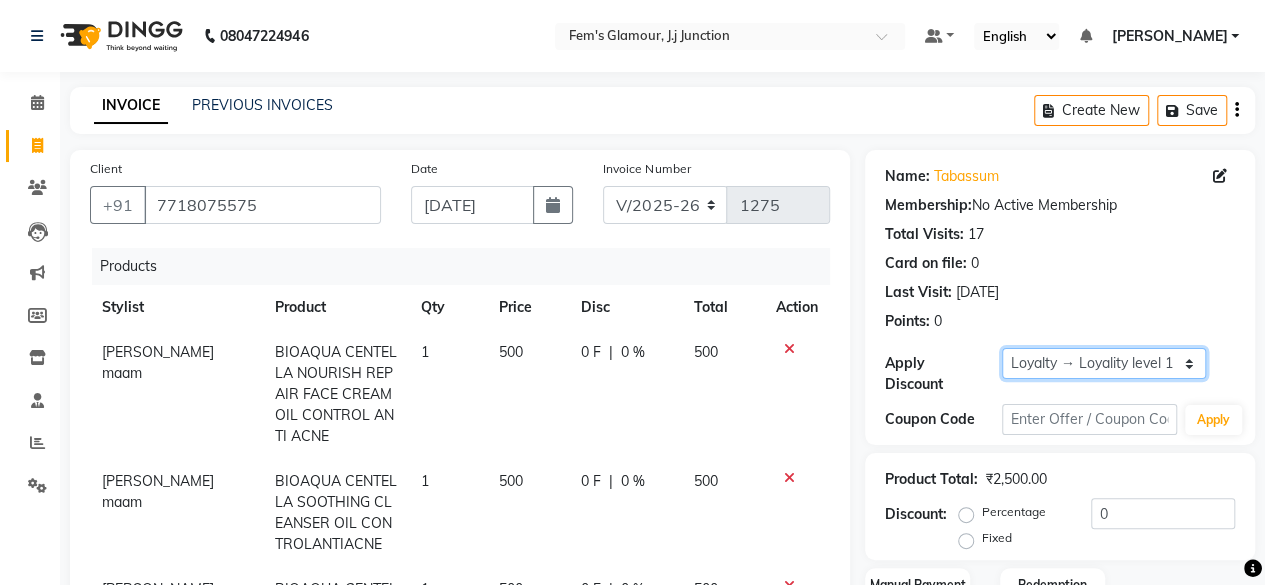 click on "Select  Loyalty → Loyality level 1" 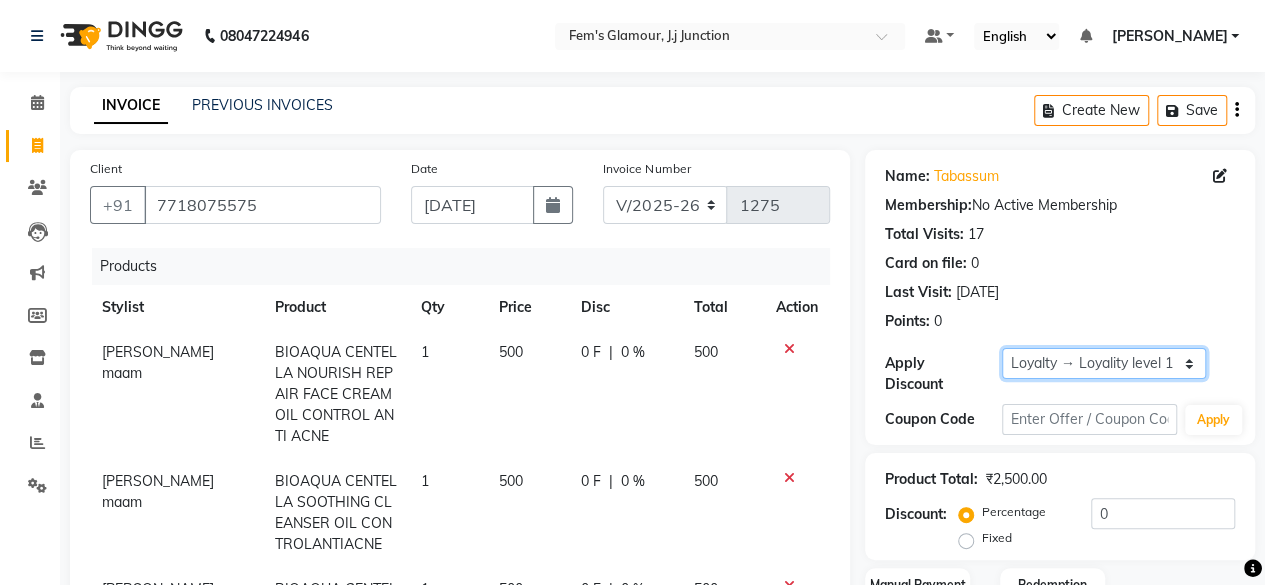 scroll, scrollTop: 113, scrollLeft: 0, axis: vertical 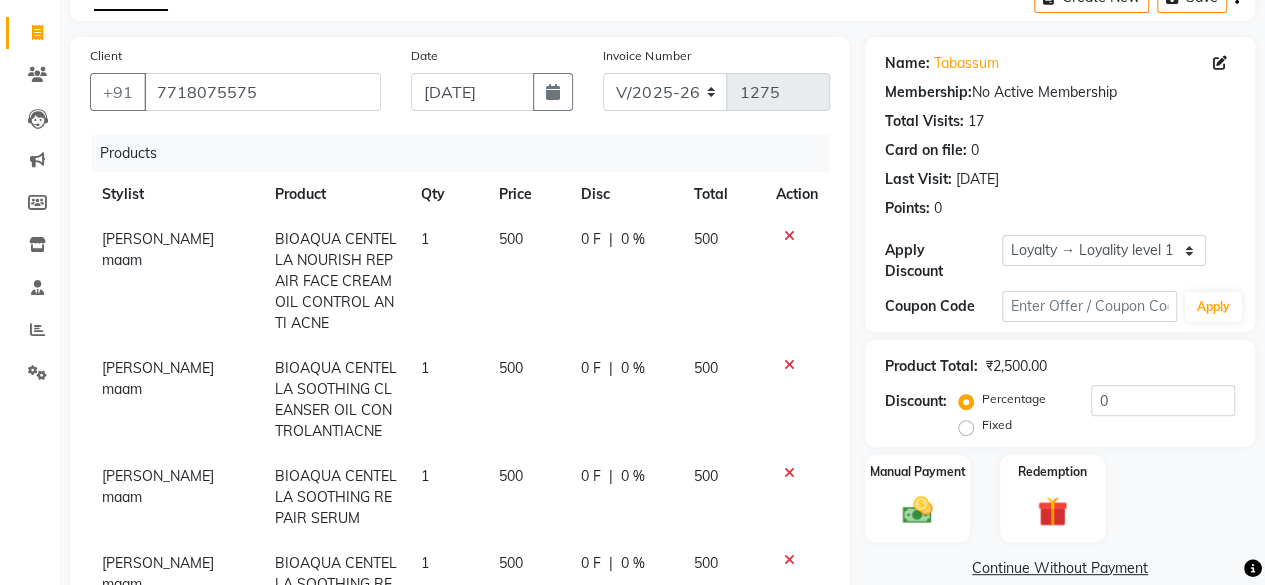 click on "Fixed" 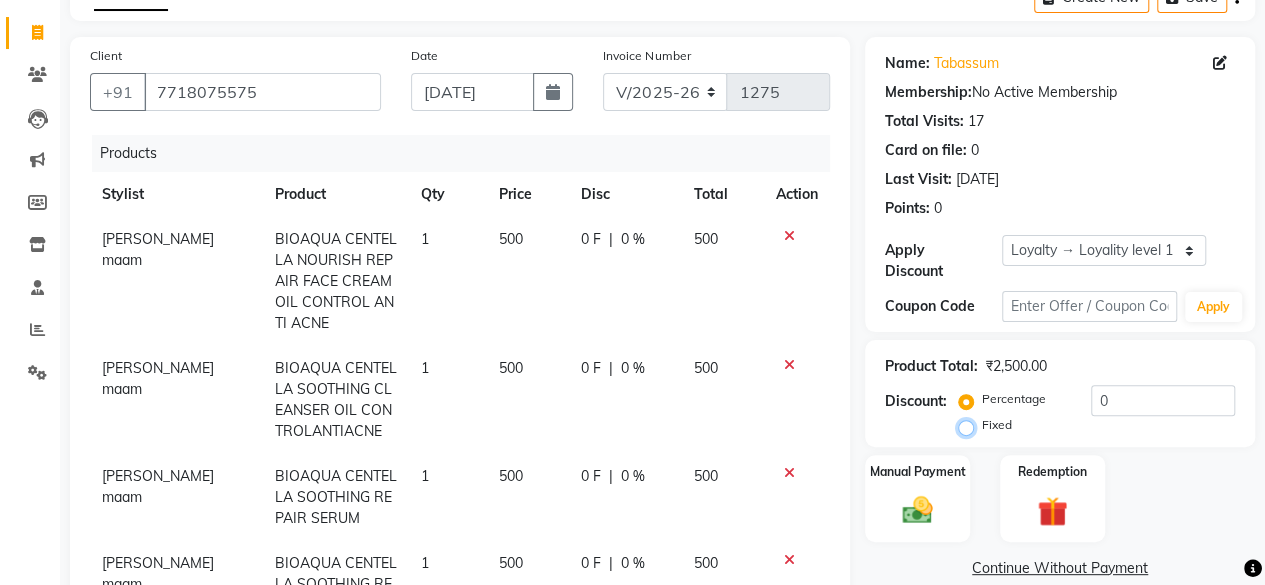 click on "Fixed" at bounding box center (970, 425) 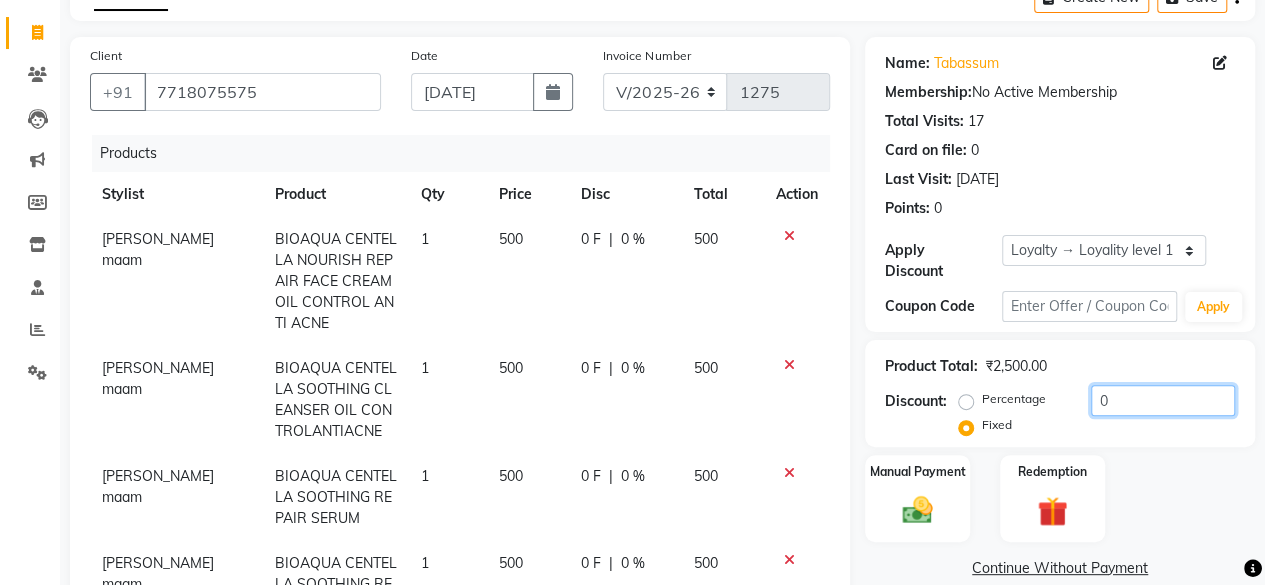 click on "0" 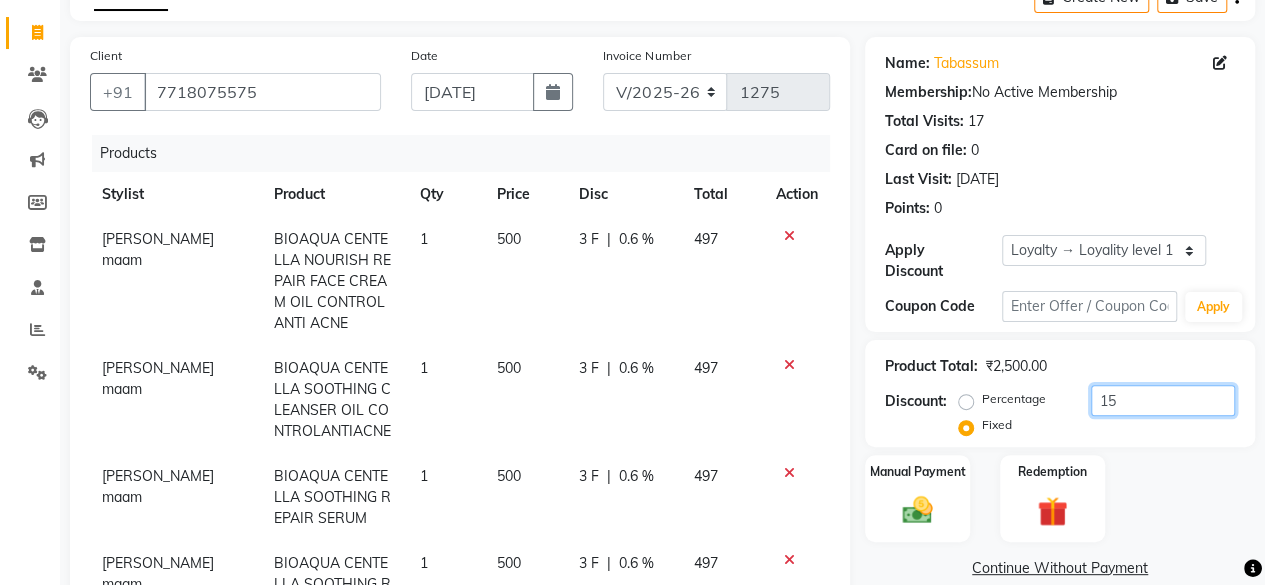 type on "1" 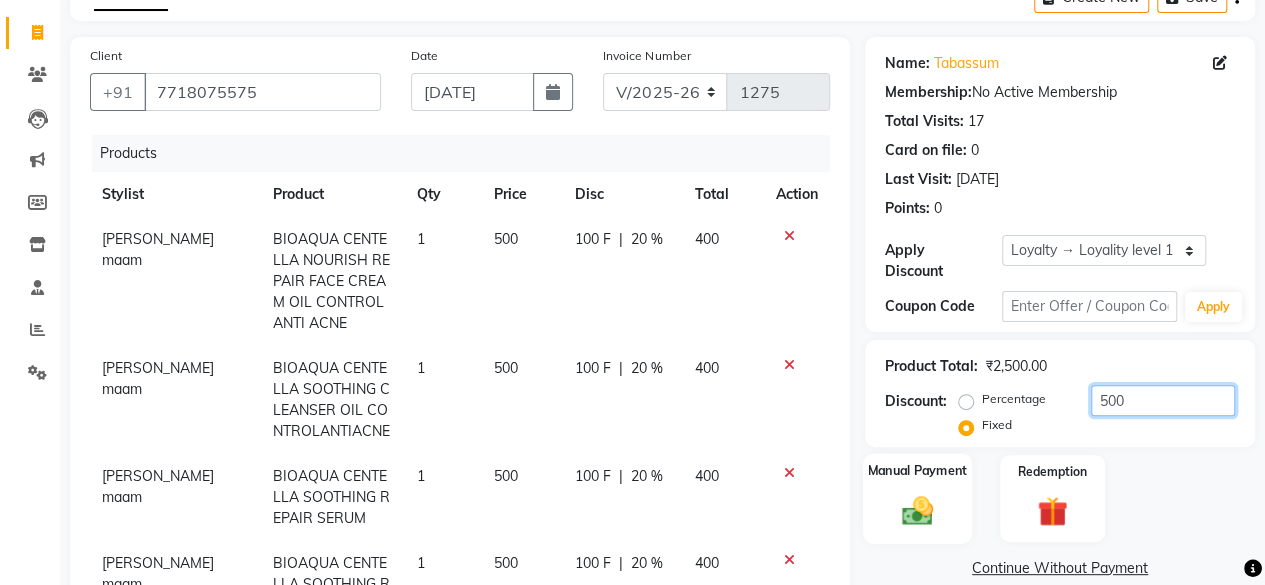 type on "500" 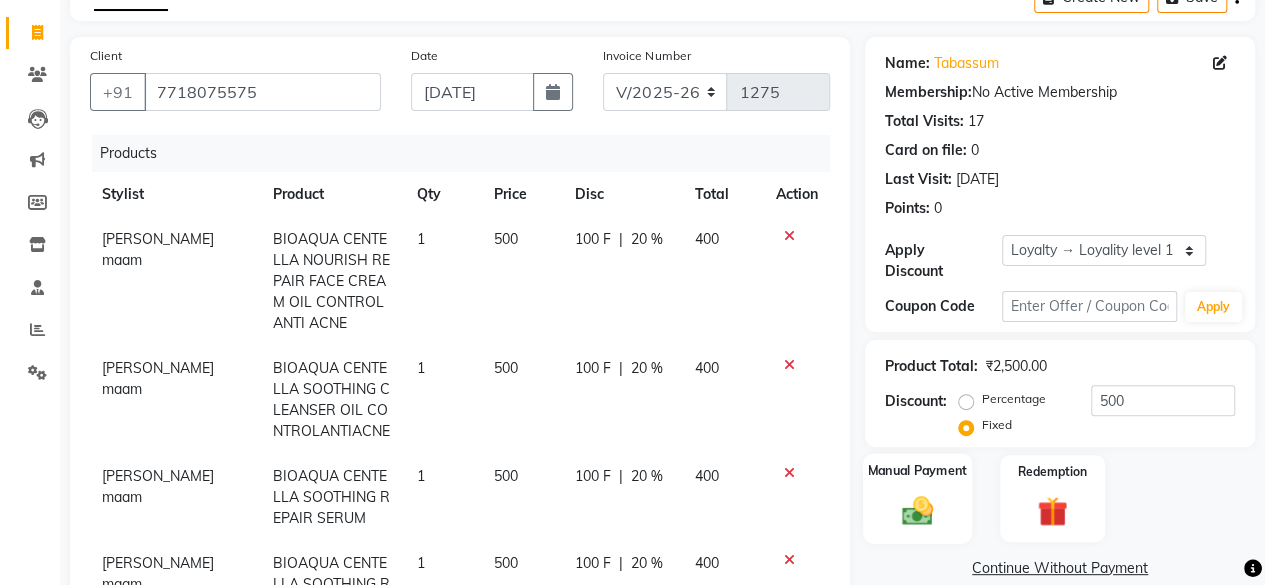 click 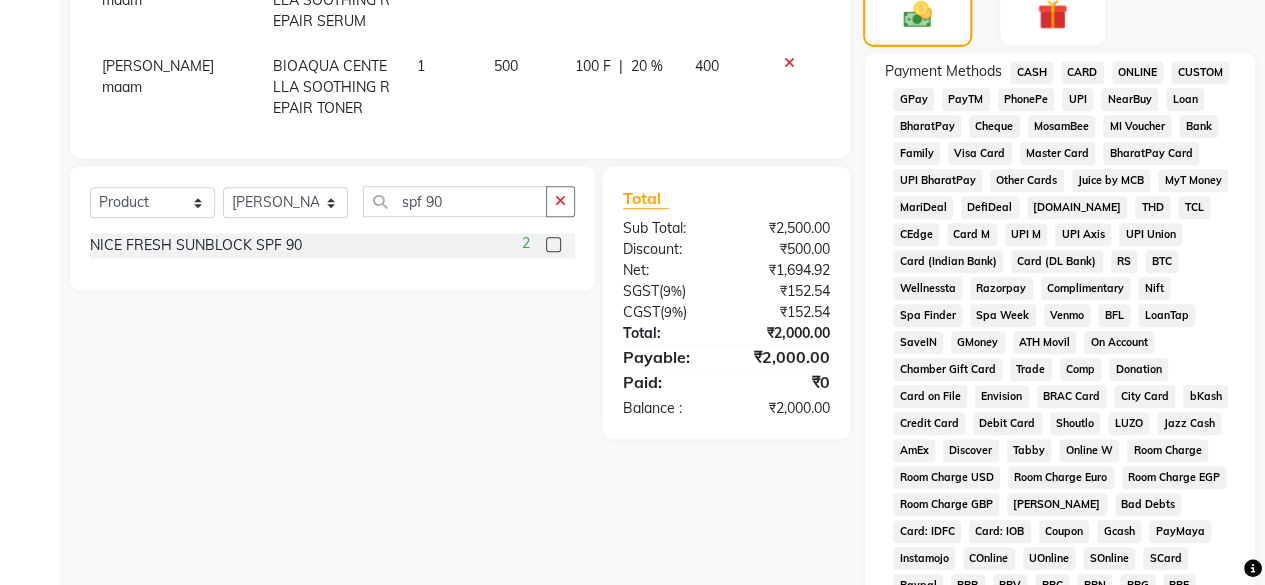 scroll, scrollTop: 611, scrollLeft: 0, axis: vertical 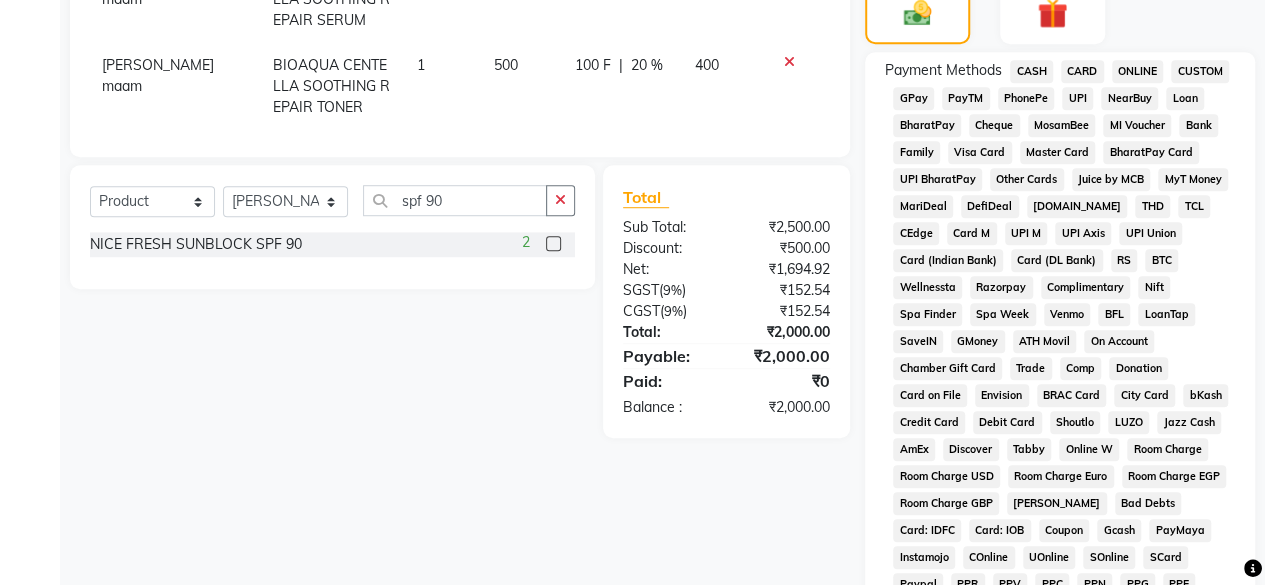 click on "CASH" 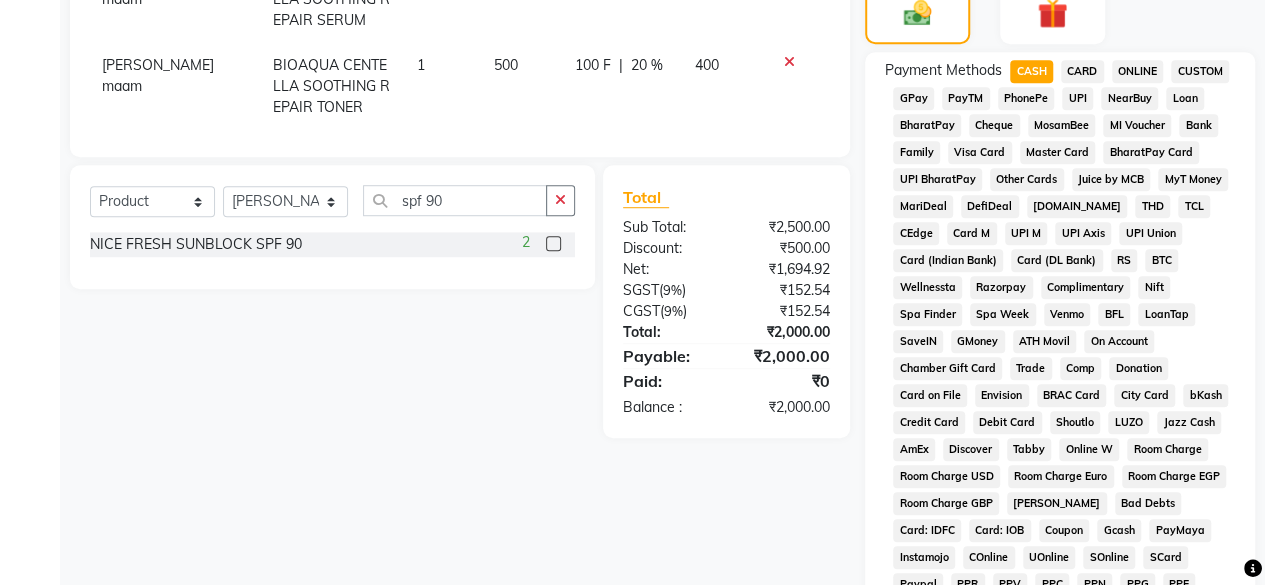 scroll, scrollTop: 1027, scrollLeft: 0, axis: vertical 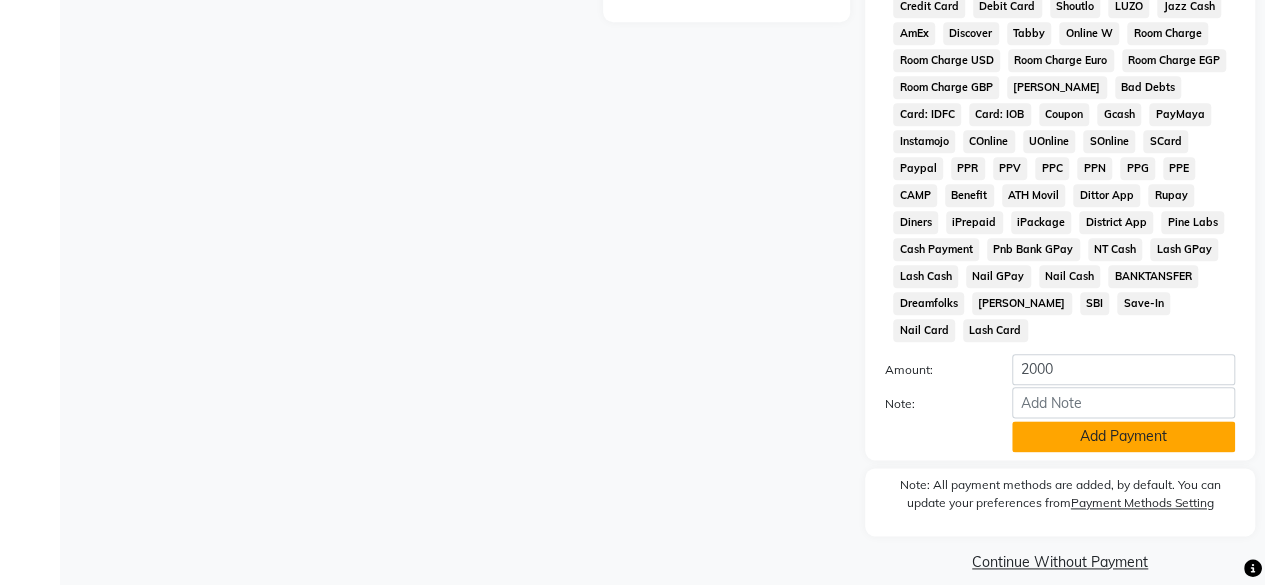 click on "Add Payment" 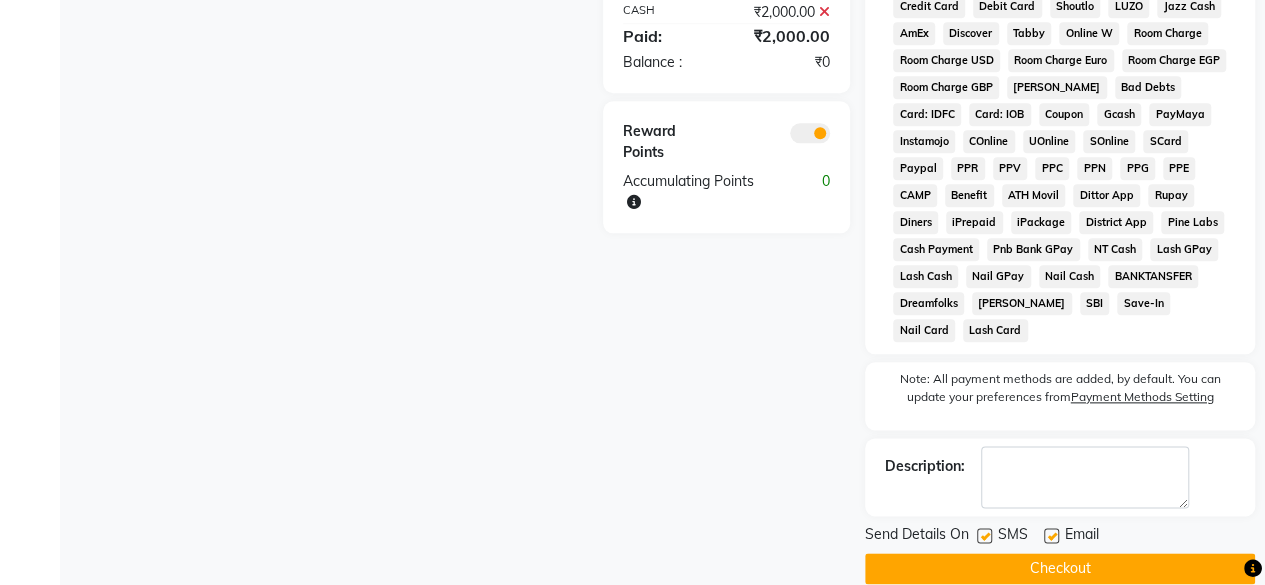click on "Checkout" 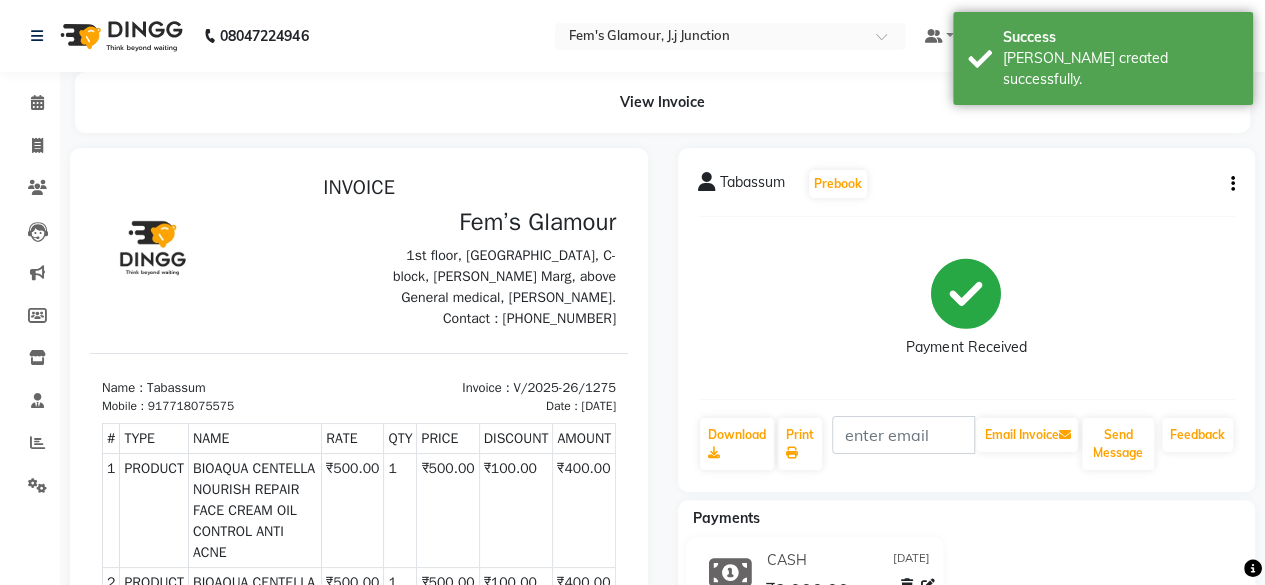 scroll, scrollTop: 0, scrollLeft: 0, axis: both 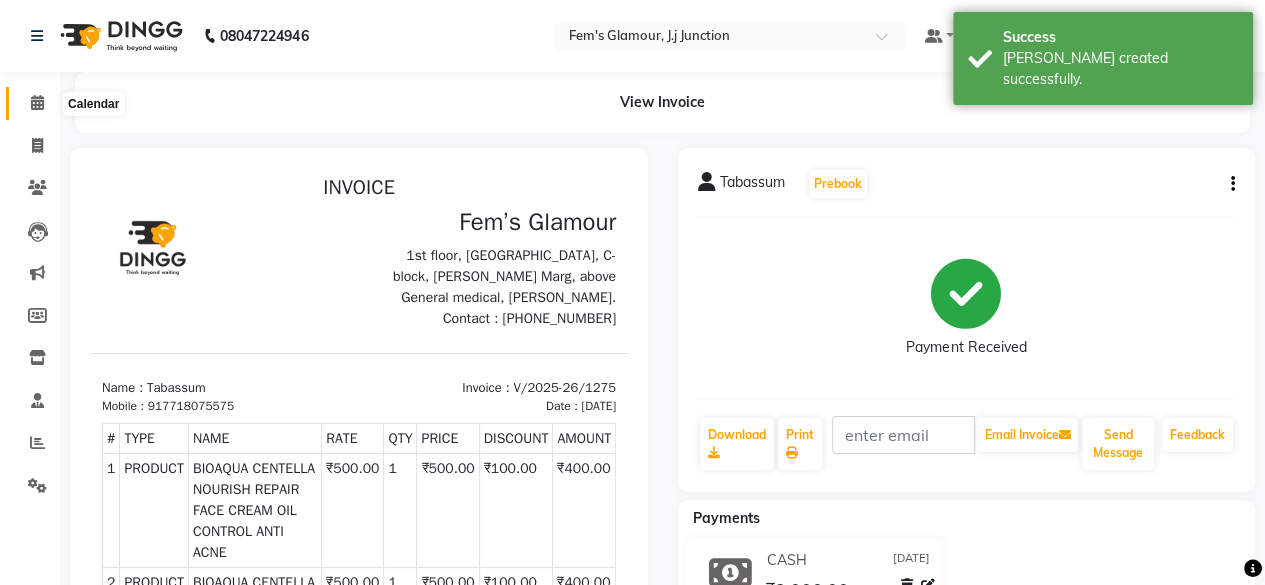 click 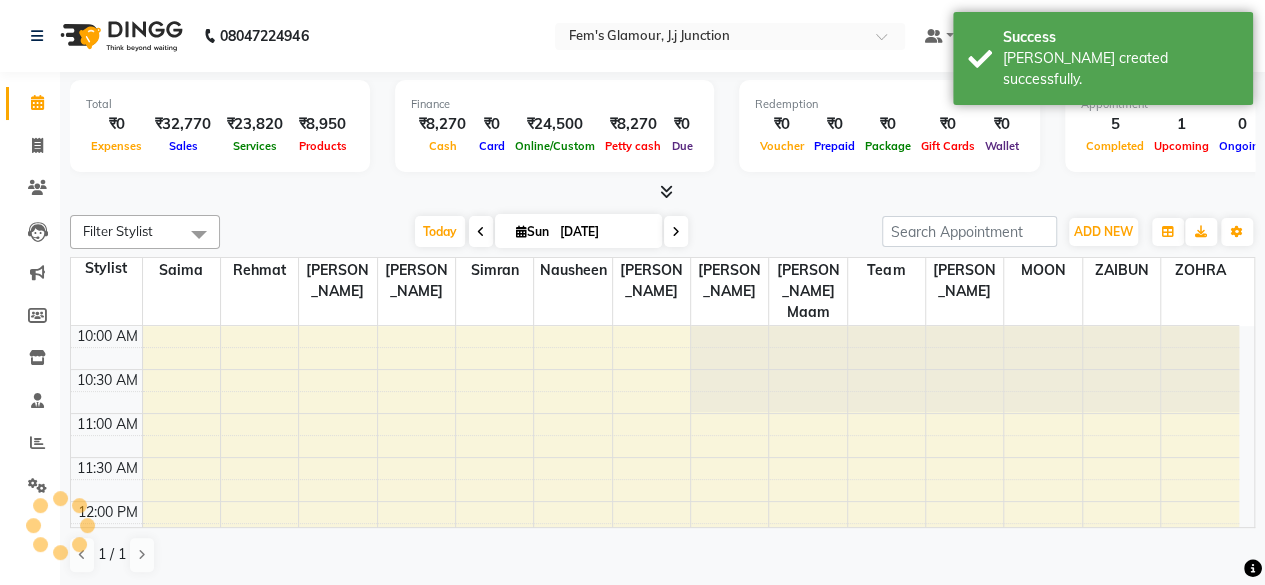 scroll, scrollTop: 0, scrollLeft: 0, axis: both 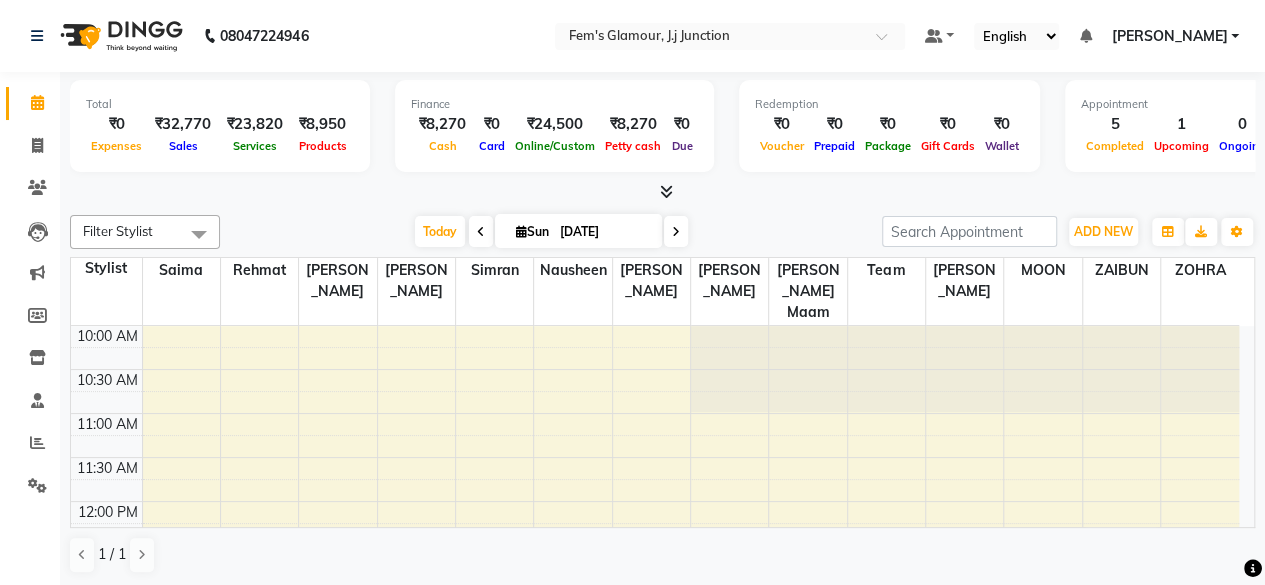 click on "Calendar" 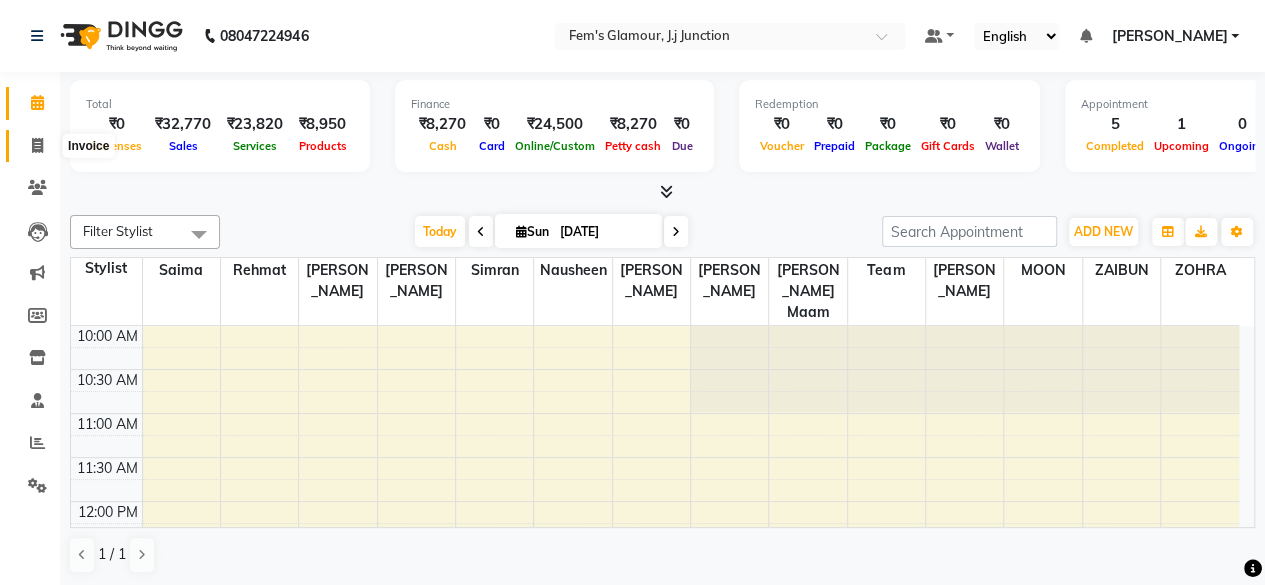 click 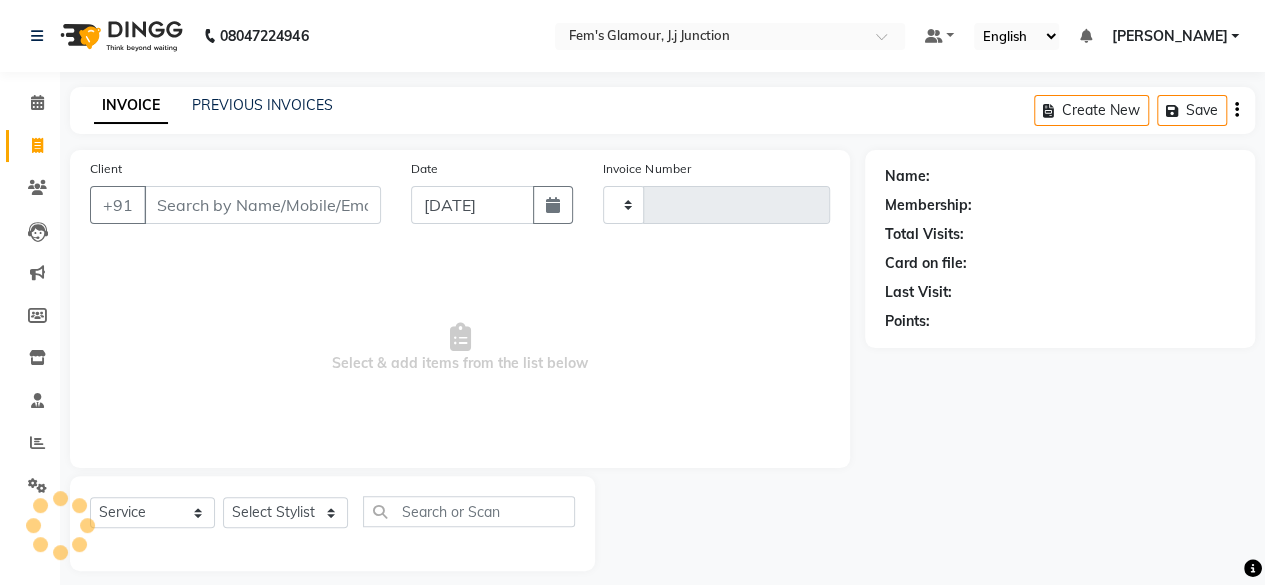 type on "1276" 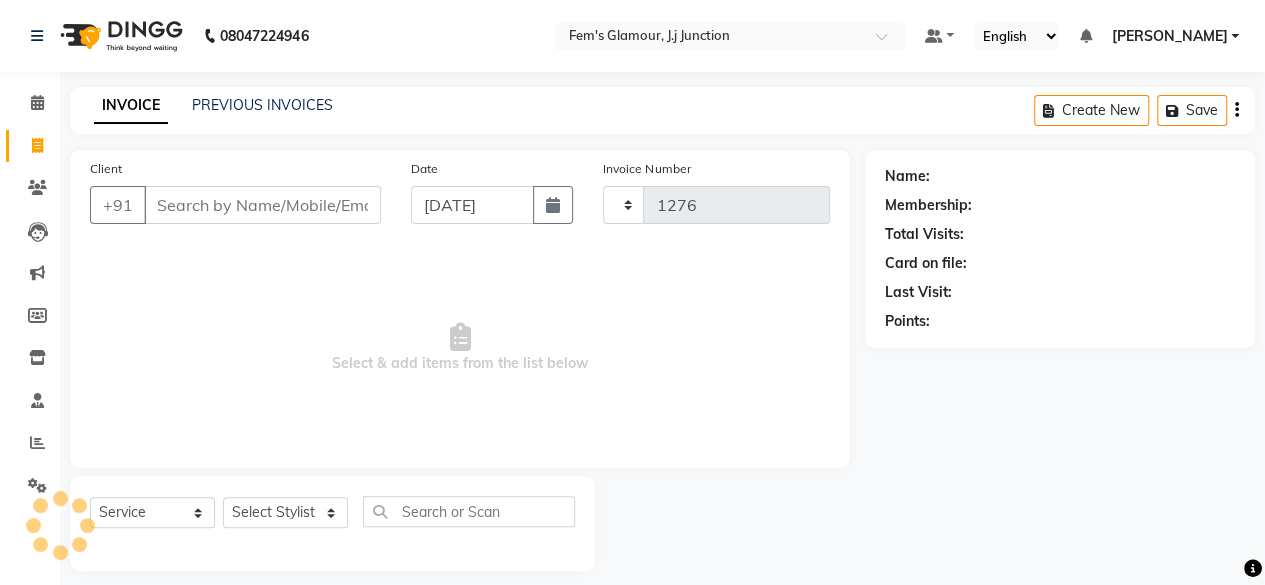 select on "4132" 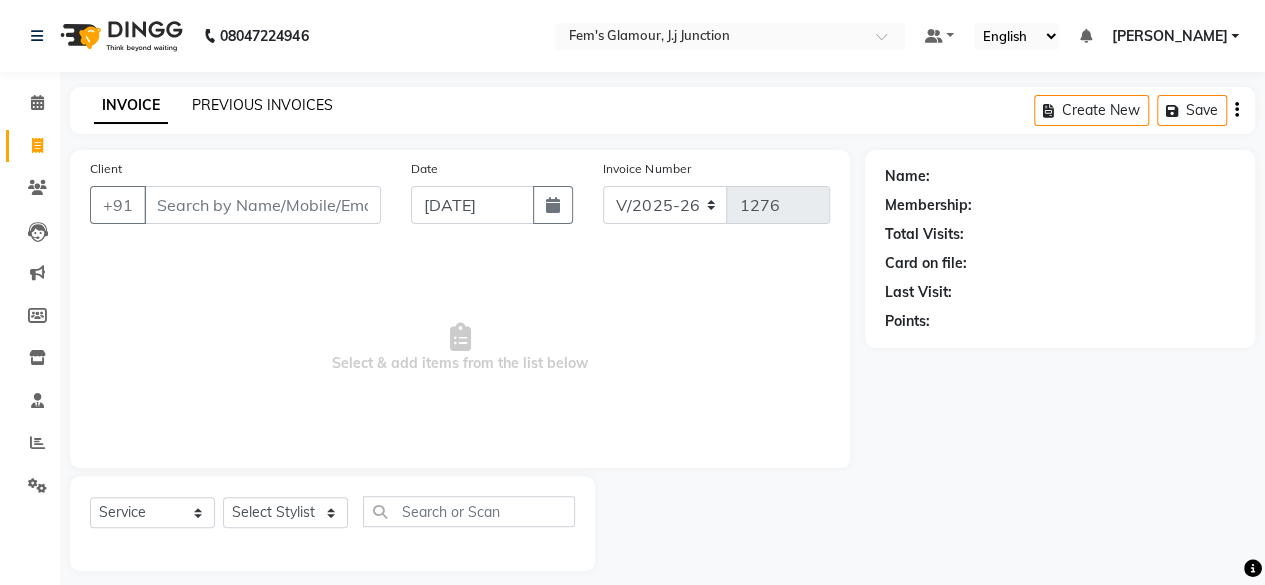 click on "PREVIOUS INVOICES" 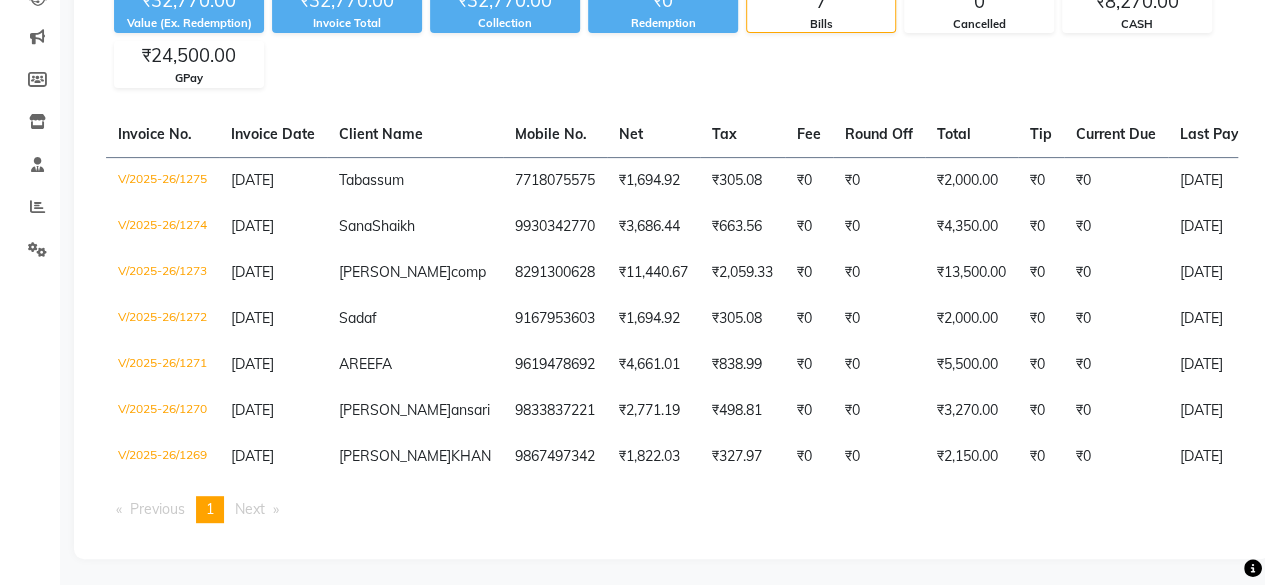 scroll, scrollTop: 238, scrollLeft: 0, axis: vertical 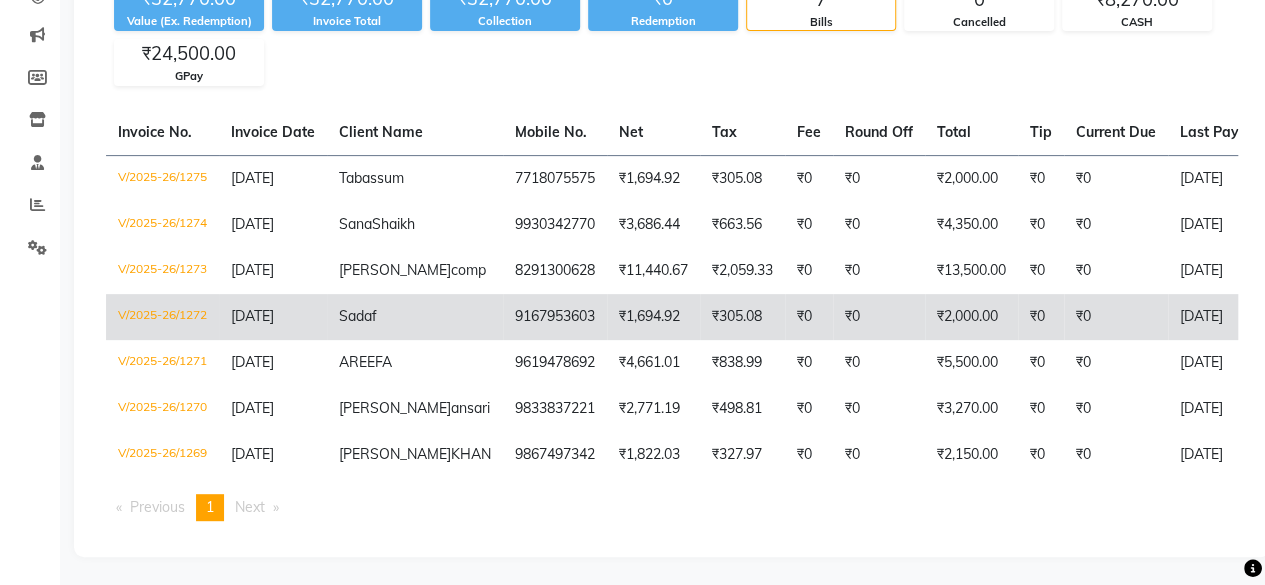 click on "₹0" 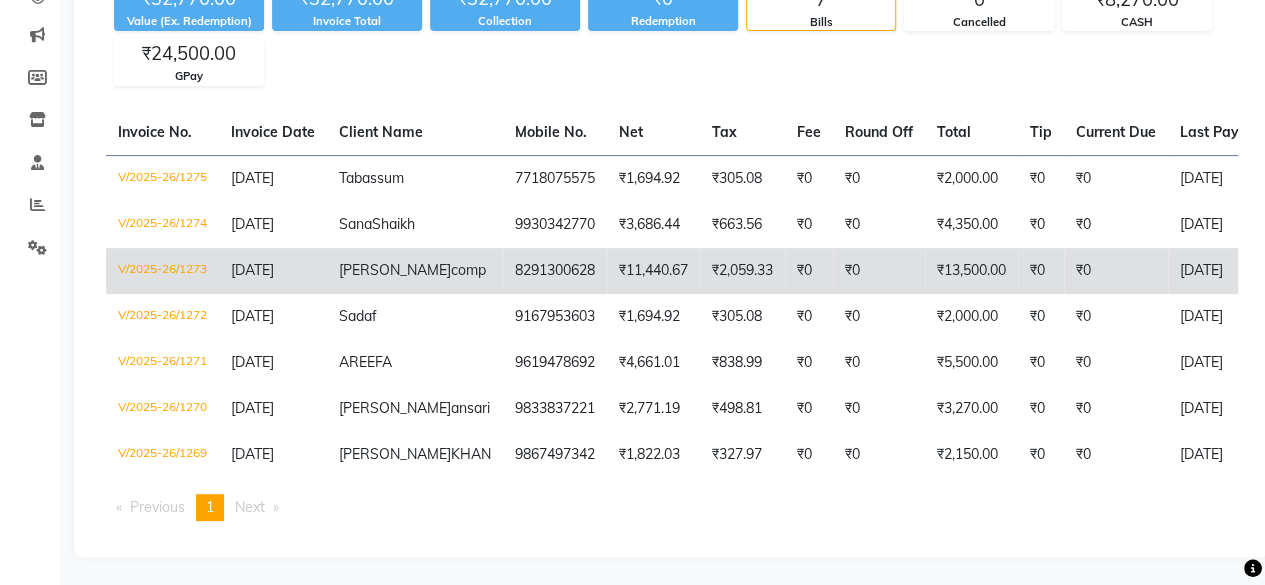 click on "Tehsin  comp" 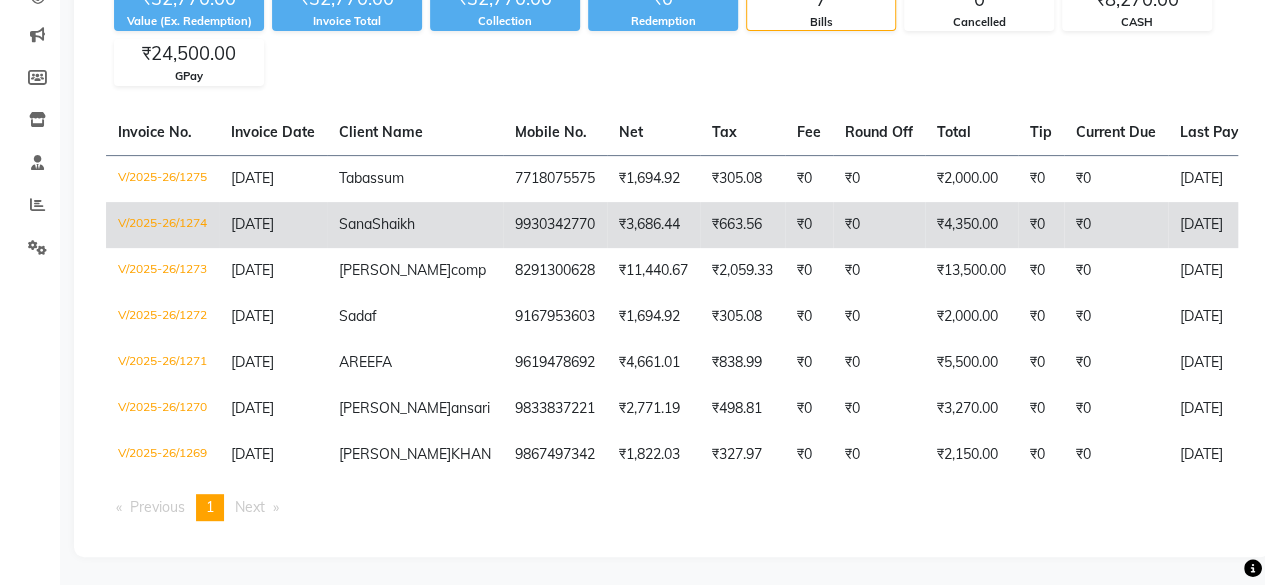 click on "Sana  Shaikh" 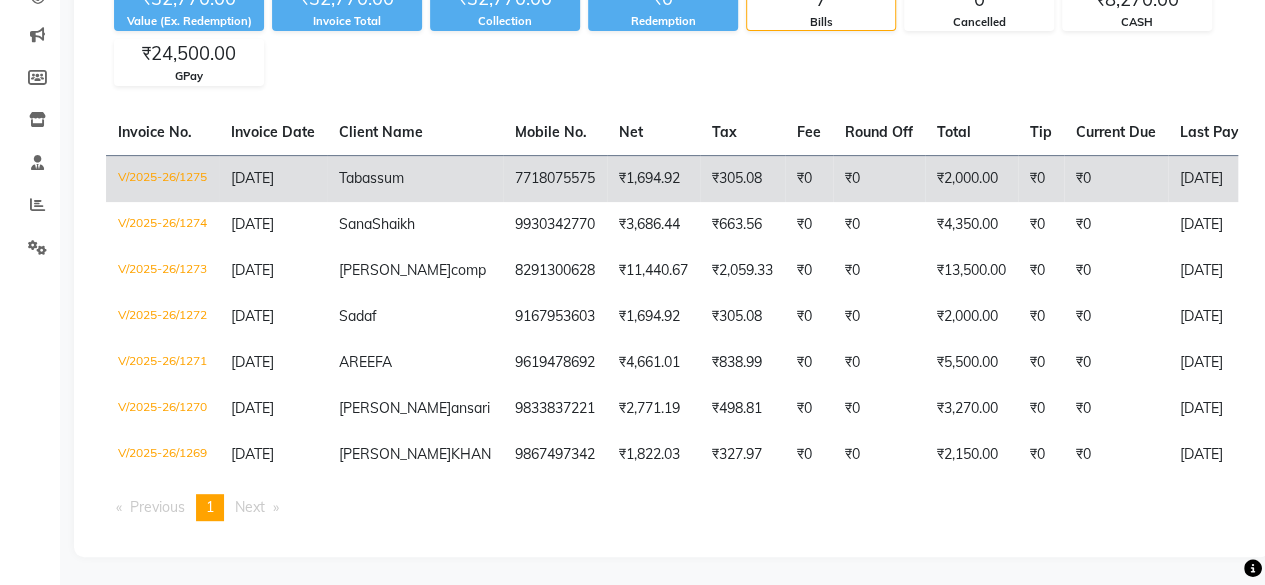 click on "₹1,694.92" 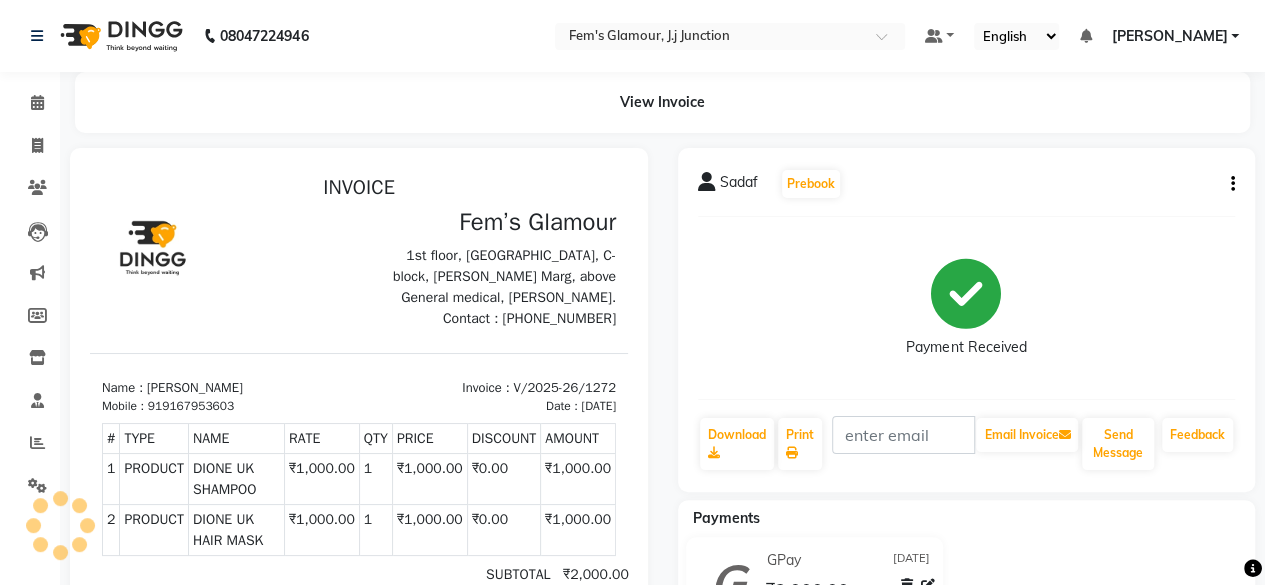 scroll, scrollTop: 0, scrollLeft: 0, axis: both 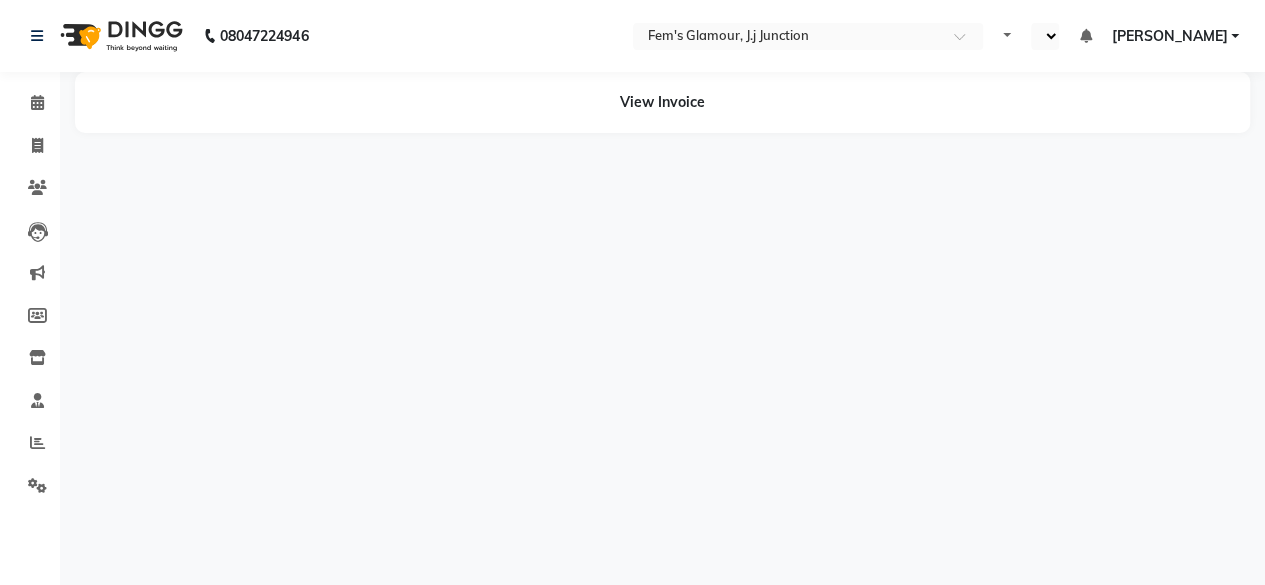 select on "en" 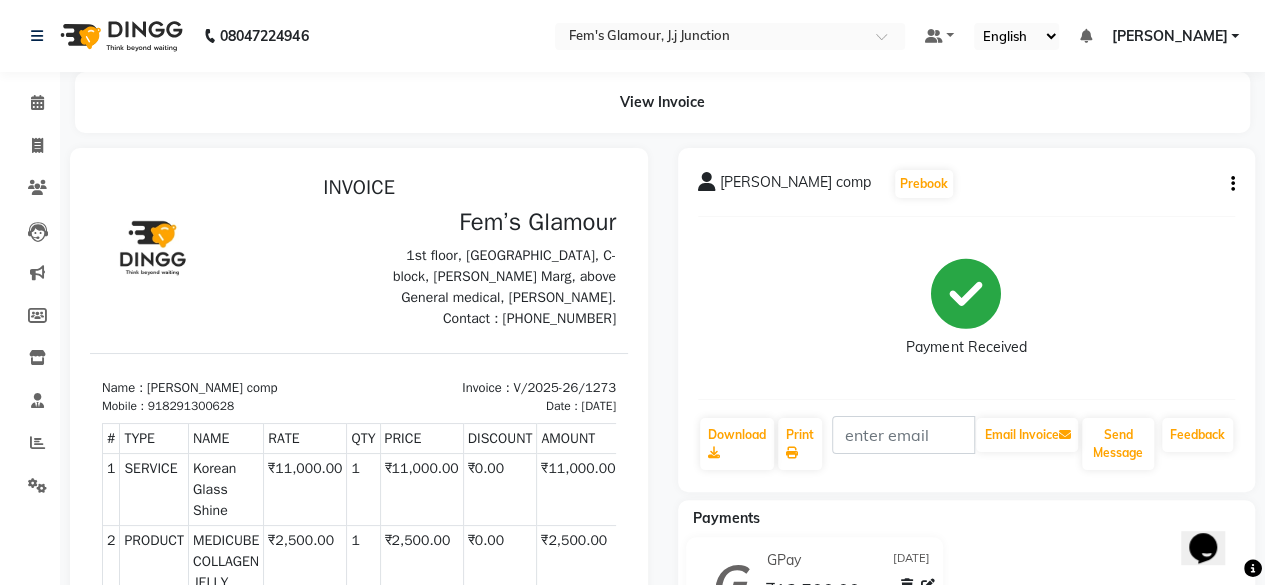 scroll, scrollTop: 0, scrollLeft: 0, axis: both 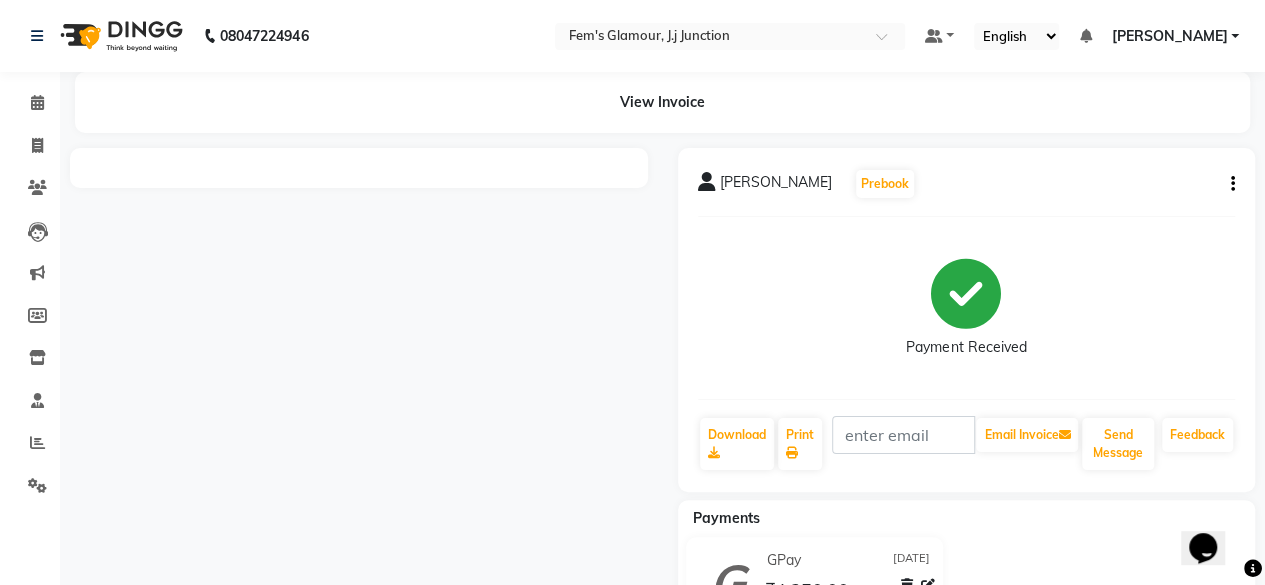 drag, startPoint x: 0, startPoint y: 0, endPoint x: 1278, endPoint y: 179, distance: 1290.4747 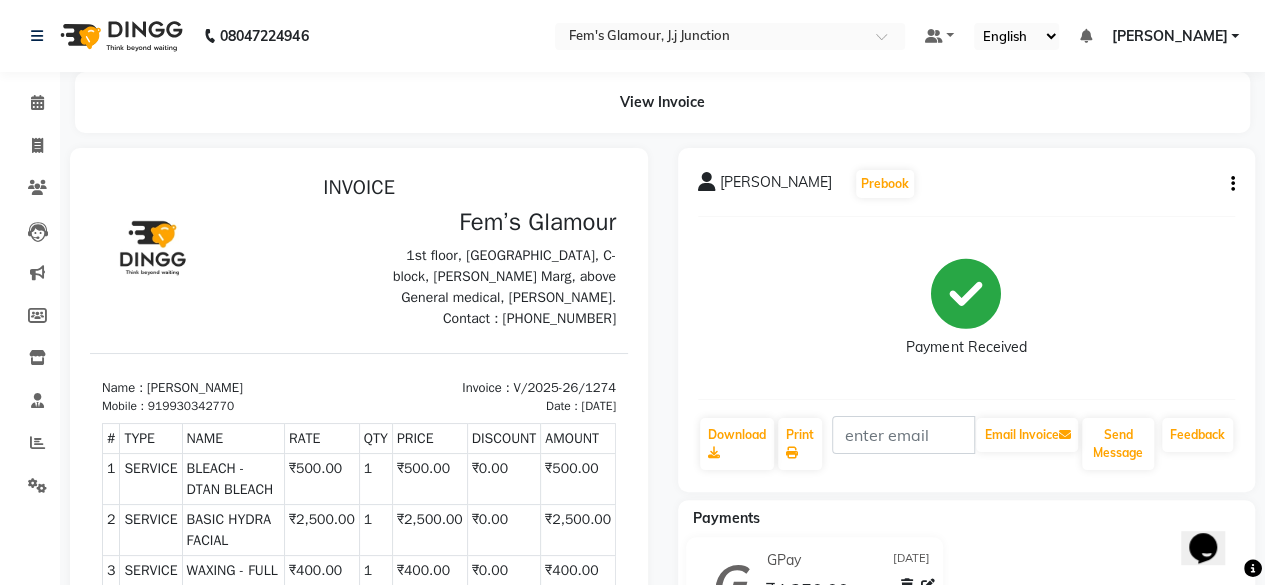 scroll, scrollTop: 0, scrollLeft: 0, axis: both 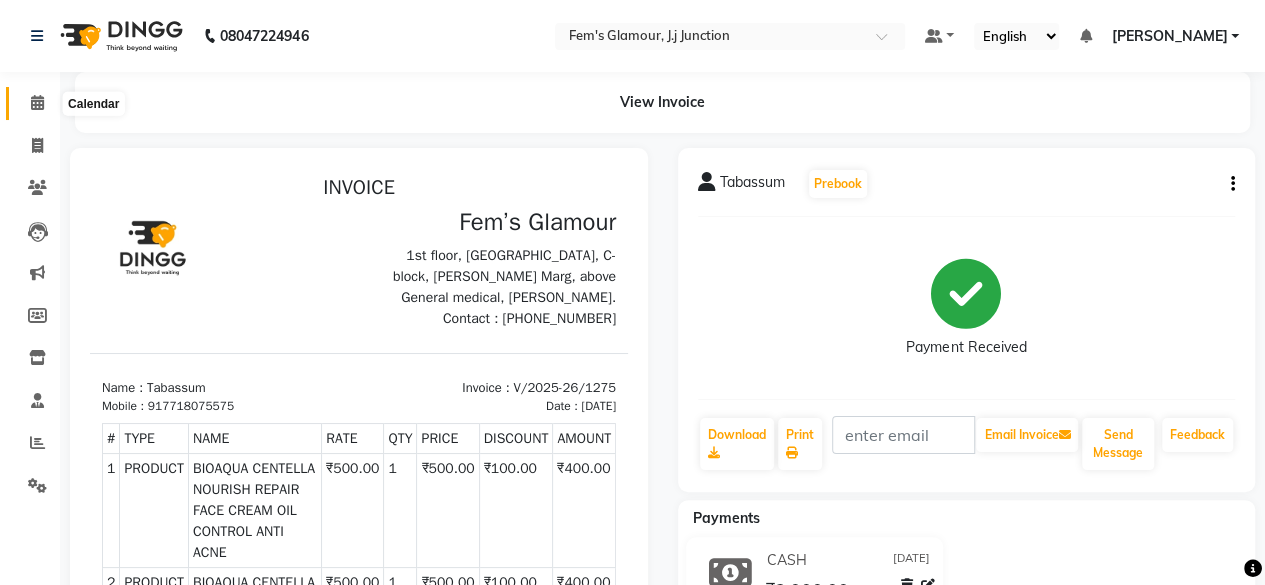 click 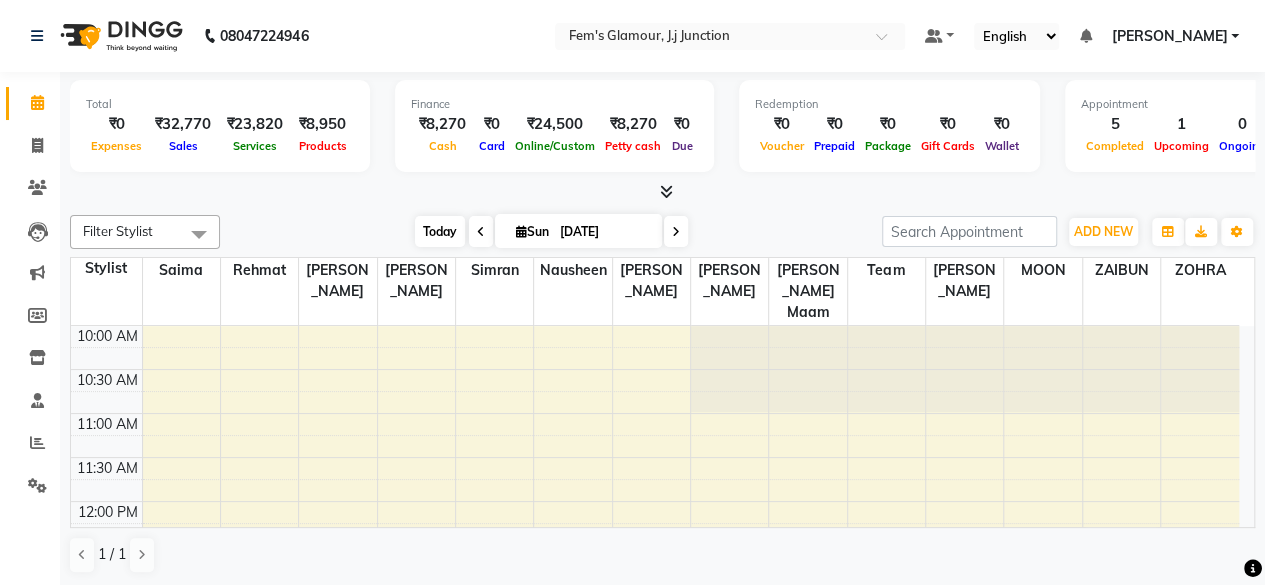 click on "Today" at bounding box center (440, 231) 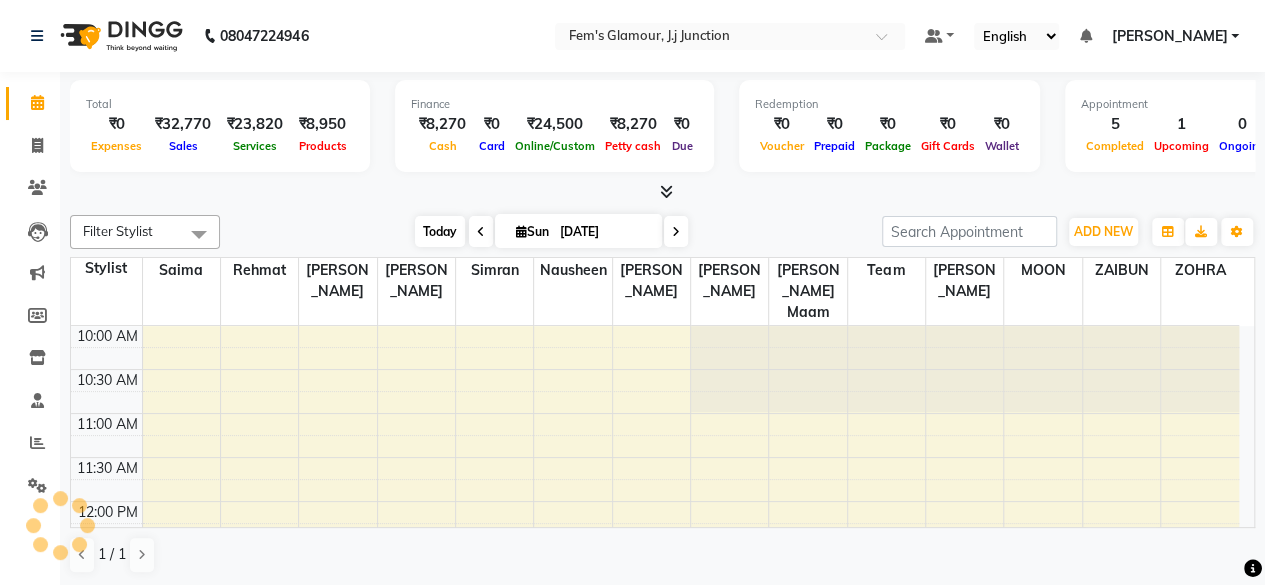 scroll, scrollTop: 781, scrollLeft: 0, axis: vertical 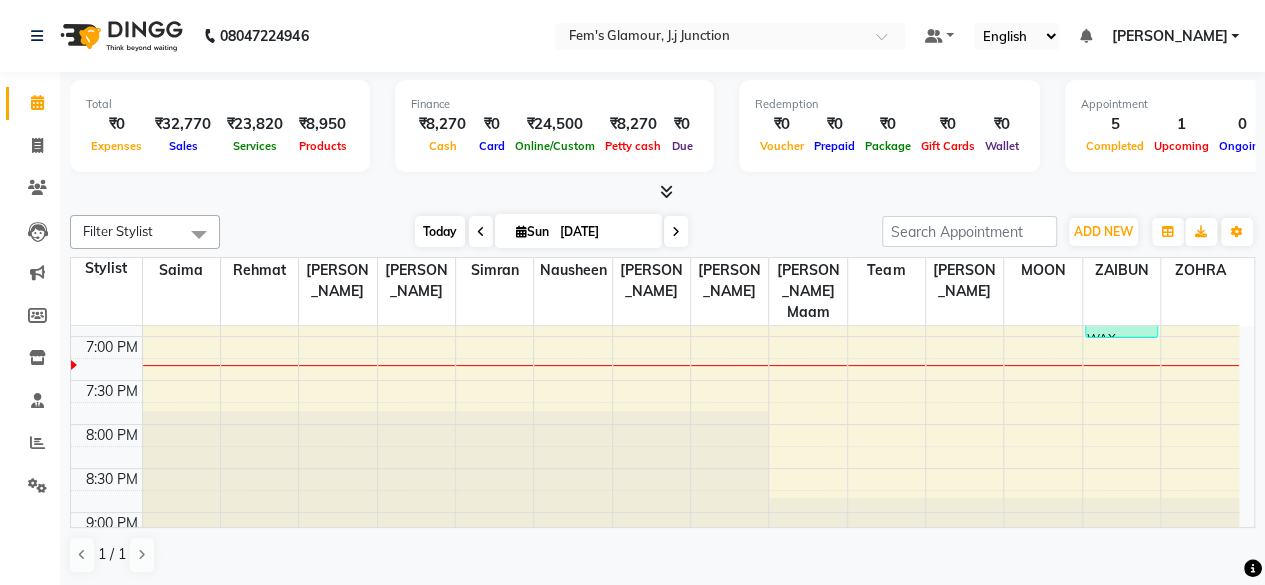click on "Today" at bounding box center [440, 231] 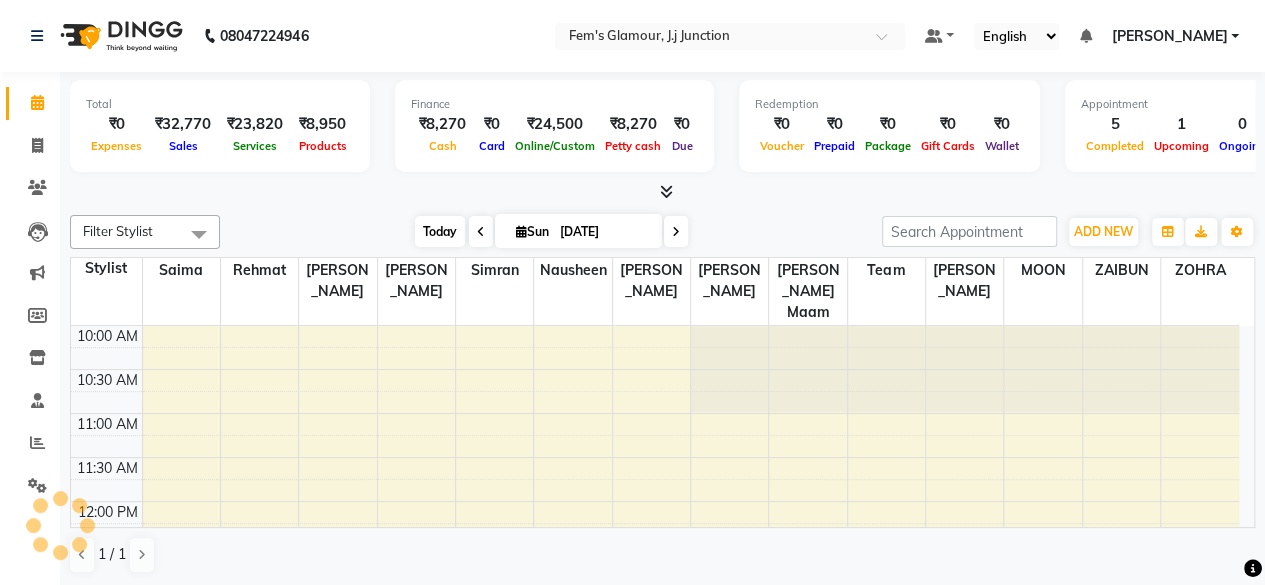 scroll, scrollTop: 781, scrollLeft: 0, axis: vertical 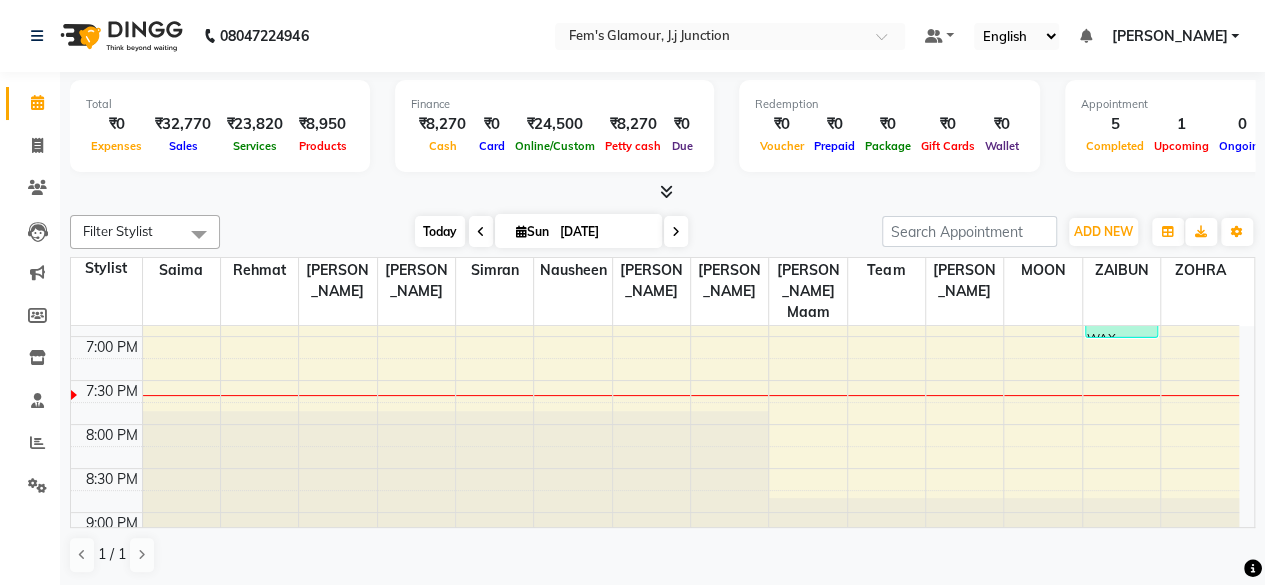 click on "Today" at bounding box center [440, 231] 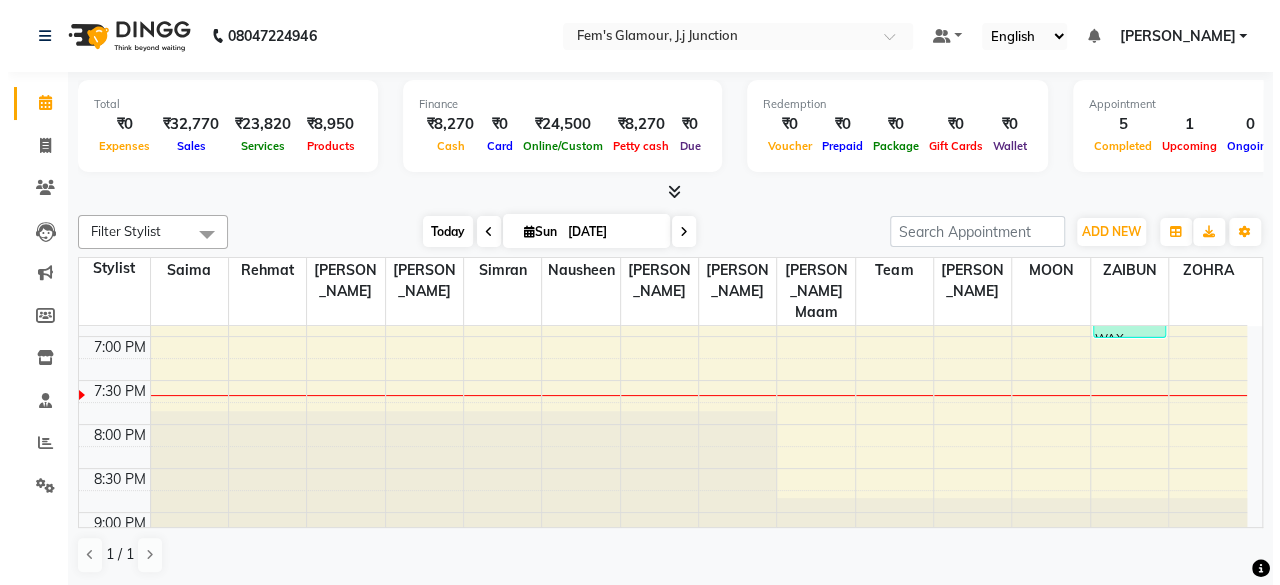 scroll, scrollTop: 781, scrollLeft: 0, axis: vertical 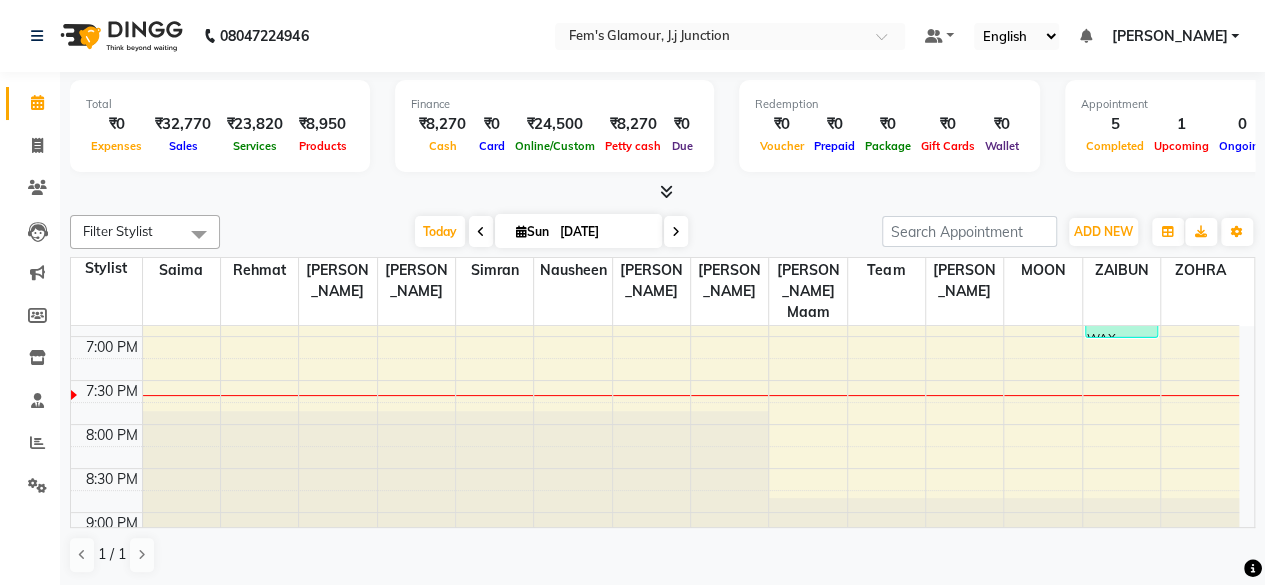 click on "Sun" at bounding box center (532, 231) 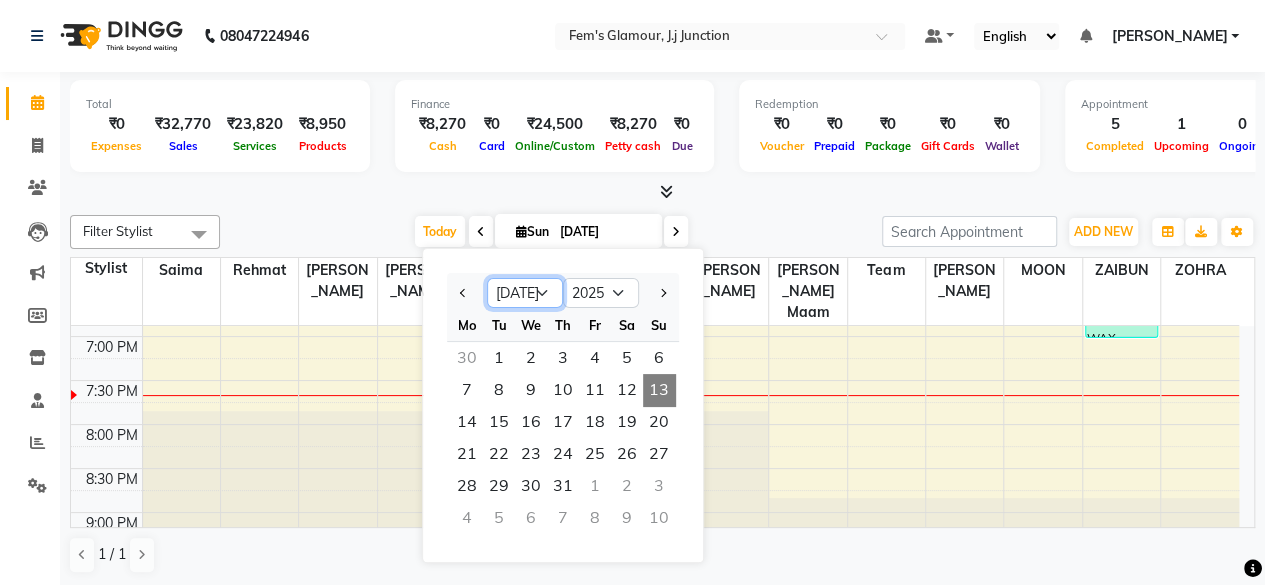 click on "Jan Feb Mar Apr May Jun [DATE] Aug Sep Oct Nov Dec" at bounding box center (525, 293) 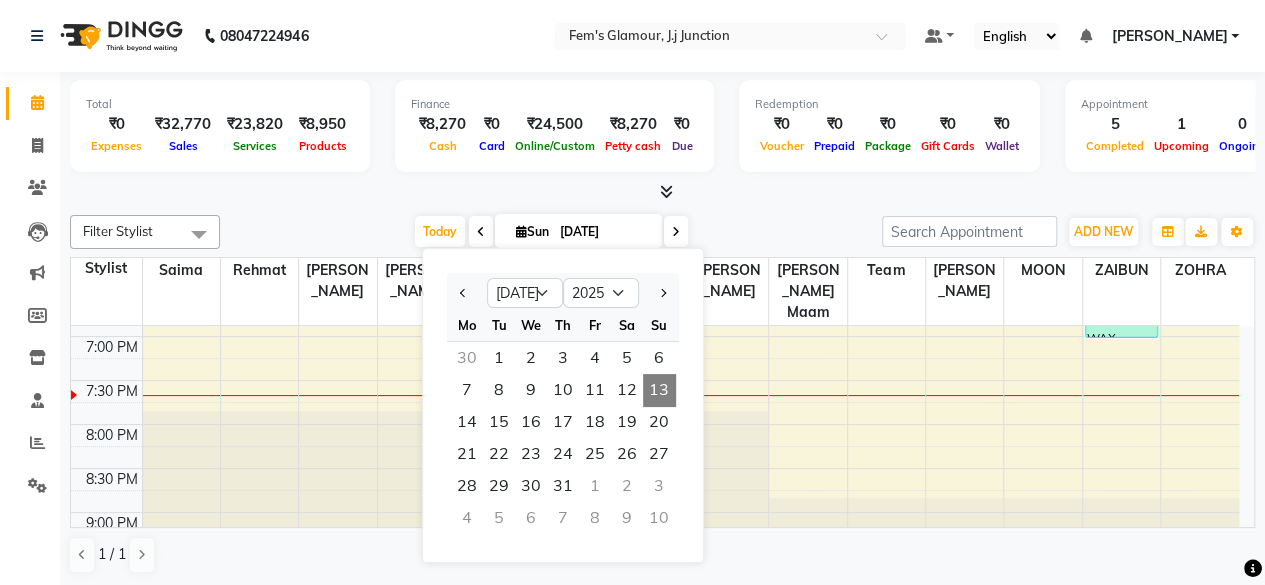click on "Total  ₹0  Expenses ₹32,770  Sales ₹23,820  Services ₹8,950  Products Finance  ₹8,270  Cash ₹0  Card ₹24,500  Online/Custom ₹8,270 [PERSON_NAME] cash ₹0 Due  Redemption  ₹0 Voucher ₹0 Prepaid ₹0 Package ₹0  Gift Cards ₹0  Wallet  Appointment  5 Completed 1 Upcoming 0 Ongoing 0 No show  Other sales  ₹0  Packages ₹0  Memberships ₹0  Vouchers ₹0  Prepaids ₹0  Gift Cards" at bounding box center (662, 137) 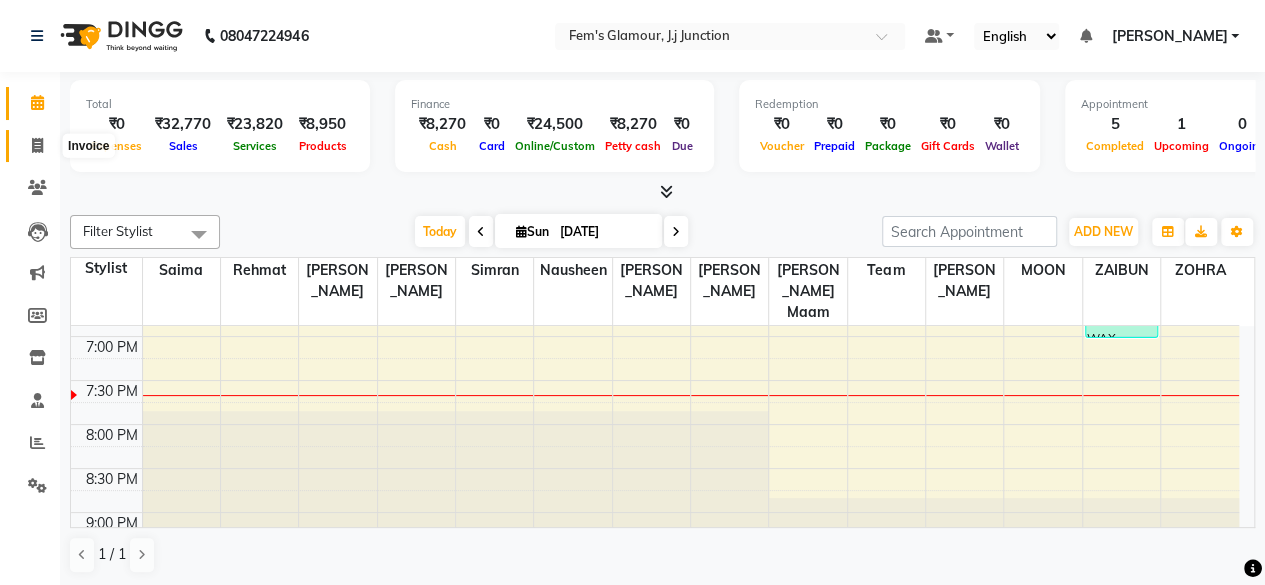 click 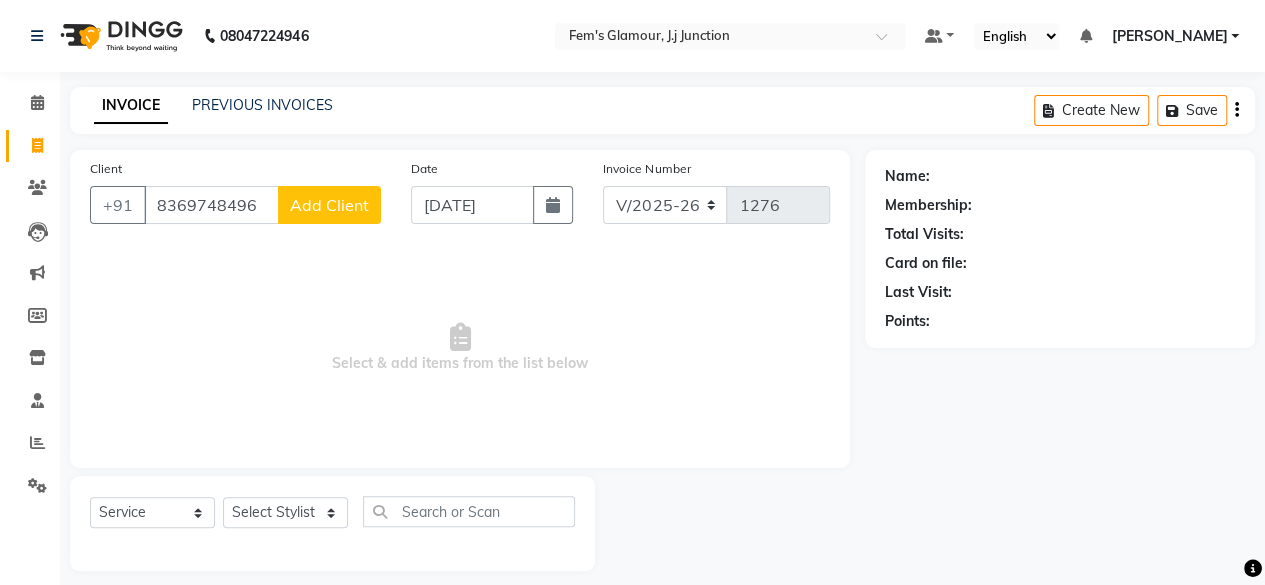 type on "8369748496" 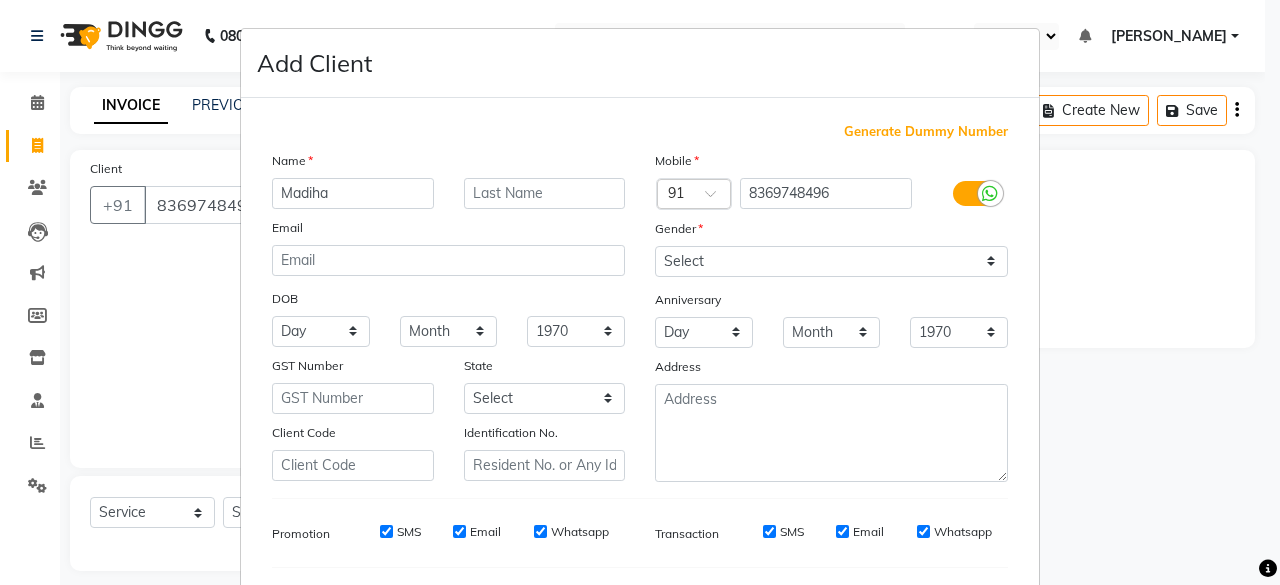type on "Madiha" 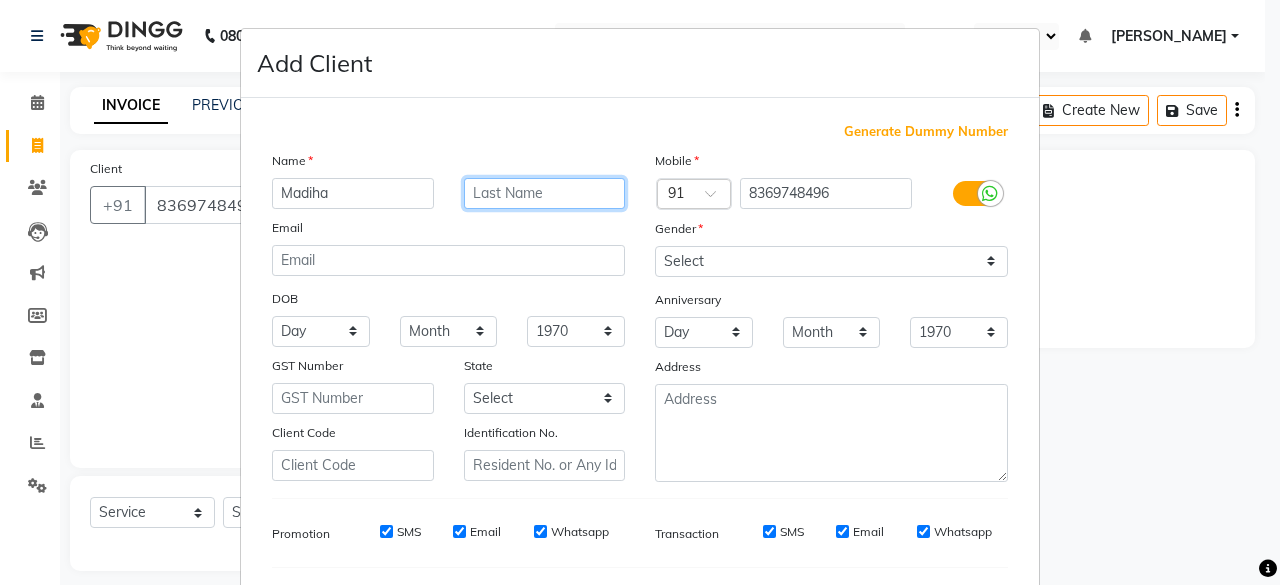 click at bounding box center [545, 193] 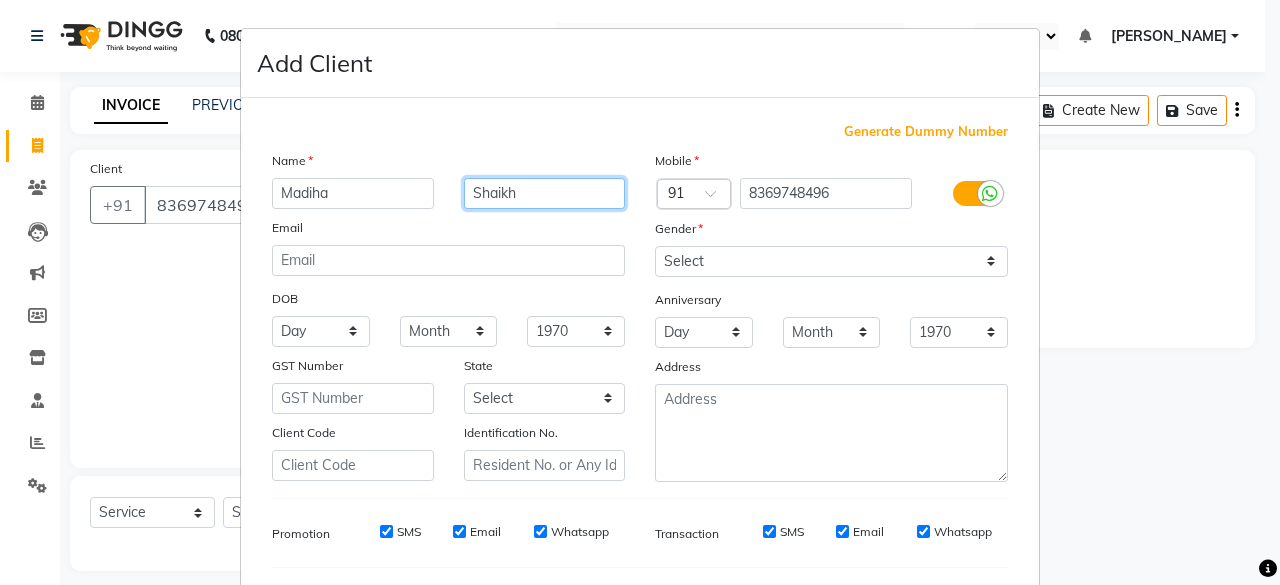 type on "Shaikh" 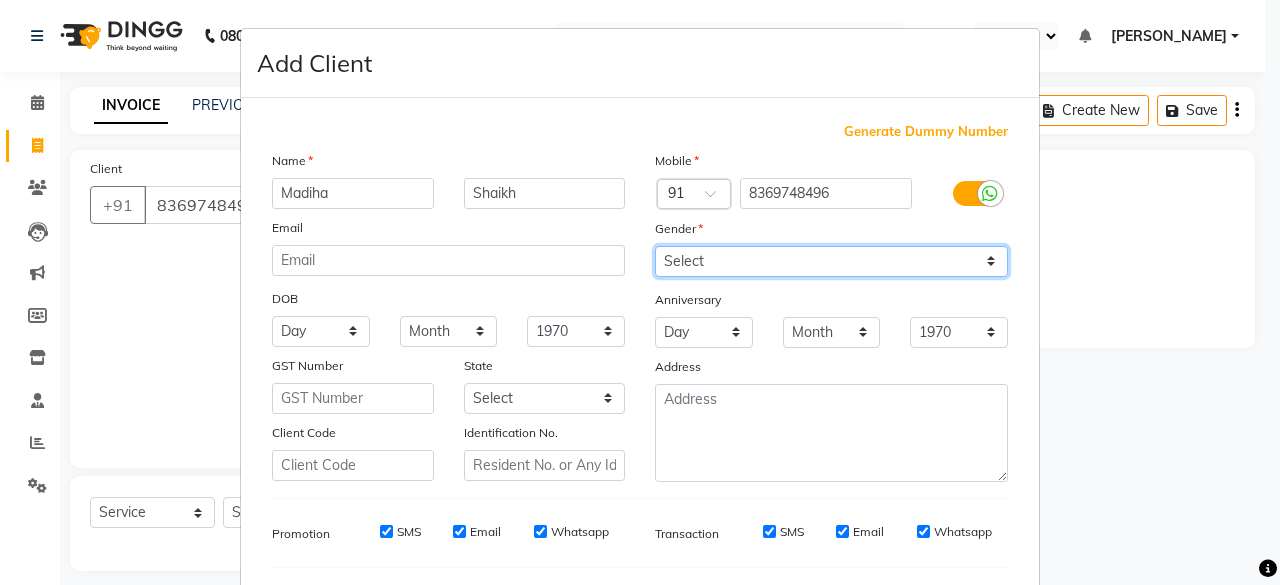 click on "Select [DEMOGRAPHIC_DATA] [DEMOGRAPHIC_DATA] Other Prefer Not To Say" at bounding box center (831, 261) 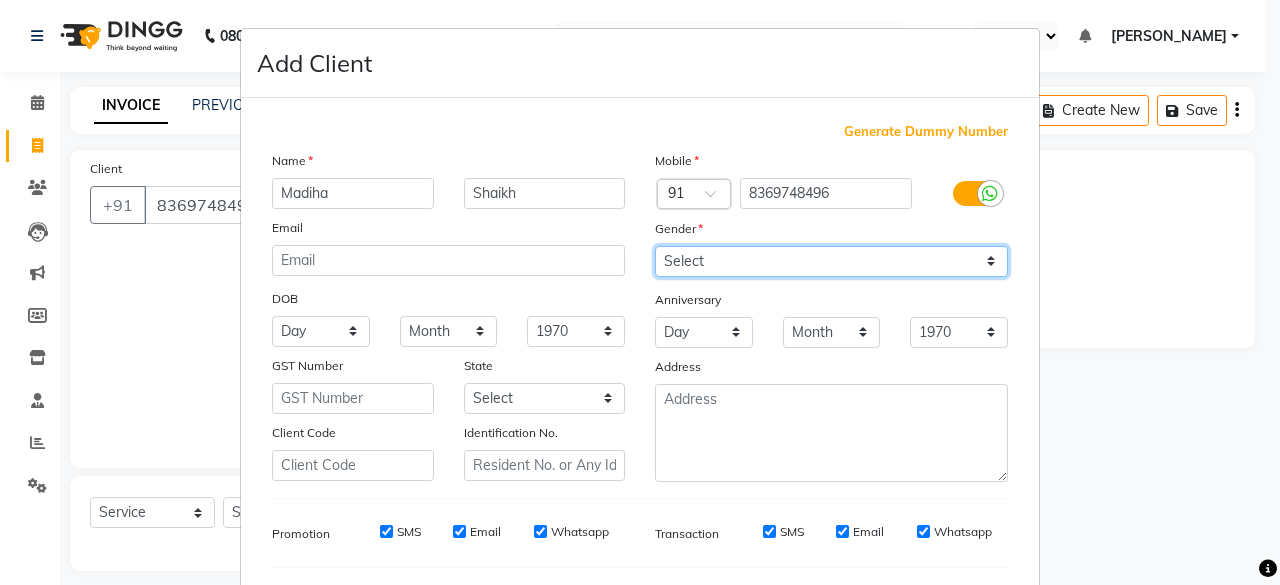 select on "[DEMOGRAPHIC_DATA]" 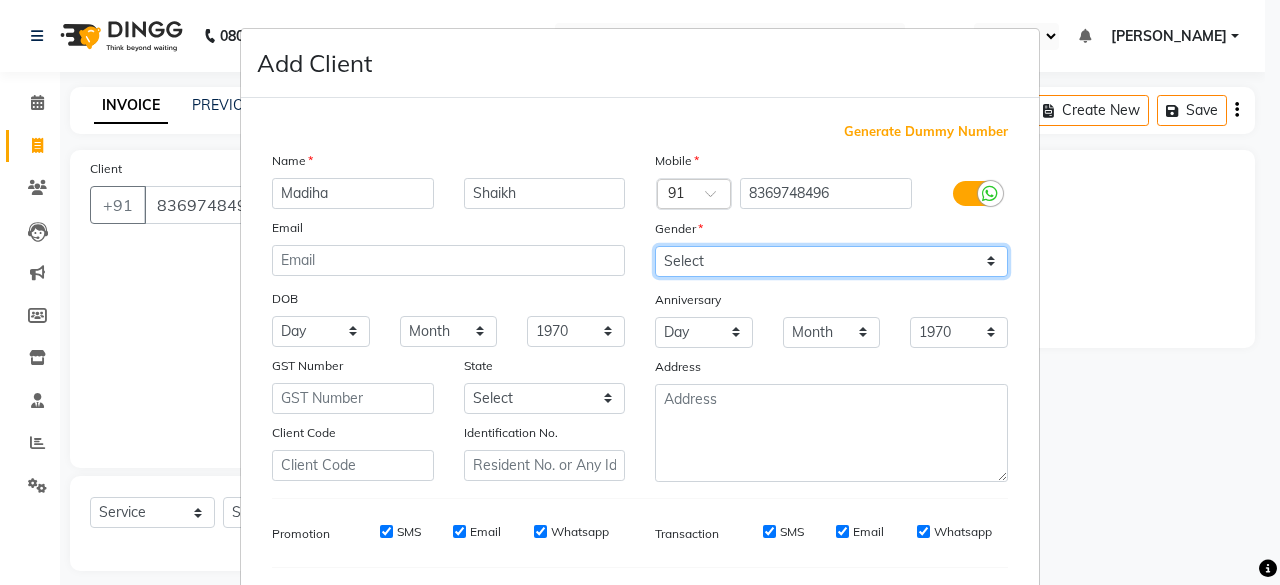 click on "Select [DEMOGRAPHIC_DATA] [DEMOGRAPHIC_DATA] Other Prefer Not To Say" at bounding box center [831, 261] 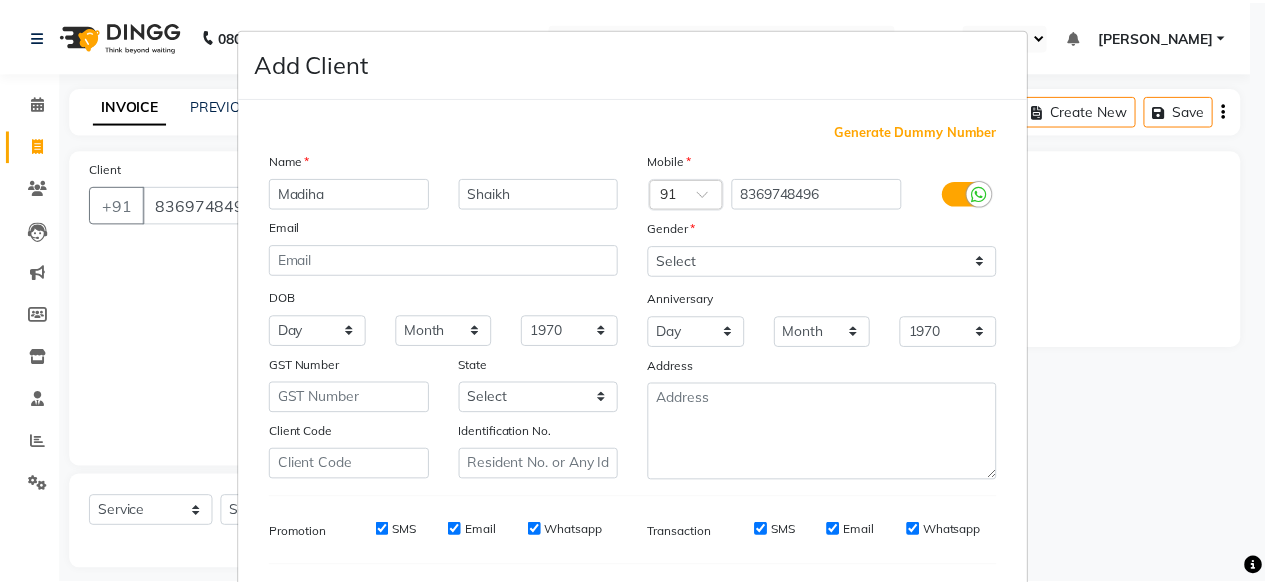 scroll, scrollTop: 260, scrollLeft: 0, axis: vertical 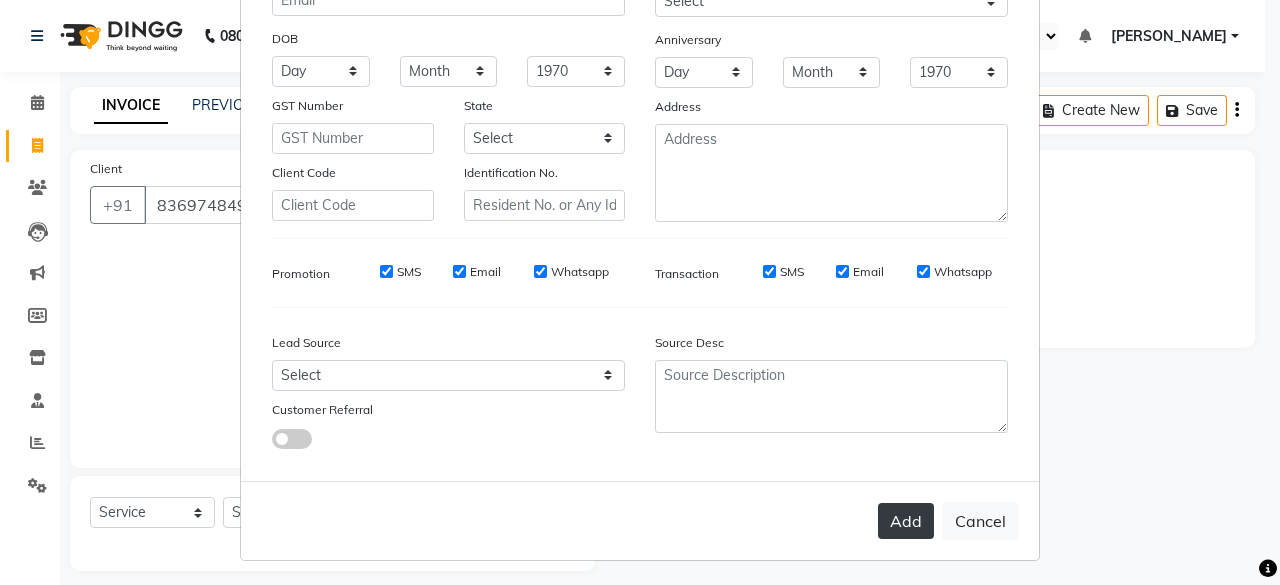 click on "Add" at bounding box center (906, 521) 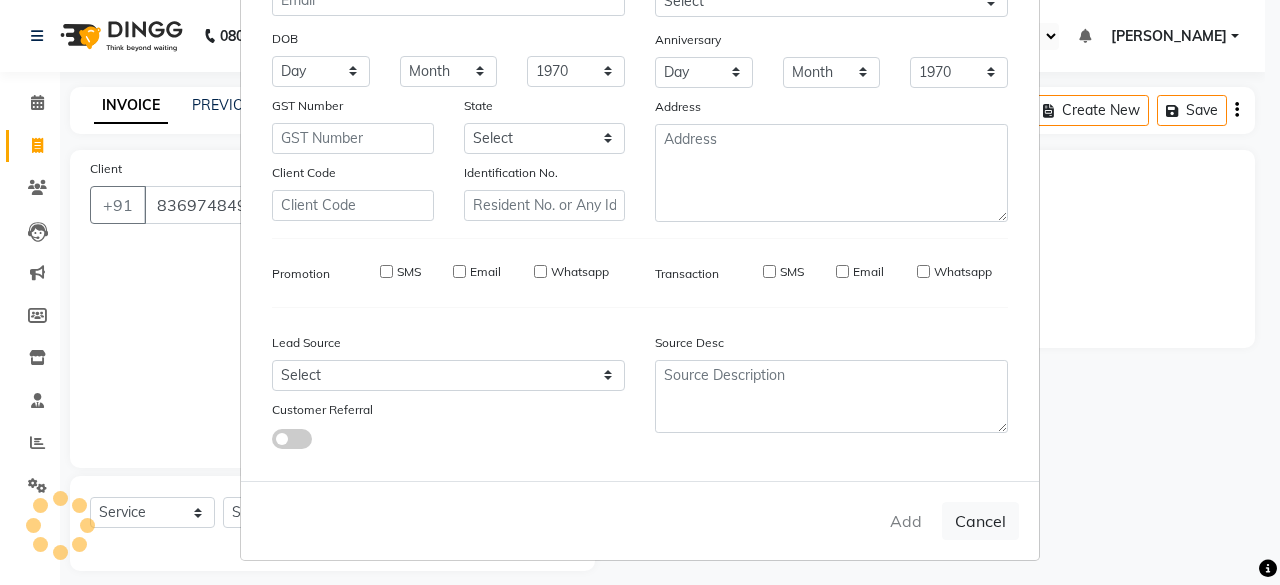 type 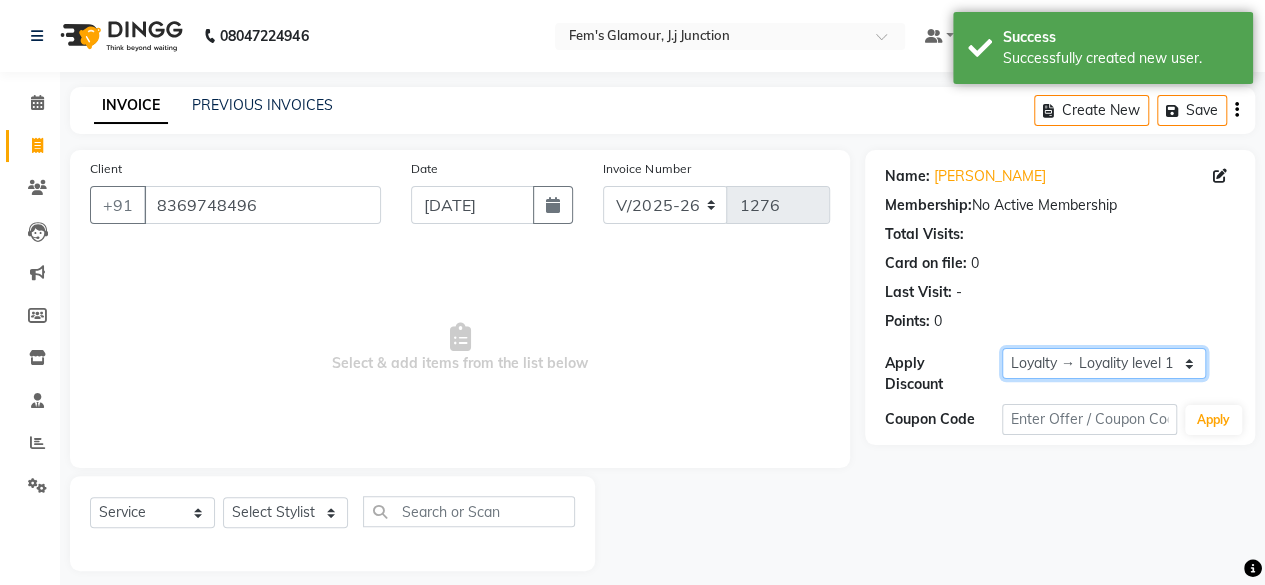 drag, startPoint x: 1148, startPoint y: 360, endPoint x: 1144, endPoint y: 399, distance: 39.20459 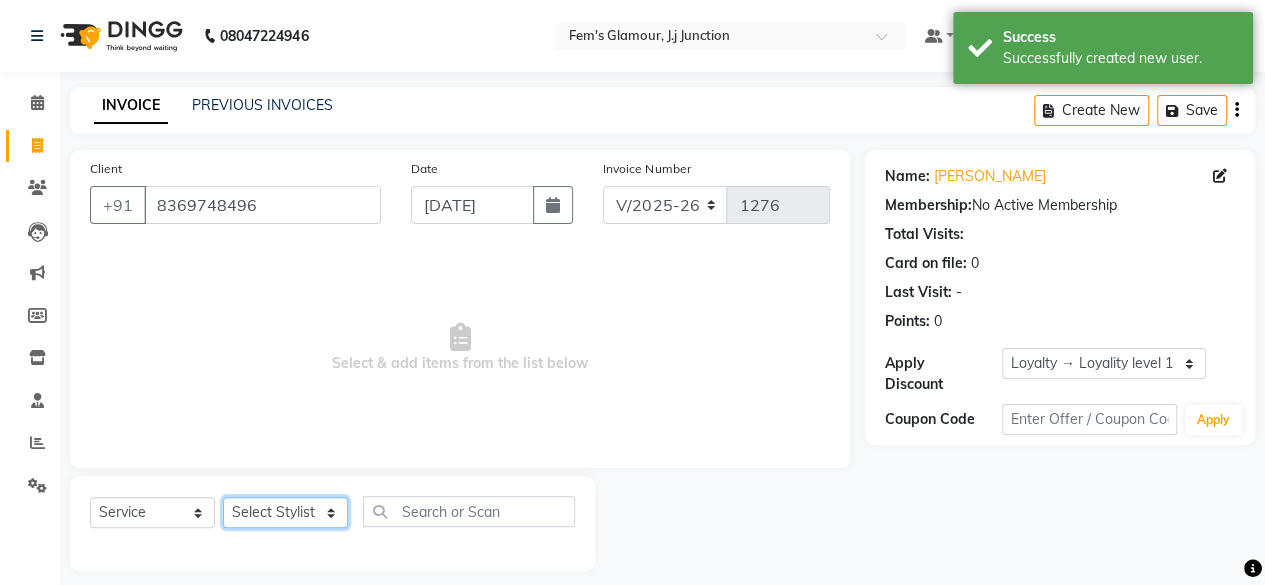 click on "Select Stylist fatima maam [PERSON_NAME] [PERSON_NAME] maam MOON Nagma Nasreen [PERSON_NAME] [PERSON_NAME] [PERSON_NAME] Team ZAIBUN ZOHRA" 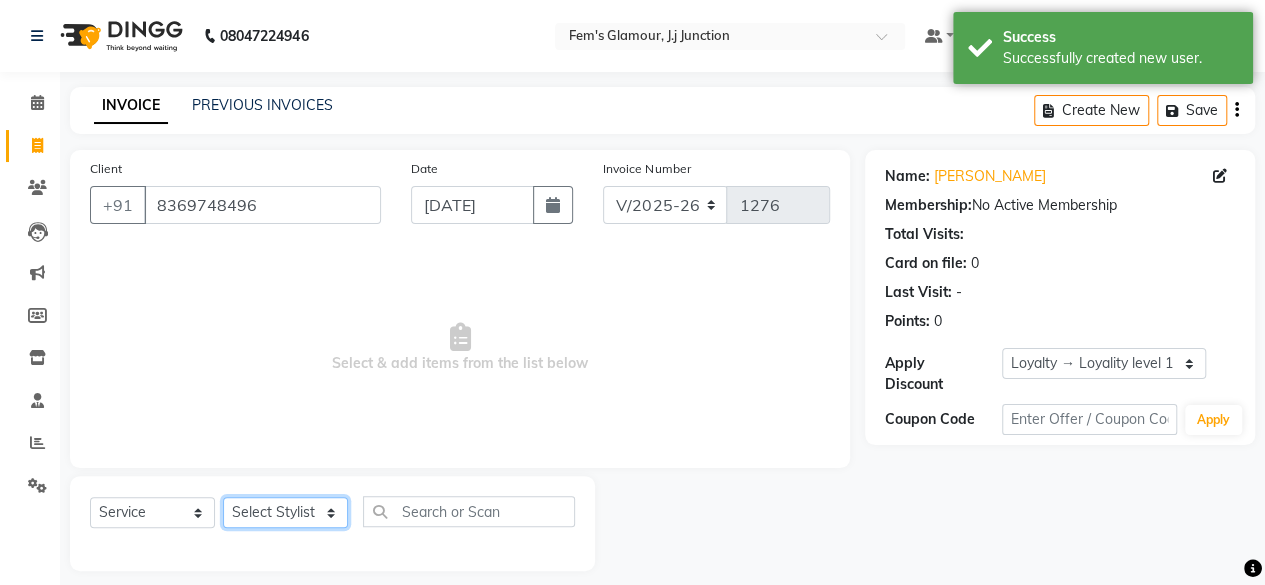 select on "22798" 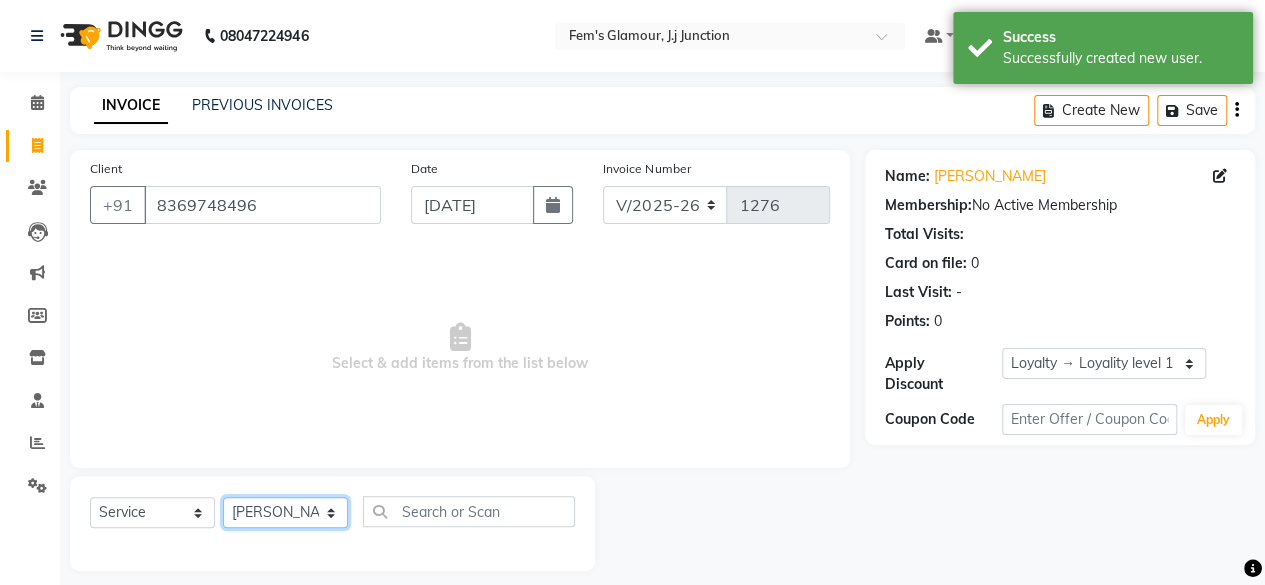 click on "Select Stylist fatima maam [PERSON_NAME] [PERSON_NAME] maam MOON Nagma Nasreen [PERSON_NAME] [PERSON_NAME] [PERSON_NAME] Team ZAIBUN ZOHRA" 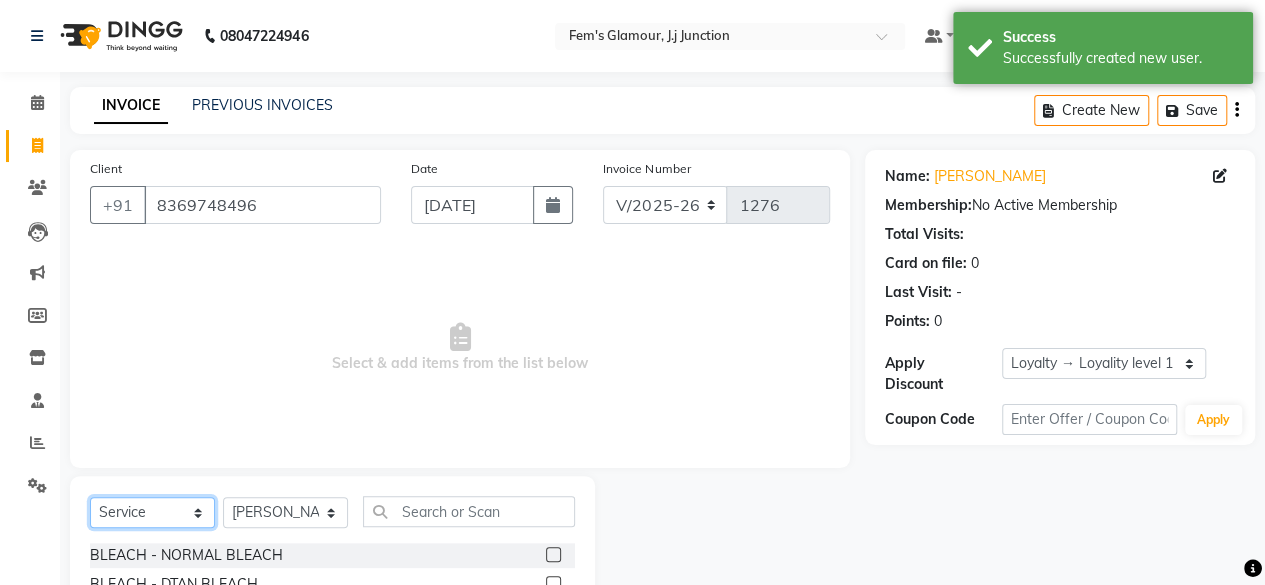 click on "Select  Service  Product  Membership  Package Voucher Prepaid Gift Card" 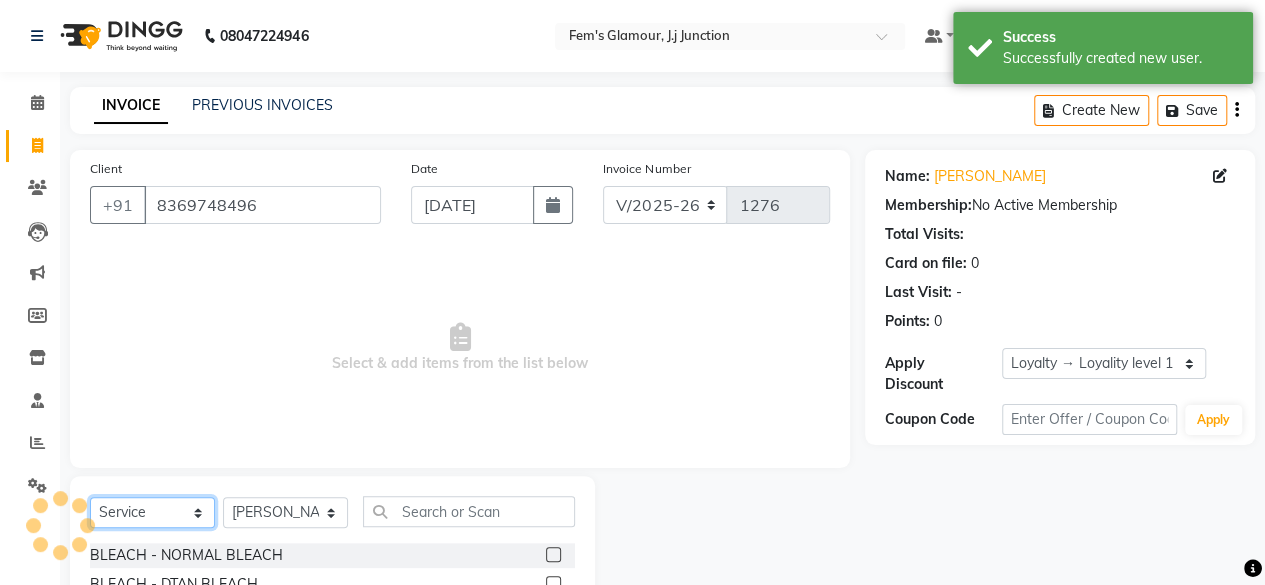 select on "product" 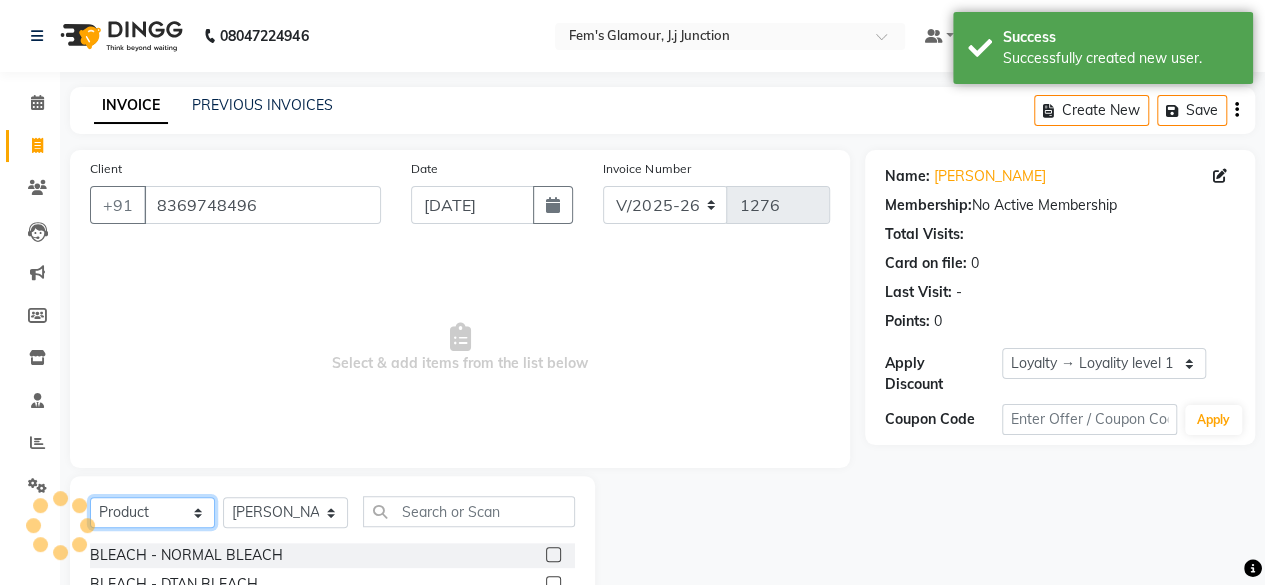 click on "Select  Service  Product  Membership  Package Voucher Prepaid Gift Card" 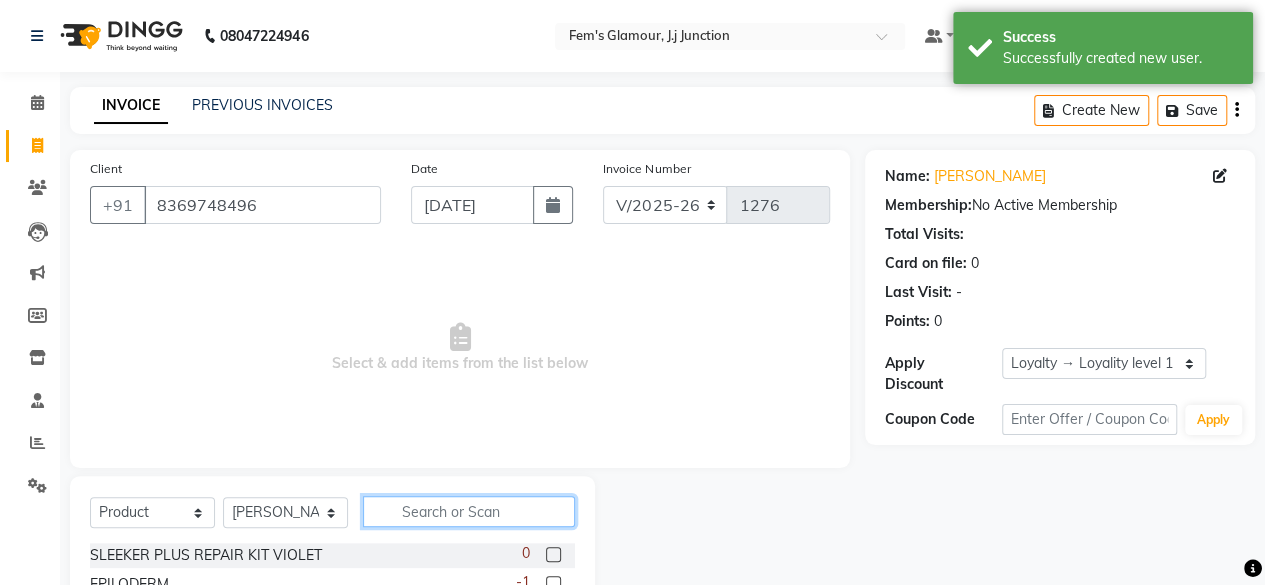 click 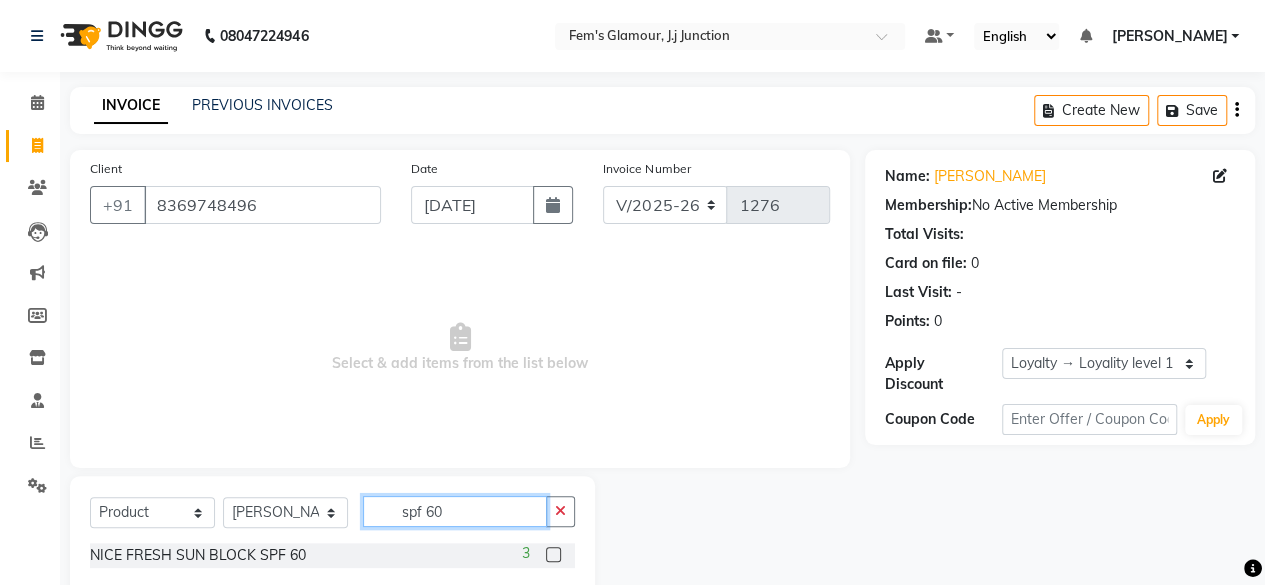 type on "spf 60" 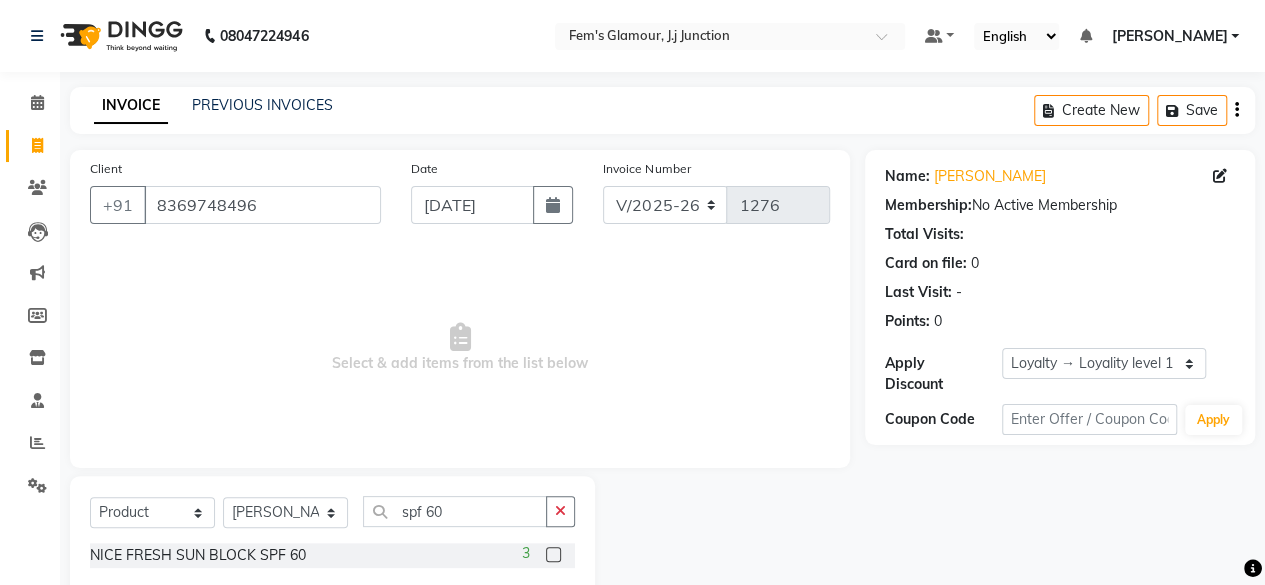 click 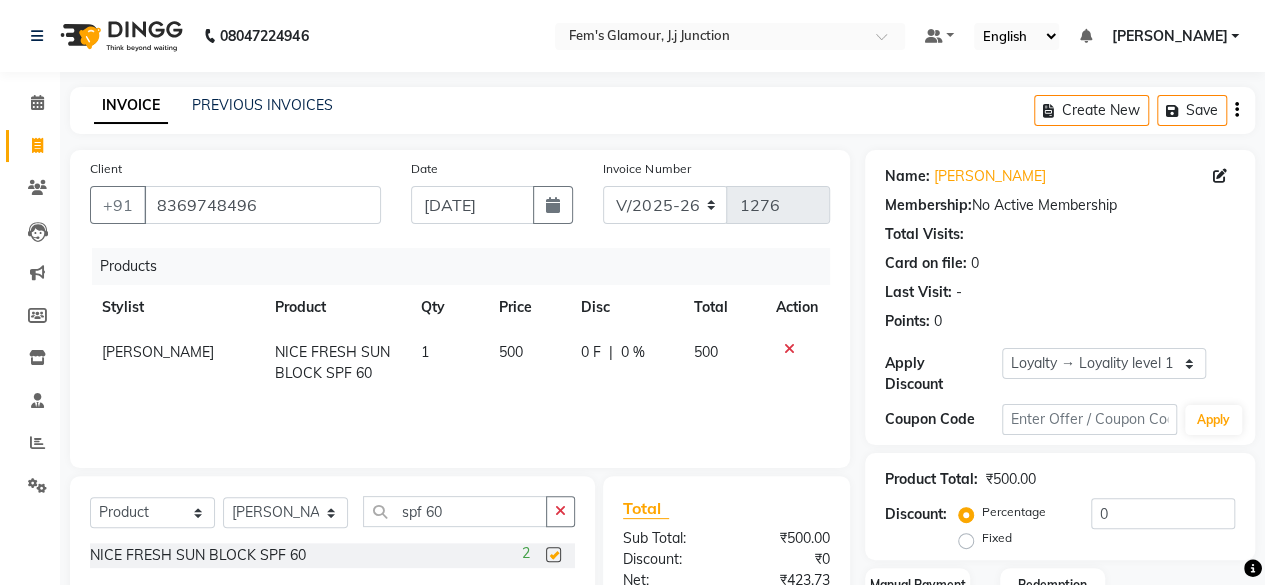 checkbox on "false" 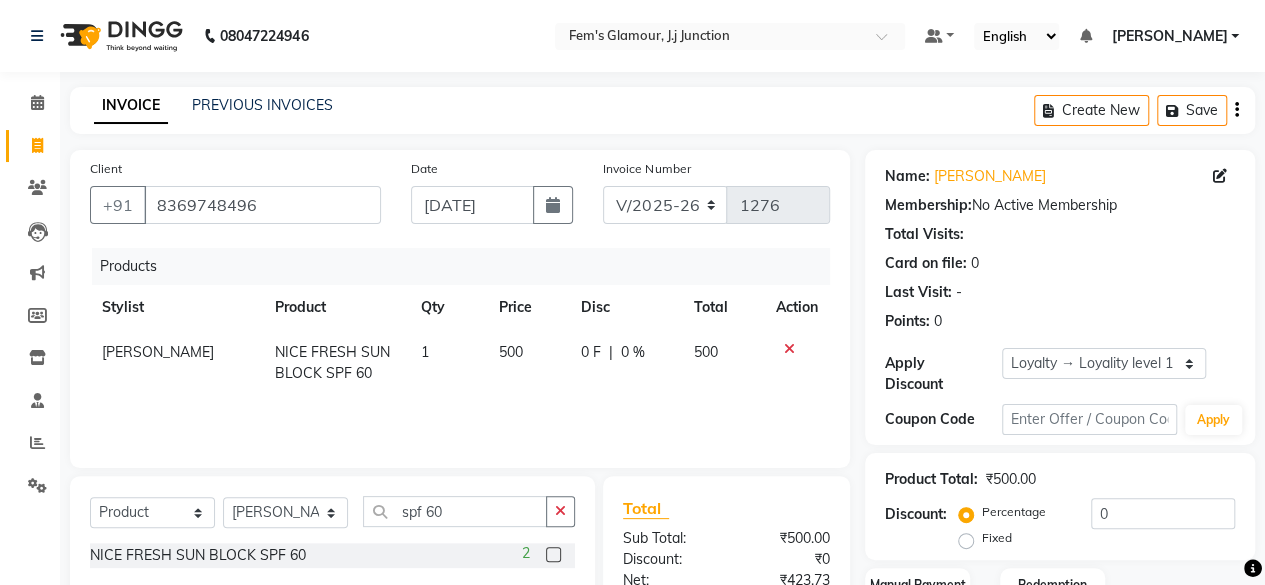 scroll, scrollTop: 192, scrollLeft: 0, axis: vertical 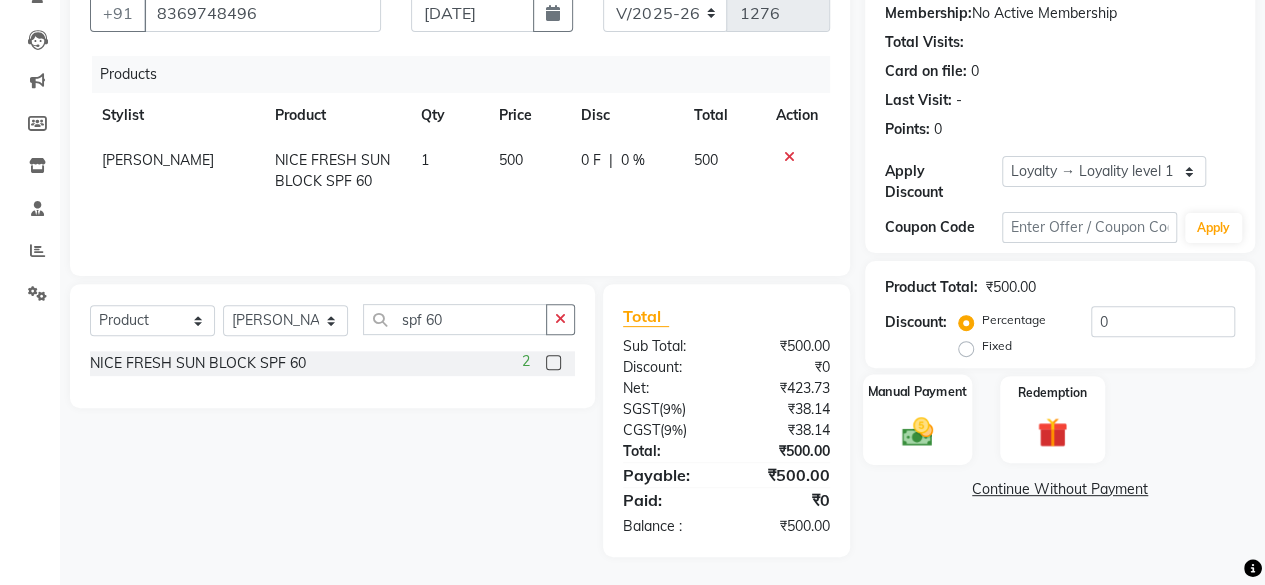 click 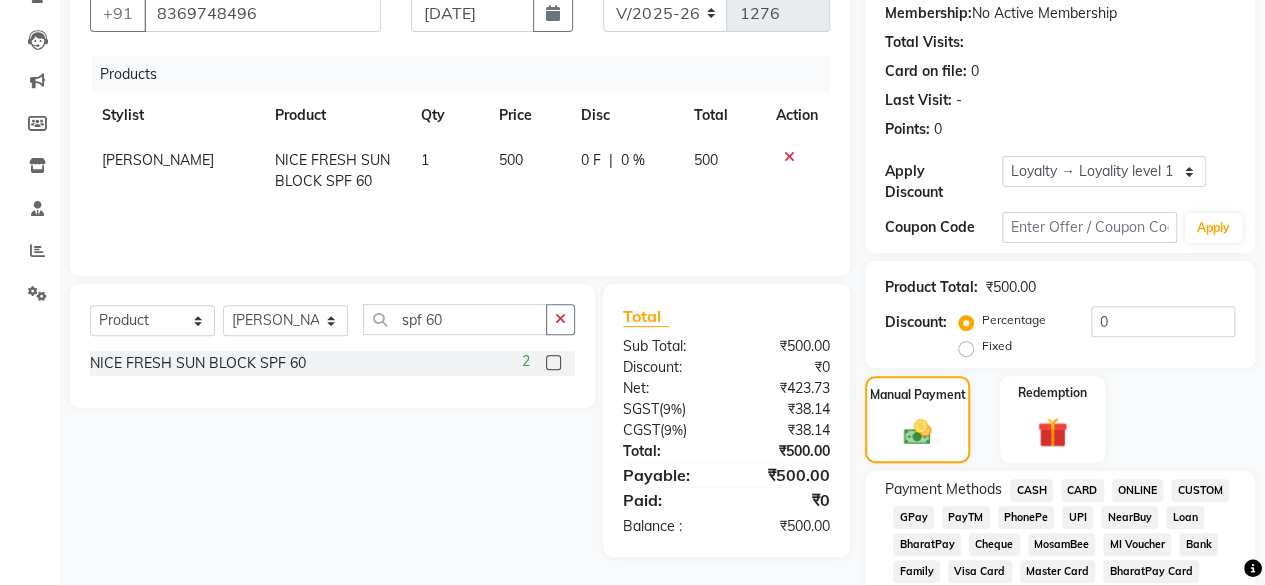 click on "CASH" 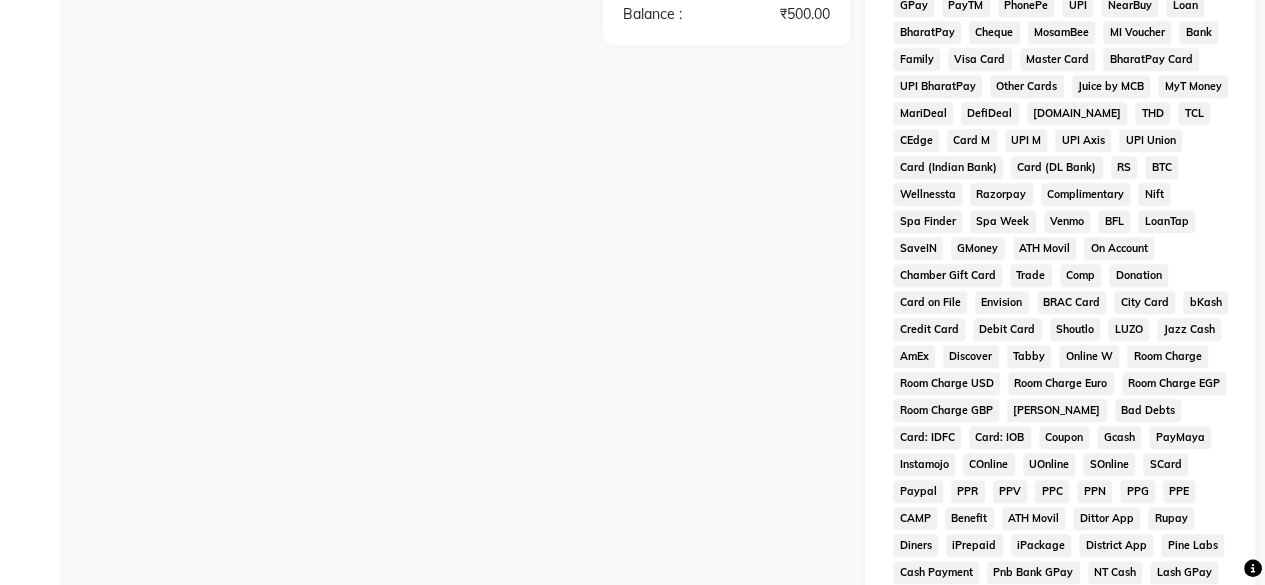 scroll, scrollTop: 1027, scrollLeft: 0, axis: vertical 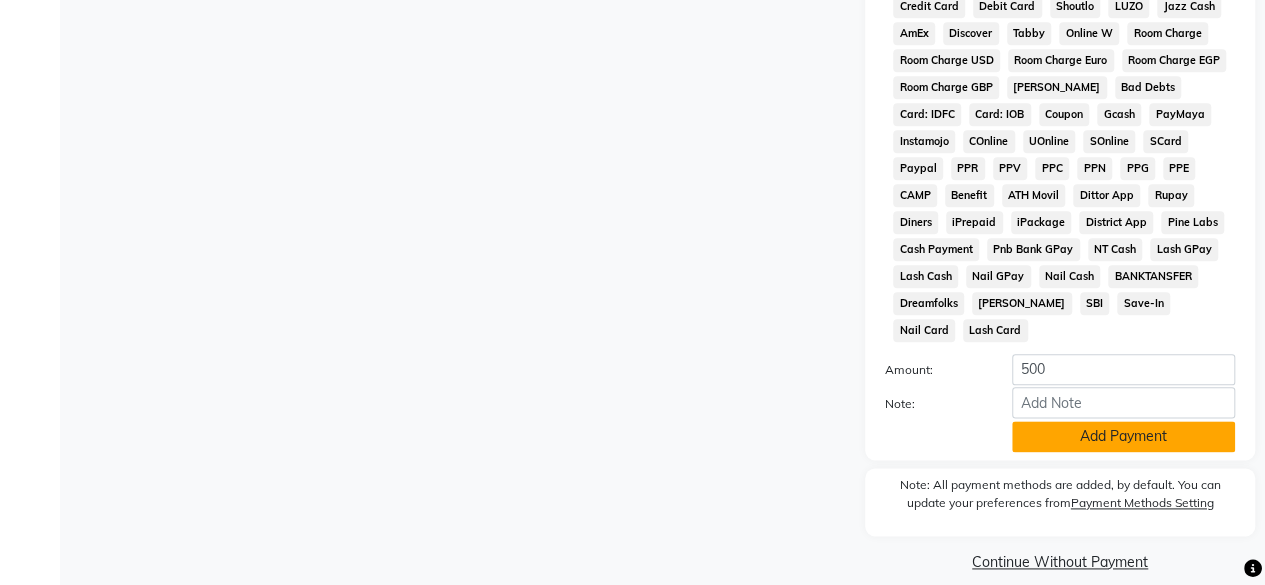 click on "Add Payment" 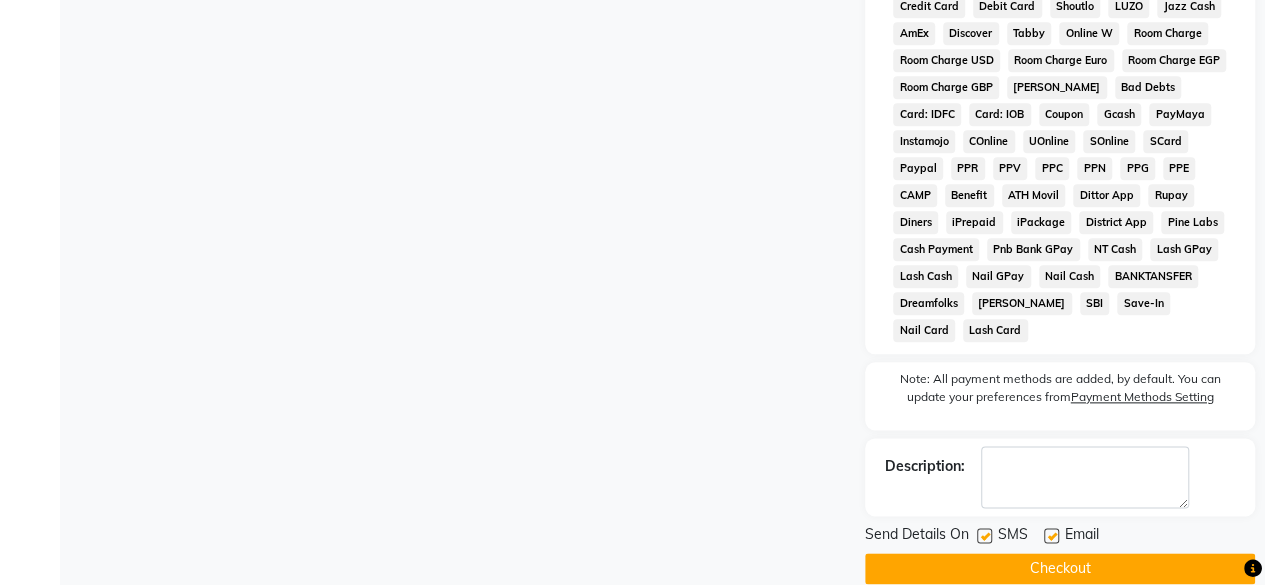 click on "Checkout" 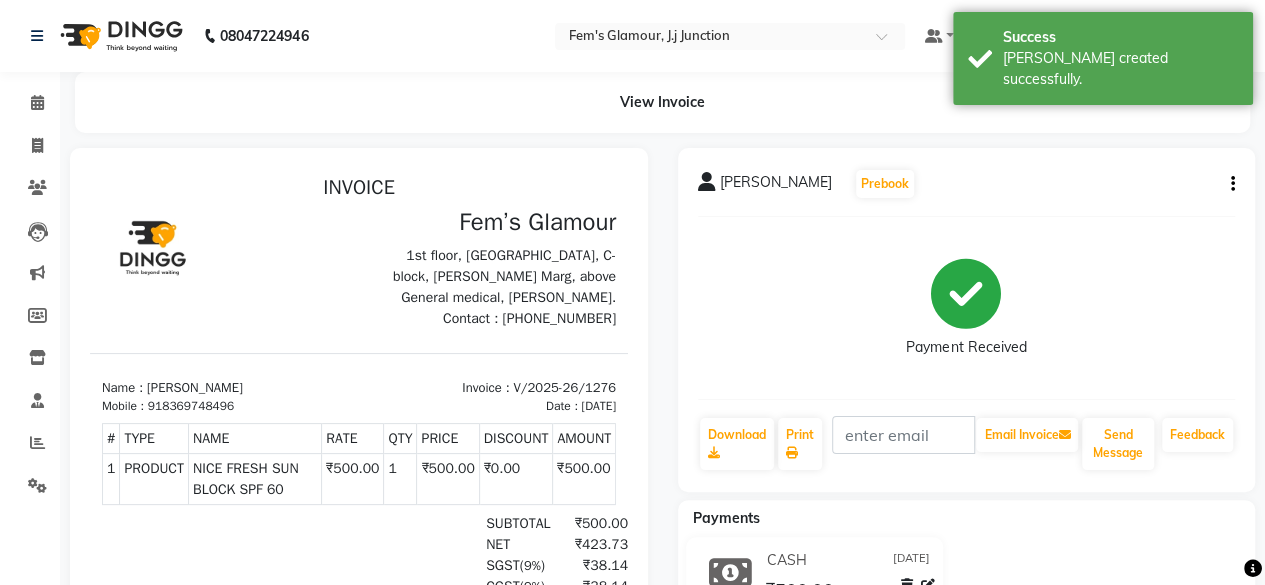 scroll, scrollTop: 0, scrollLeft: 0, axis: both 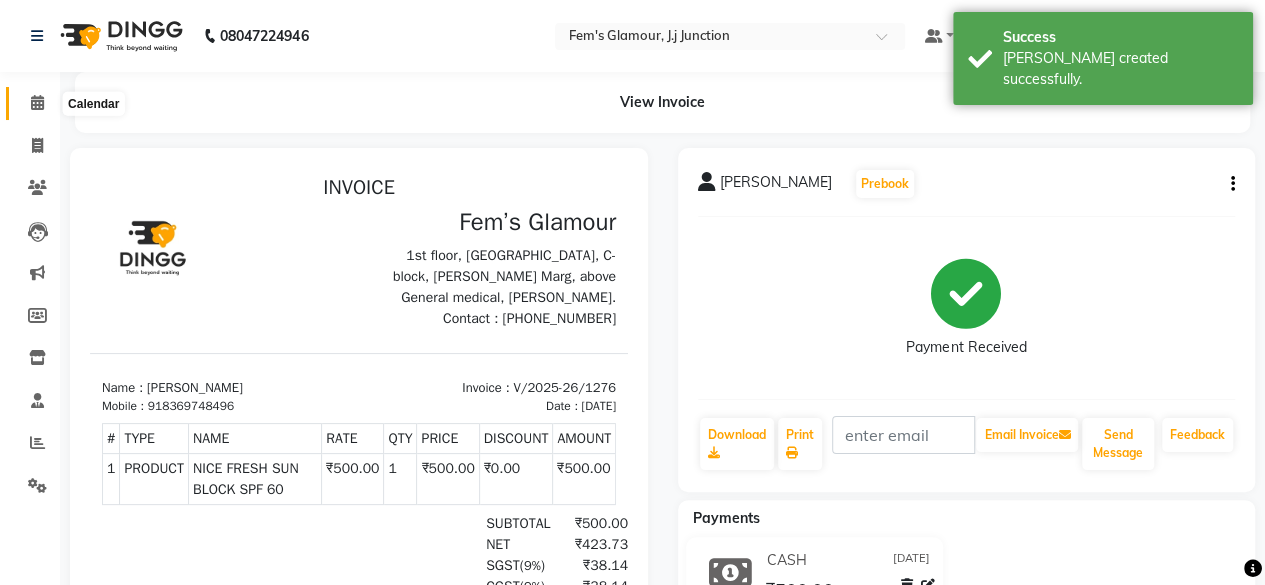 click 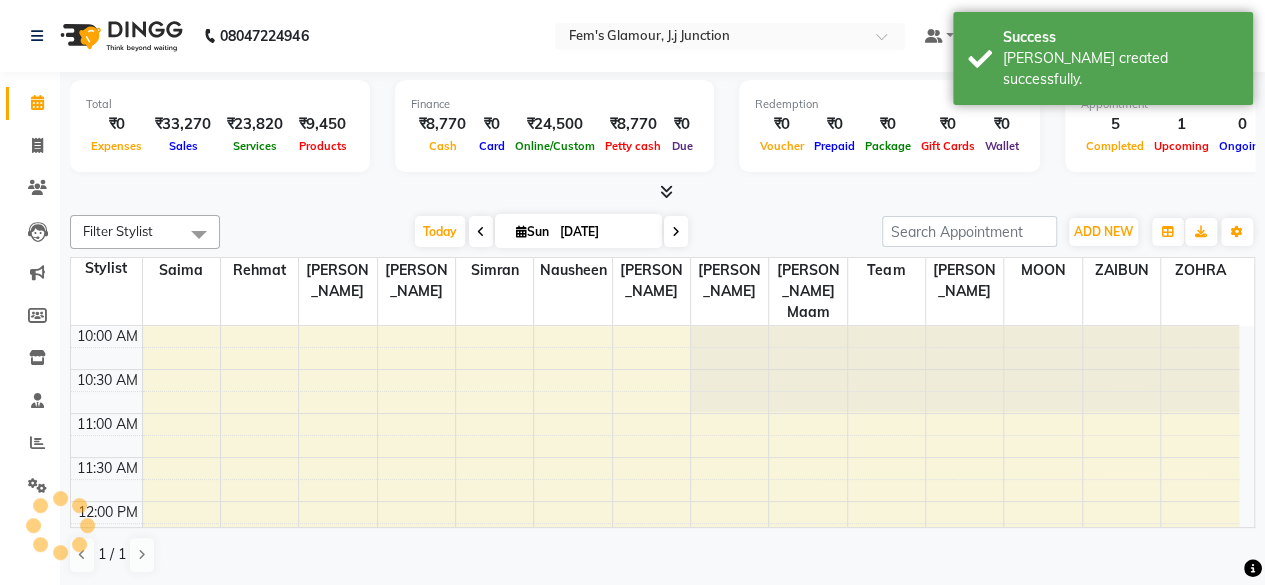 scroll, scrollTop: 778, scrollLeft: 0, axis: vertical 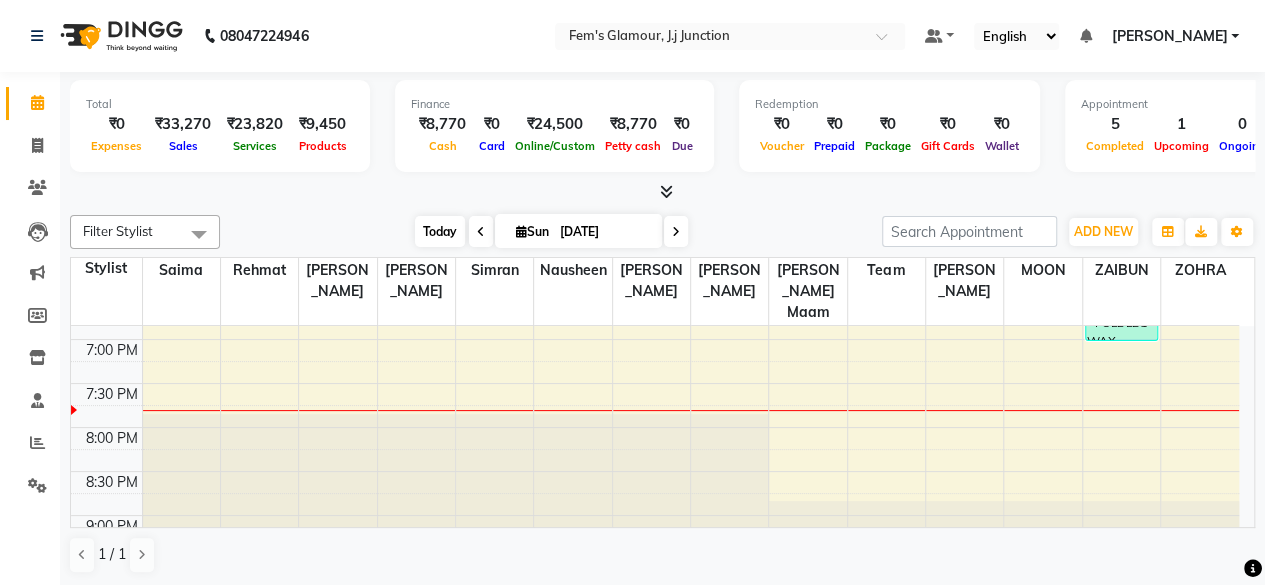 click on "Today" at bounding box center (440, 231) 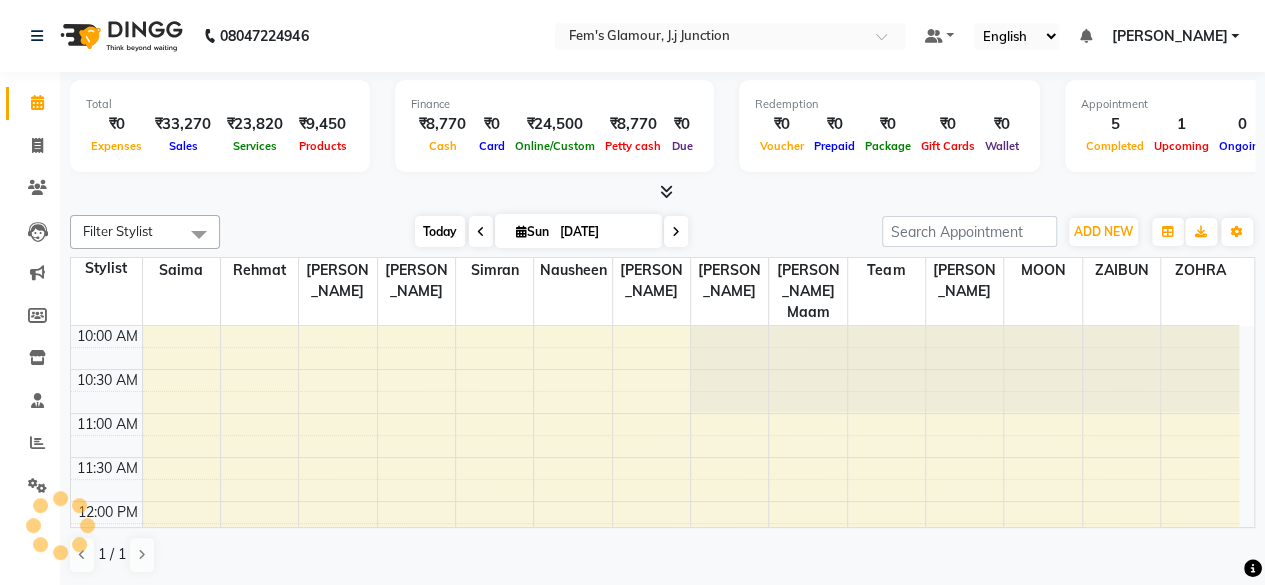 scroll, scrollTop: 781, scrollLeft: 0, axis: vertical 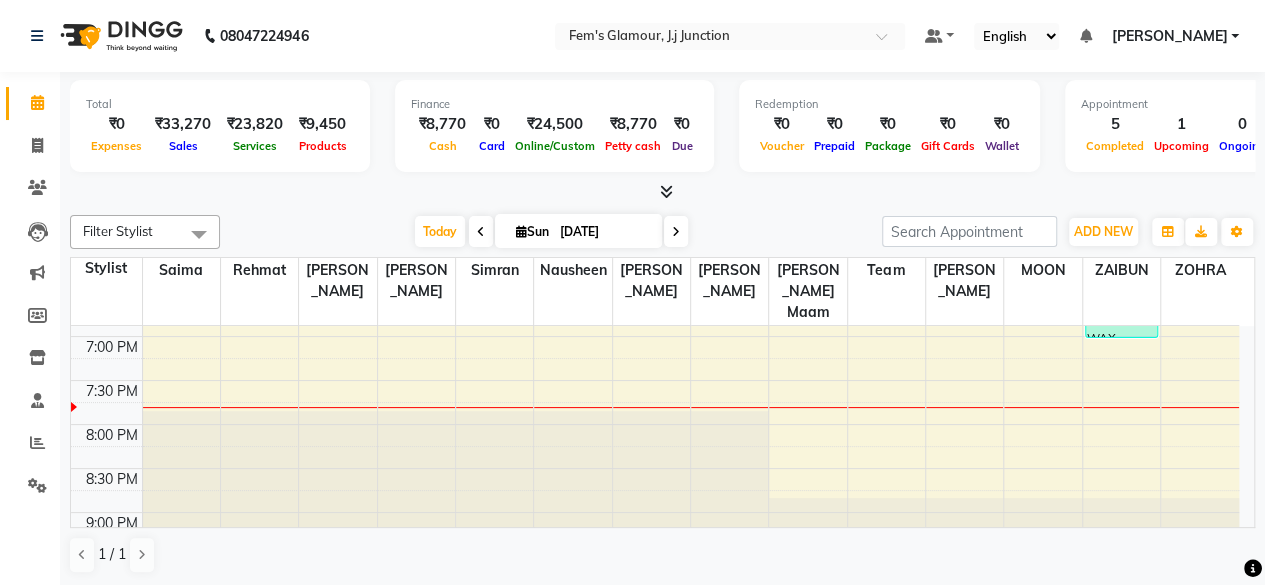 click on "Sun" at bounding box center (532, 231) 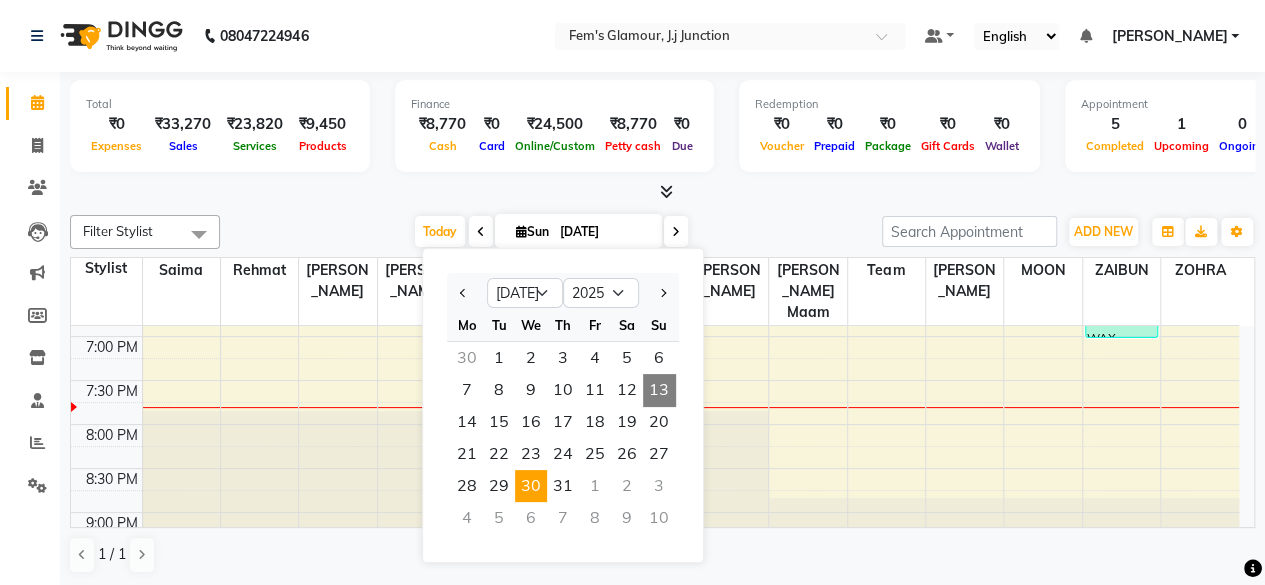 click on "30" at bounding box center [531, 486] 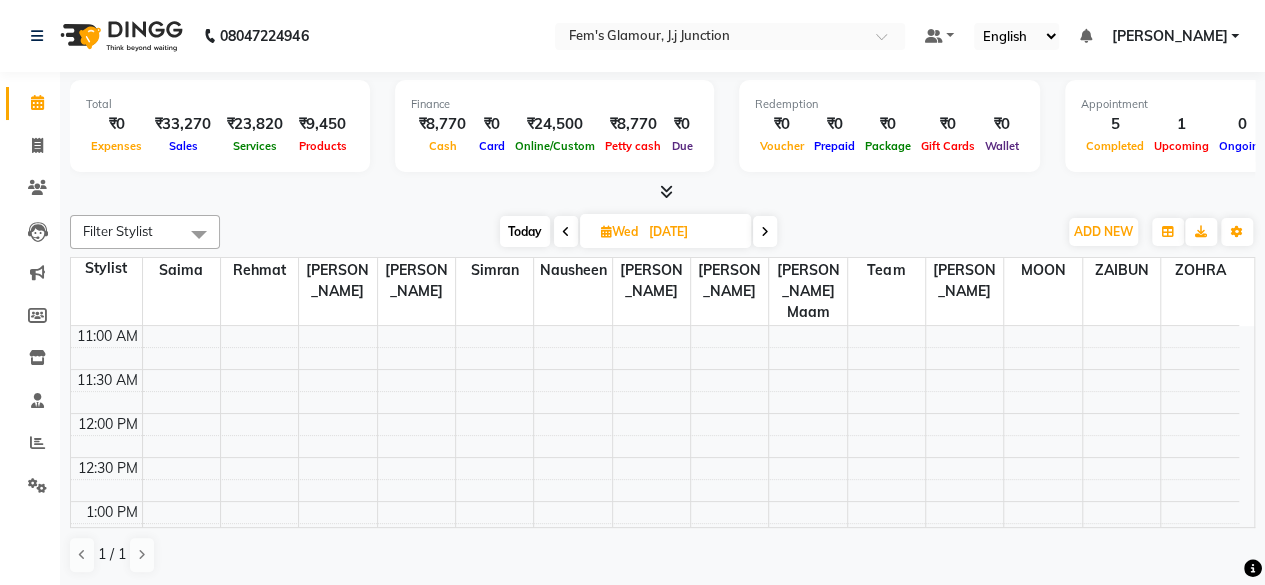 scroll, scrollTop: 0, scrollLeft: 0, axis: both 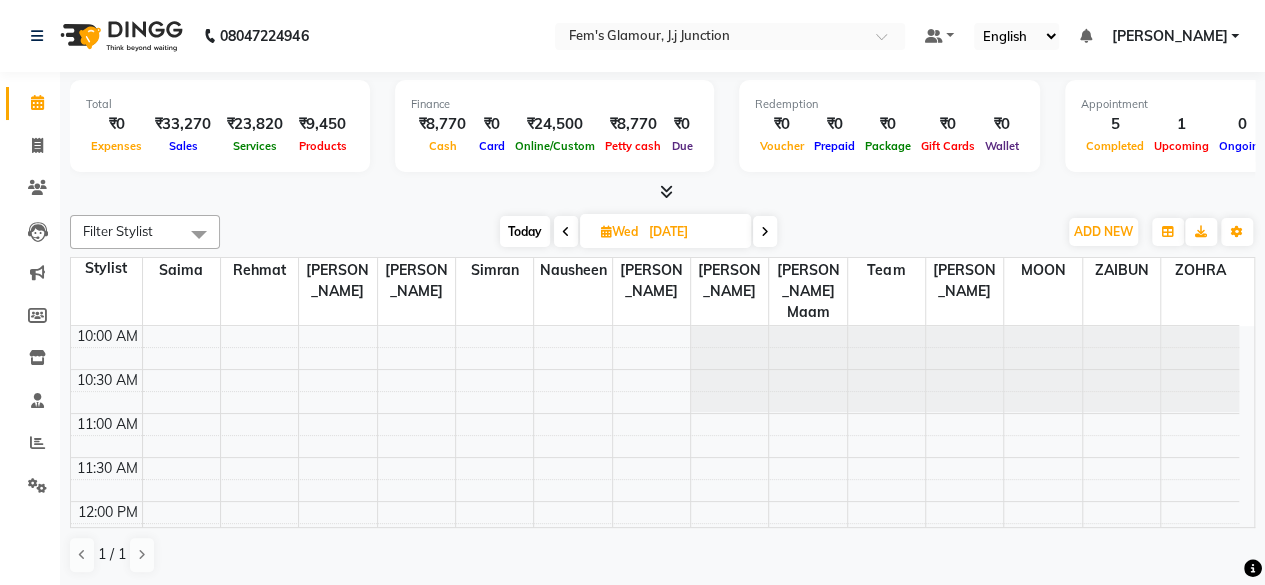 click at bounding box center [690, 337] 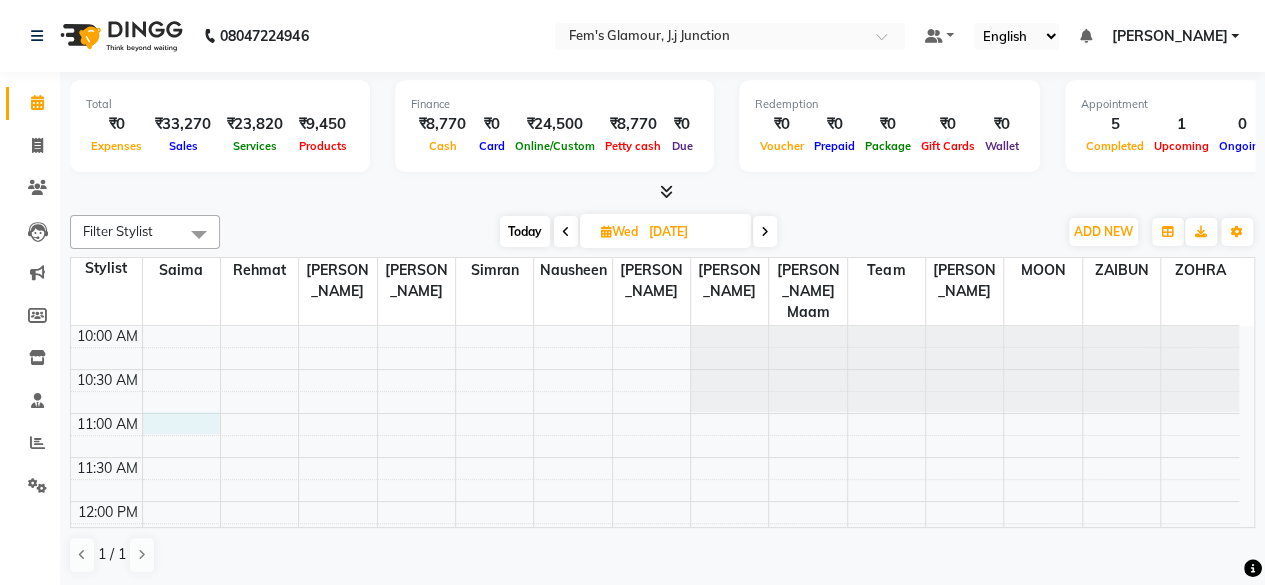 click on "10:00 AM 10:30 AM 11:00 AM 11:30 AM 12:00 PM 12:30 PM 1:00 PM 1:30 PM 2:00 PM 2:30 PM 3:00 PM 3:30 PM 4:00 PM 4:30 PM 5:00 PM 5:30 PM 6:00 PM 6:30 PM 7:00 PM 7:30 PM 8:00 PM 8:30 PM 9:00 PM 9:30 PM" at bounding box center (655, 853) 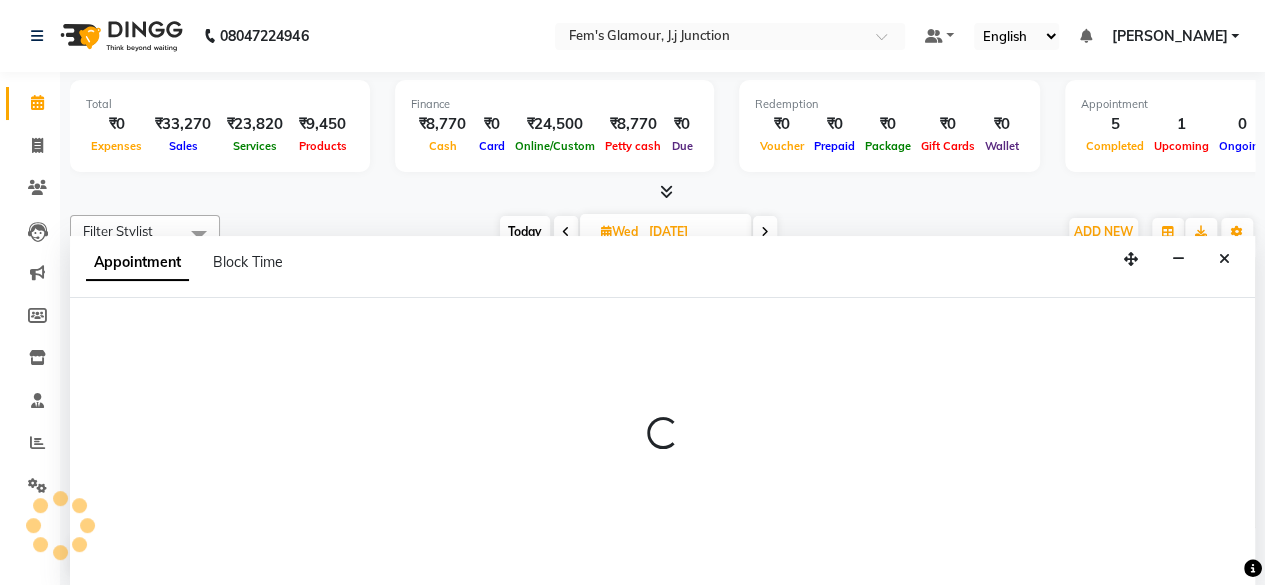 scroll, scrollTop: 0, scrollLeft: 0, axis: both 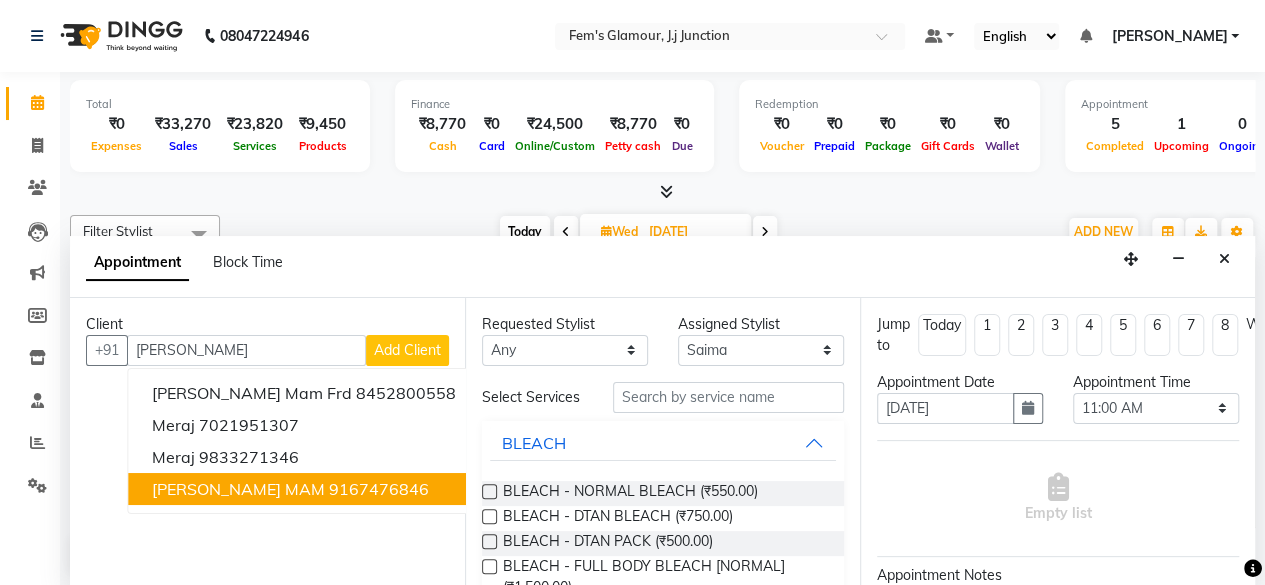 click on "[PERSON_NAME] MAM  9167476846" at bounding box center (304, 489) 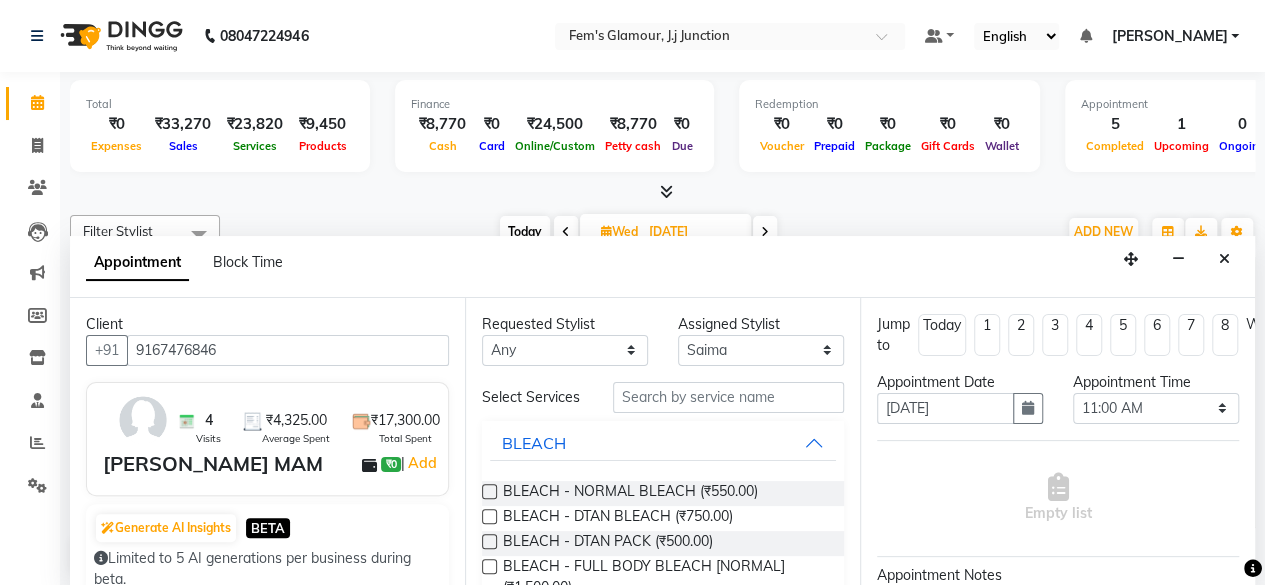 type on "9167476846" 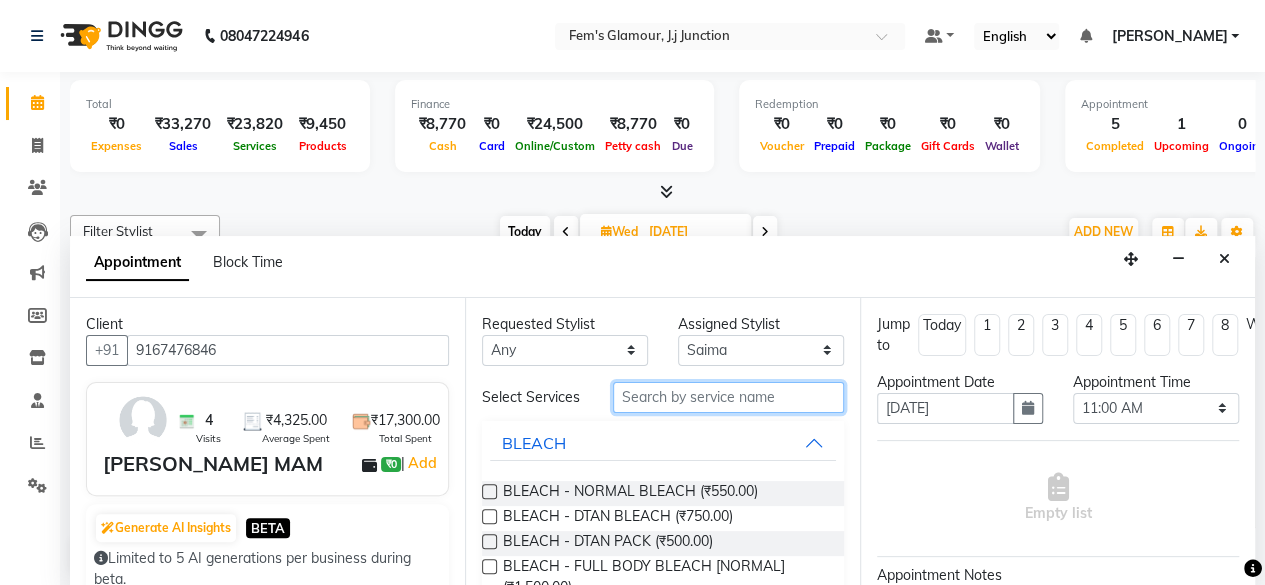 click at bounding box center (728, 397) 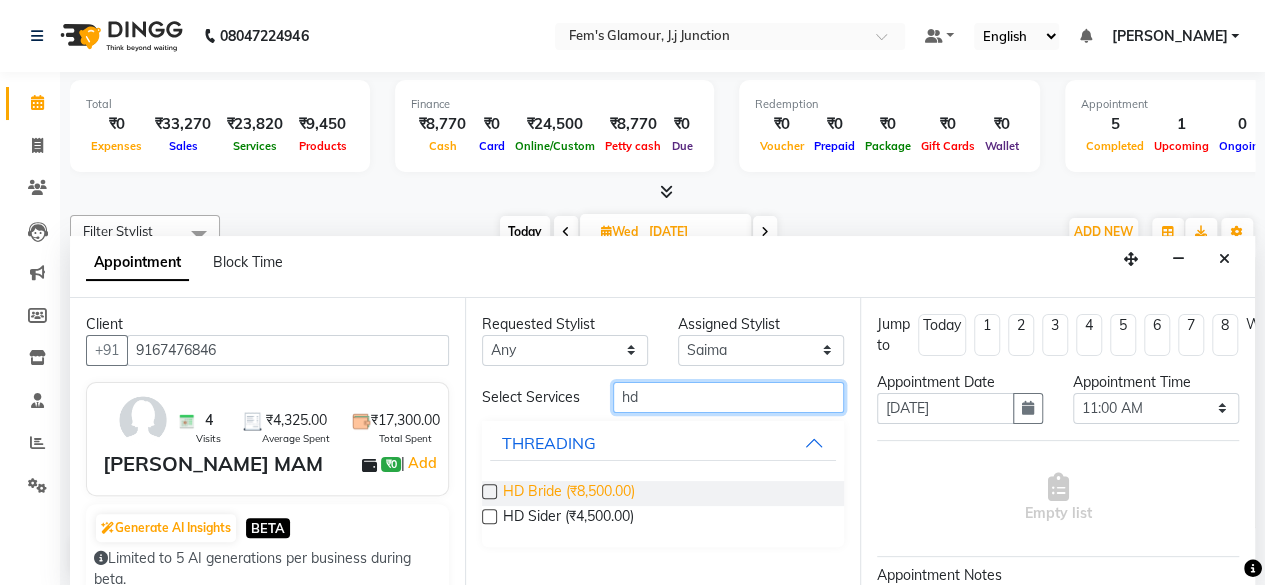 type on "hd" 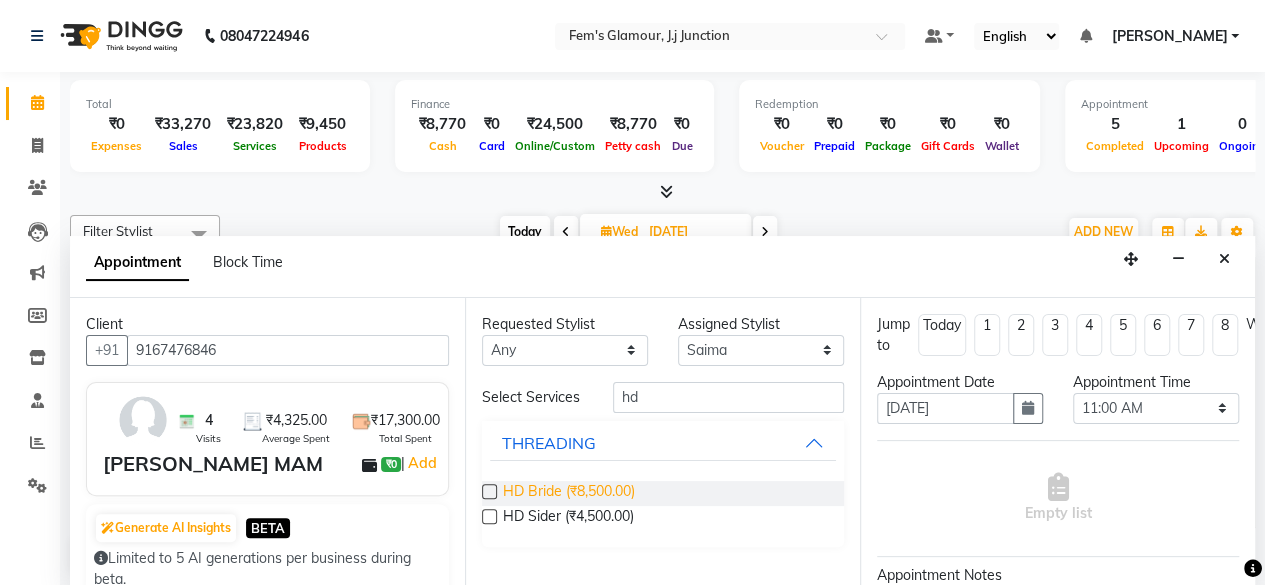click on "HD Bride (₹8,500.00)" at bounding box center [569, 493] 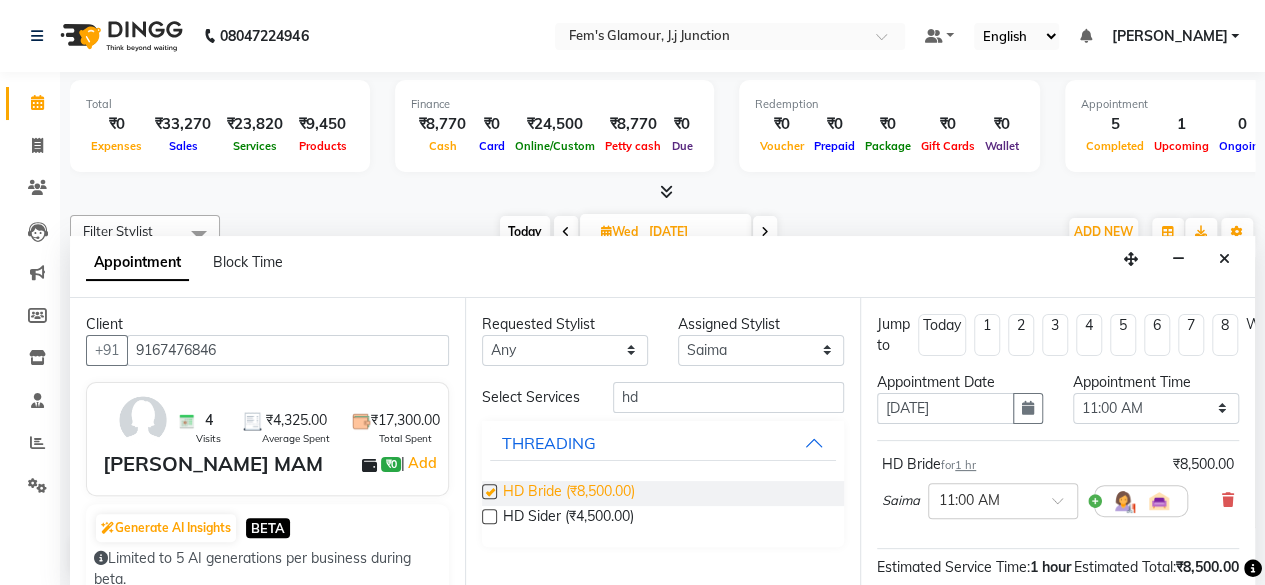 checkbox on "false" 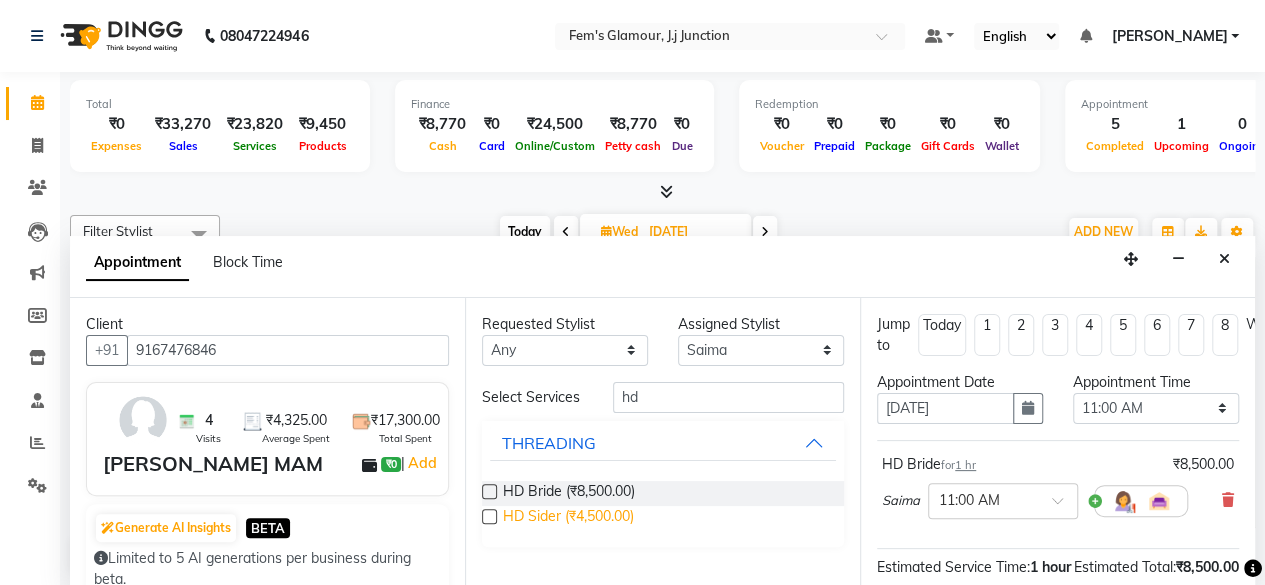 click on "HD Sider (₹4,500.00)" at bounding box center (568, 518) 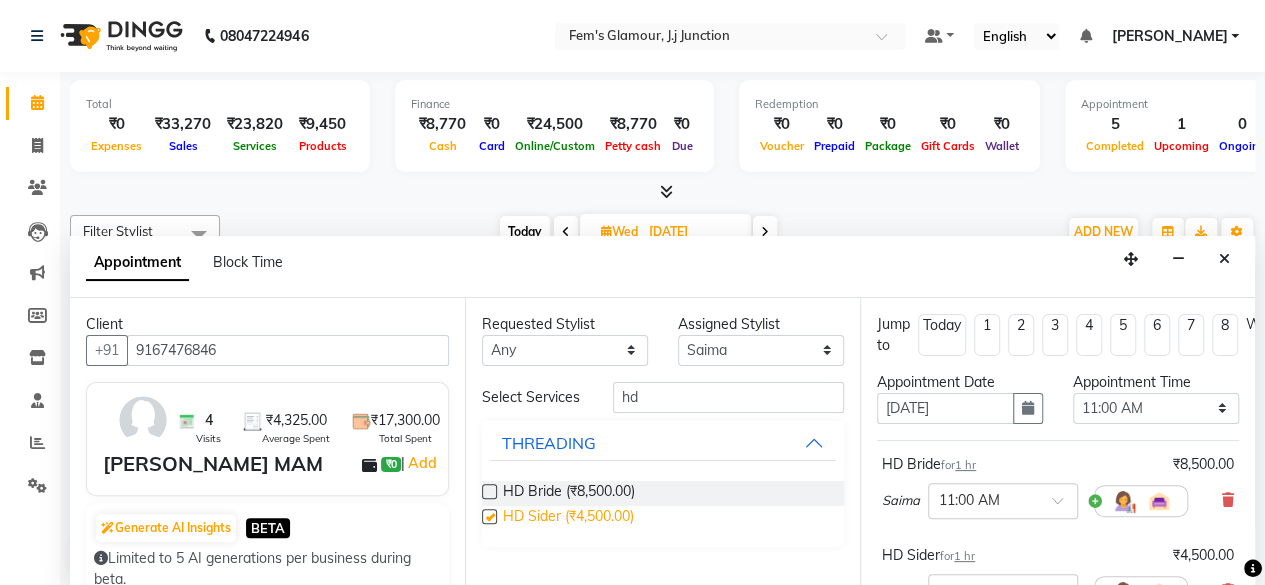 checkbox on "false" 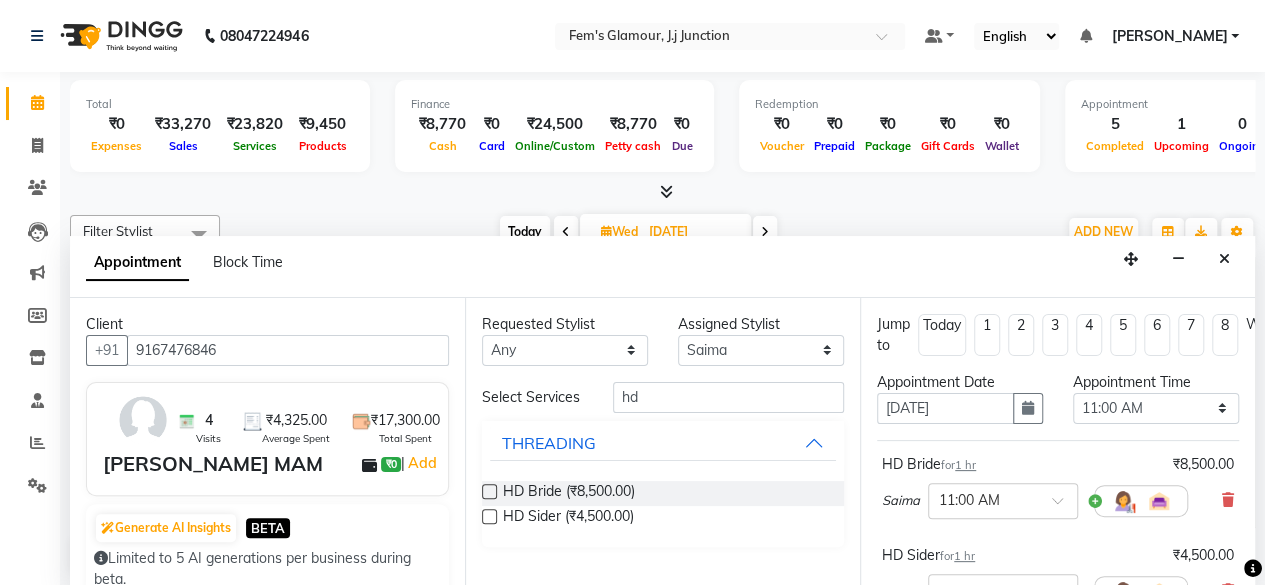 scroll, scrollTop: 363, scrollLeft: 14, axis: both 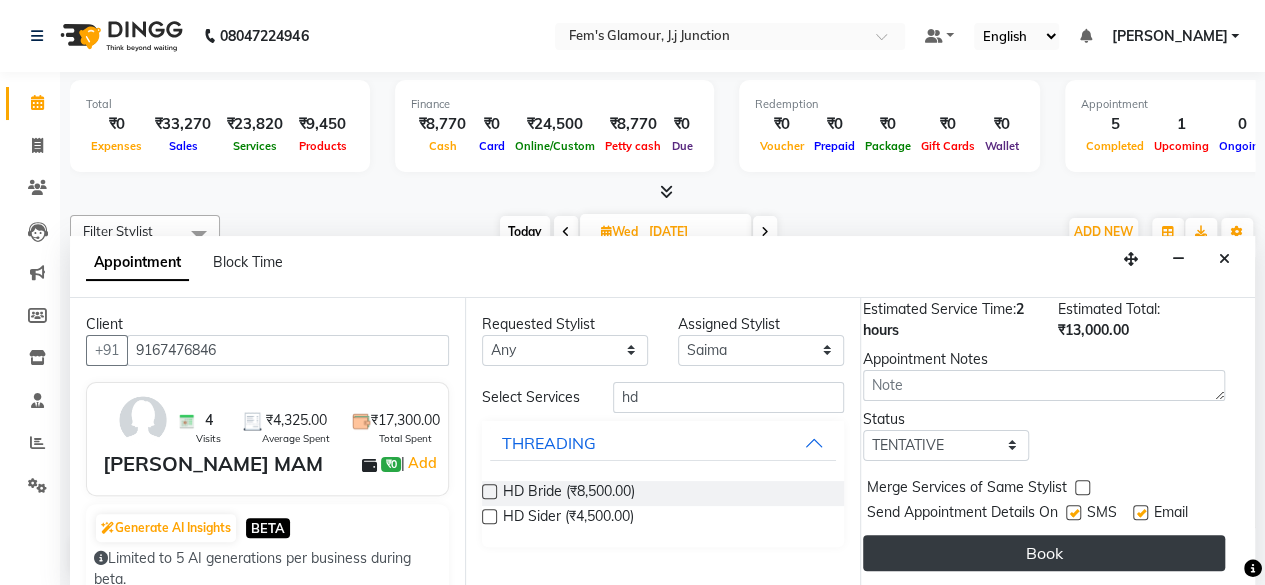 click on "Book" at bounding box center (1044, 553) 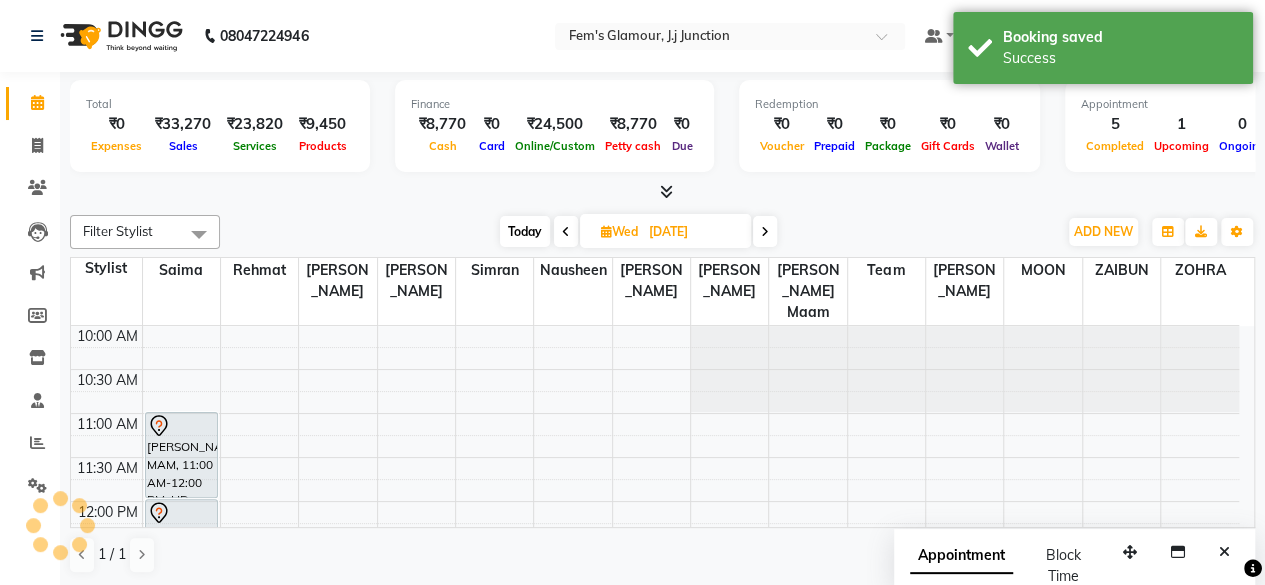 scroll, scrollTop: 0, scrollLeft: 0, axis: both 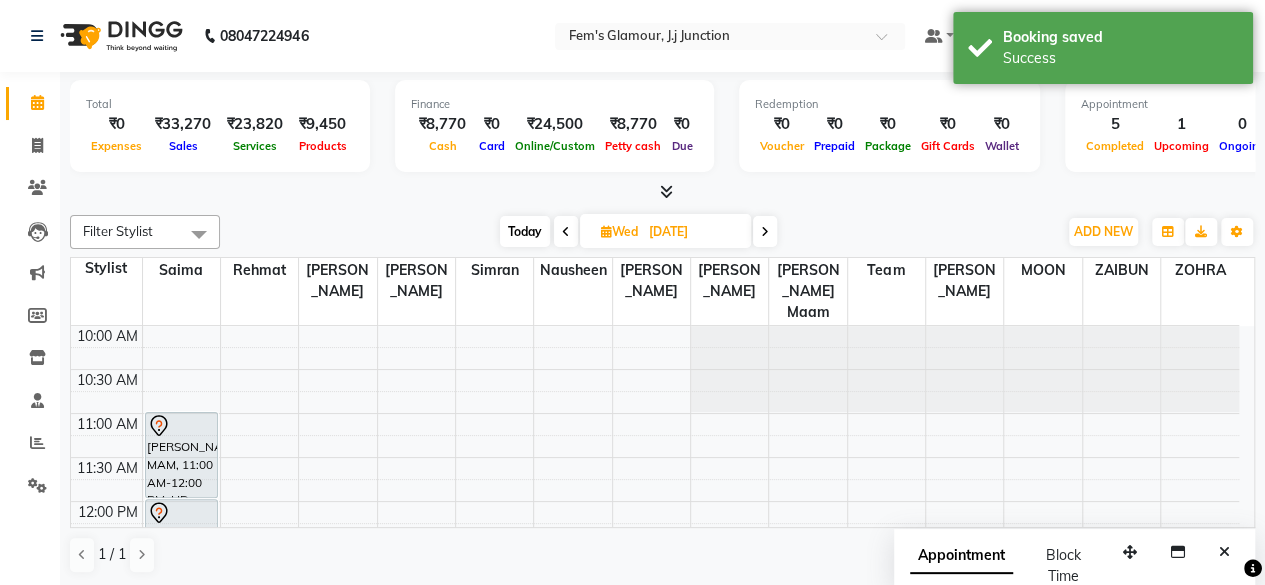 click on "Today" at bounding box center [525, 231] 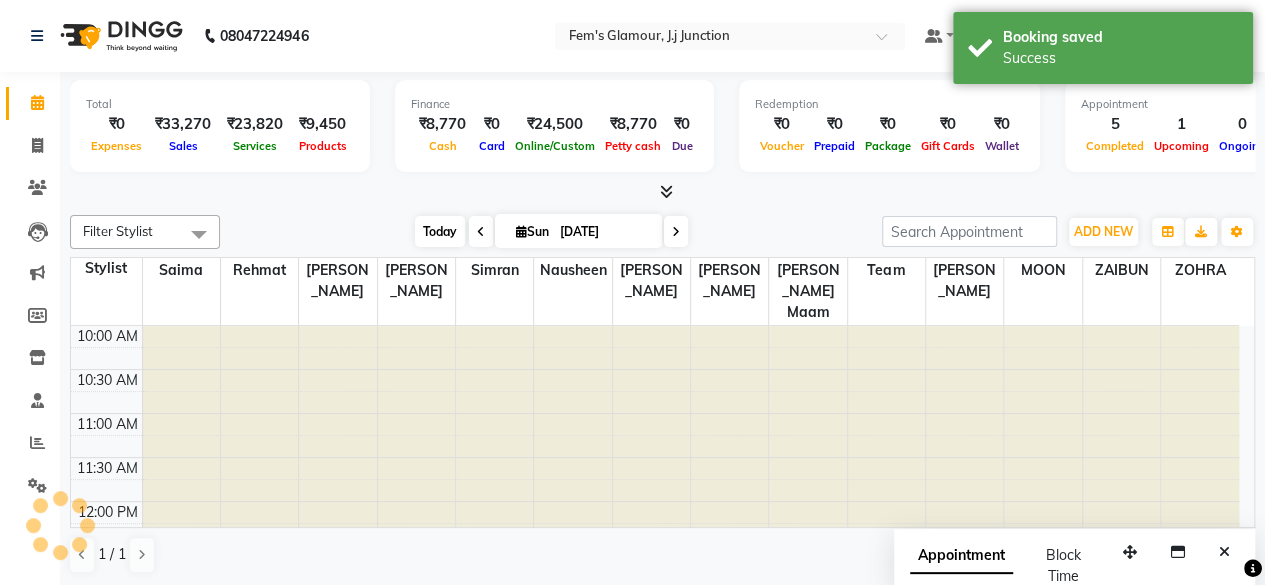 scroll, scrollTop: 781, scrollLeft: 0, axis: vertical 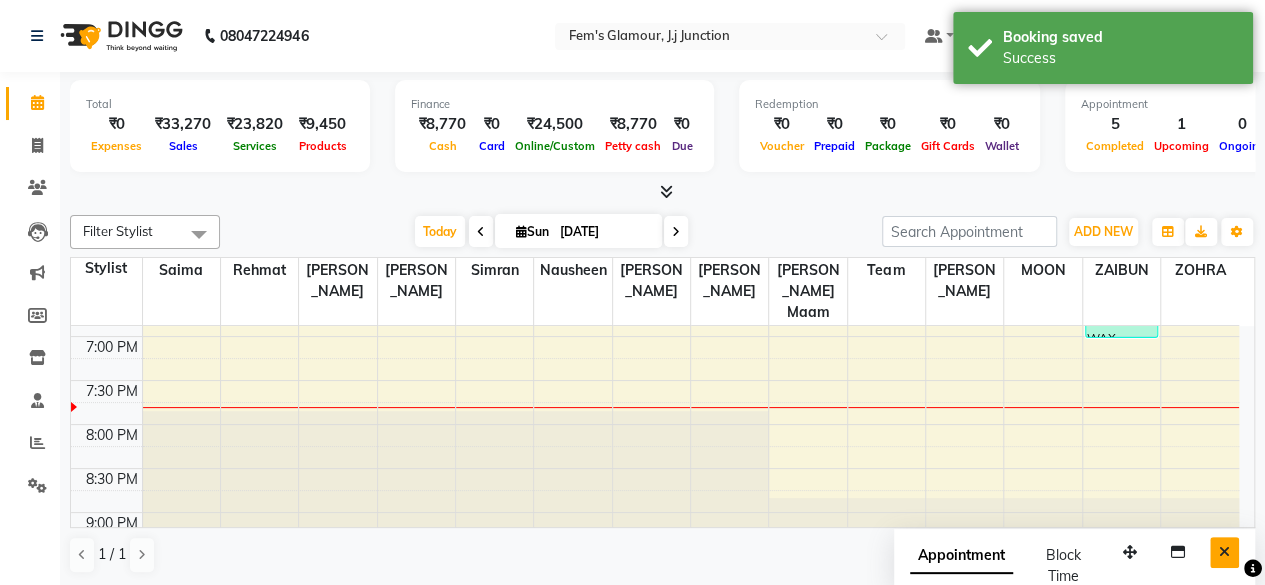 click at bounding box center (1224, 552) 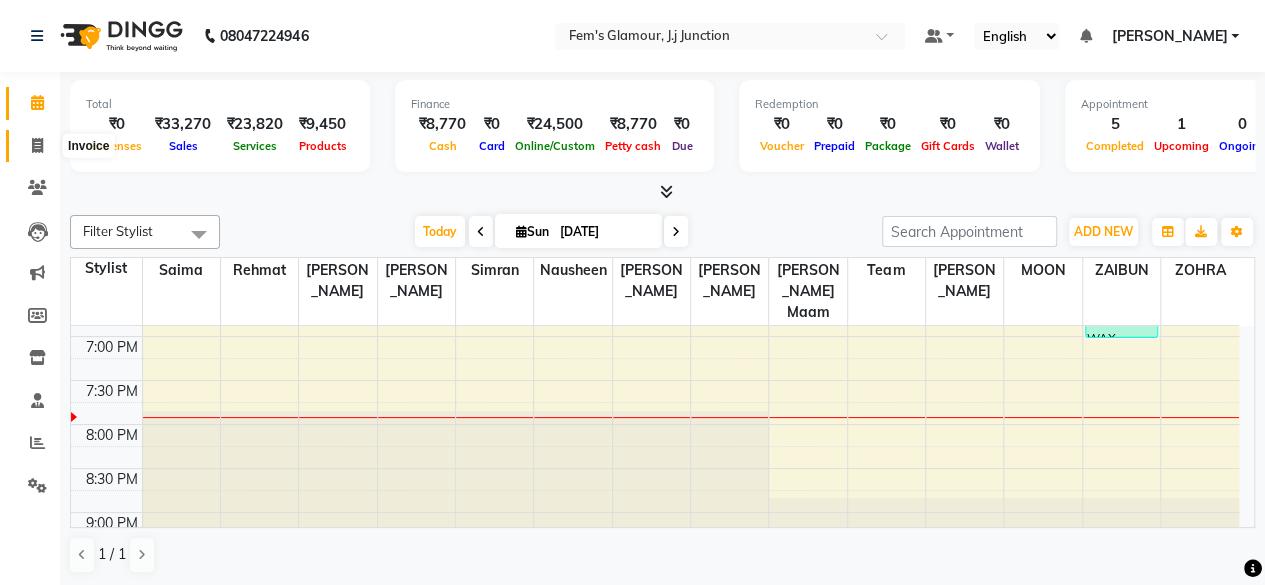 click 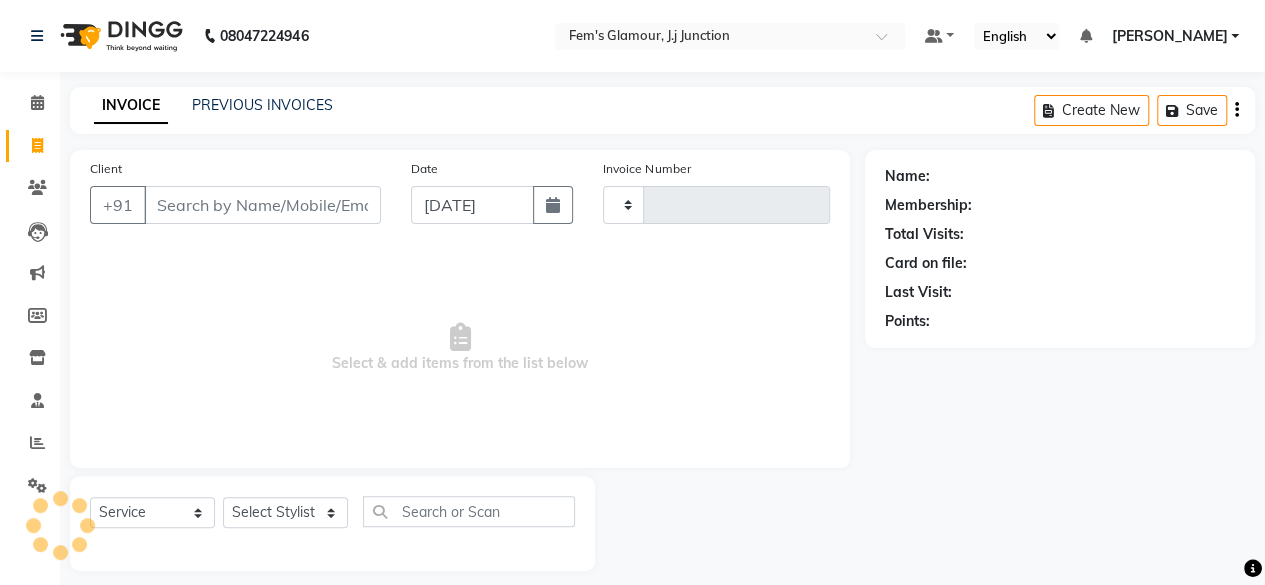 type on "1277" 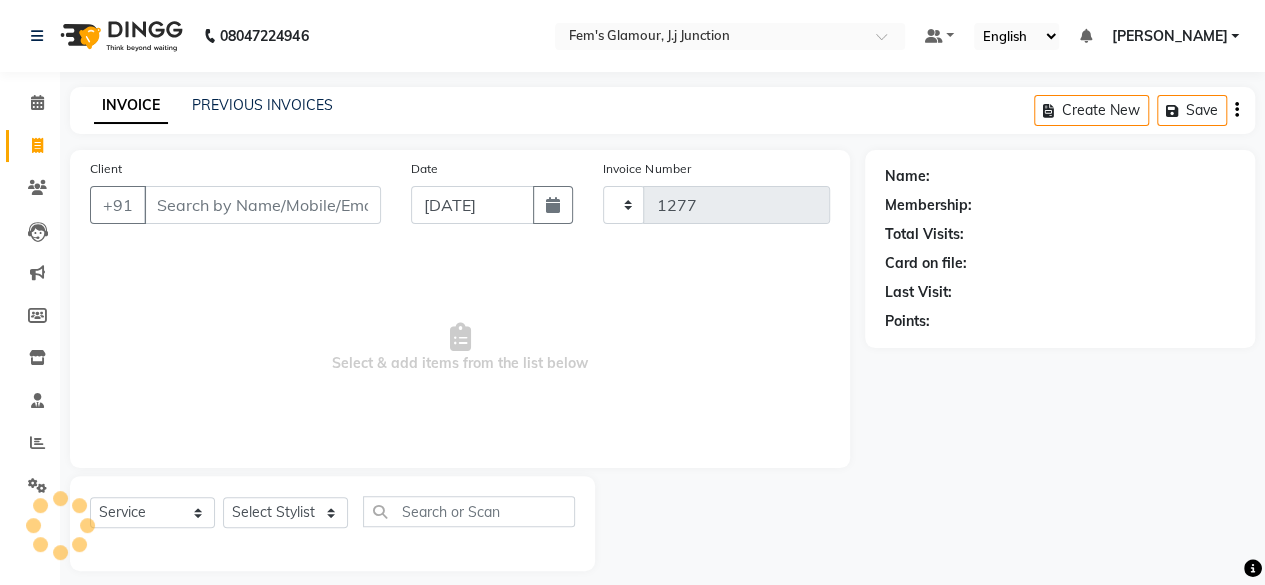 select on "4132" 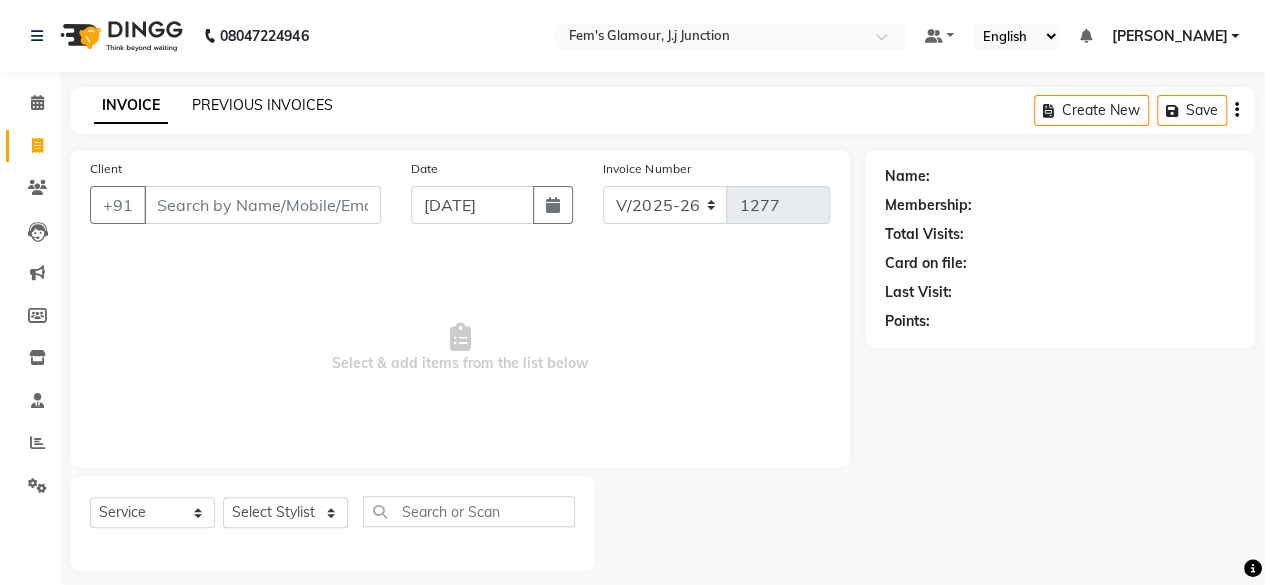 click on "PREVIOUS INVOICES" 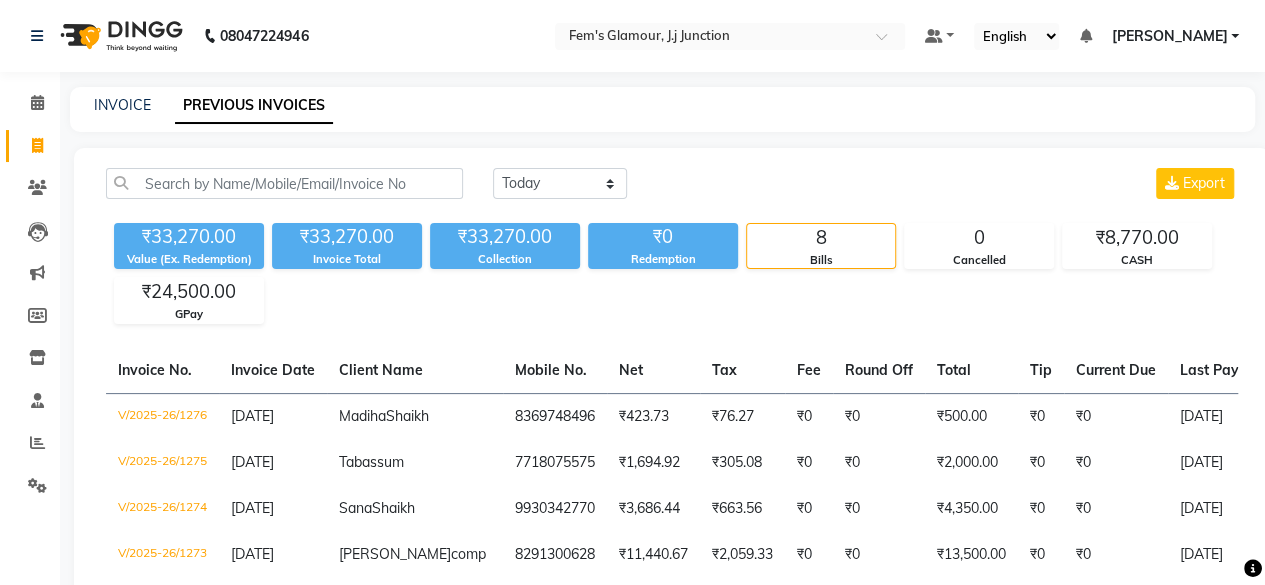 scroll, scrollTop: 112, scrollLeft: 0, axis: vertical 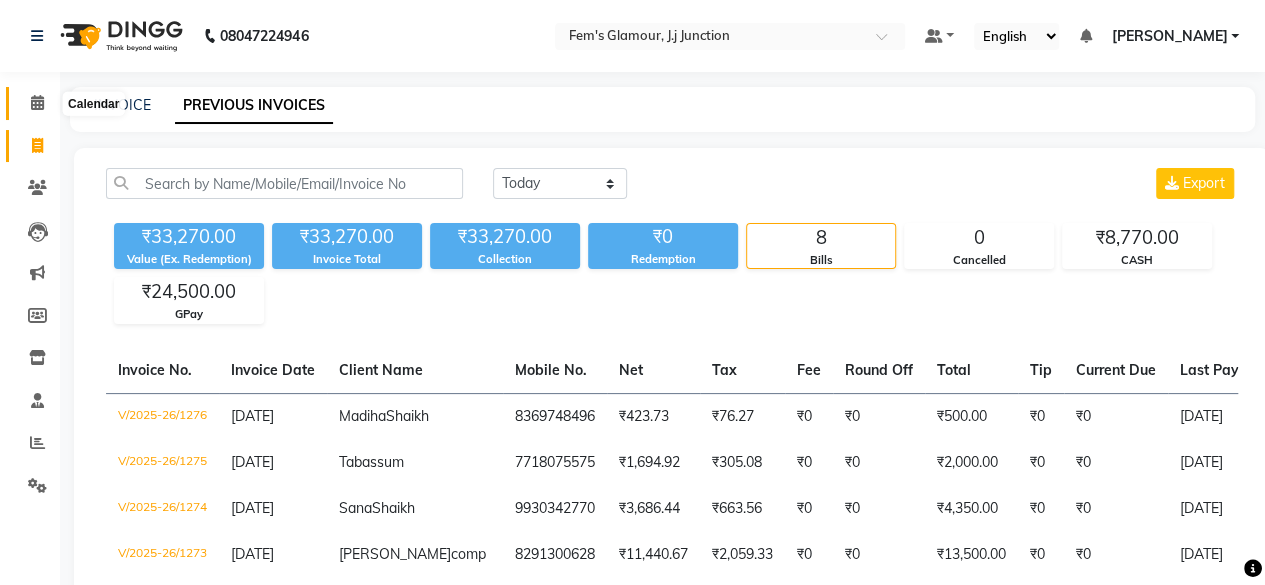 click 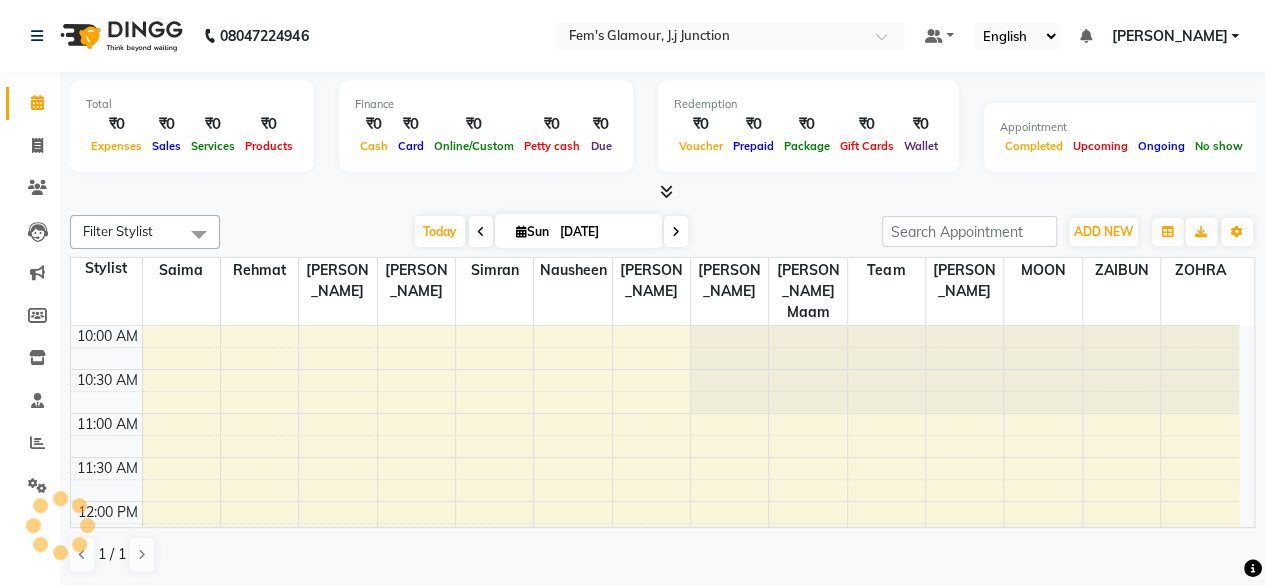 scroll, scrollTop: 0, scrollLeft: 0, axis: both 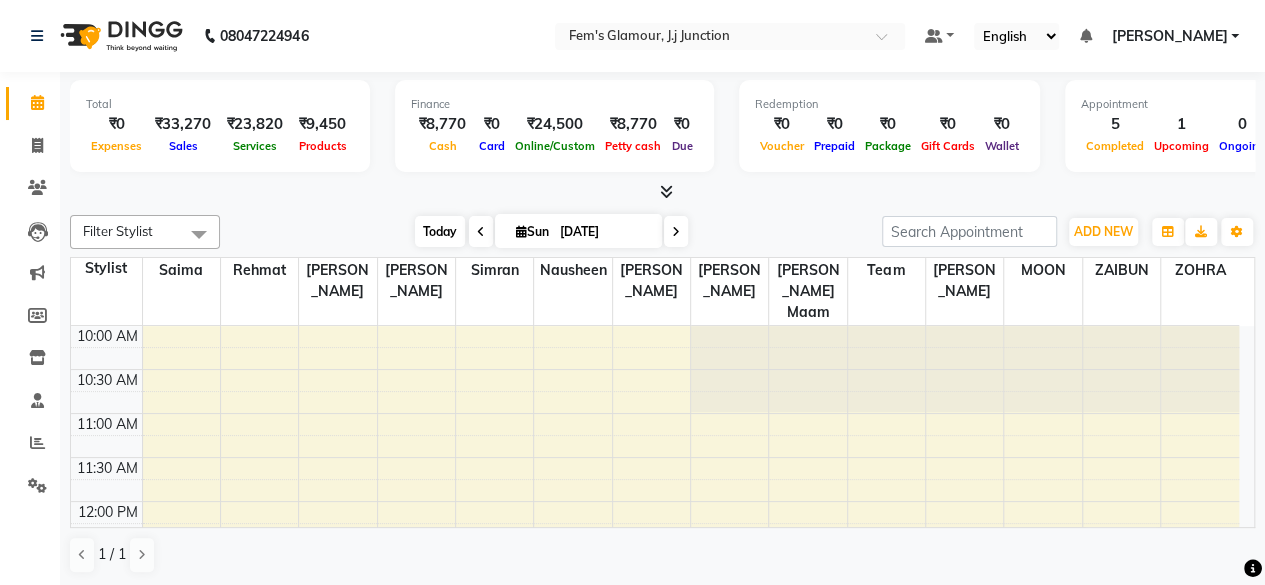 click on "Today" at bounding box center (440, 231) 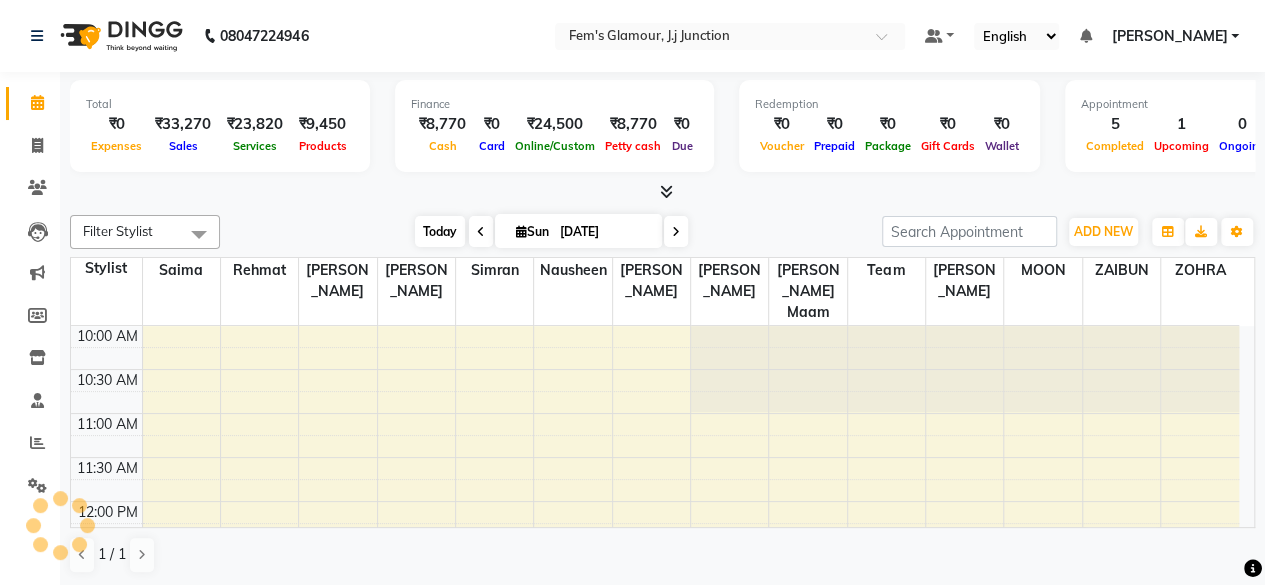 scroll, scrollTop: 816, scrollLeft: 0, axis: vertical 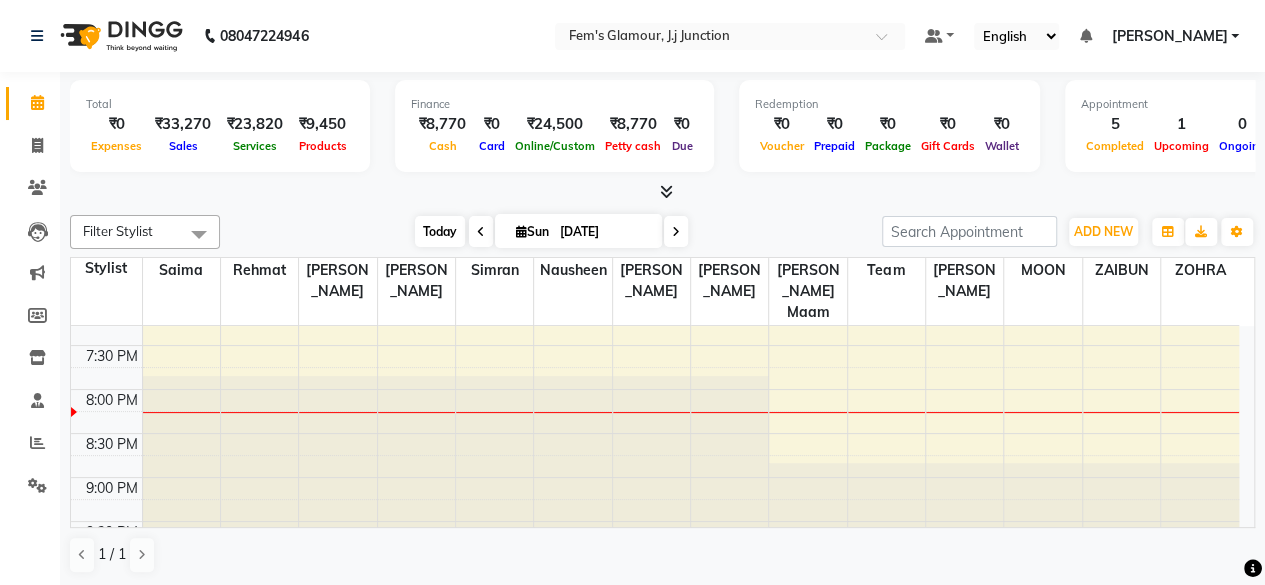 click on "Today" at bounding box center (440, 231) 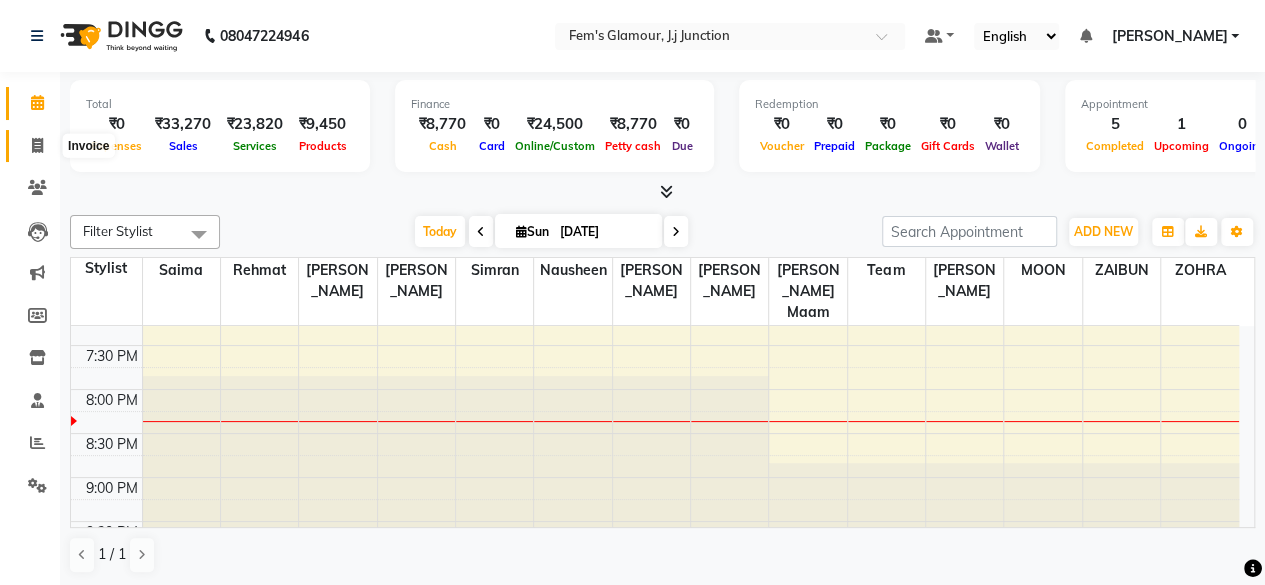 click 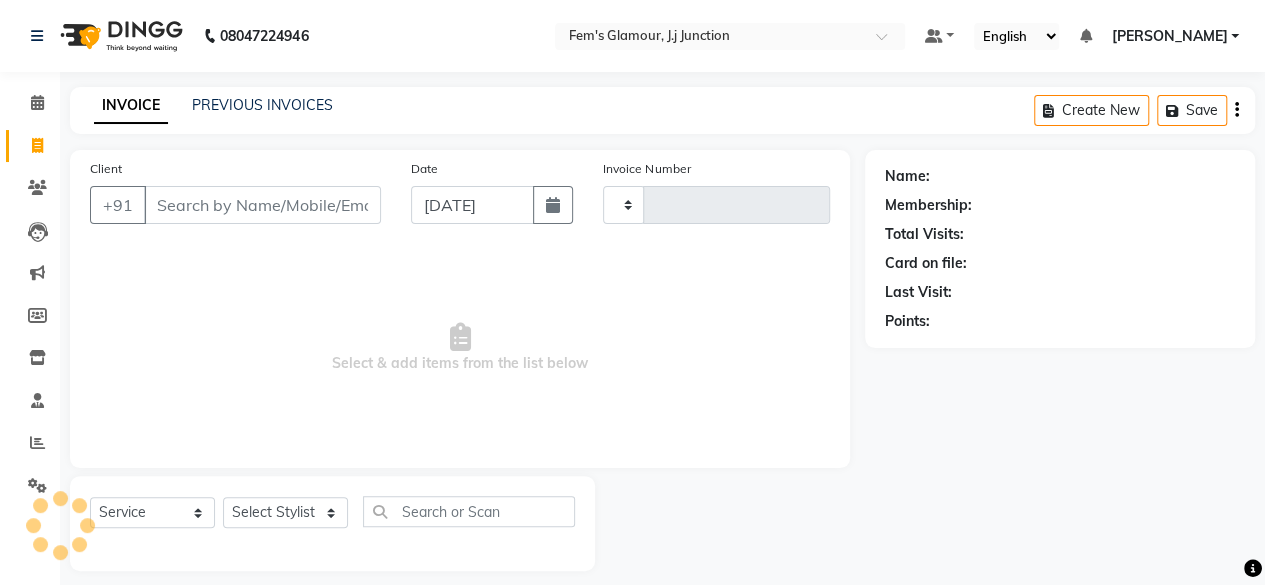 type on "1277" 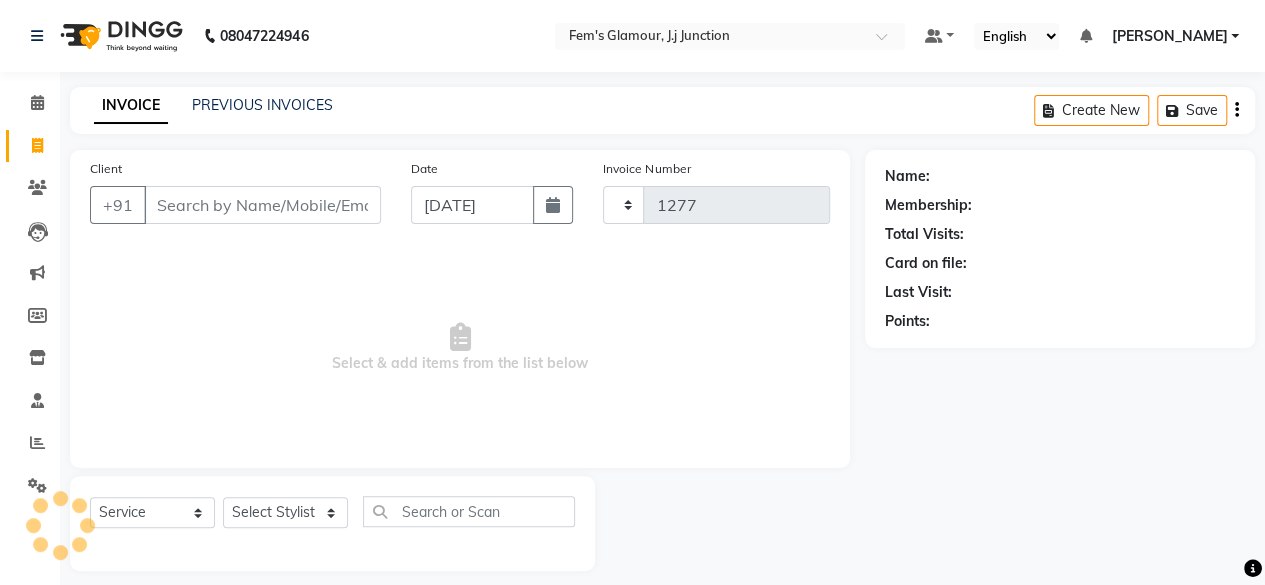 select on "4132" 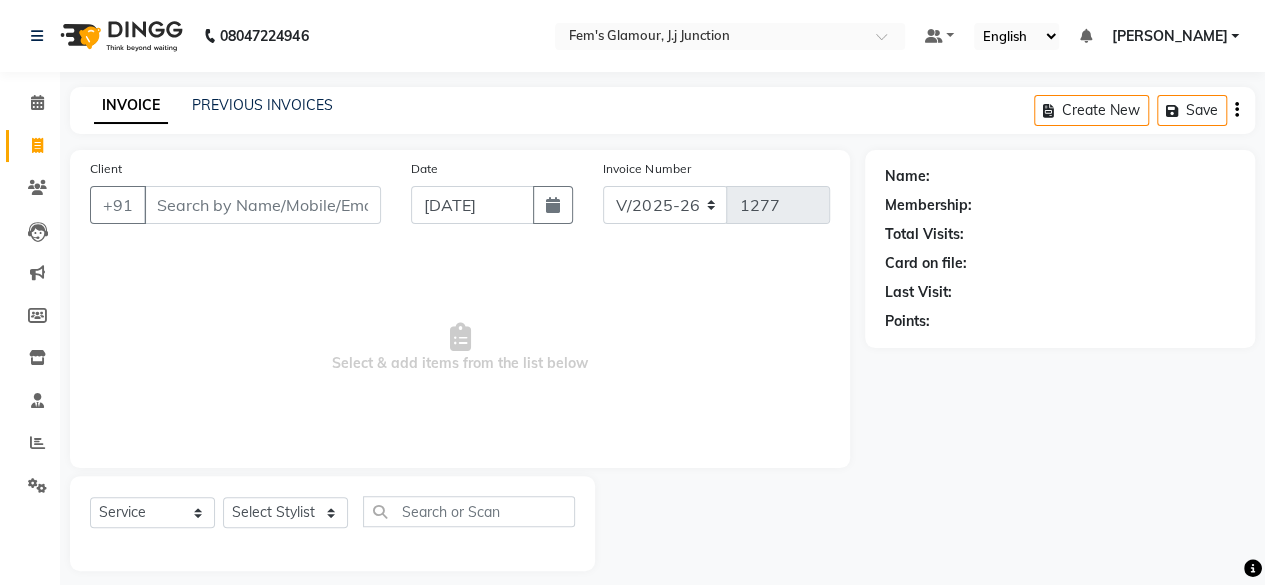 click on "Client" at bounding box center [262, 205] 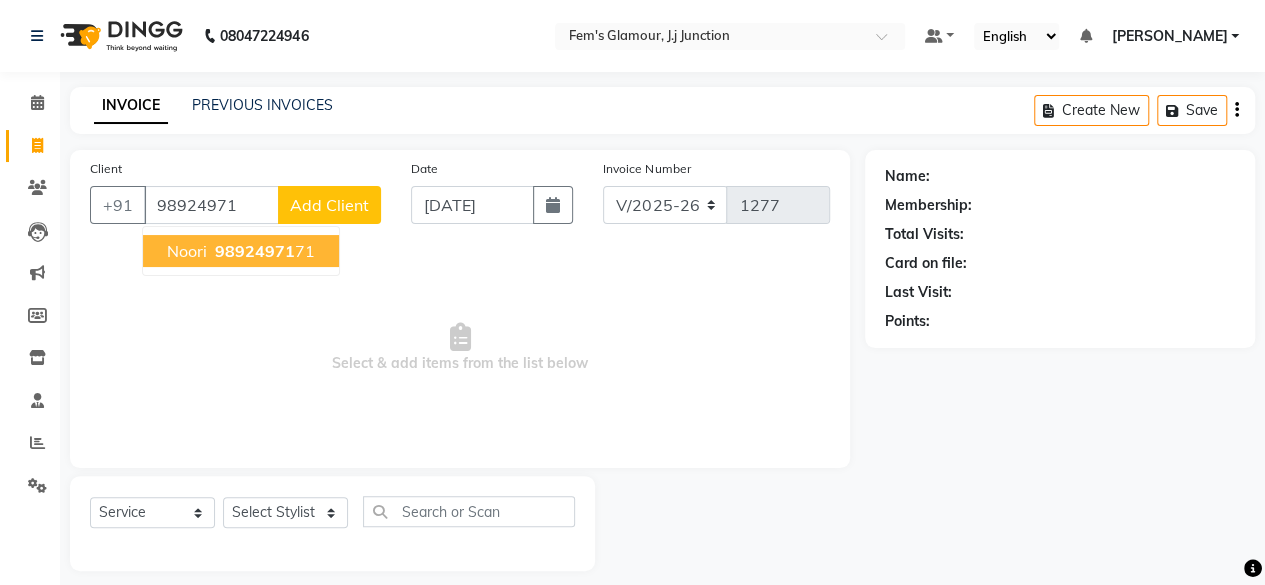 click on "98924971" at bounding box center [255, 251] 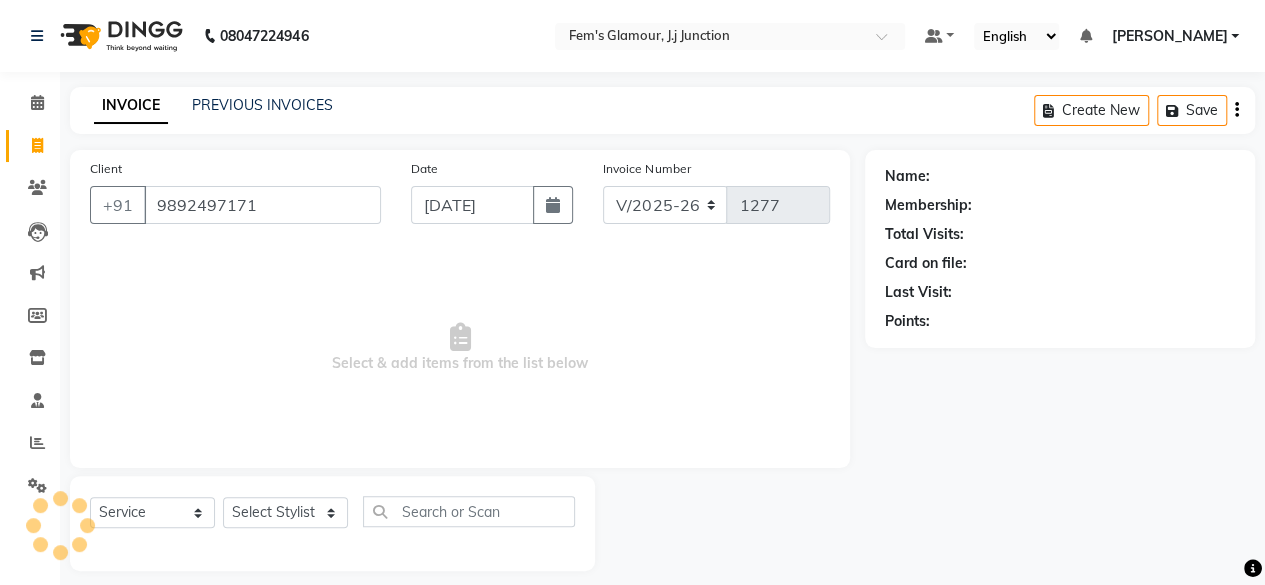 type on "9892497171" 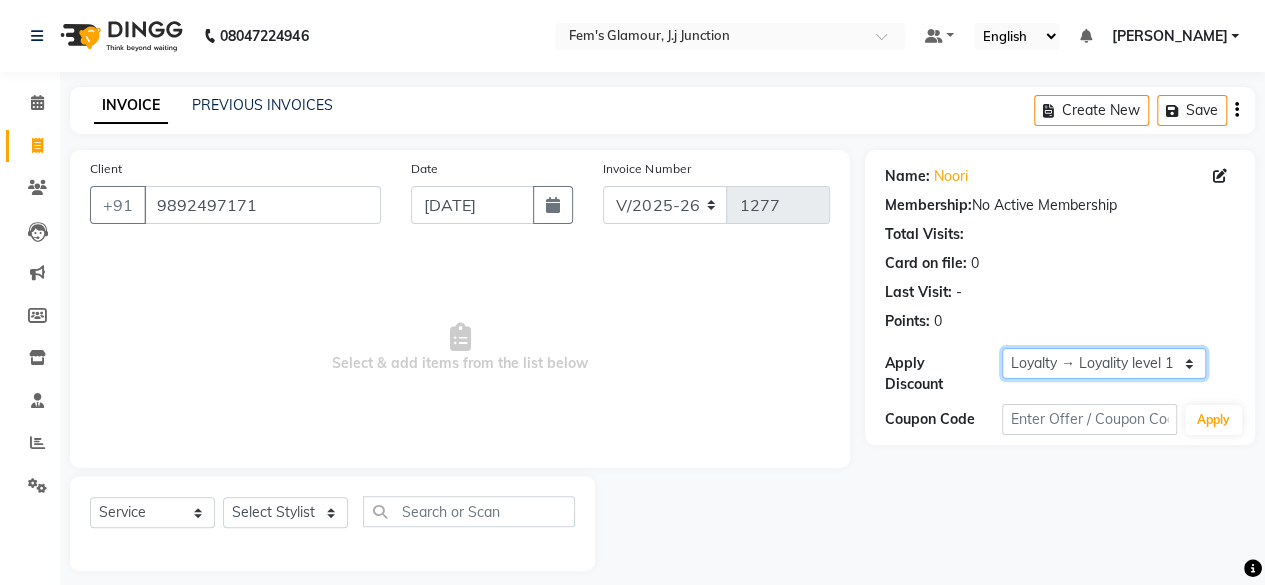click on "Select  Loyalty → Loyality level 1" 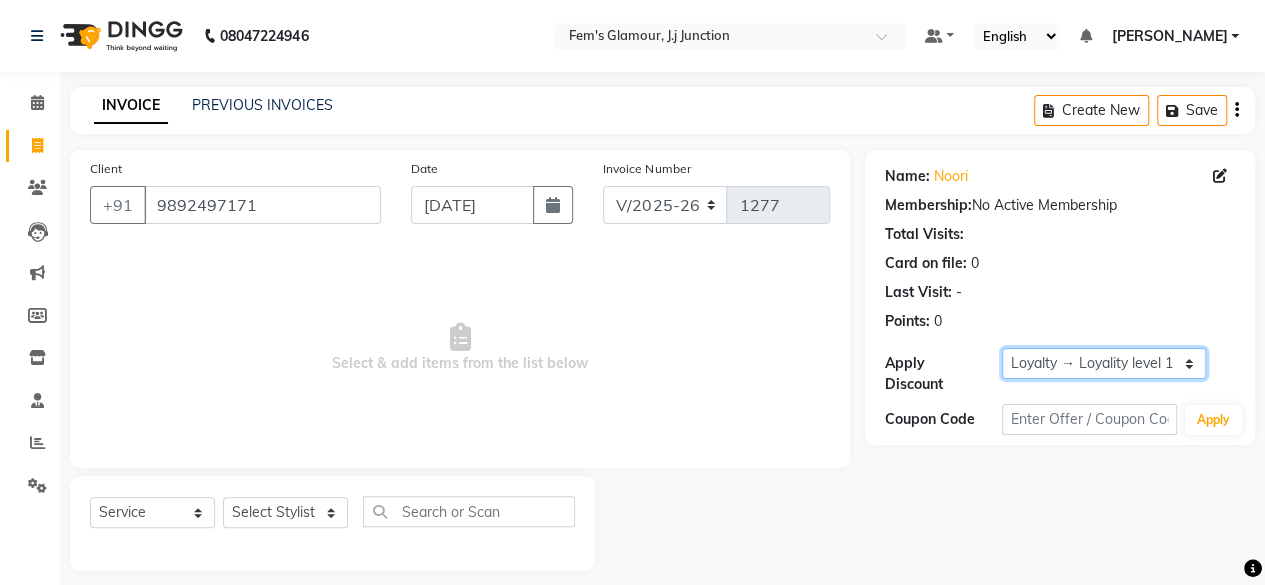 select on "0:" 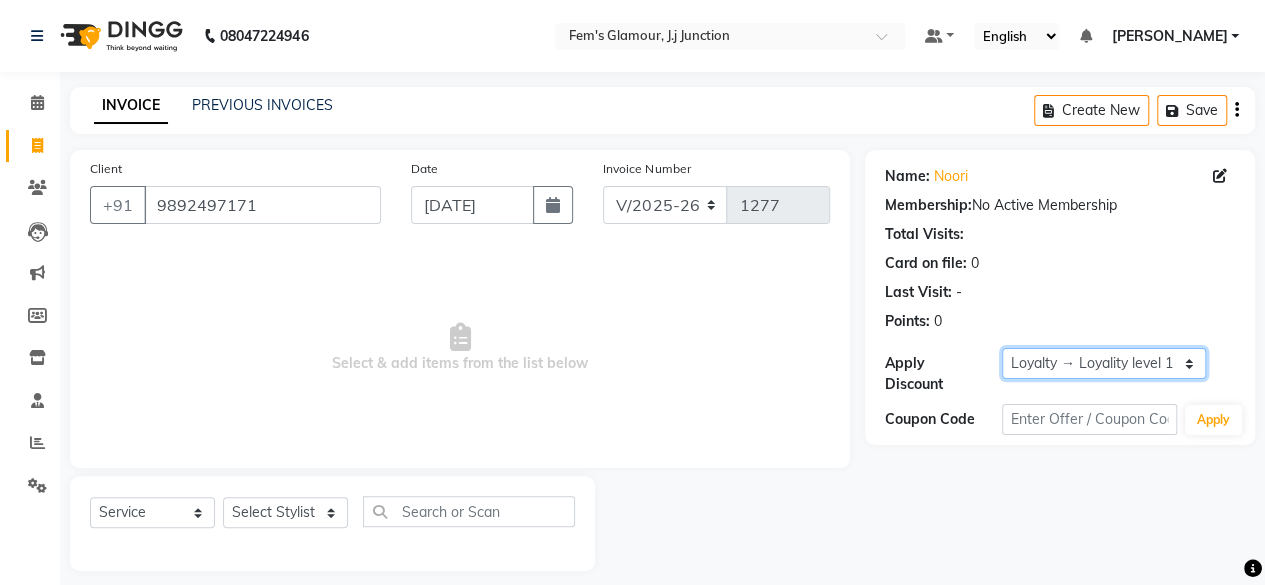 click on "Select  Loyalty → Loyality level 1" 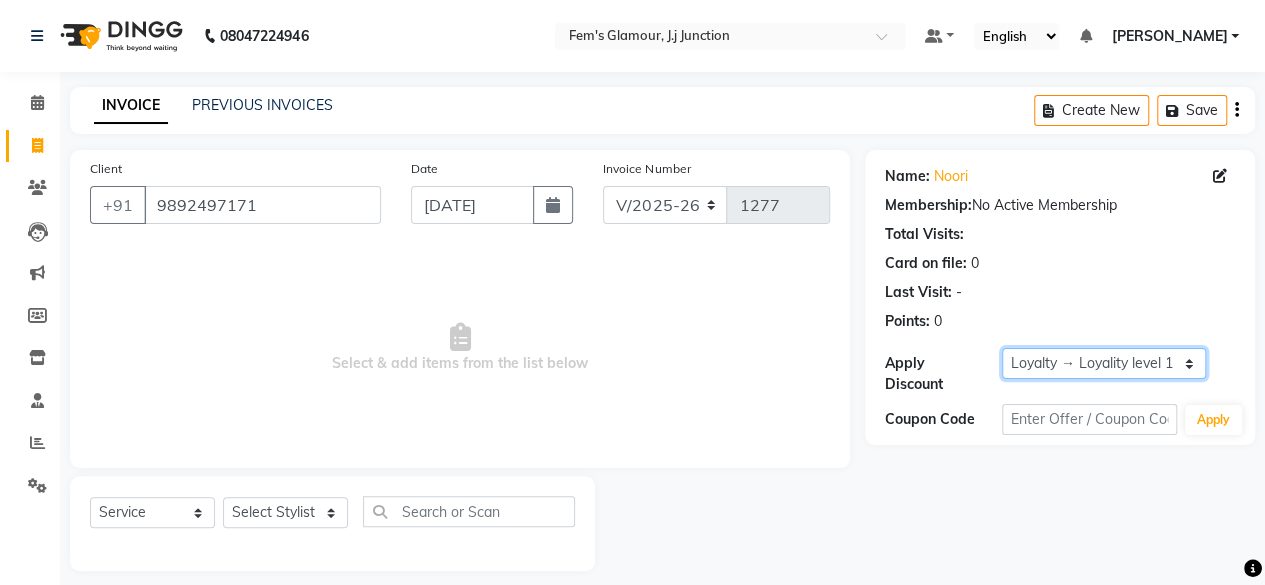 scroll, scrollTop: 15, scrollLeft: 0, axis: vertical 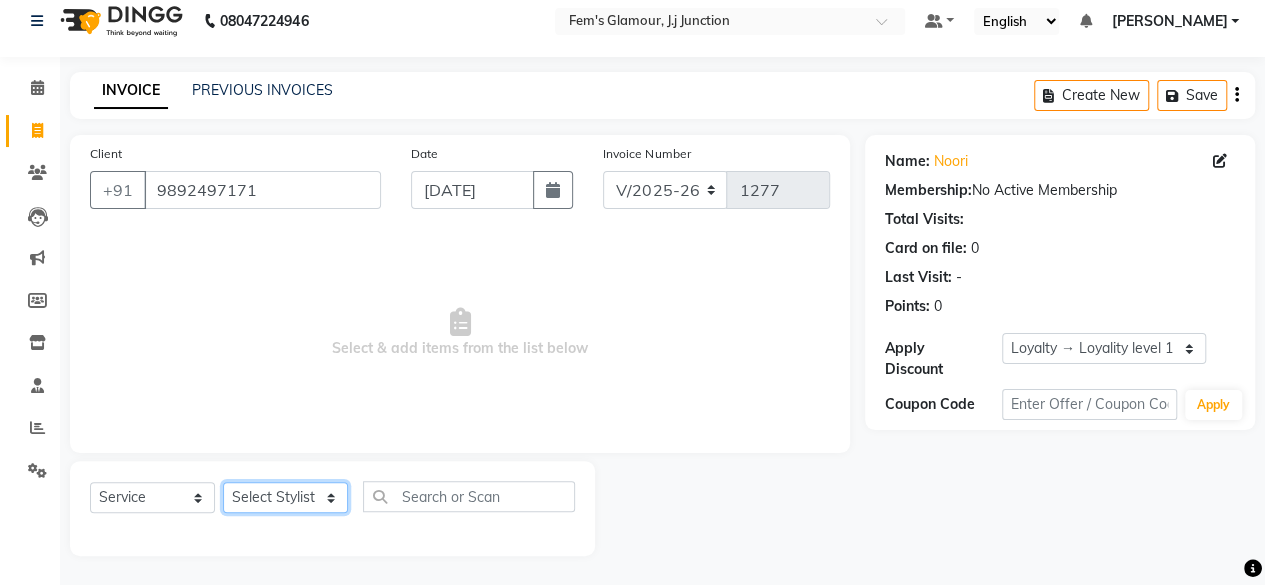 click on "Select Stylist fatima maam [PERSON_NAME] [PERSON_NAME] maam MOON Nagma Nasreen [PERSON_NAME] [PERSON_NAME] [PERSON_NAME] Team ZAIBUN ZOHRA" 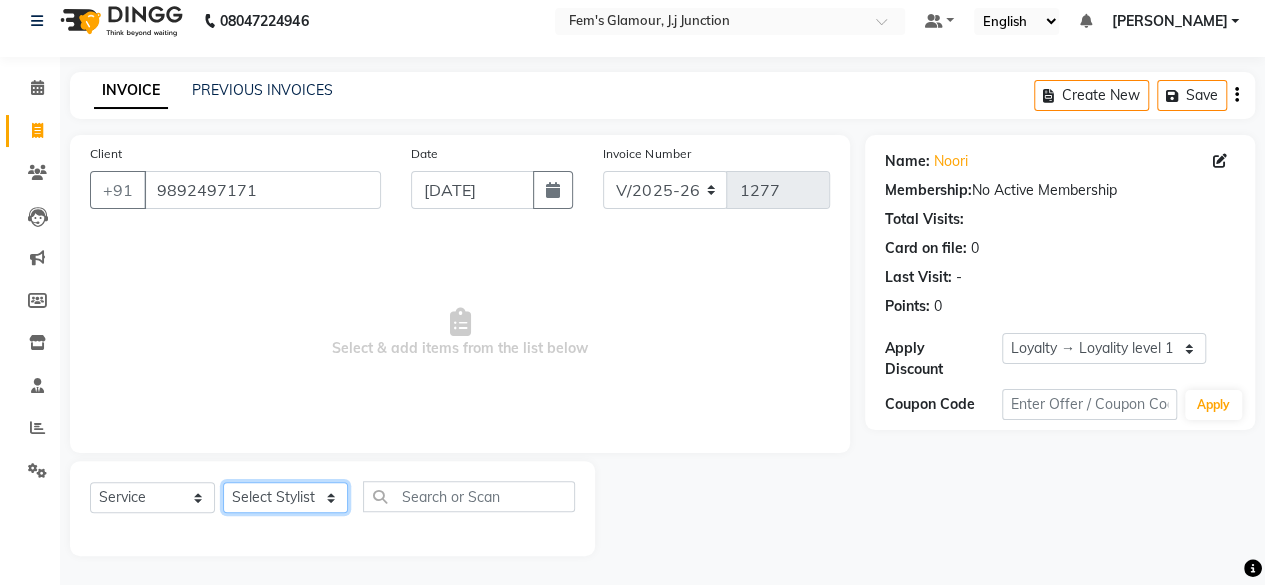 select on "21531" 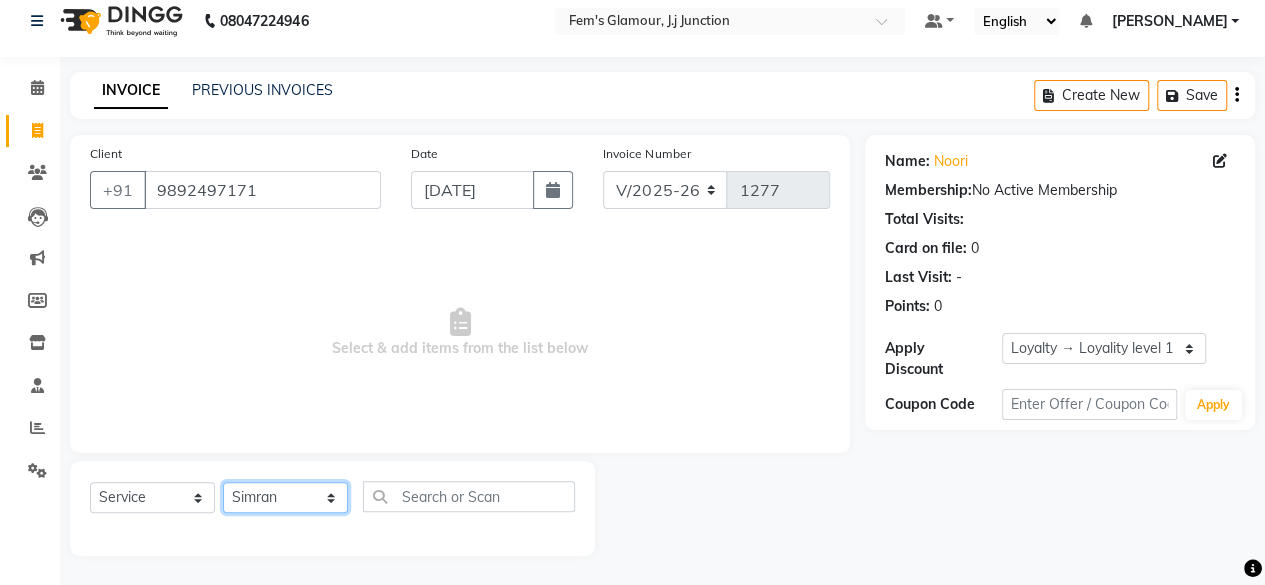 click on "Select Stylist fatima maam [PERSON_NAME] [PERSON_NAME] maam MOON Nagma Nasreen [PERSON_NAME] [PERSON_NAME] [PERSON_NAME] Team ZAIBUN ZOHRA" 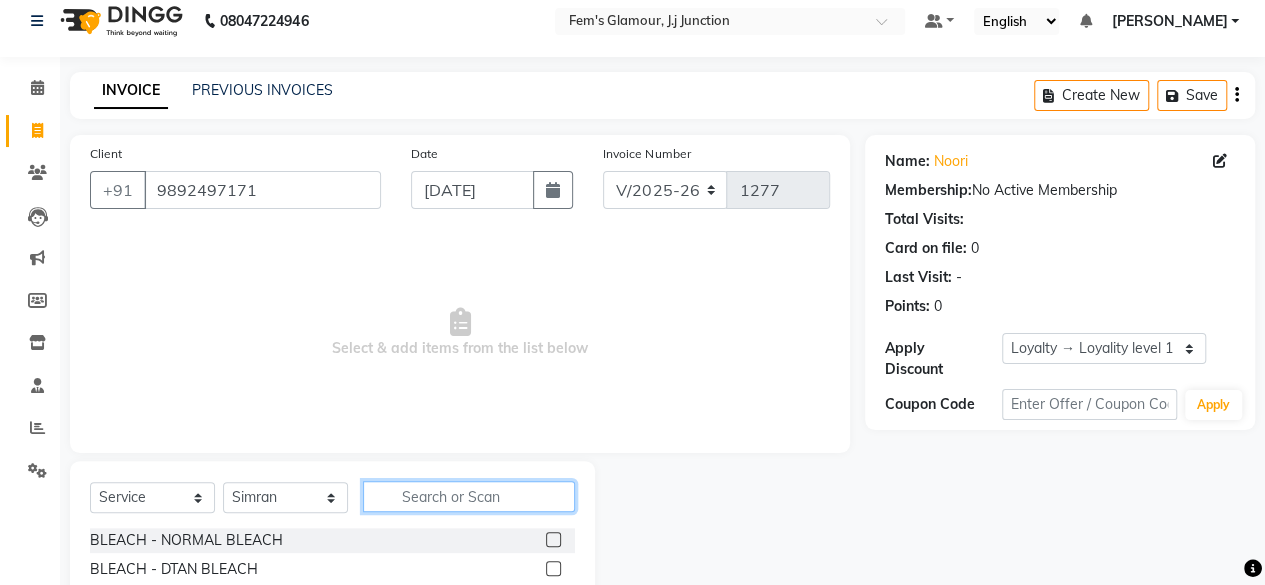 click 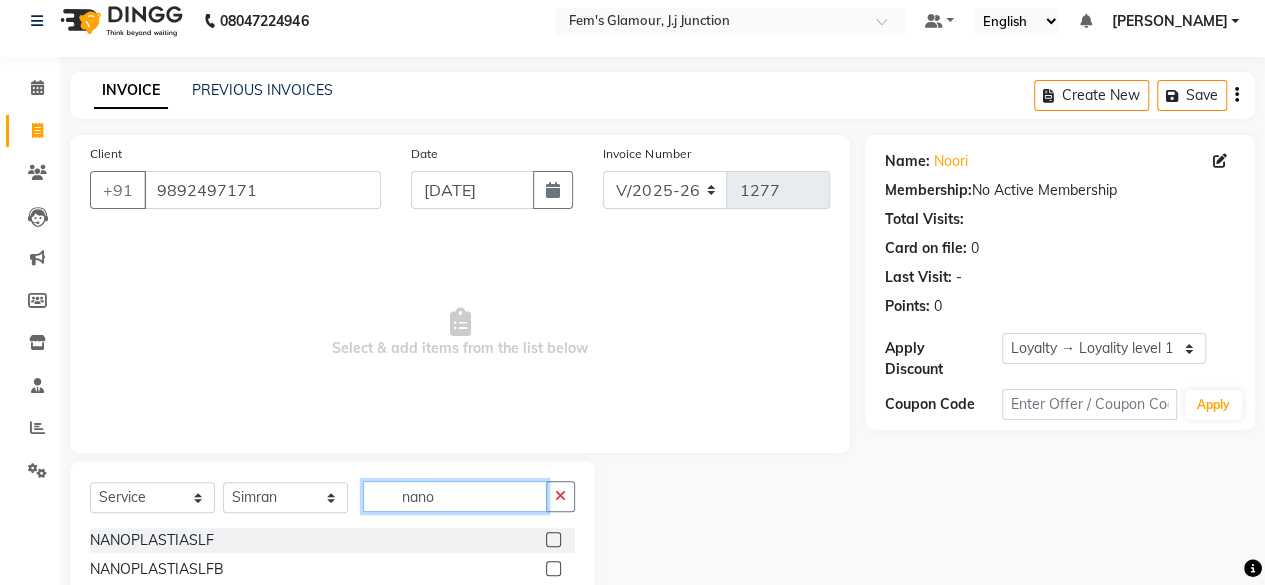 scroll, scrollTop: 215, scrollLeft: 0, axis: vertical 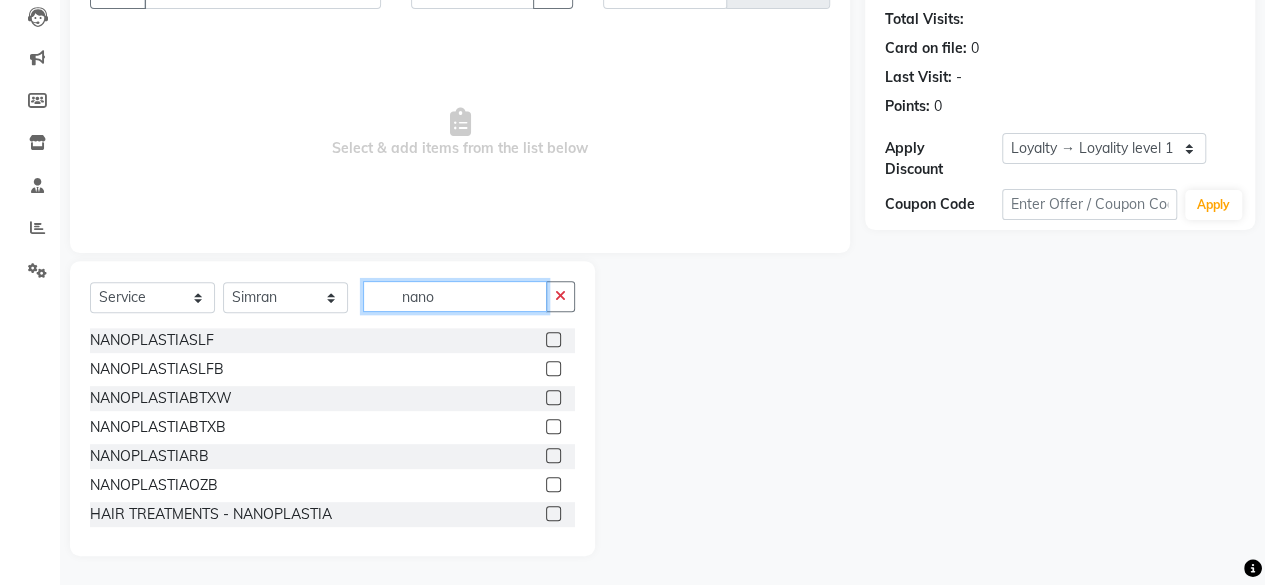 type on "nano" 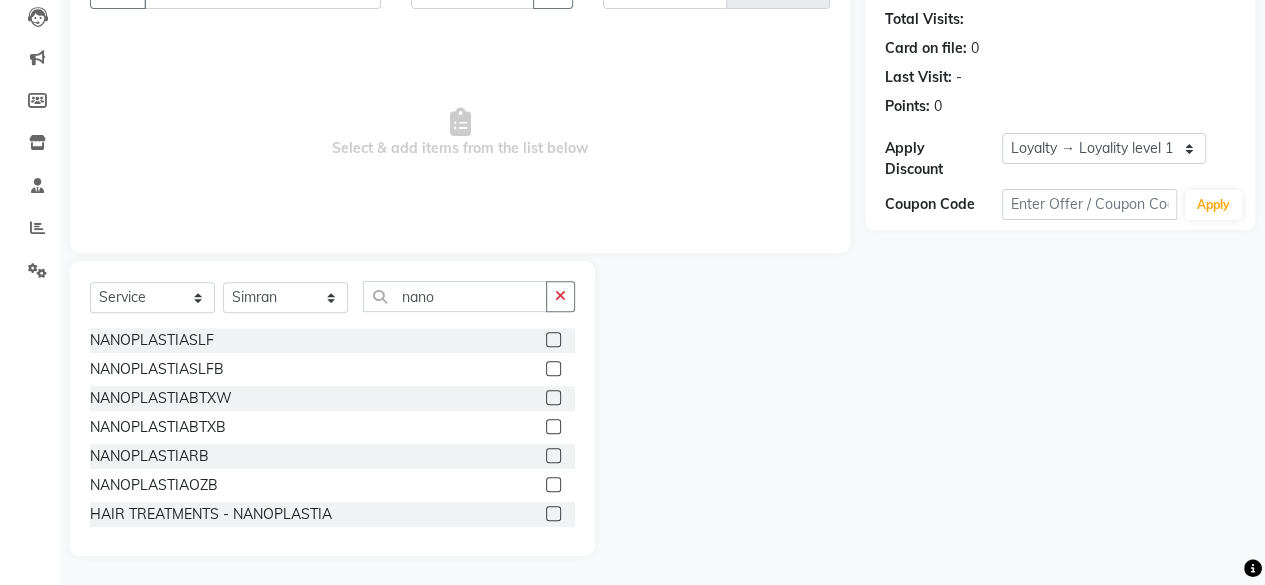 click 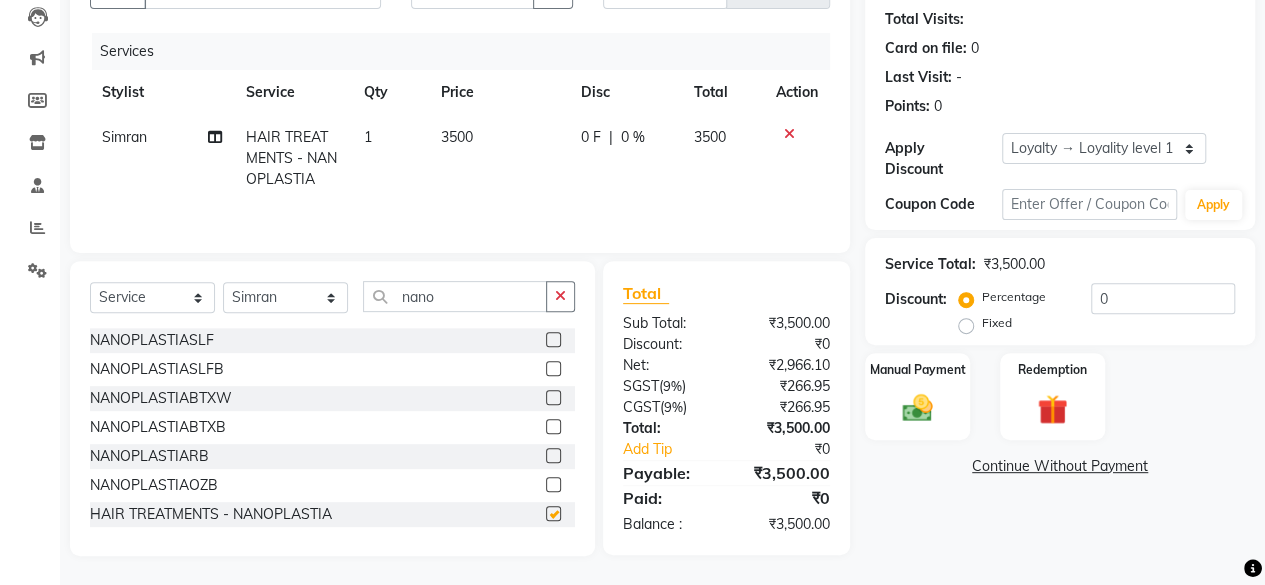 checkbox on "false" 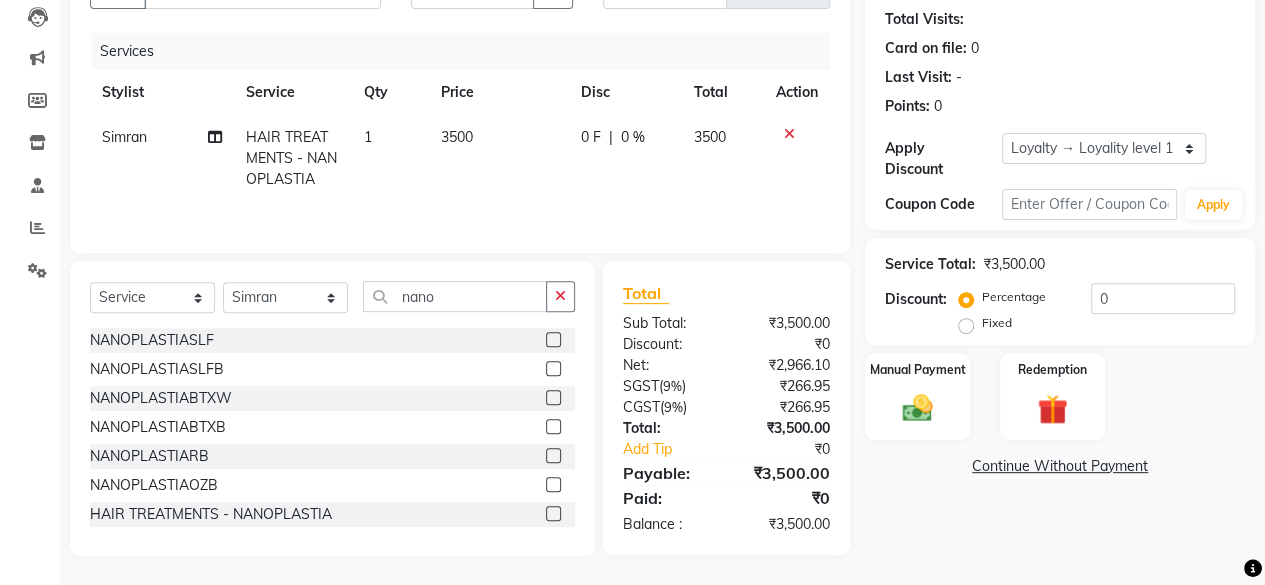 click on "3500" 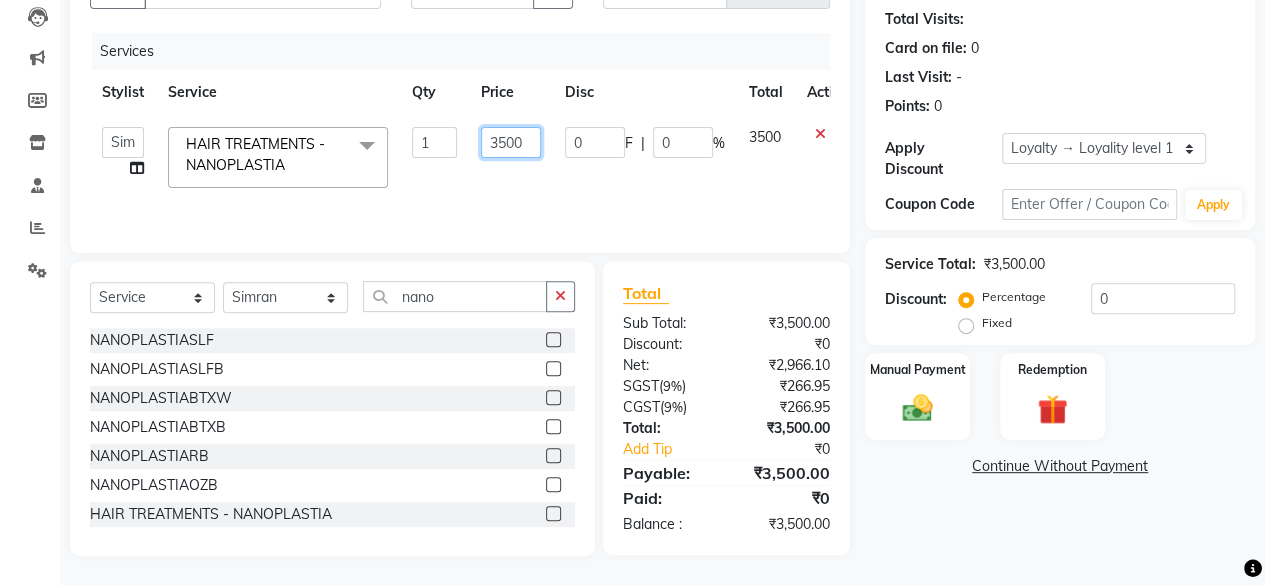 click on "3500" 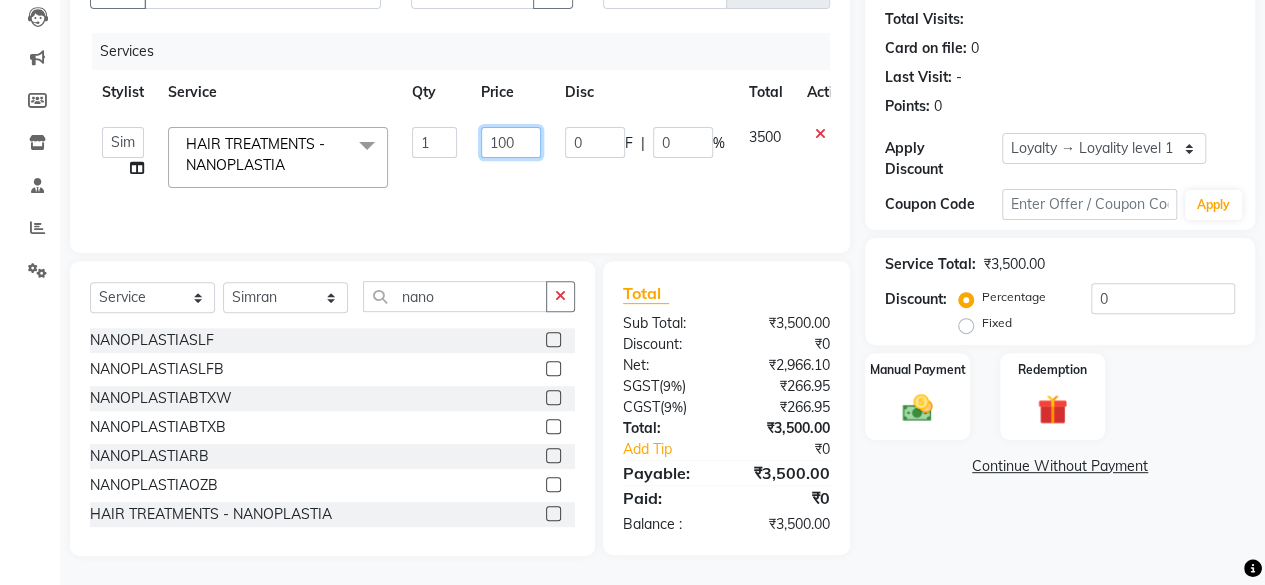 type on "1000" 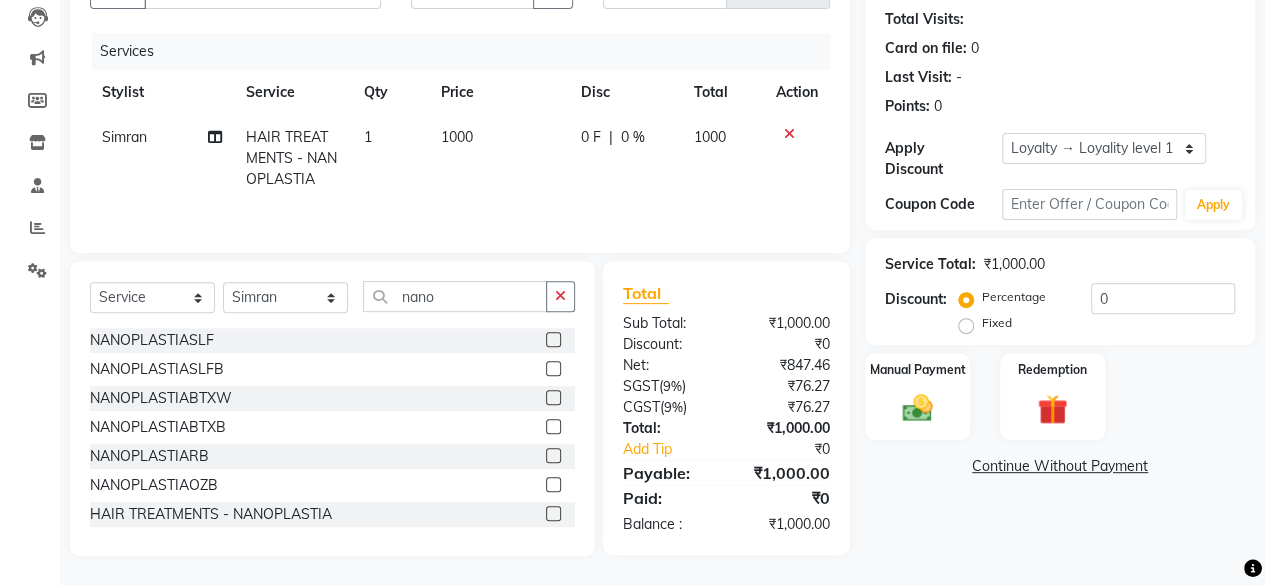 click on "1000" 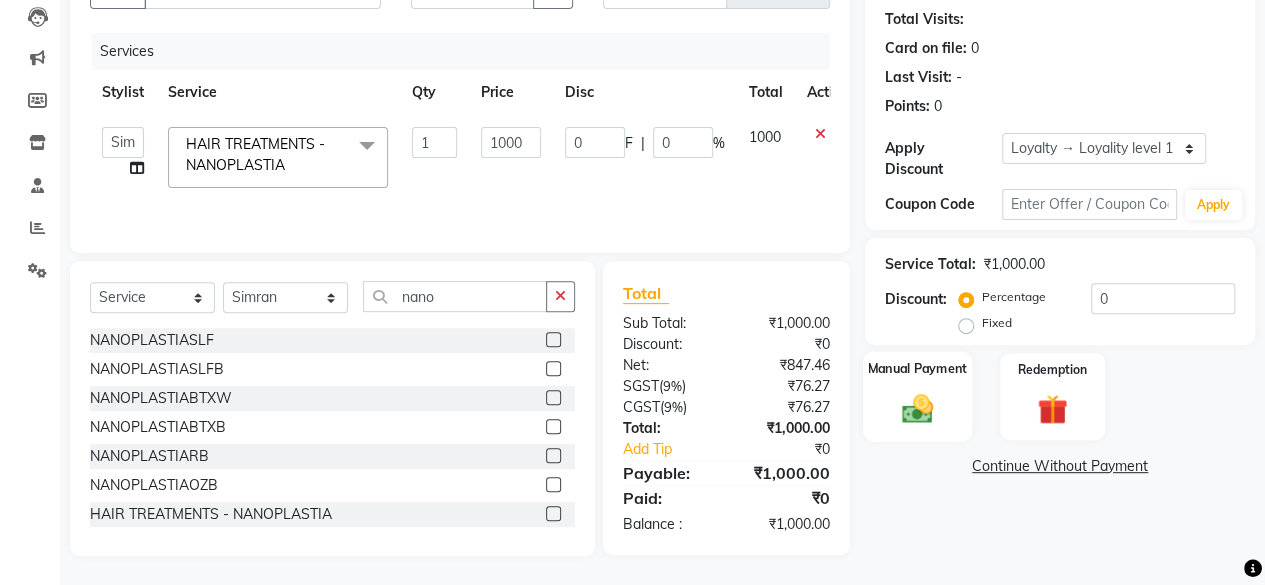 click 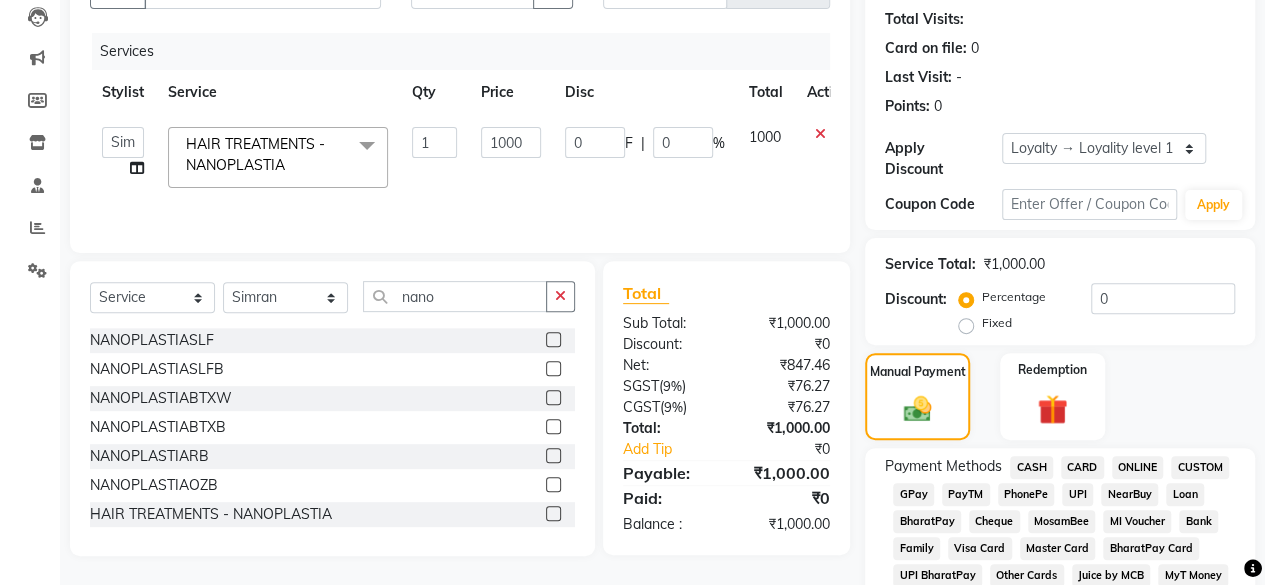 click on "CASH" 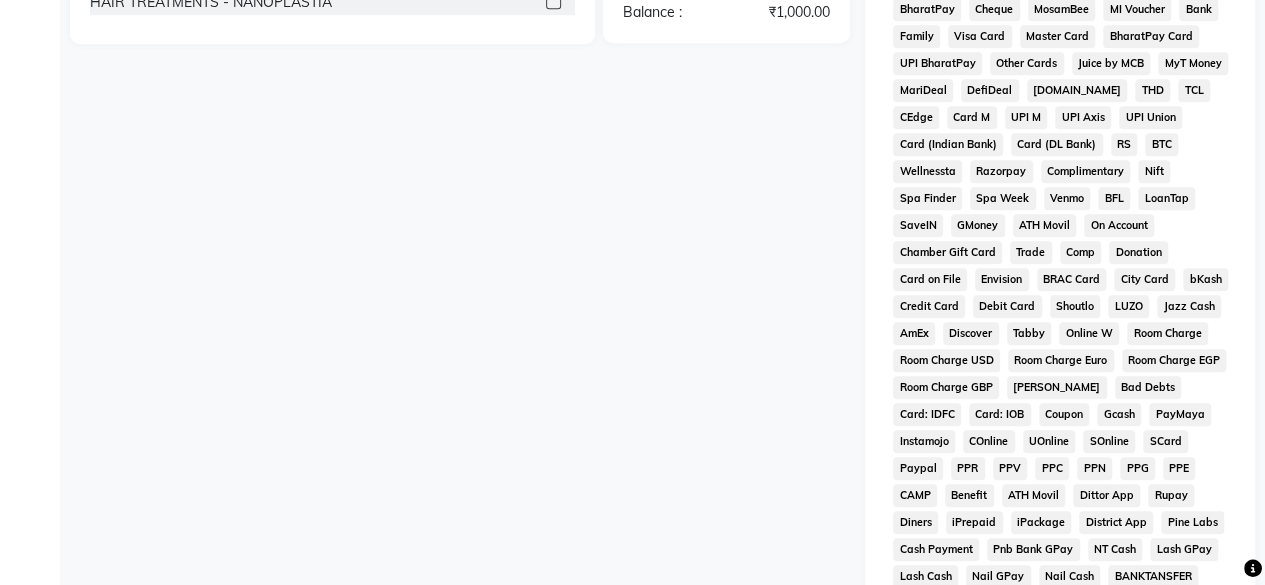 scroll, scrollTop: 1027, scrollLeft: 0, axis: vertical 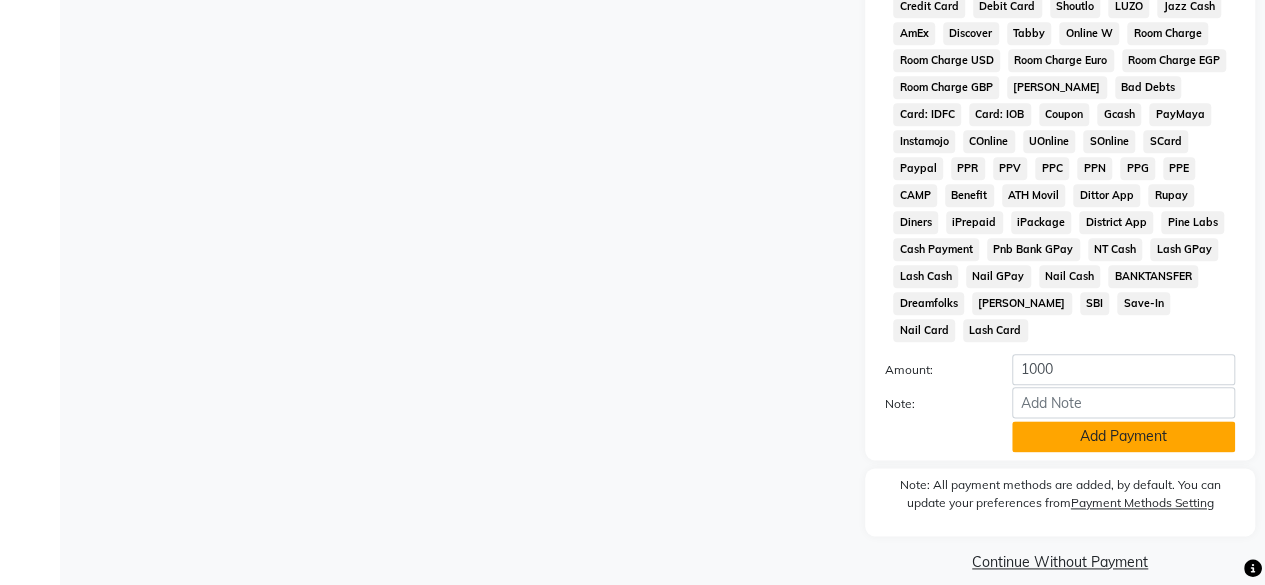 click on "Add Payment" 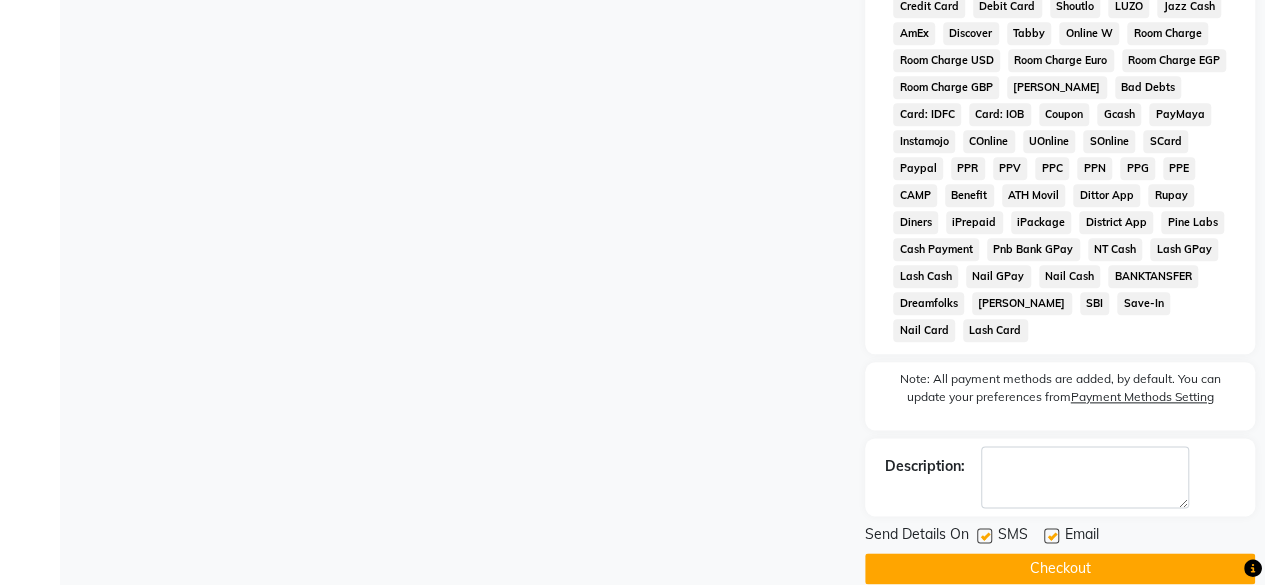 click on "Checkout" 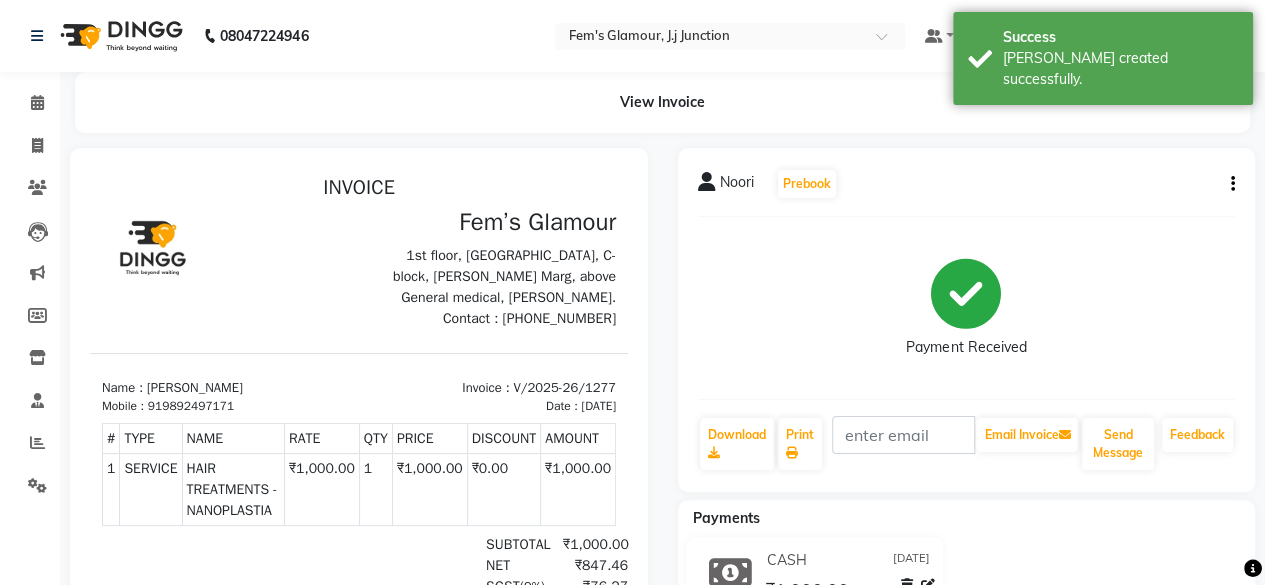scroll, scrollTop: 0, scrollLeft: 0, axis: both 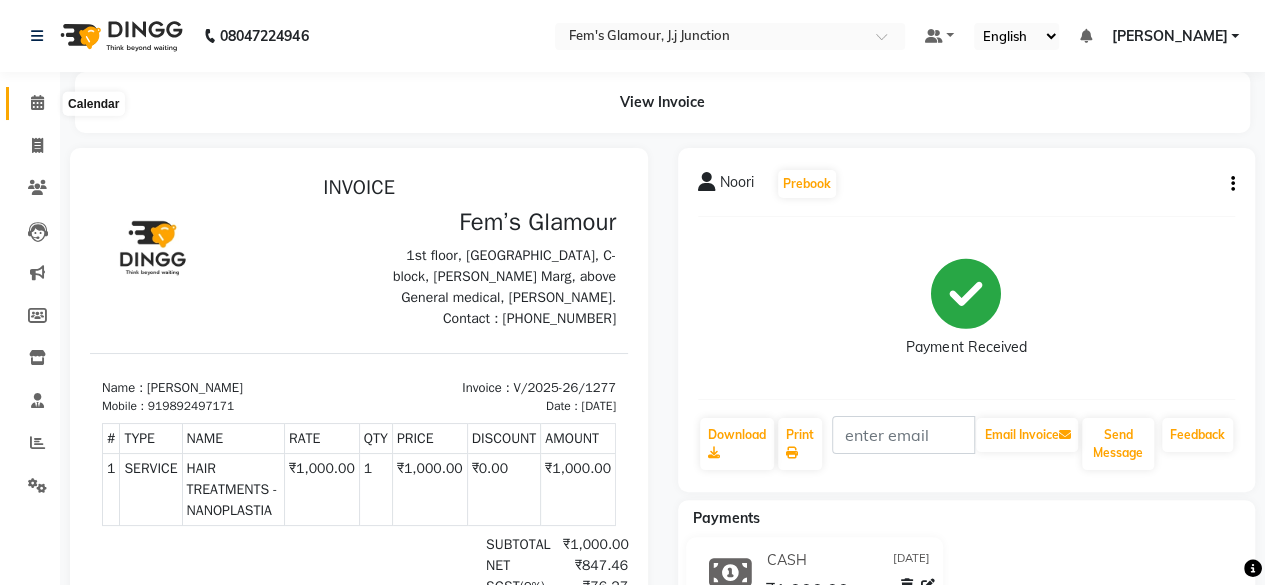 click 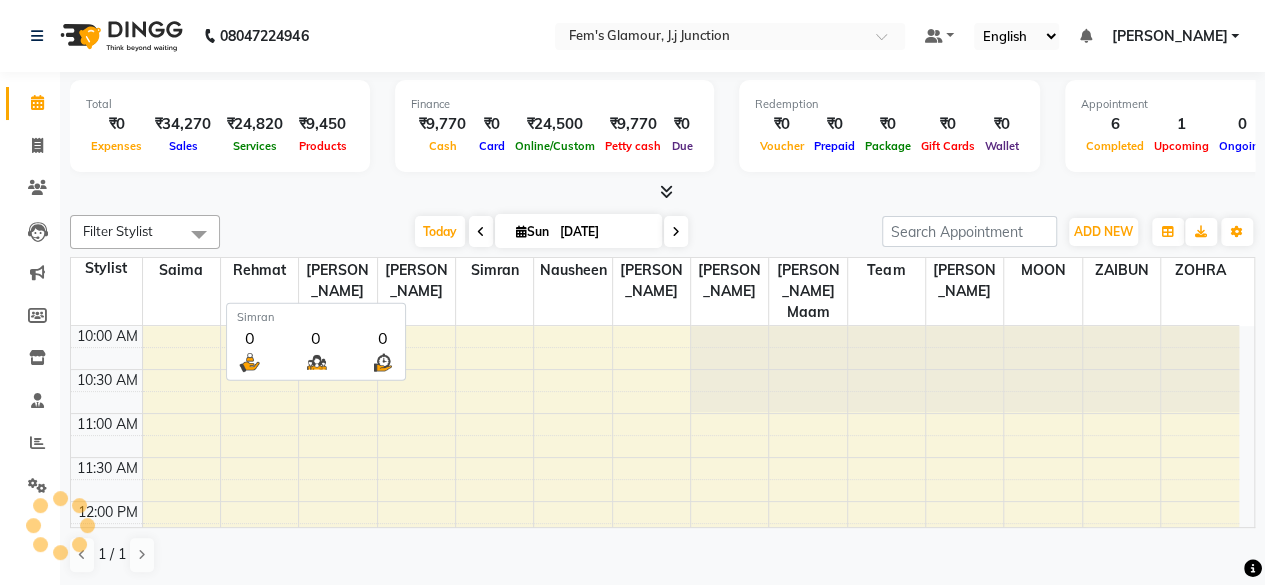 scroll, scrollTop: 0, scrollLeft: 0, axis: both 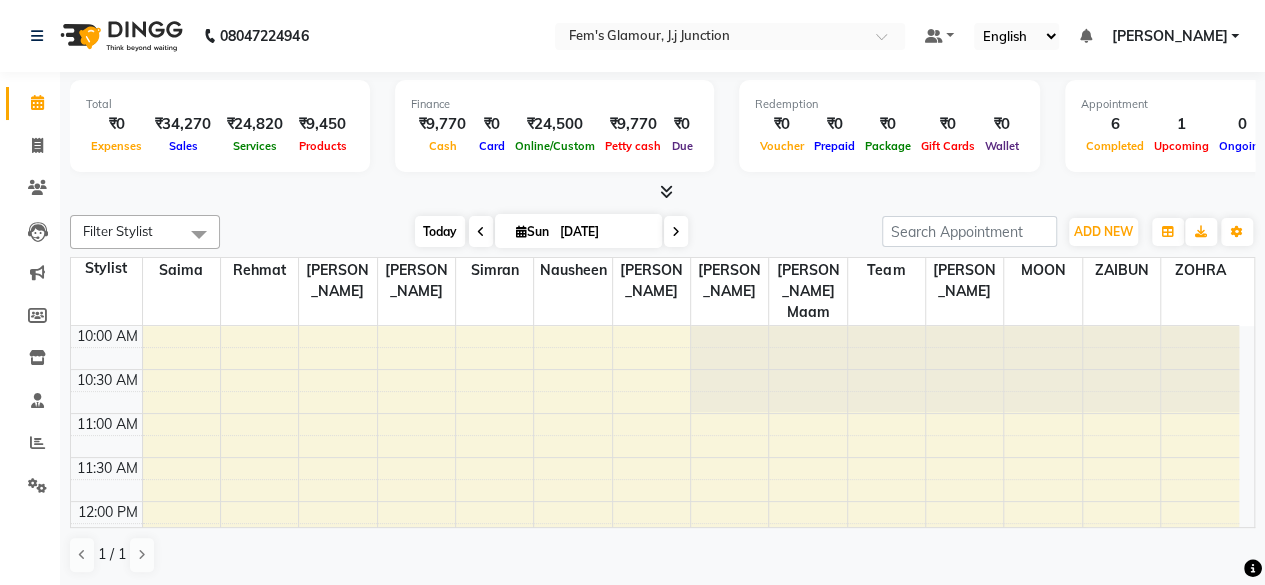 click on "Today" at bounding box center [440, 231] 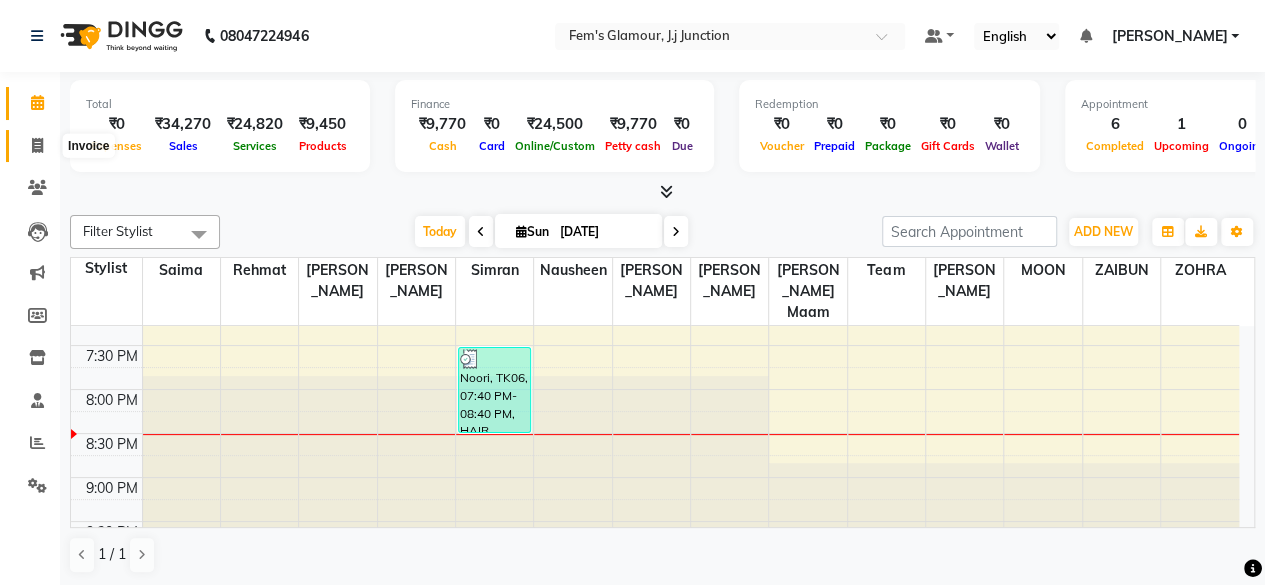 click 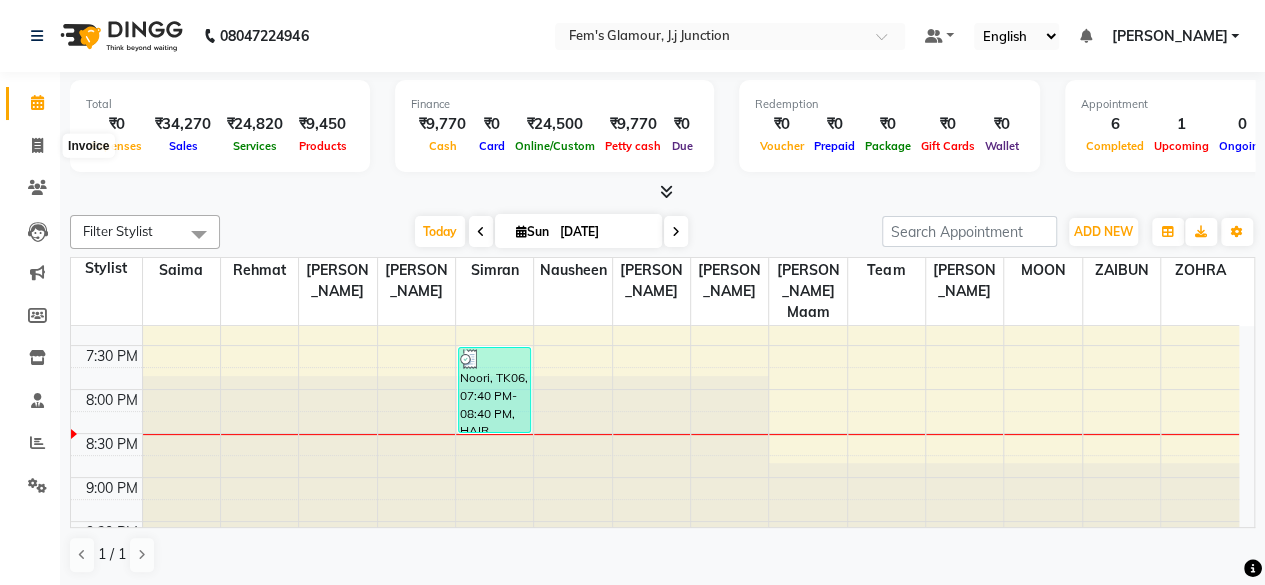 select on "service" 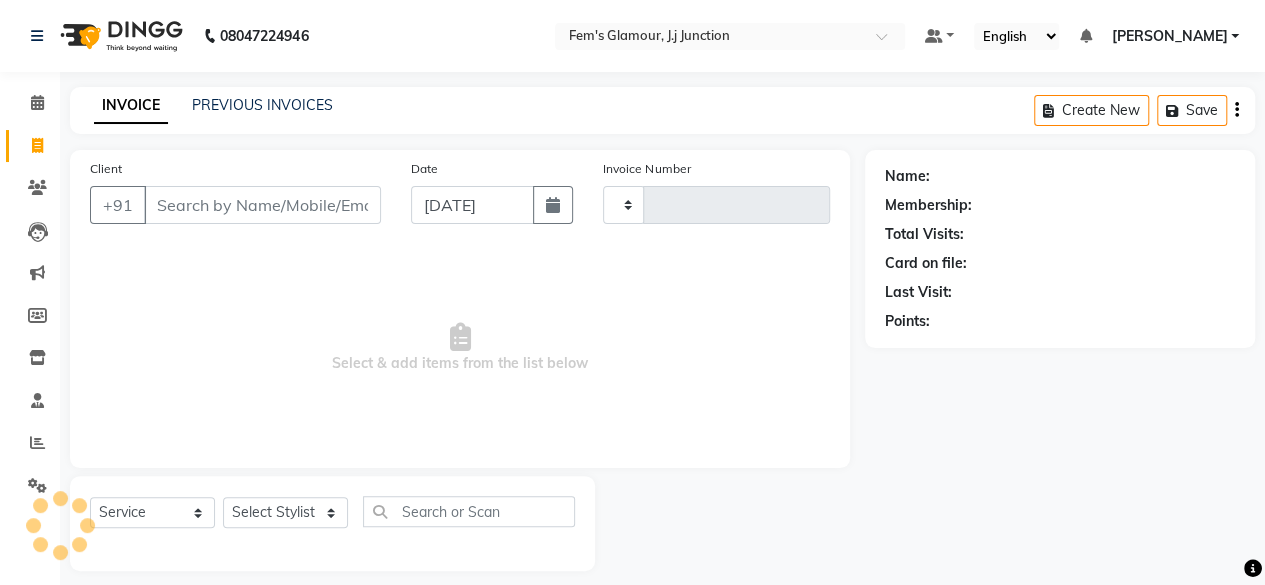 type on "1278" 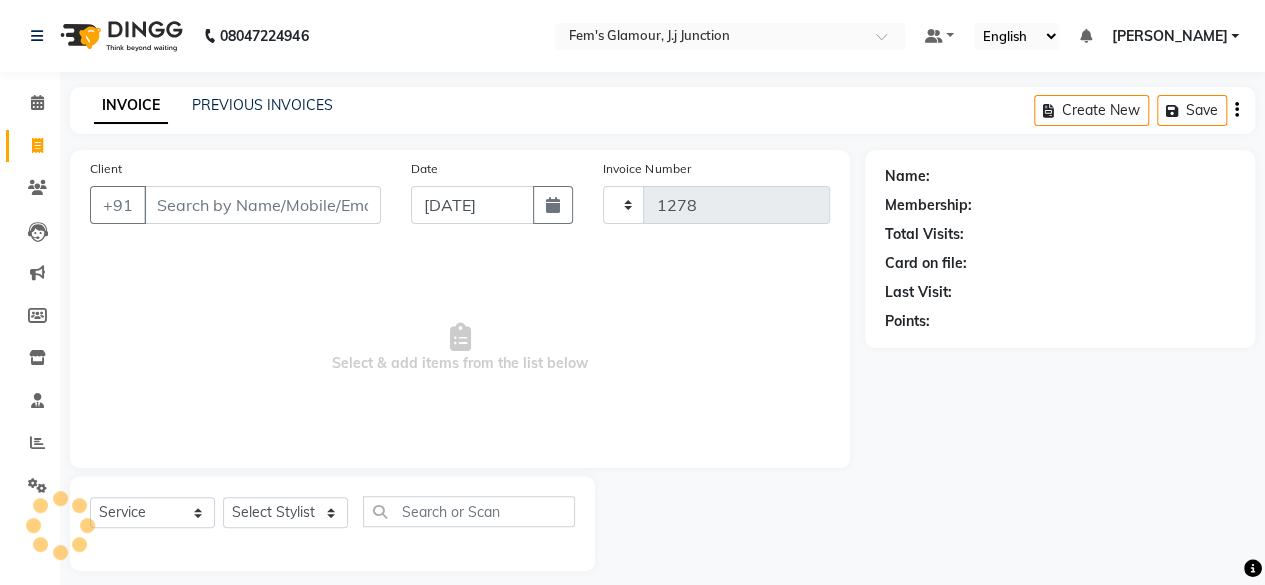 select on "4132" 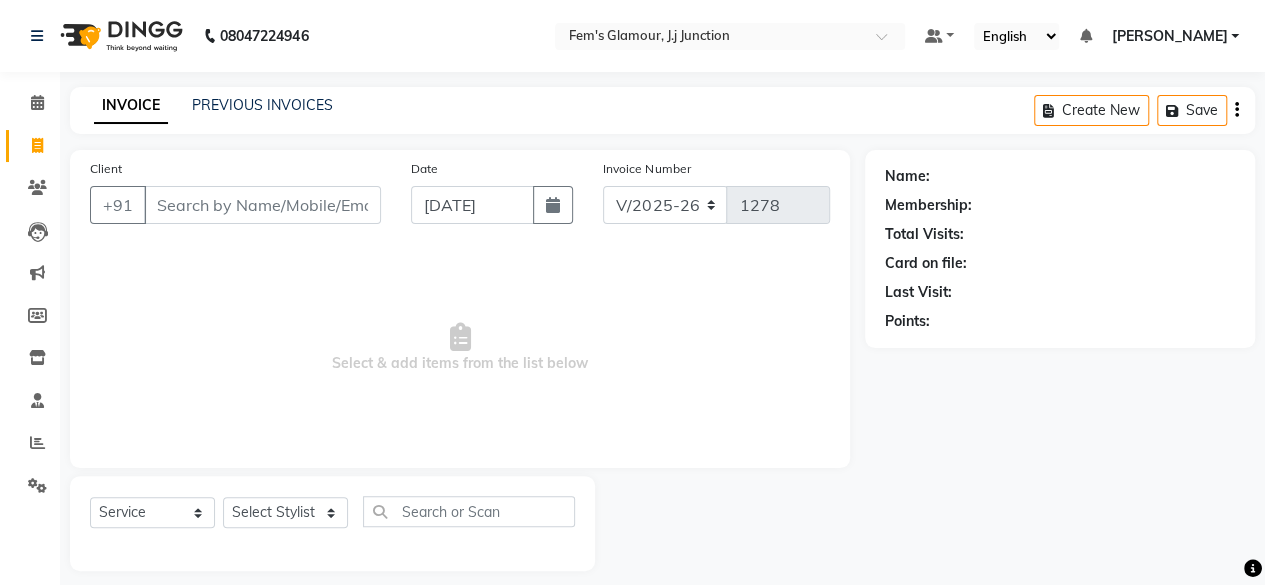click on "Client" at bounding box center [262, 205] 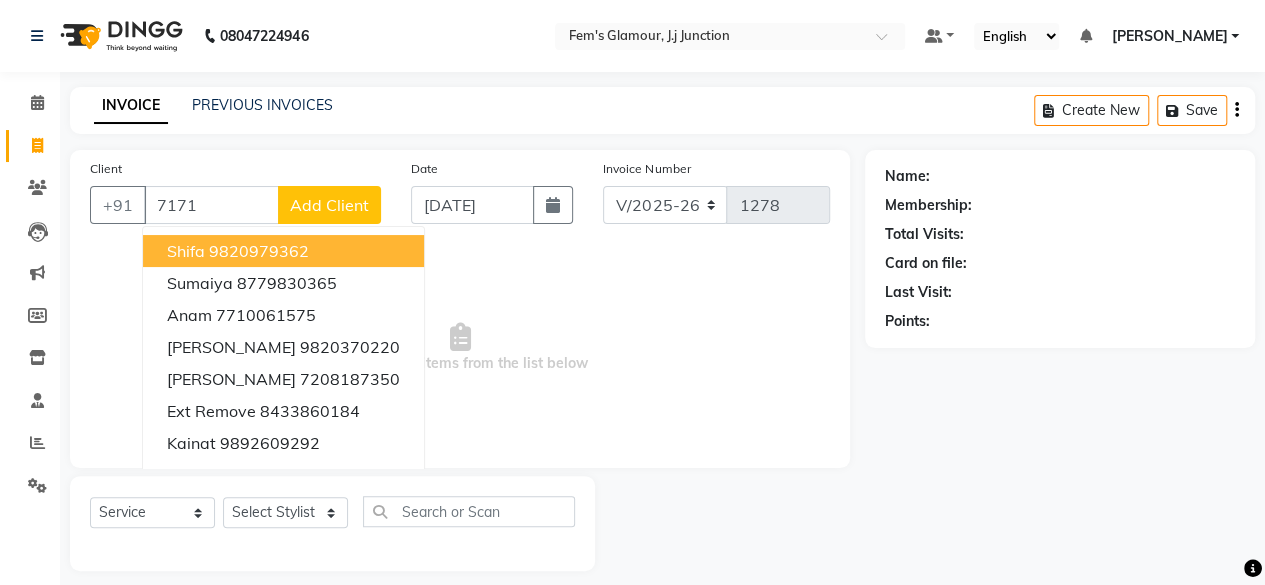 click on "7171" at bounding box center [211, 205] 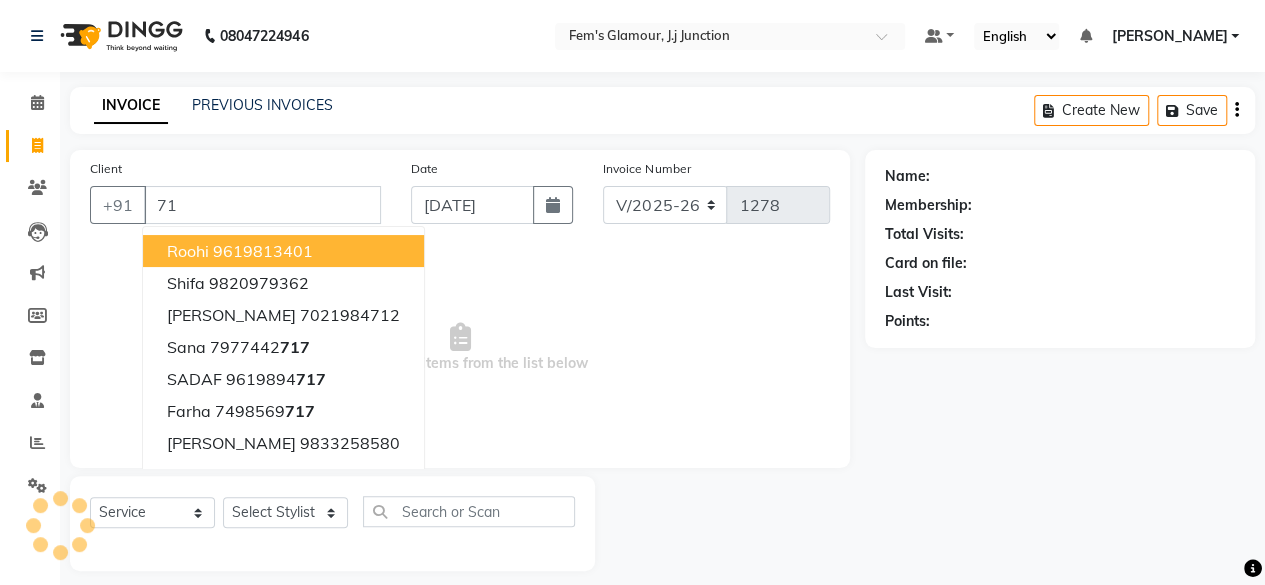type on "7" 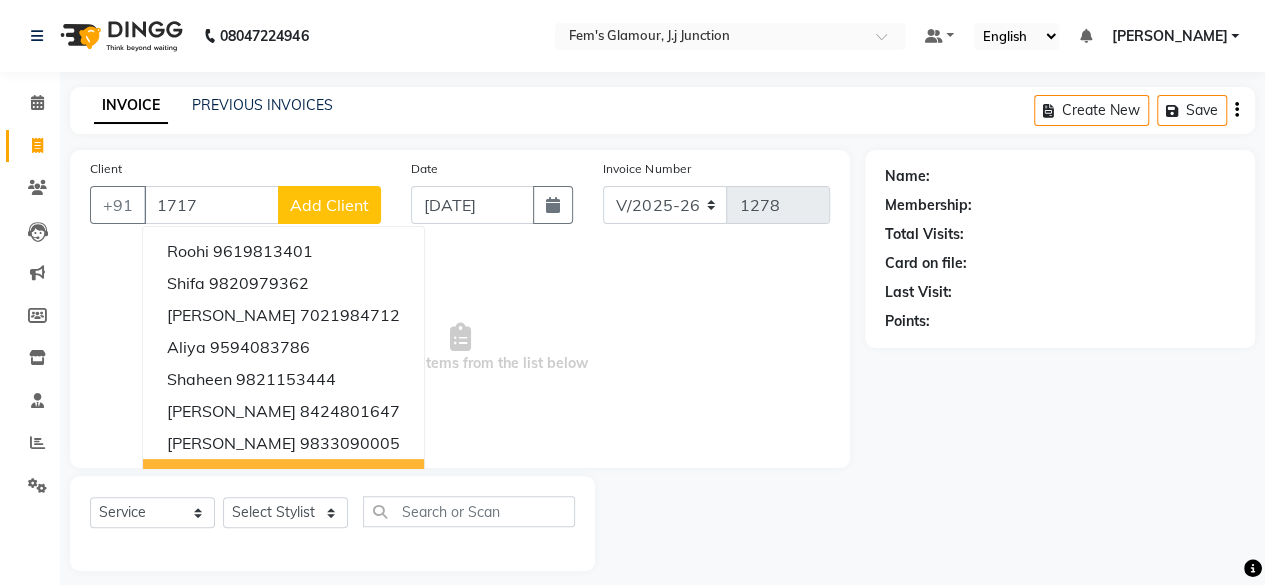 scroll, scrollTop: 15, scrollLeft: 0, axis: vertical 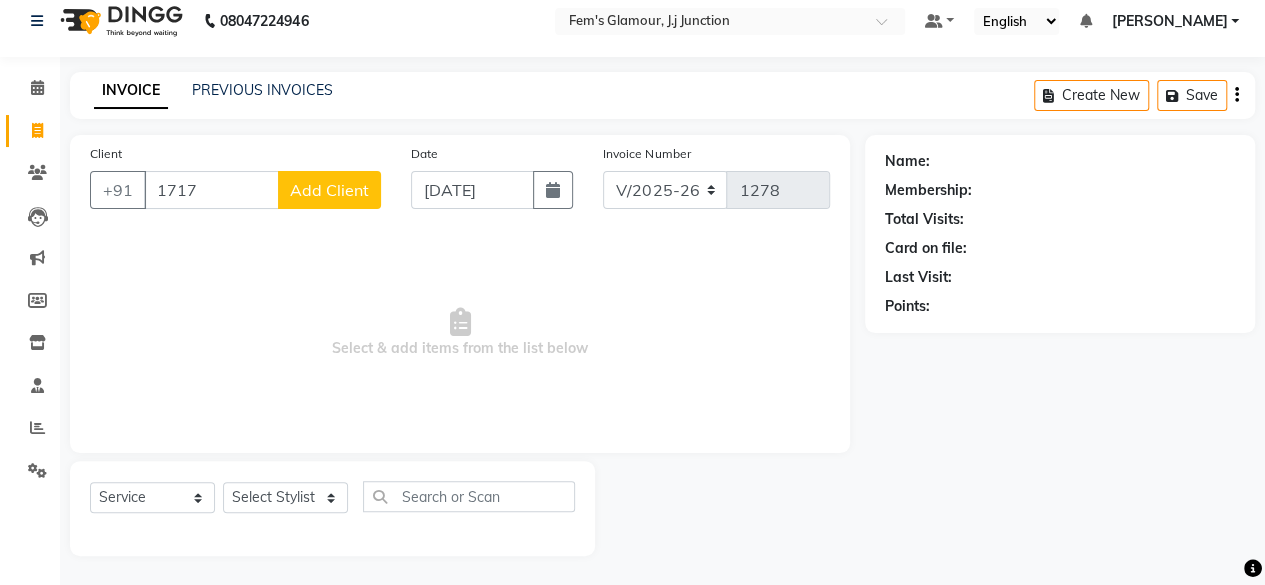 click on "1717" at bounding box center [211, 190] 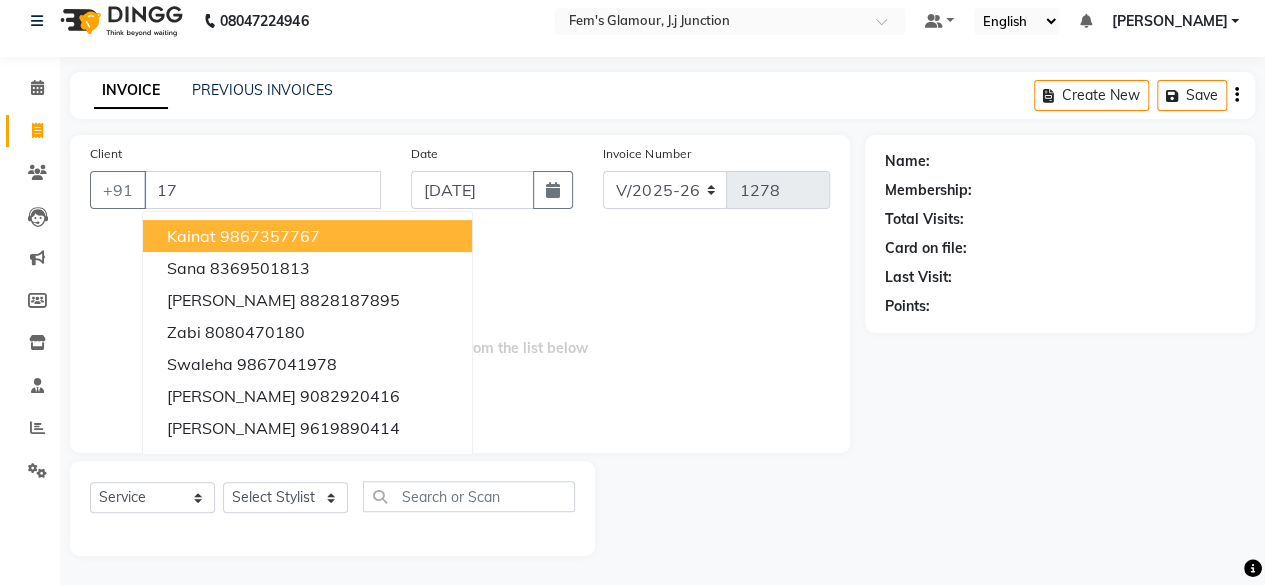 type on "1" 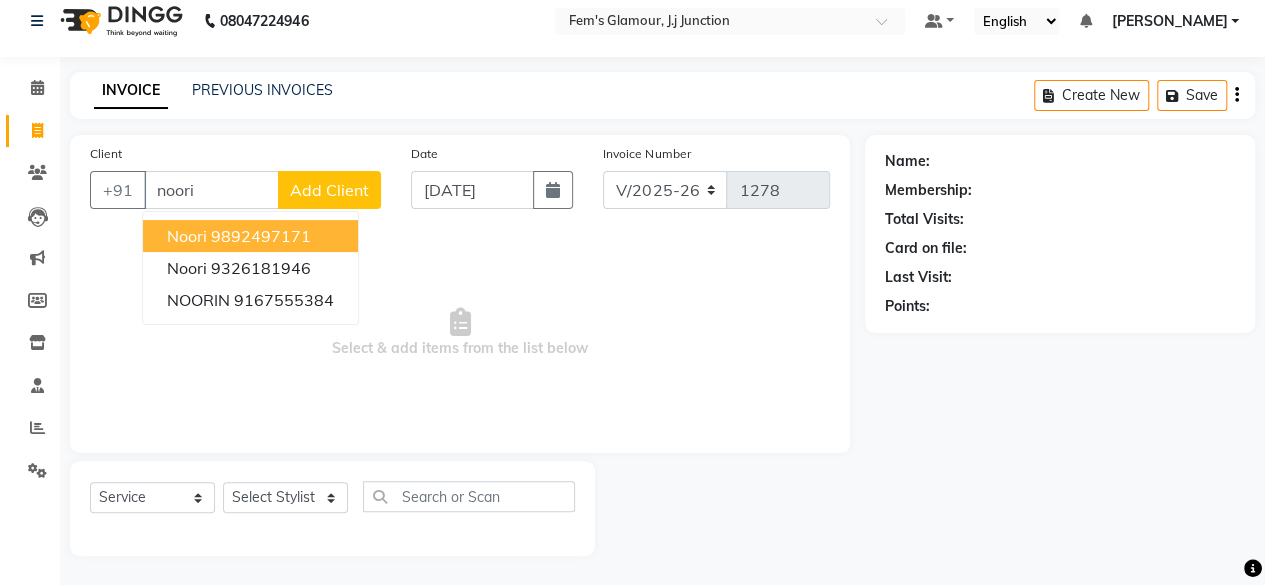 click on "9892497171" at bounding box center [261, 236] 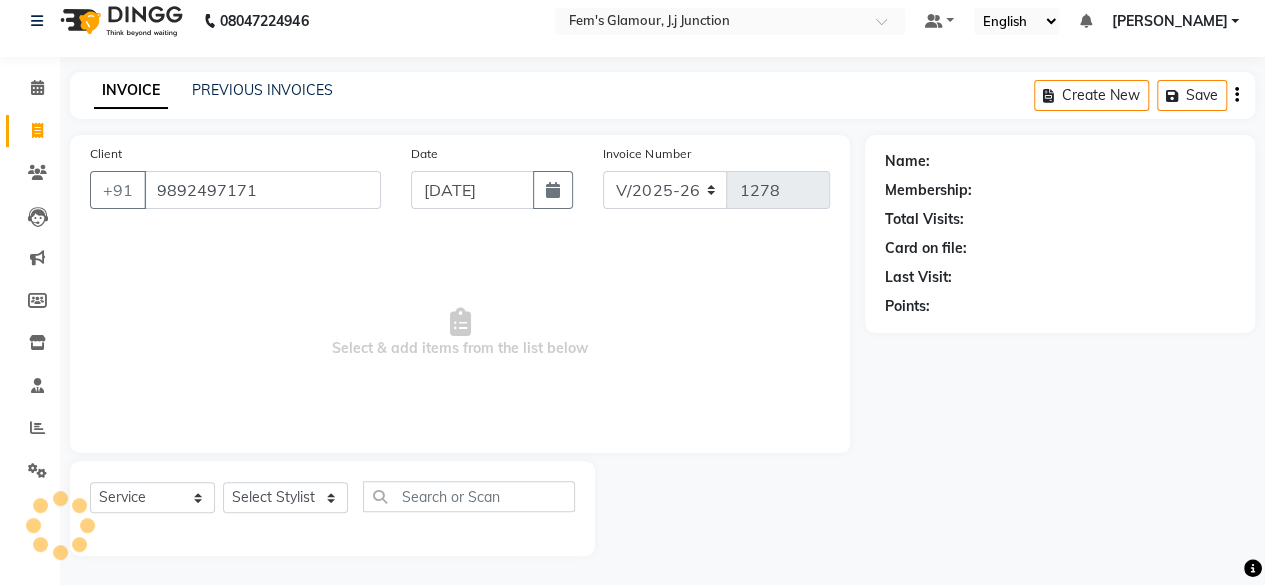 type on "9892497171" 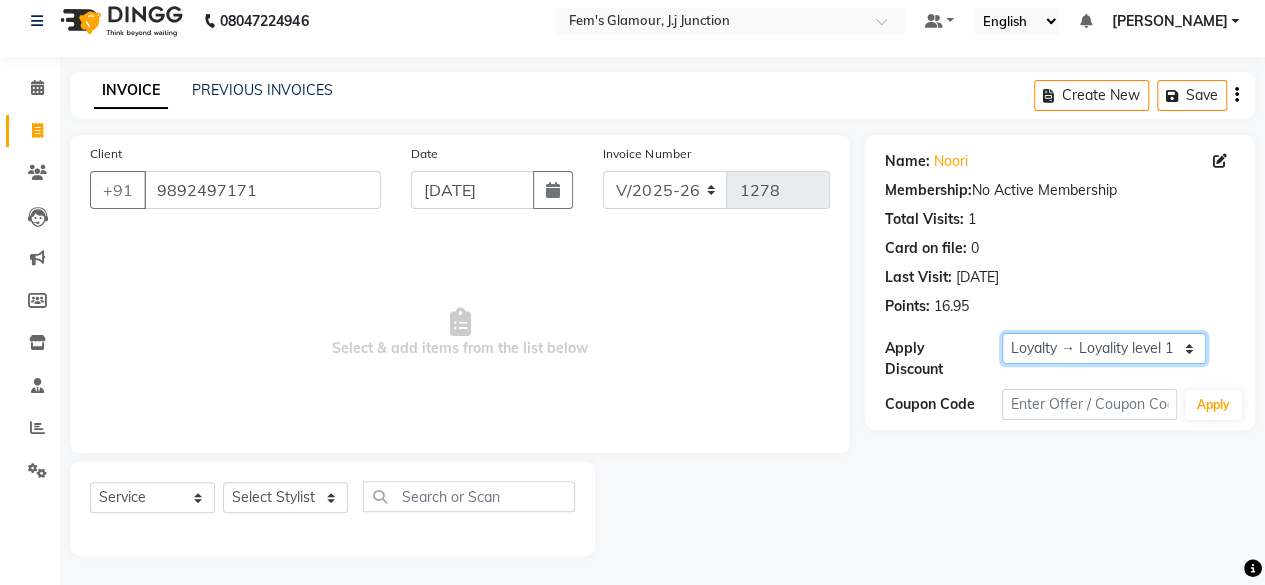 drag, startPoint x: 1180, startPoint y: 350, endPoint x: 1150, endPoint y: 381, distance: 43.13931 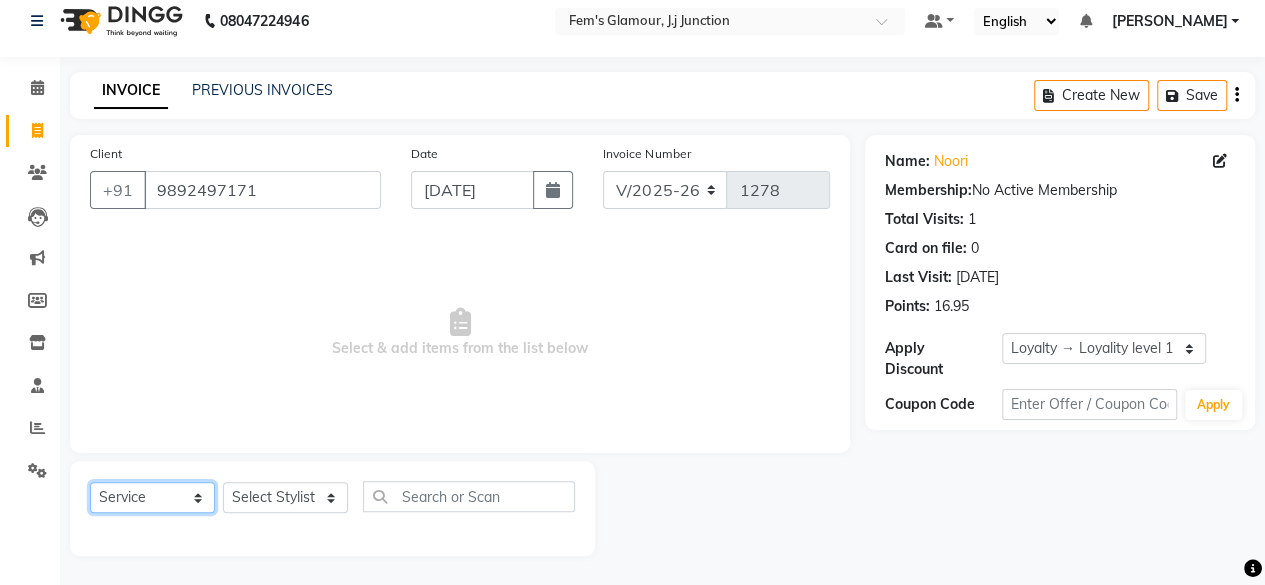 click on "Select  Service  Product  Membership  Package Voucher Prepaid Gift Card" 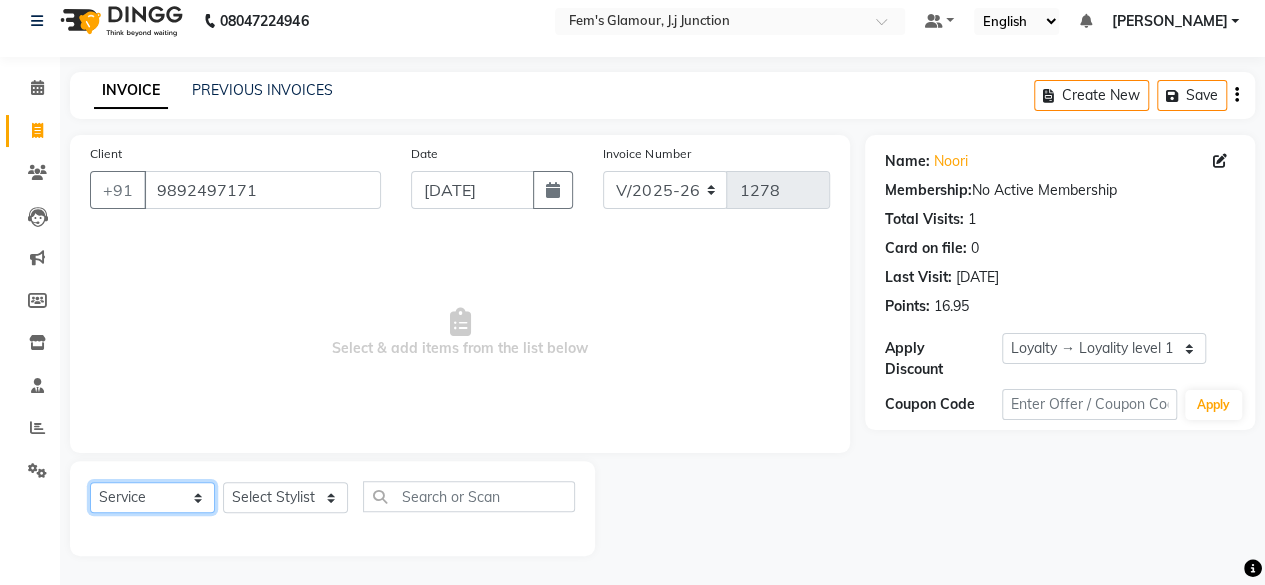 select on "product" 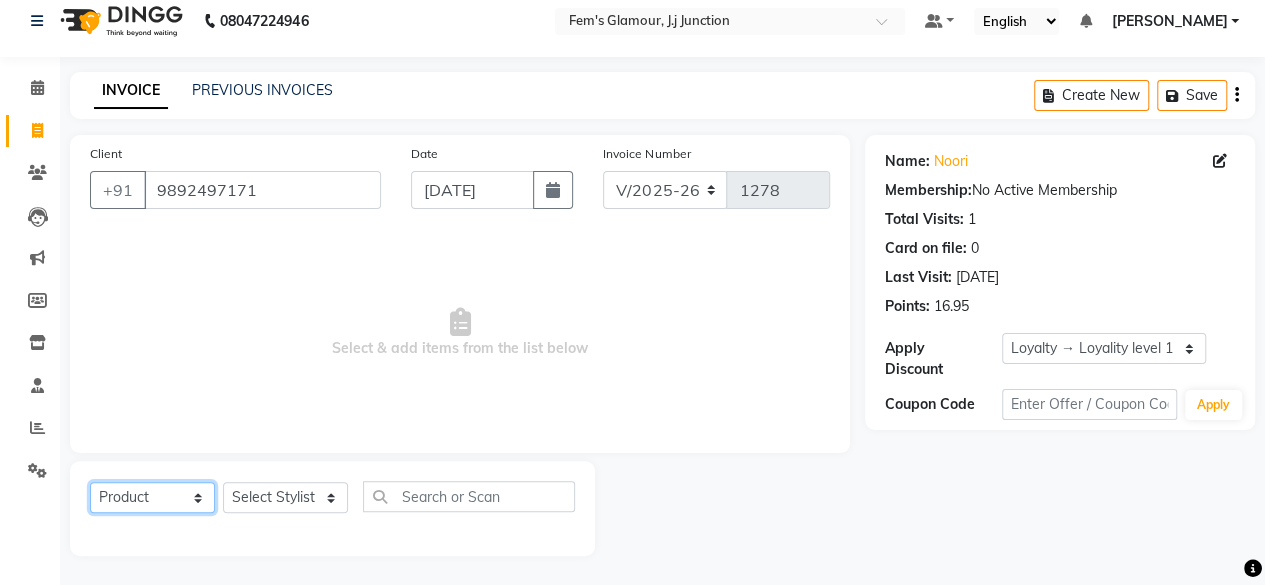 click on "Select  Service  Product  Membership  Package Voucher Prepaid Gift Card" 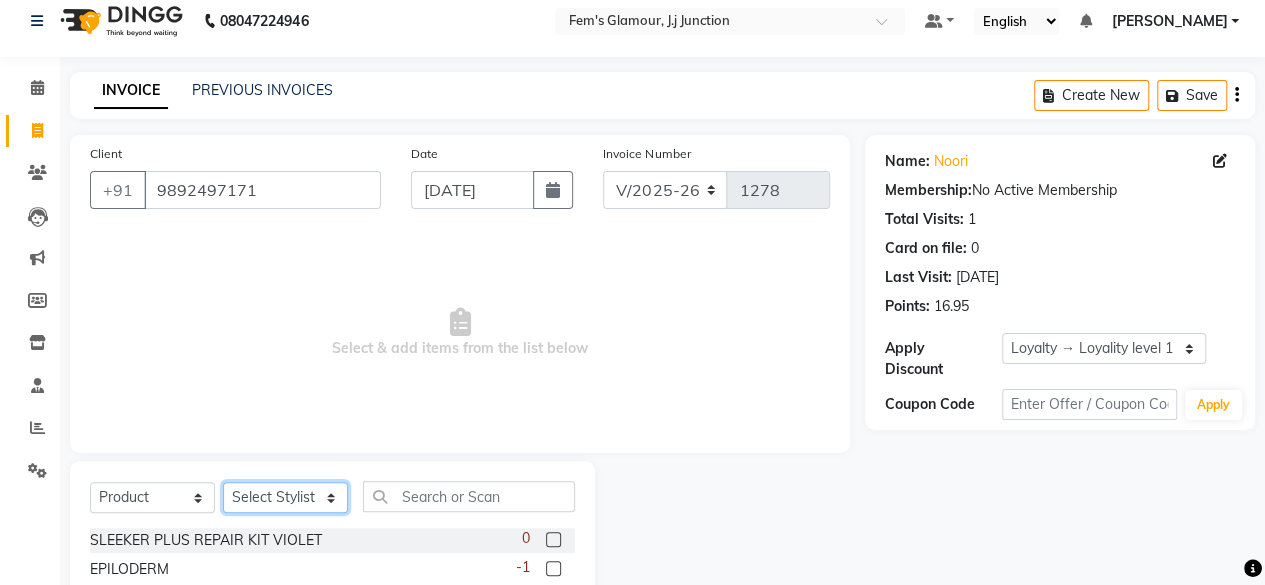 click on "Select Stylist fatima maam [PERSON_NAME] [PERSON_NAME] maam MOON Nagma Nasreen [PERSON_NAME] [PERSON_NAME] [PERSON_NAME] Team ZAIBUN ZOHRA" 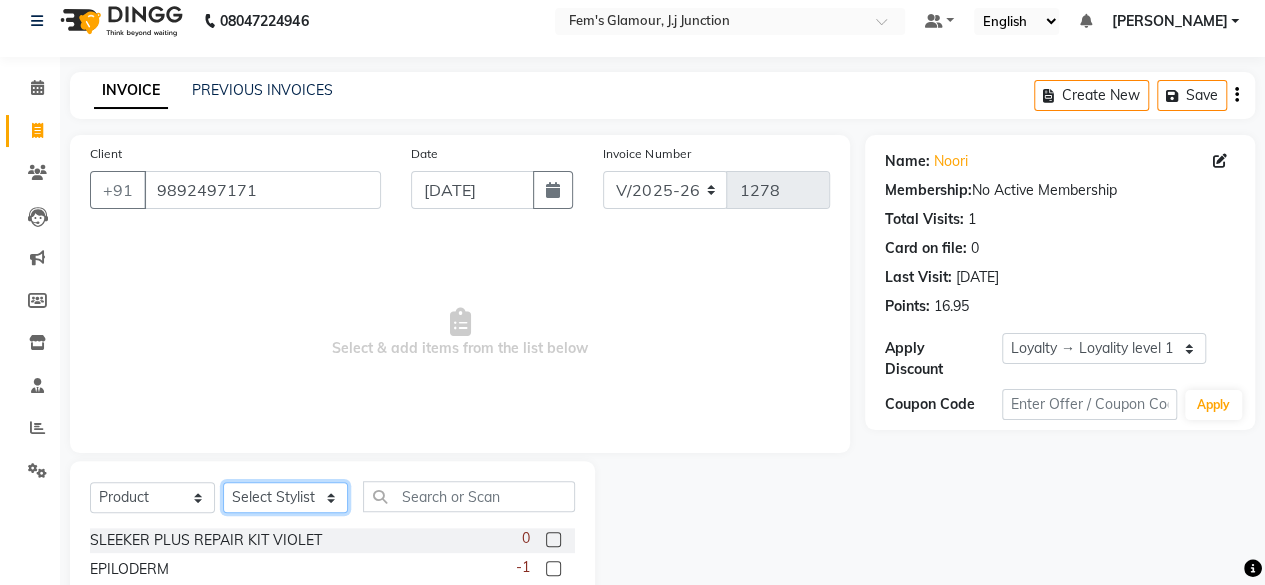 select on "22798" 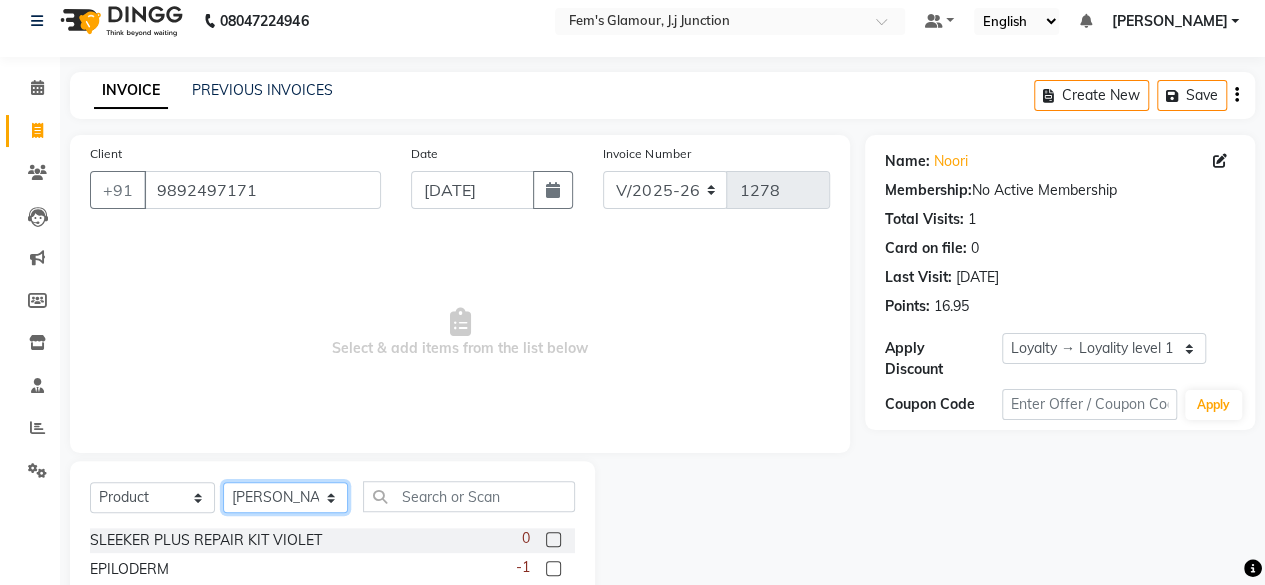 click on "Select Stylist fatima maam [PERSON_NAME] [PERSON_NAME] maam MOON Nagma Nasreen [PERSON_NAME] [PERSON_NAME] [PERSON_NAME] Team ZAIBUN ZOHRA" 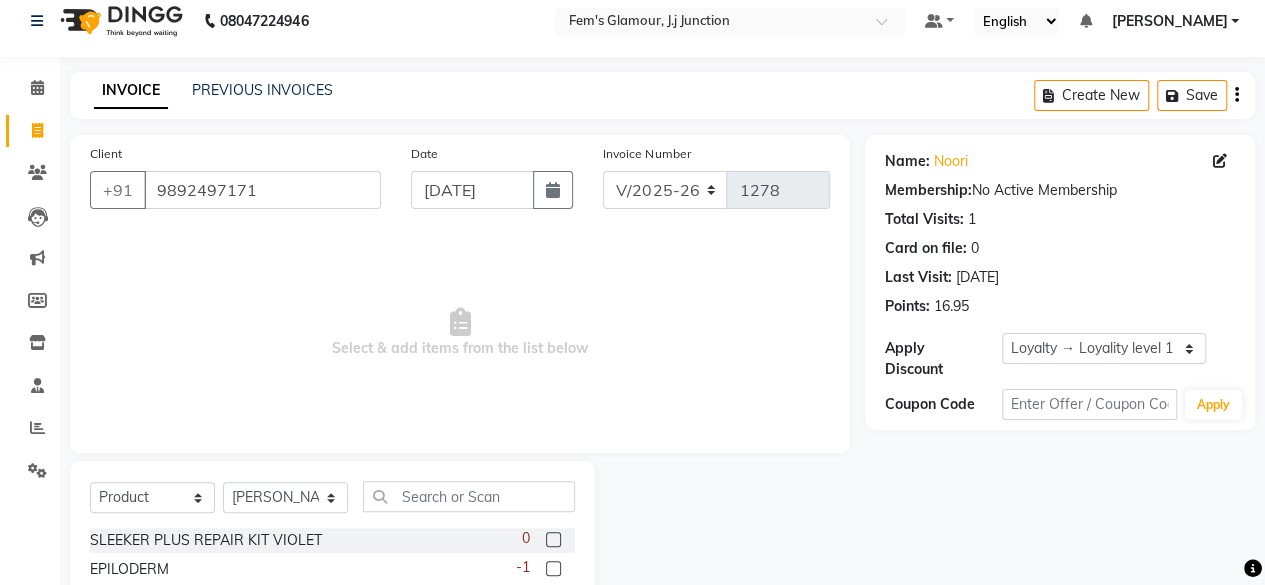 click on "Client [PHONE_NUMBER] Date [DATE] Invoice Number V/2025 V/[PHONE_NUMBER]  Select & add items from the list below" 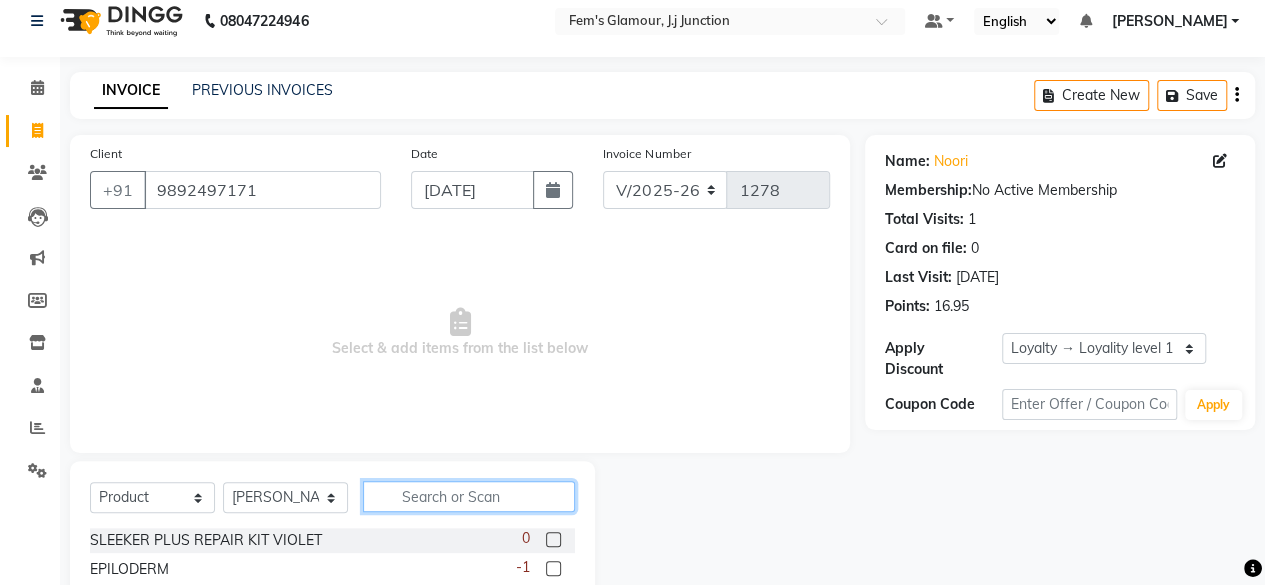 click 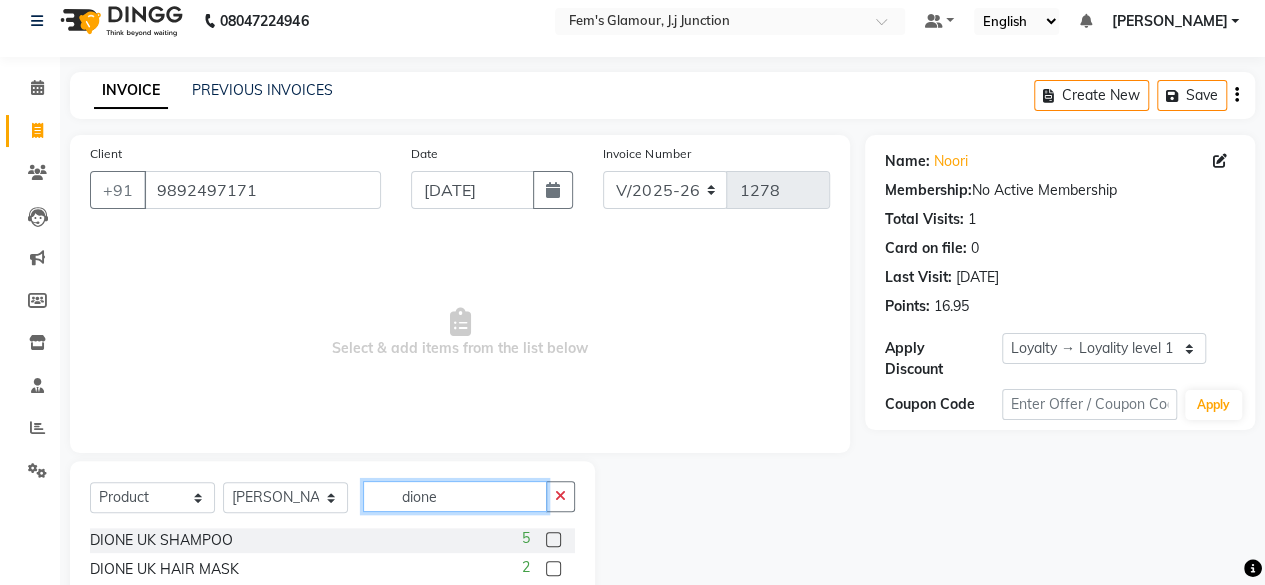type on "dione" 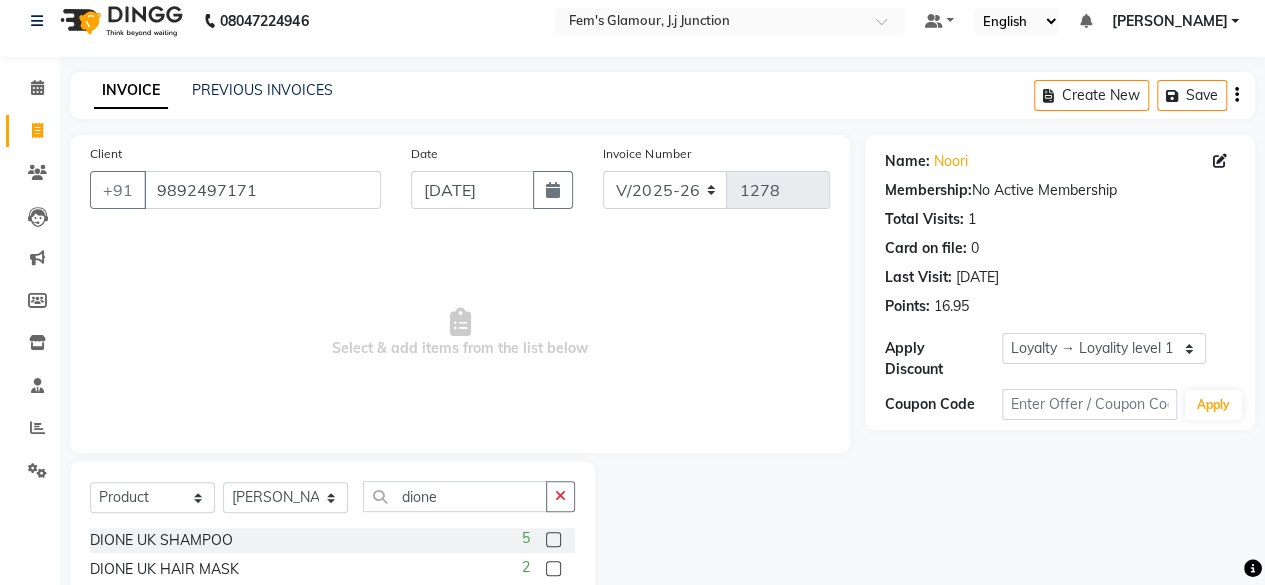 click 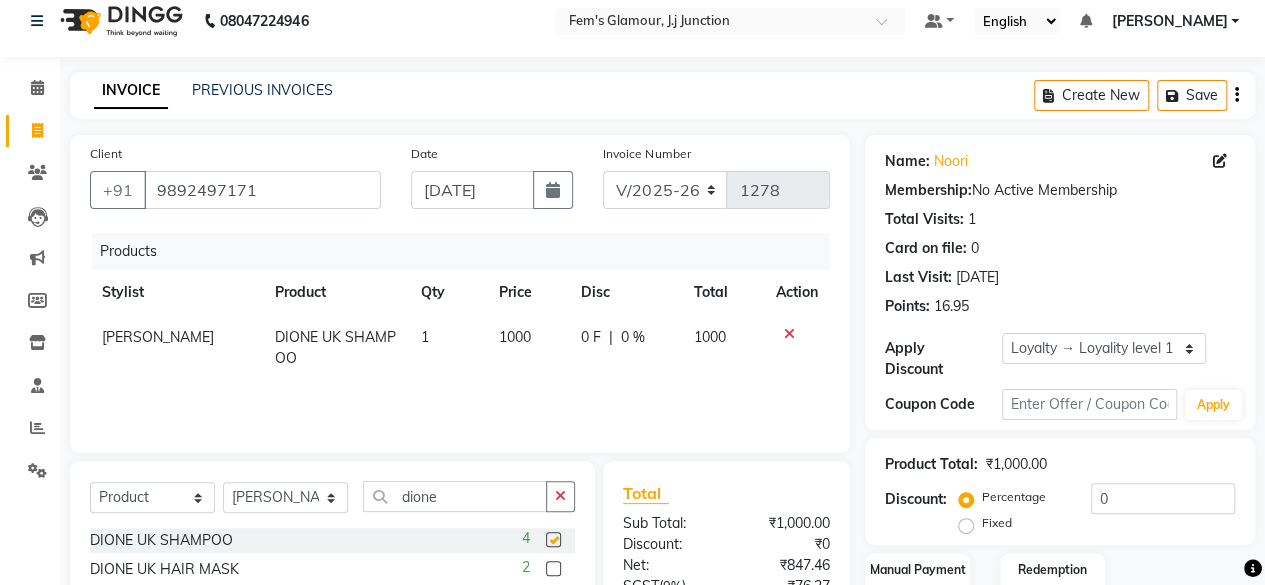 checkbox on "false" 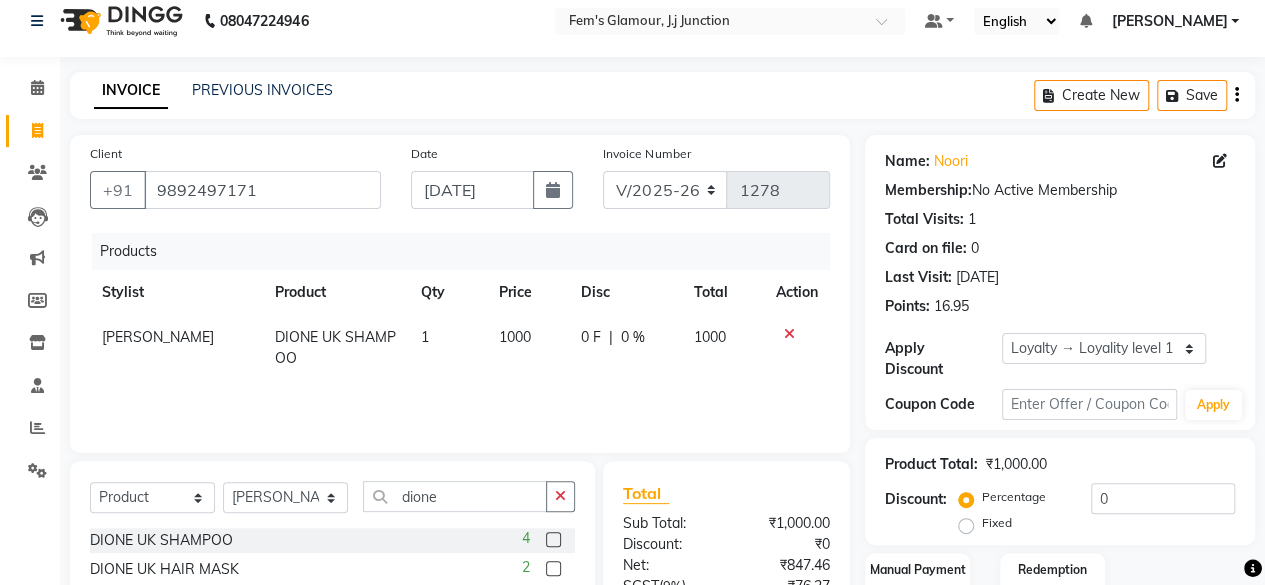 click 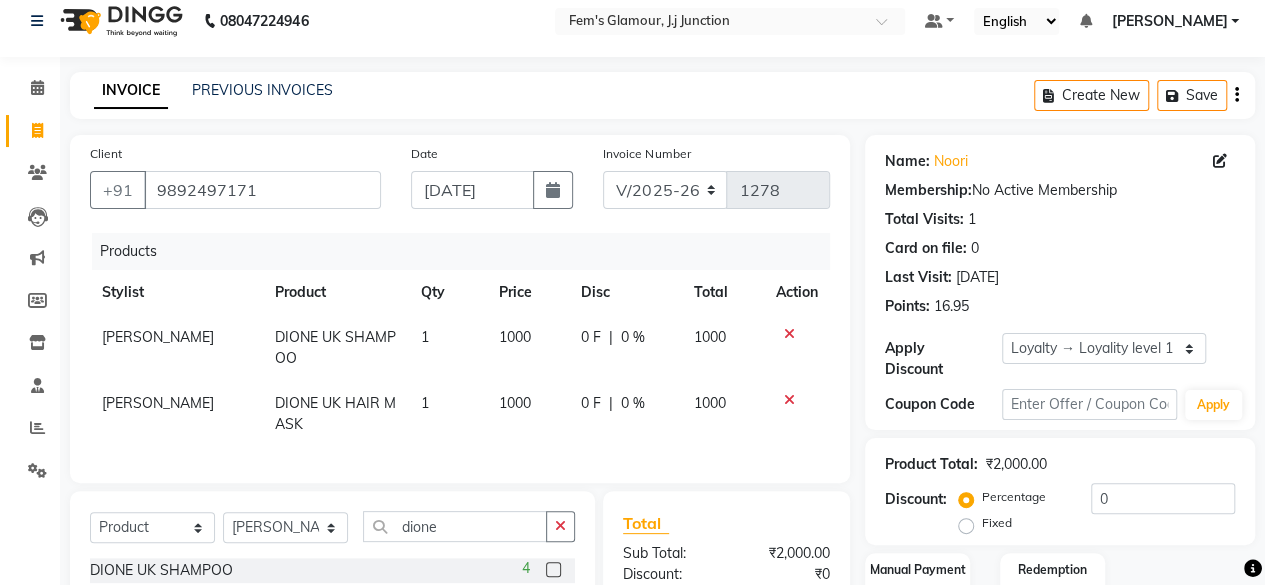 checkbox on "false" 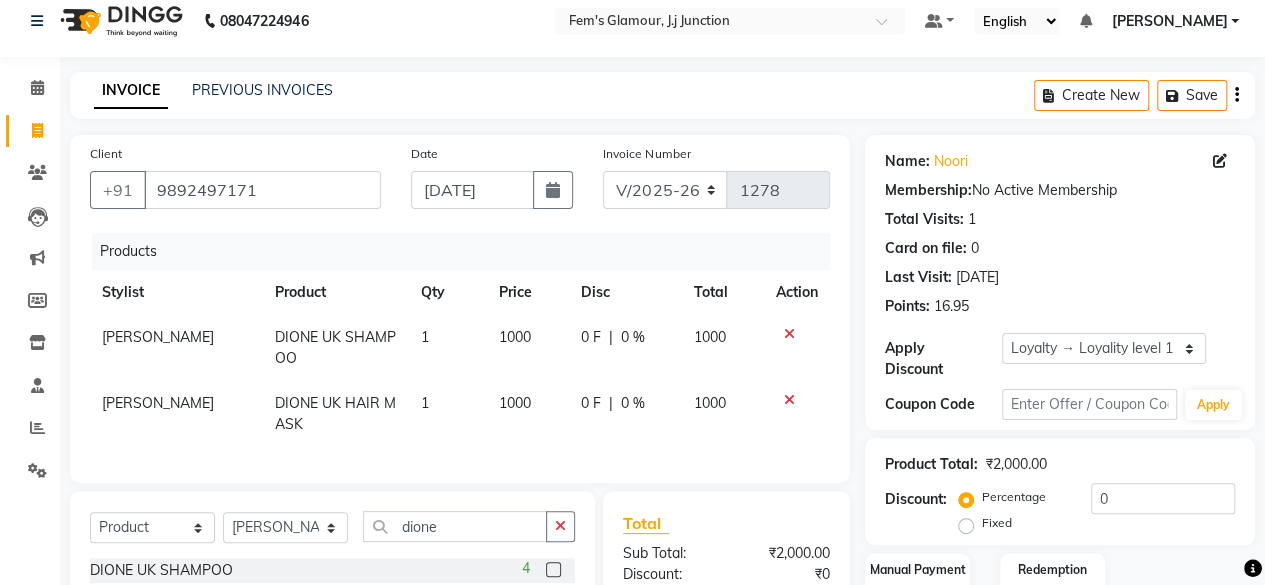 click on "Fixed" 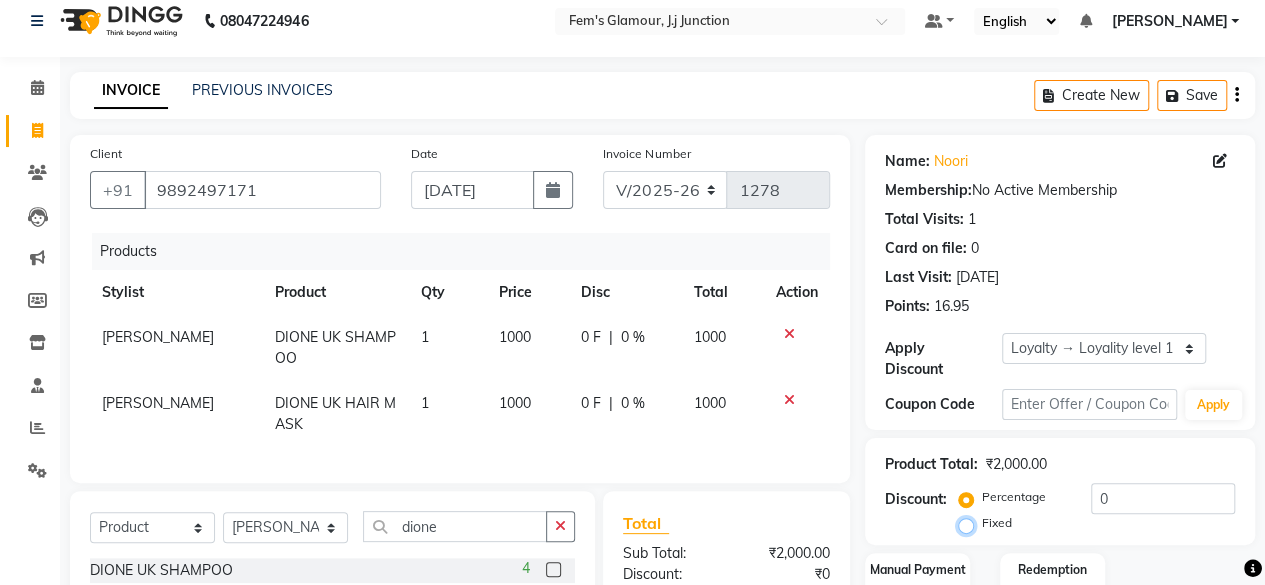 click on "Fixed" at bounding box center (970, 523) 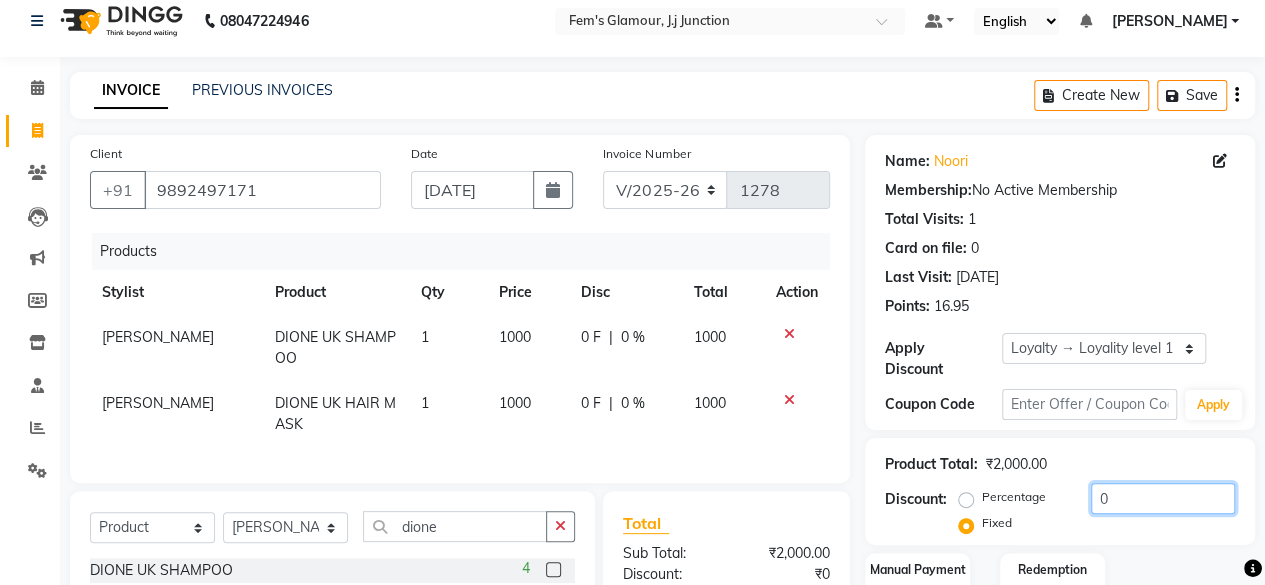 click on "0" 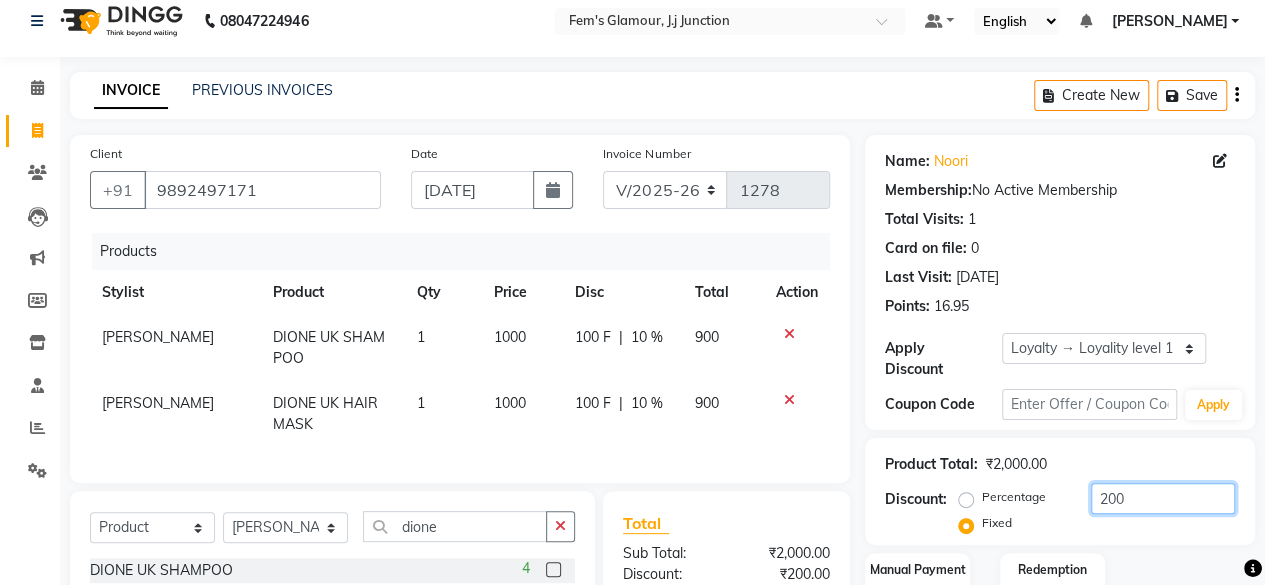 scroll, scrollTop: 238, scrollLeft: 0, axis: vertical 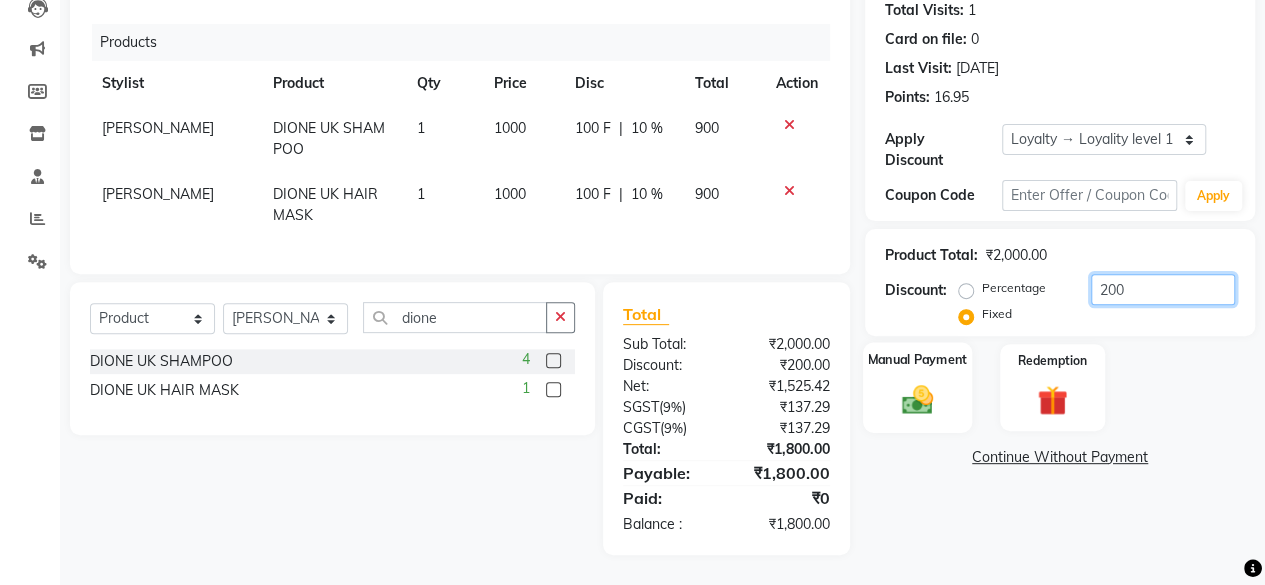 type on "200" 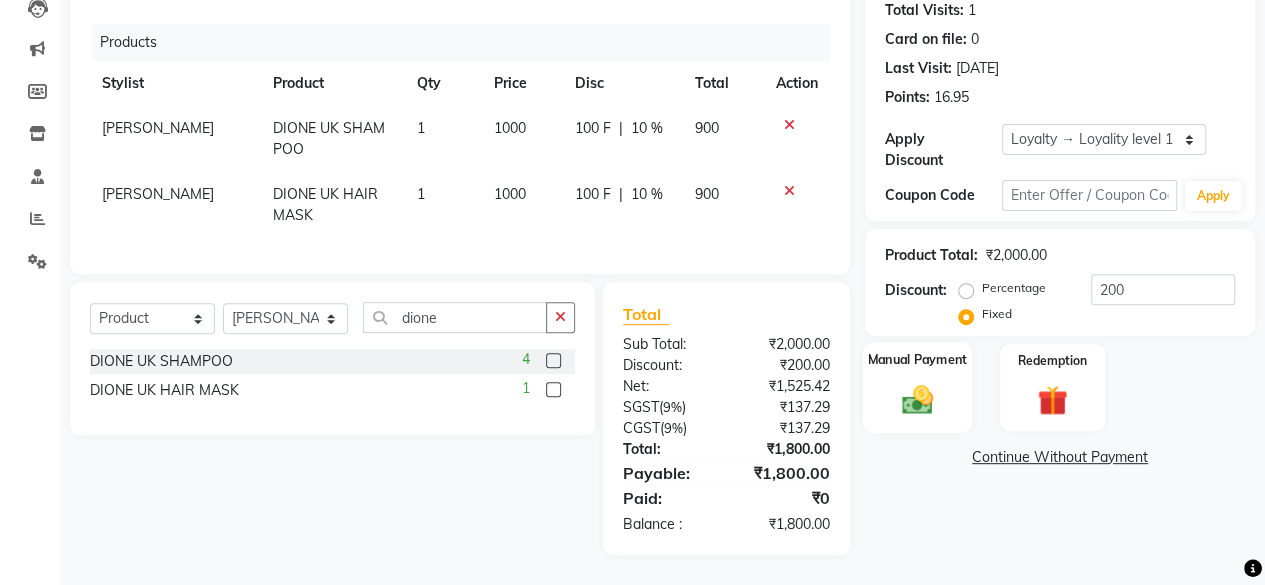 click 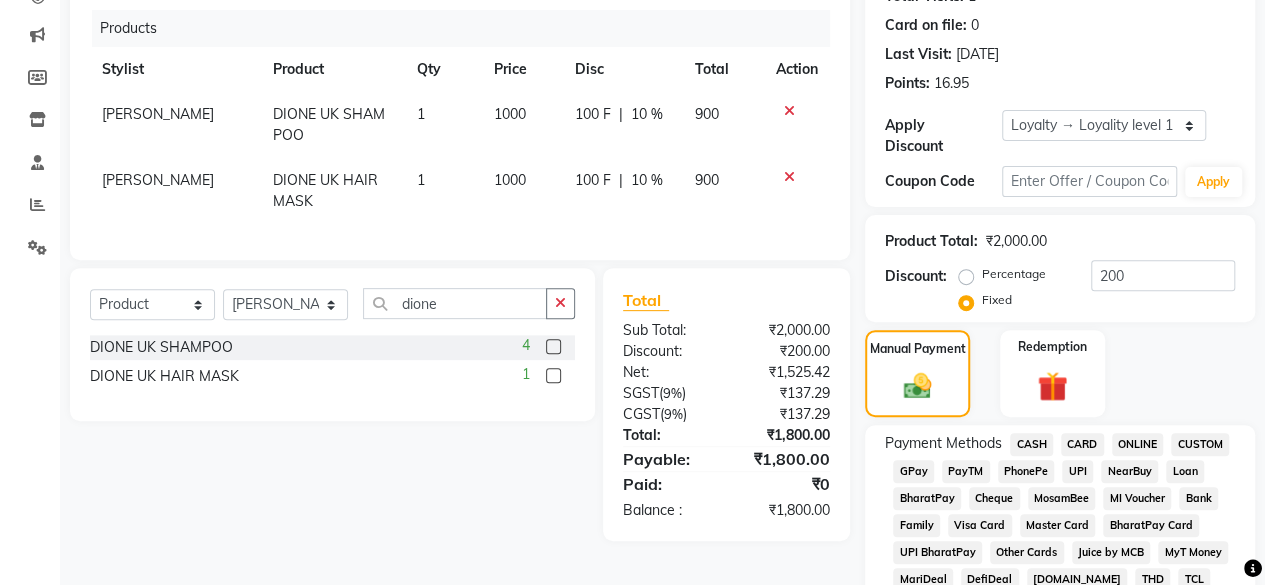 click on "CASH" 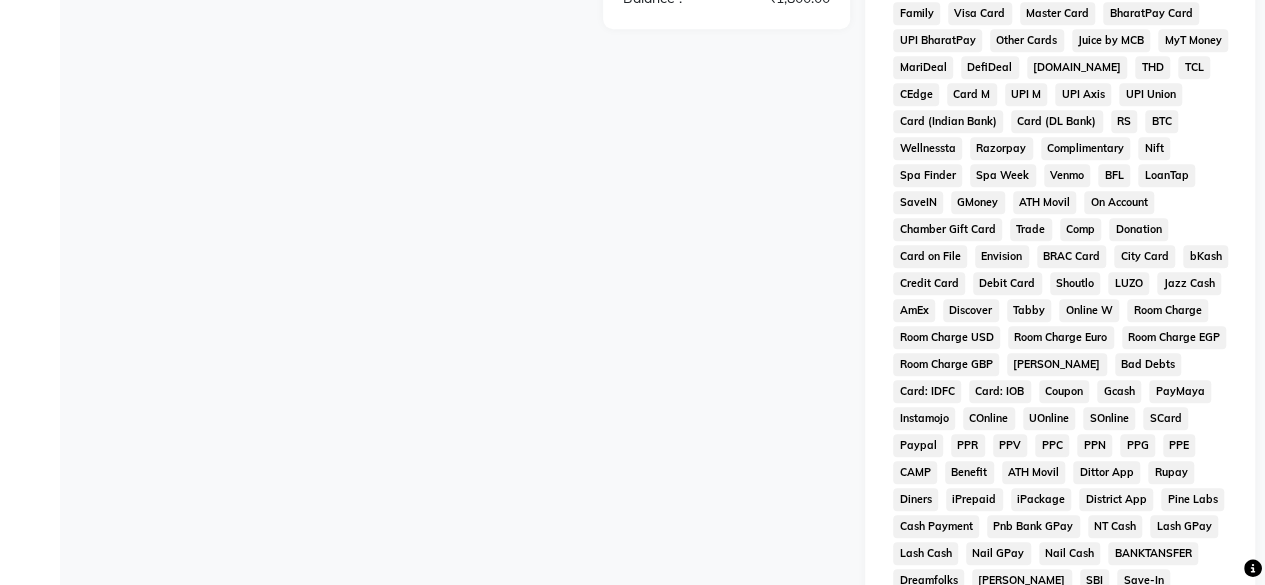 scroll, scrollTop: 1027, scrollLeft: 0, axis: vertical 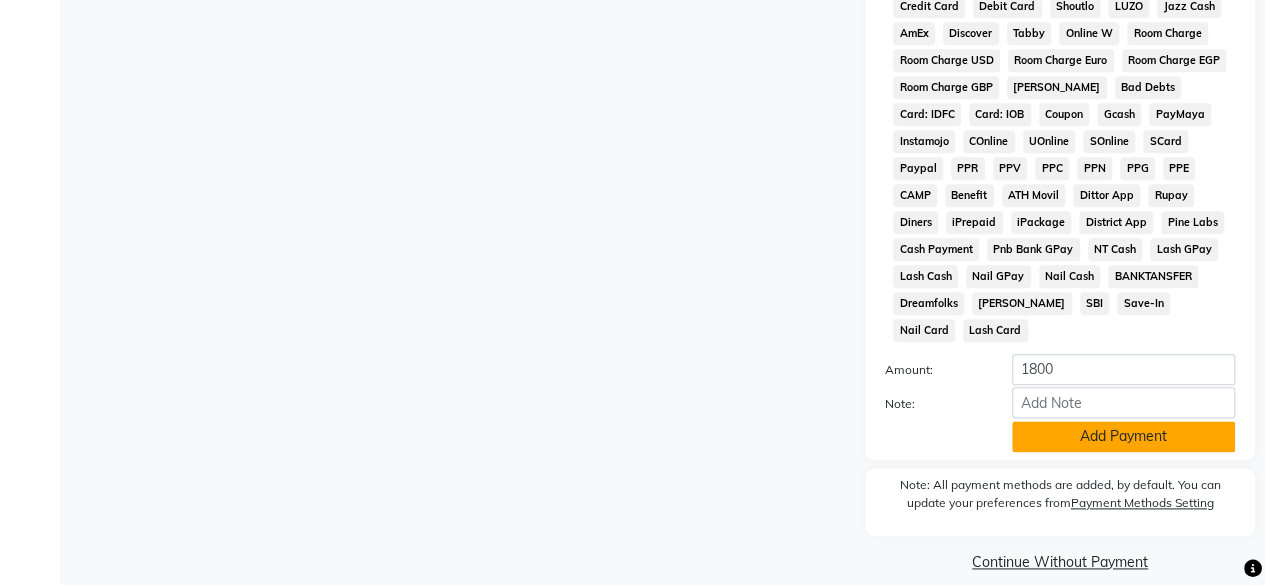 click on "Add Payment" 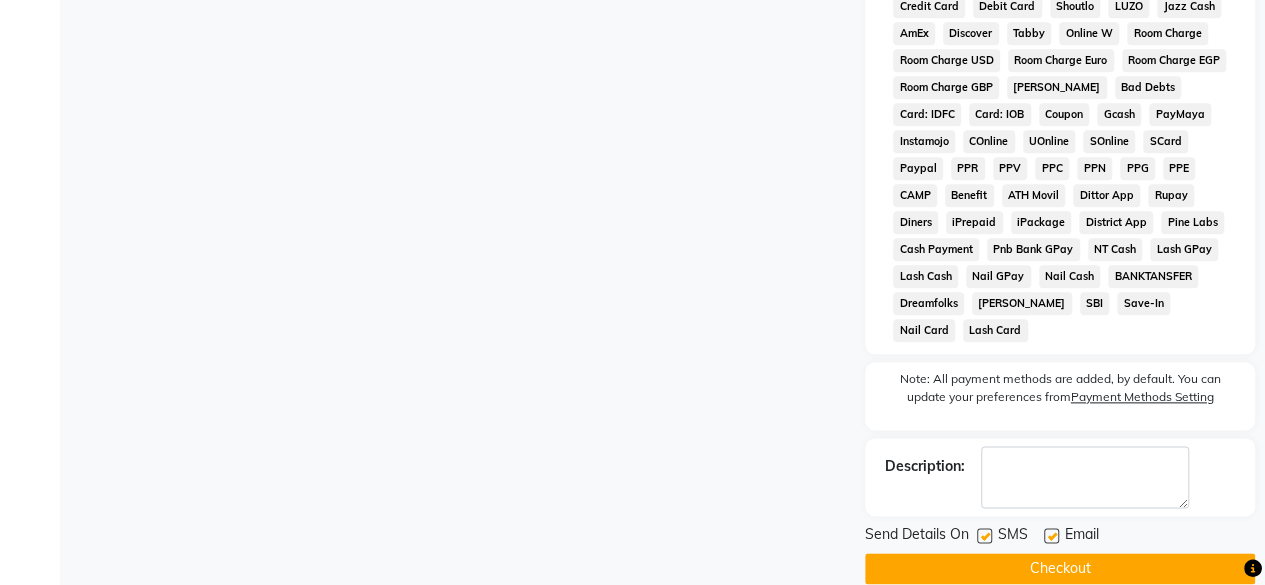 click on "Checkout" 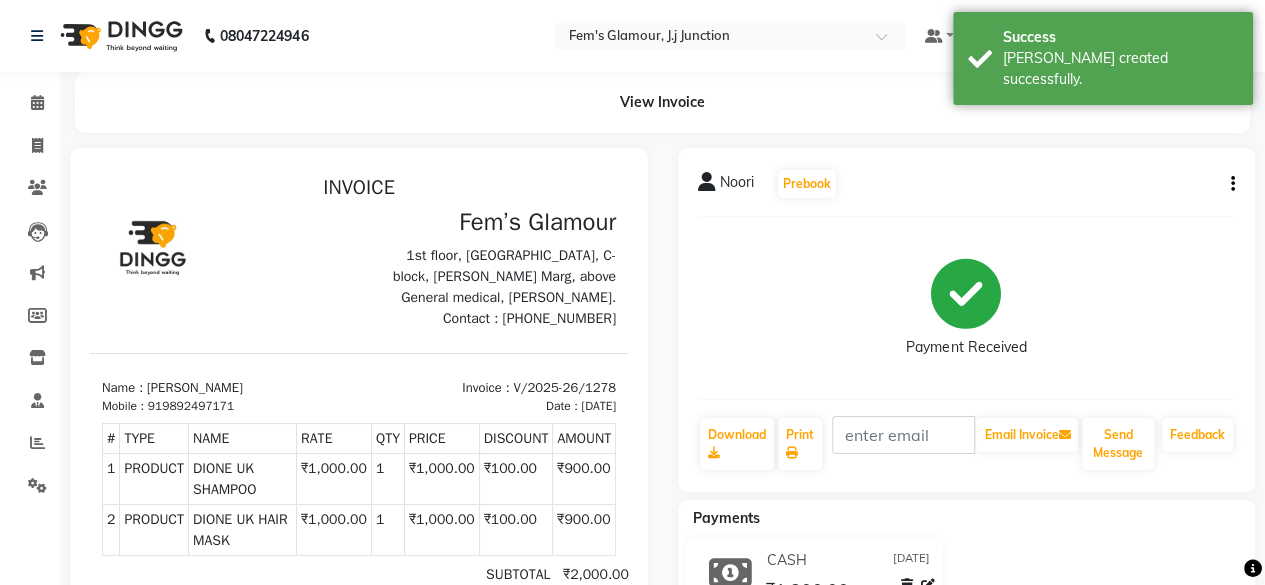 scroll, scrollTop: 0, scrollLeft: 0, axis: both 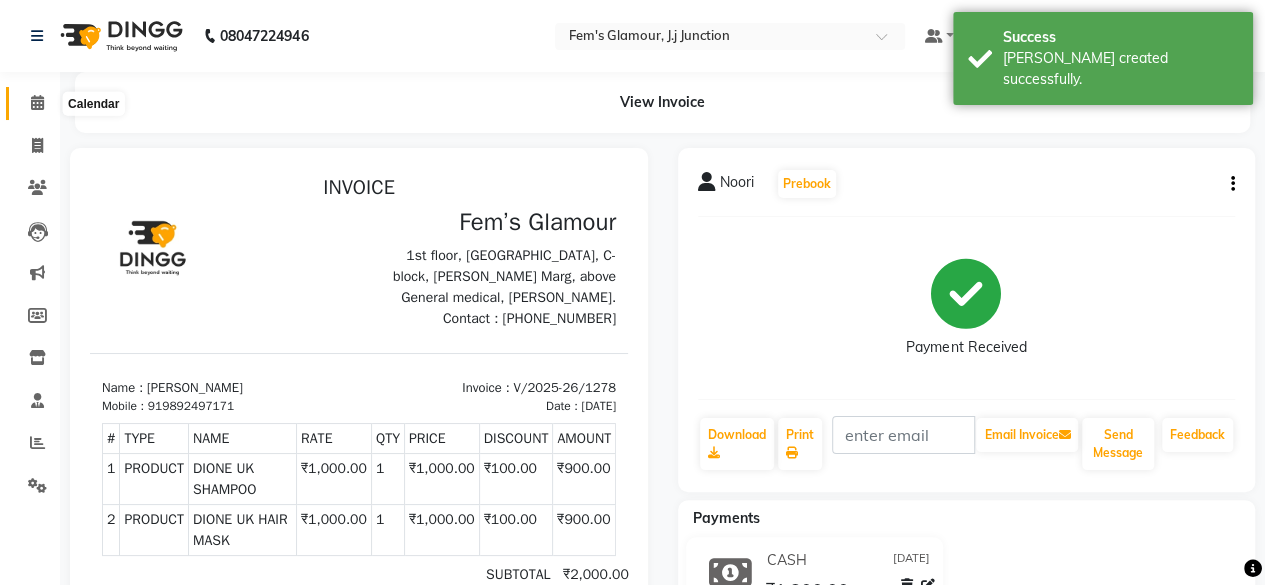 click 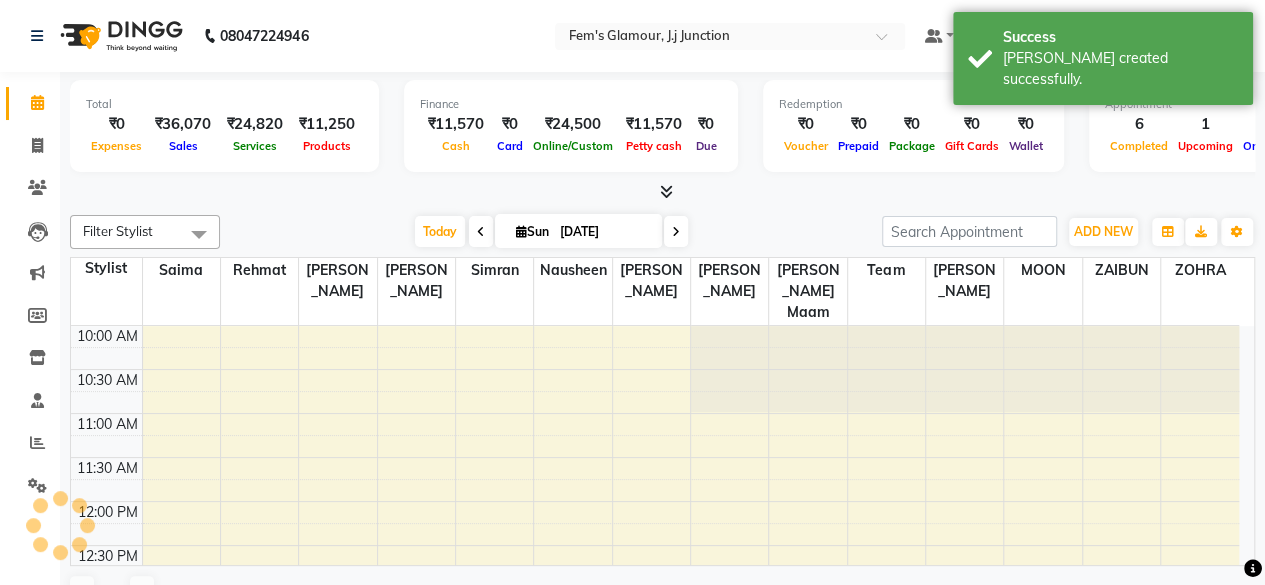 scroll, scrollTop: 0, scrollLeft: 0, axis: both 